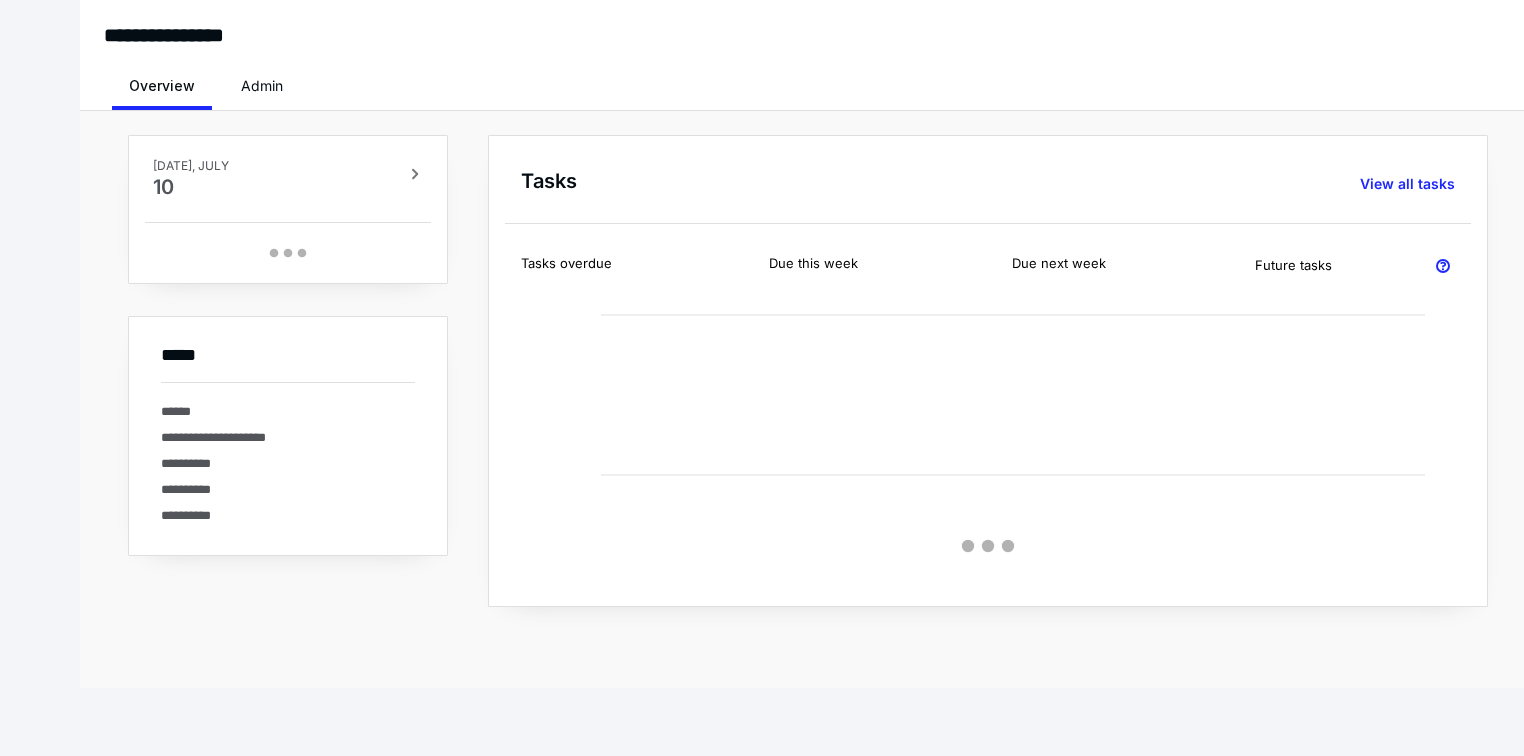 scroll, scrollTop: 0, scrollLeft: 0, axis: both 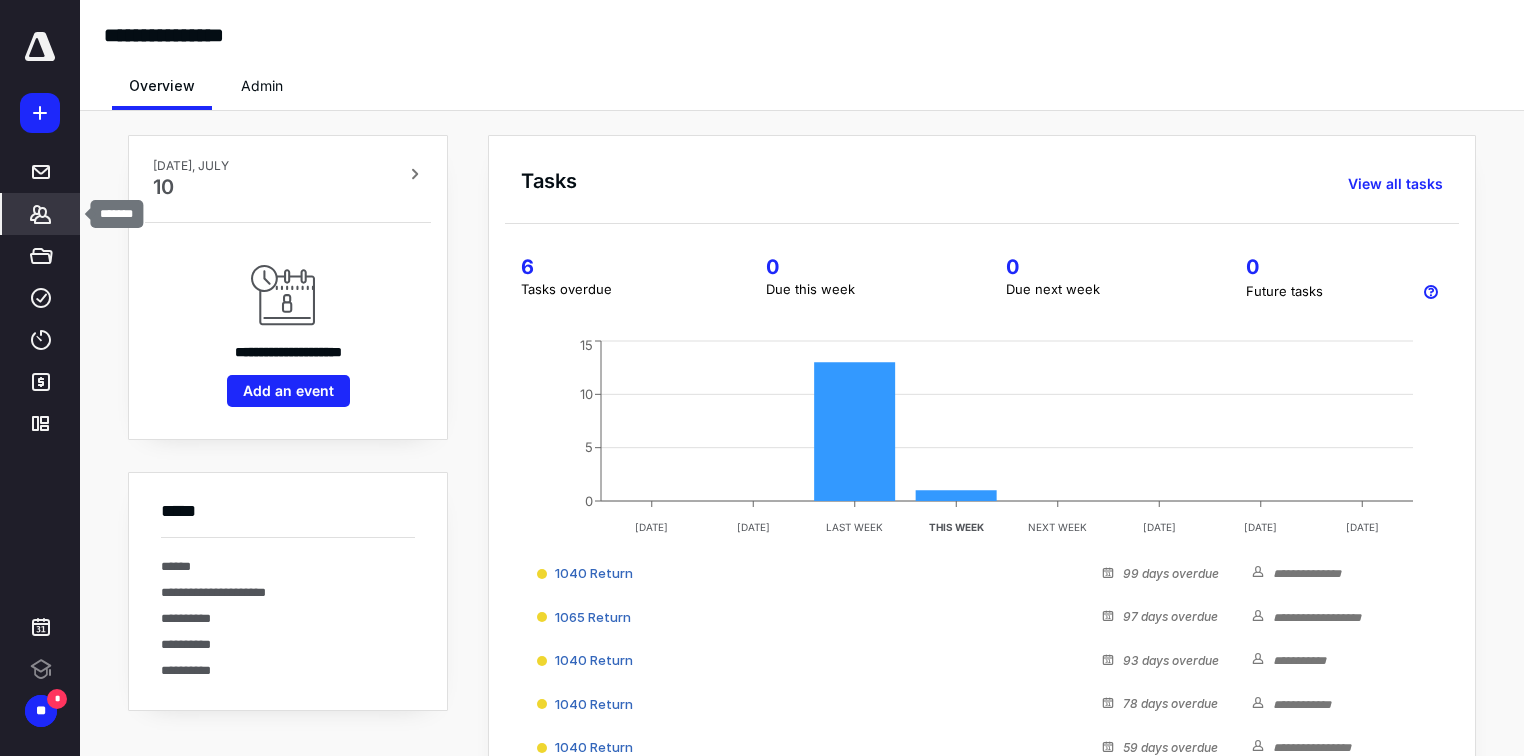 click on "*******" at bounding box center (41, 214) 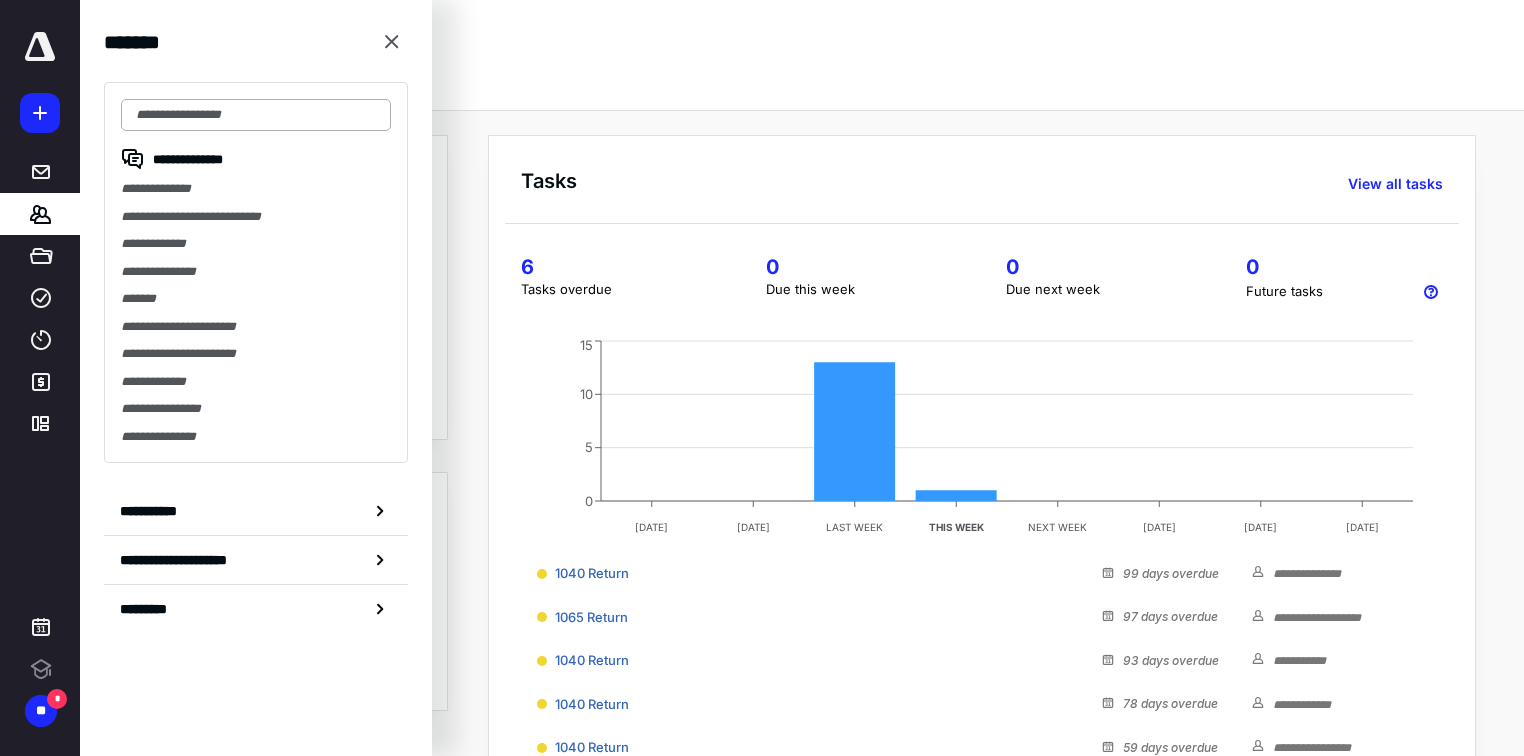 scroll, scrollTop: 0, scrollLeft: 0, axis: both 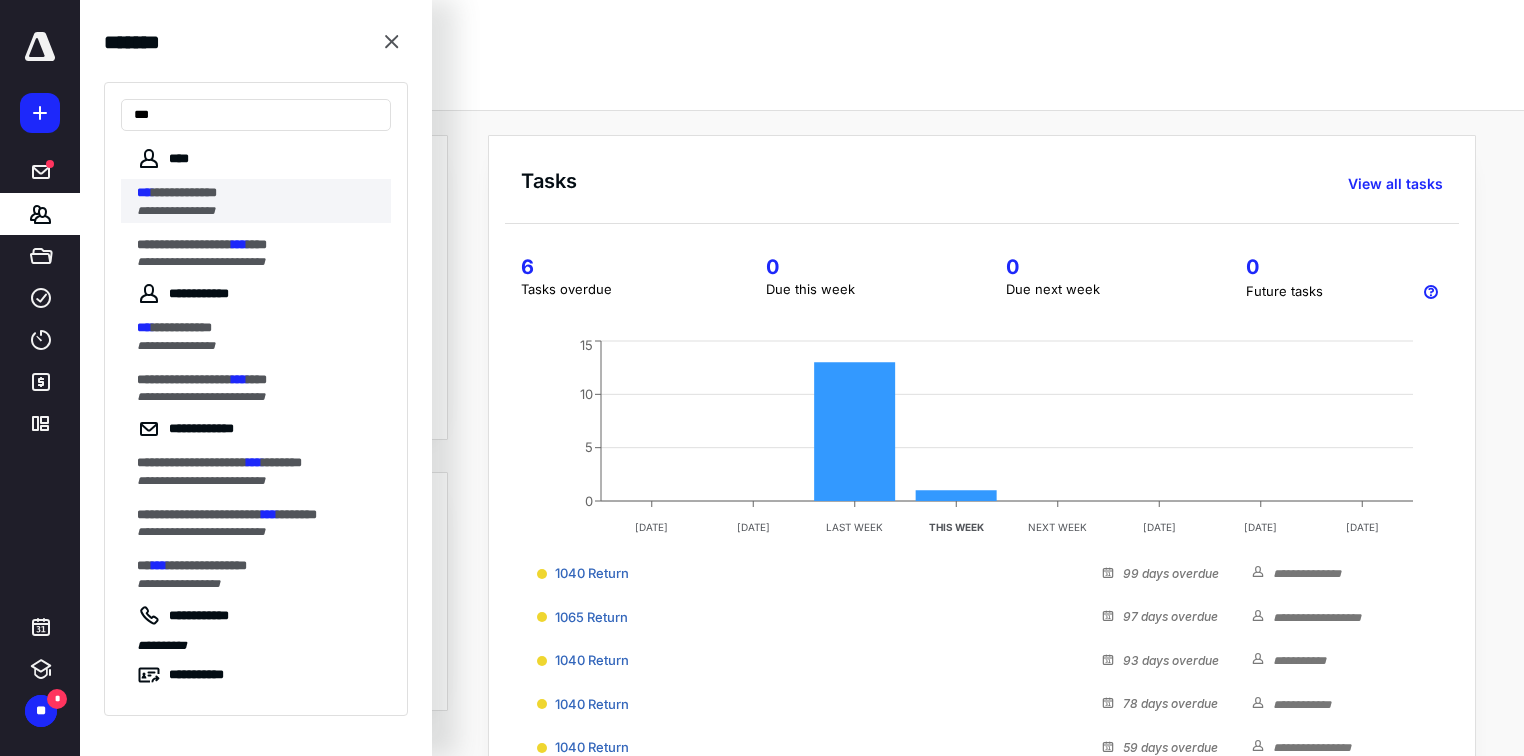 type on "***" 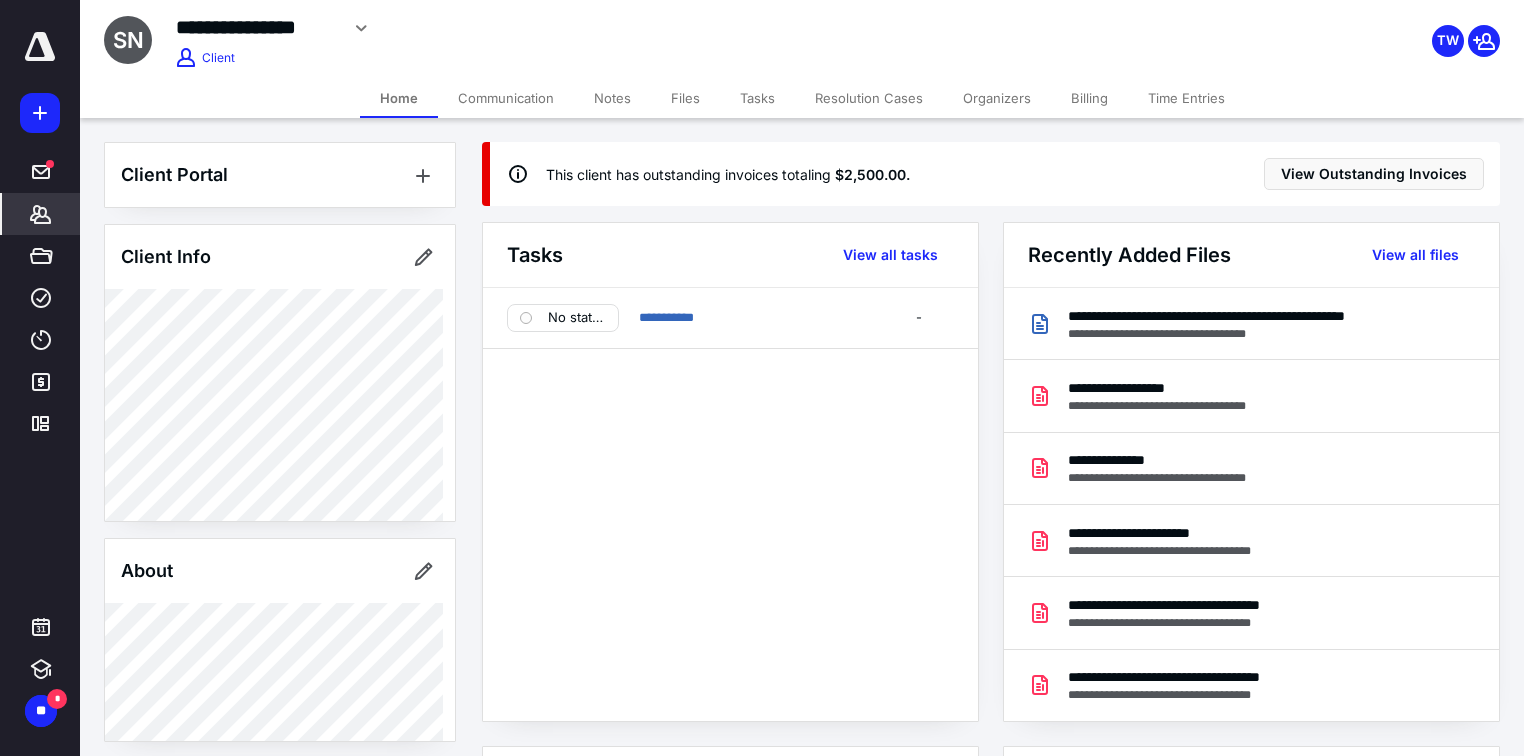 click on "Billing" at bounding box center (1089, 98) 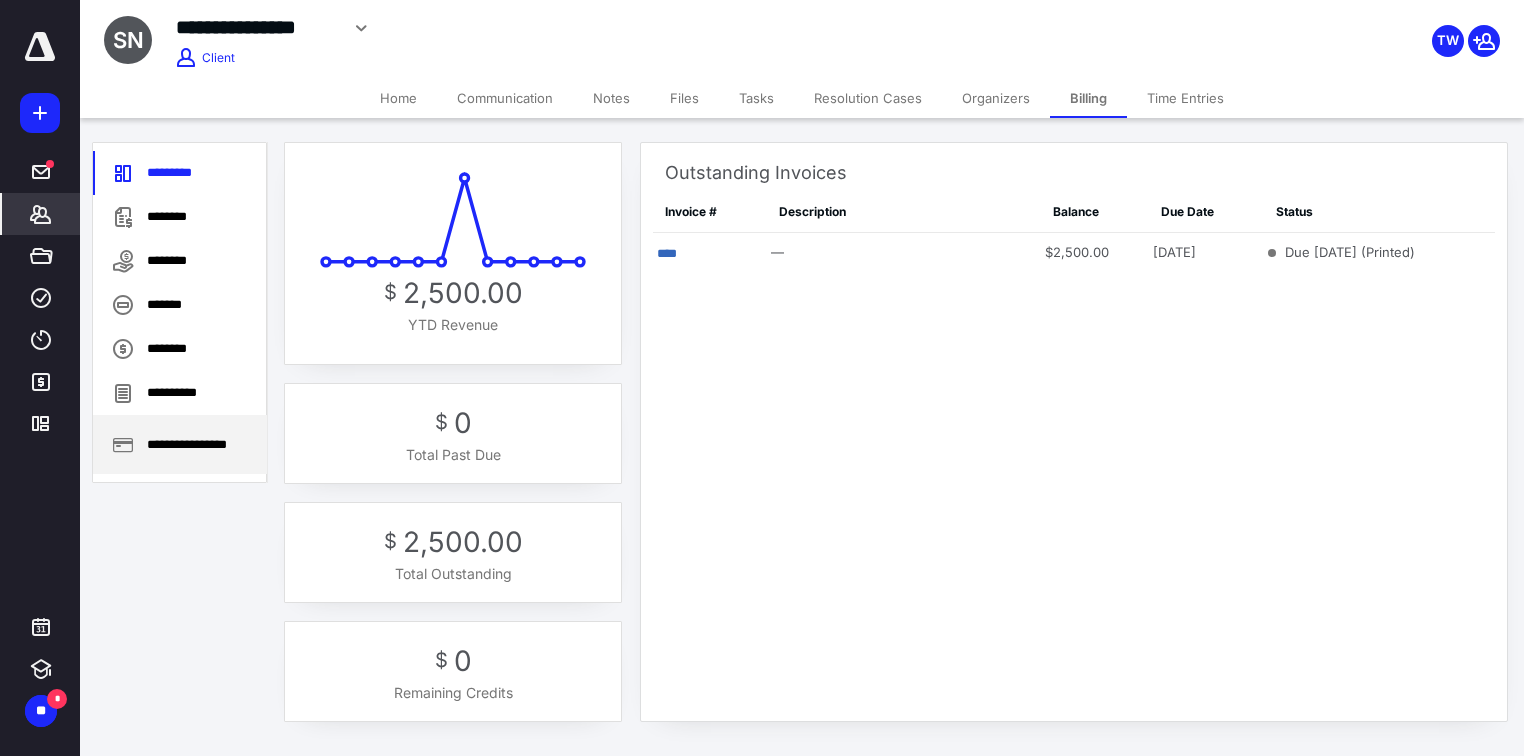 click on "**********" at bounding box center (180, 444) 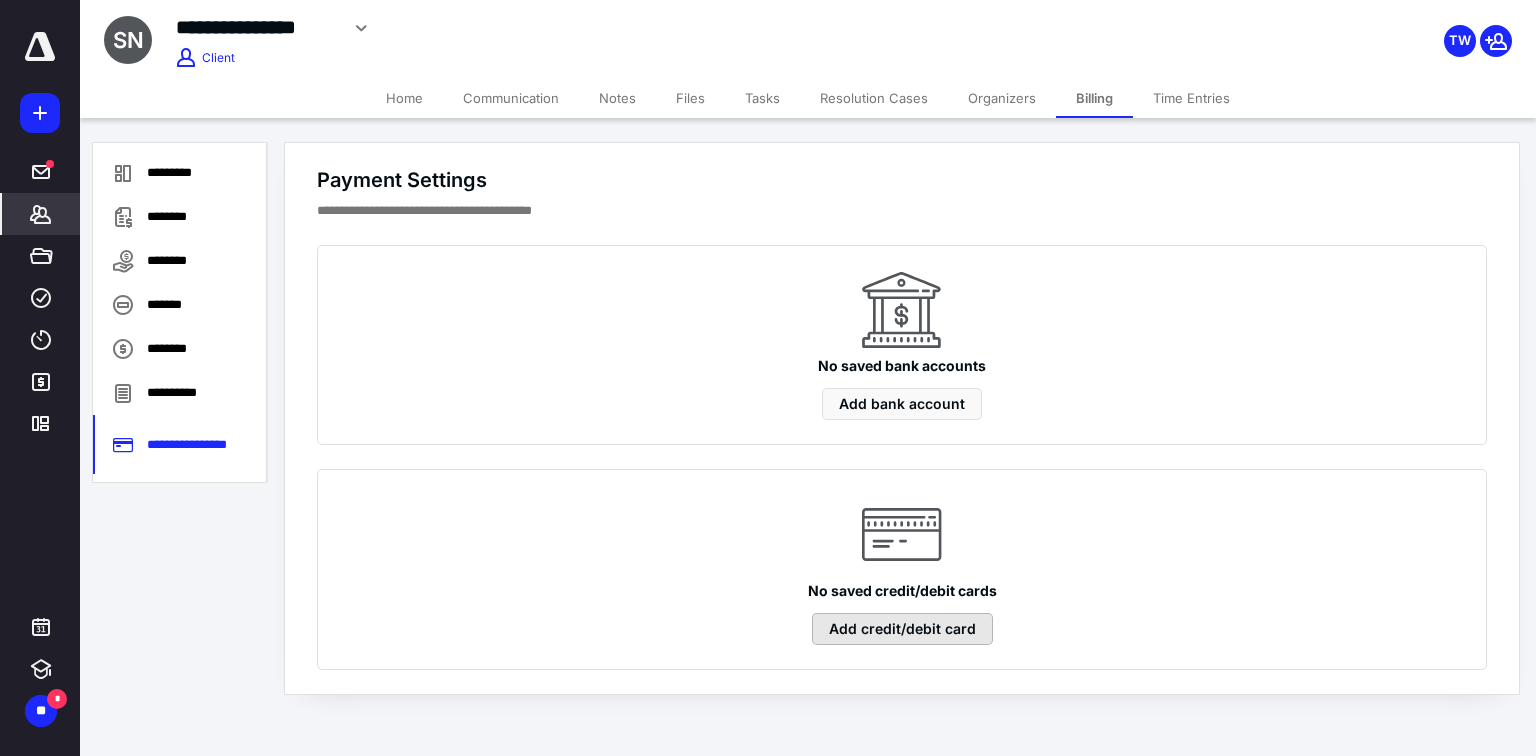 click on "Add credit/debit card" at bounding box center [902, 629] 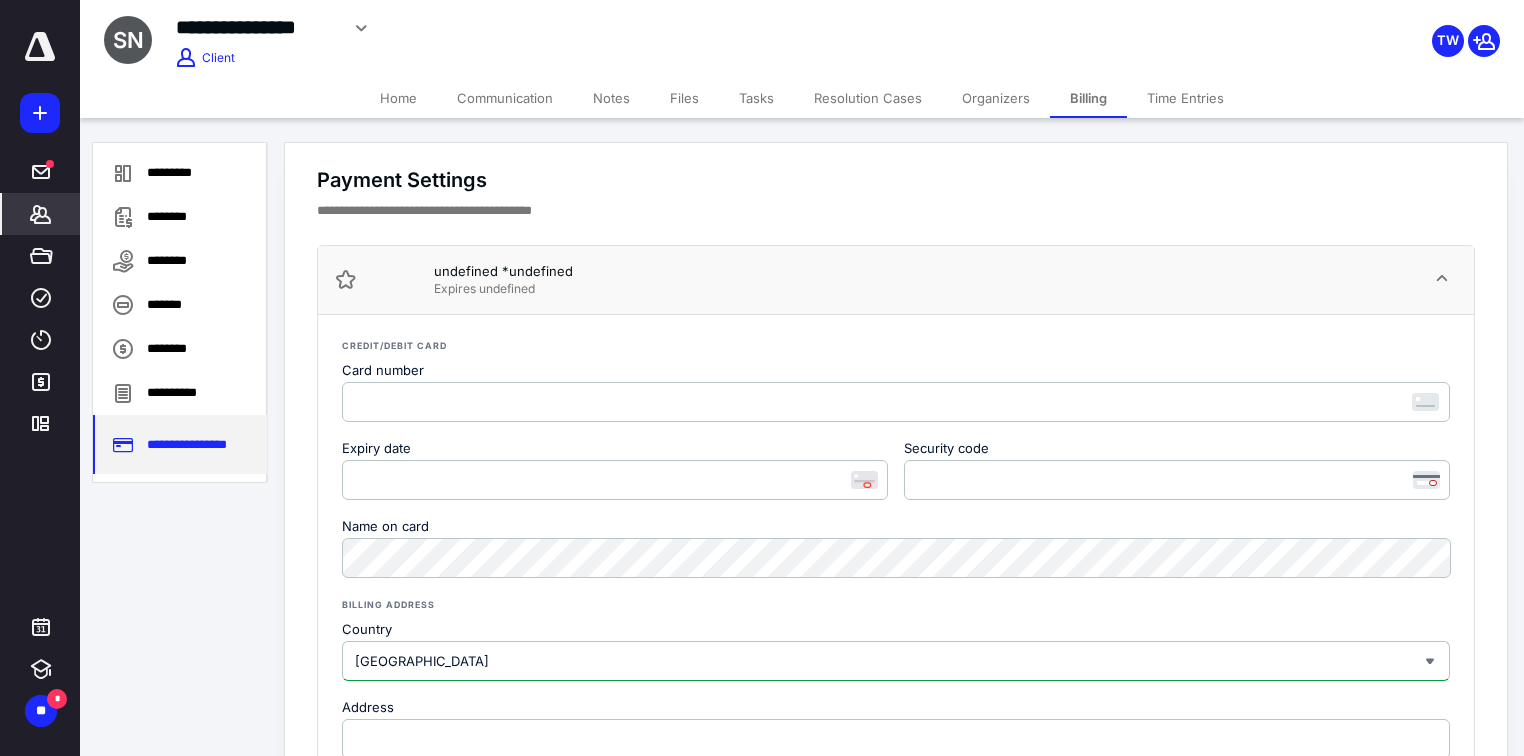 drag, startPoint x: 187, startPoint y: 441, endPoint x: 208, endPoint y: 438, distance: 21.213203 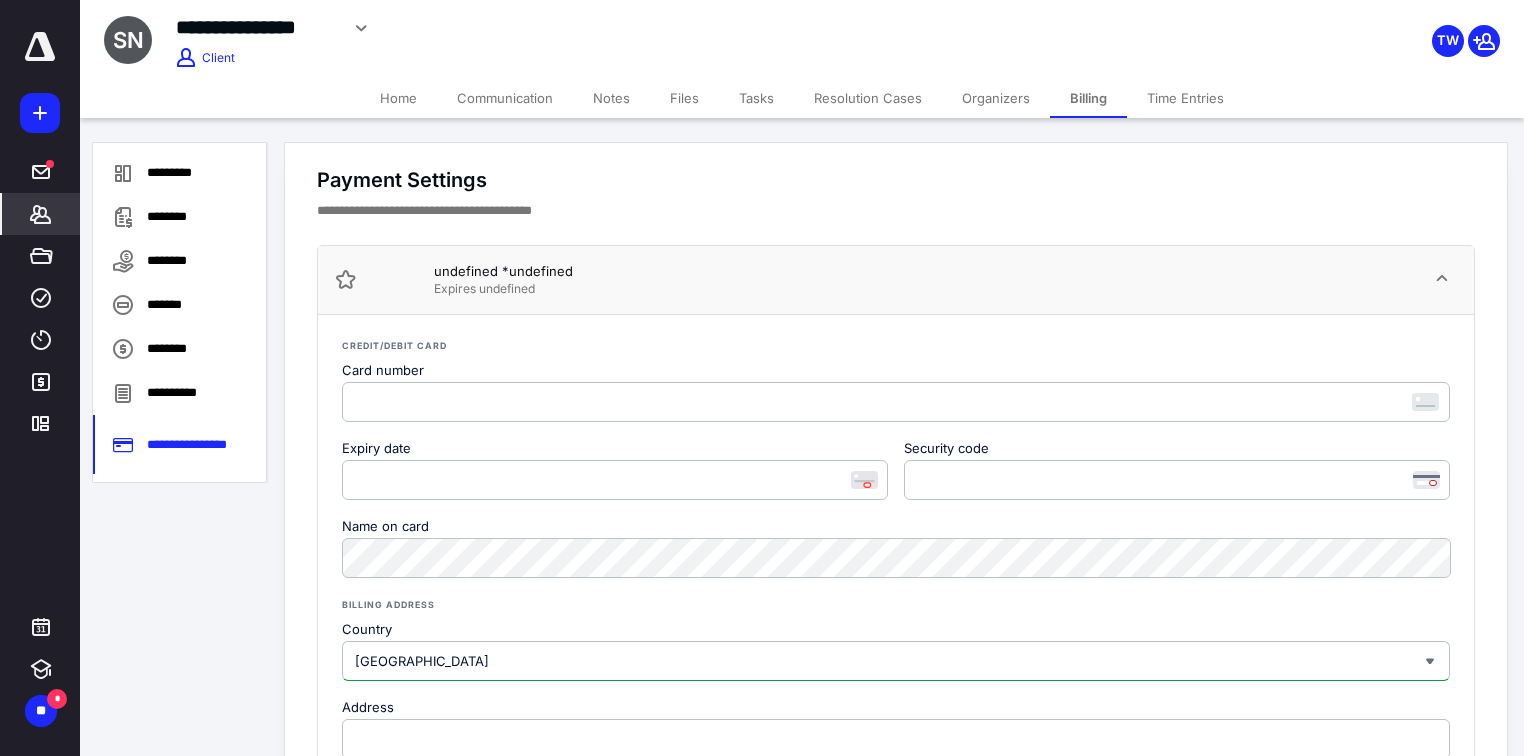 click on "**********" at bounding box center [180, 393] 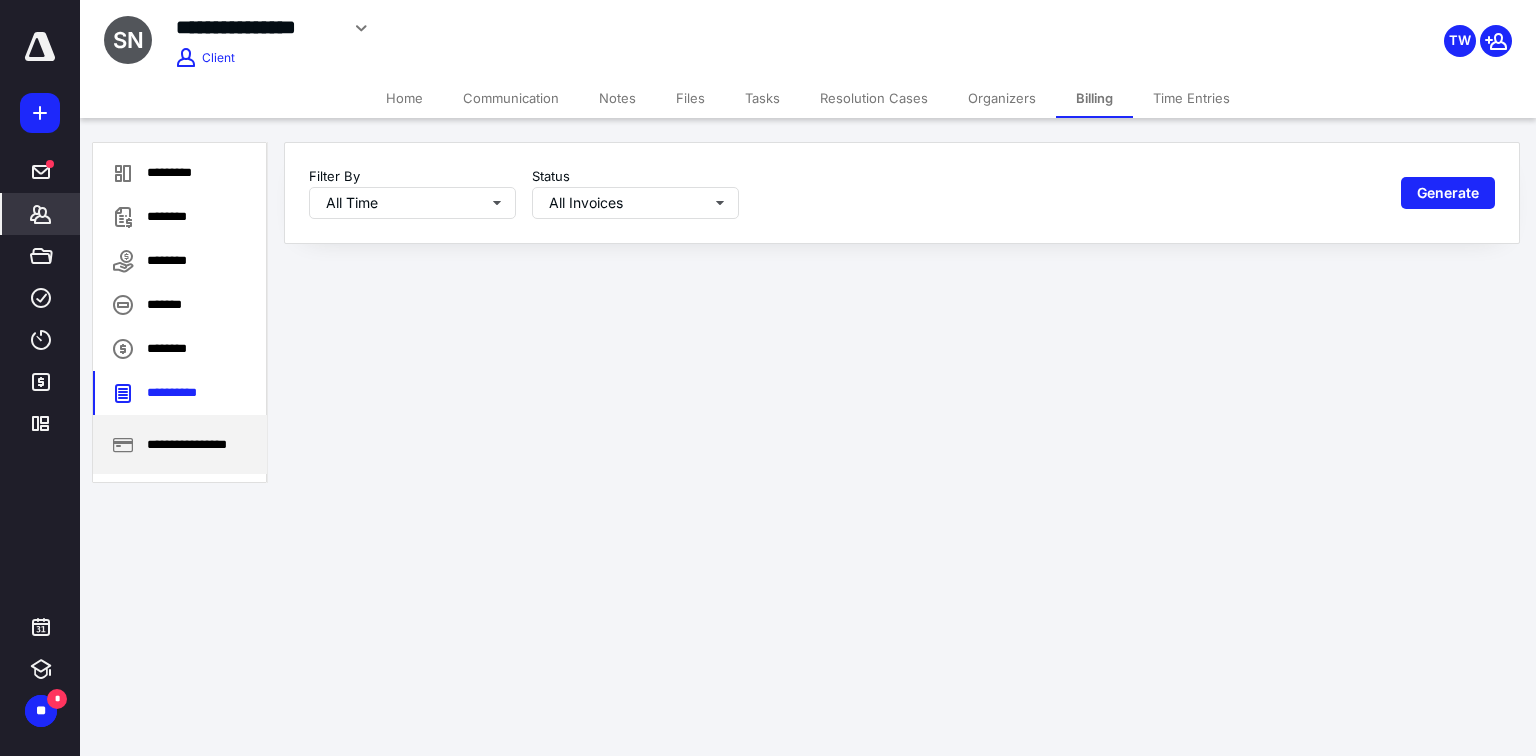 click on "**********" at bounding box center [180, 444] 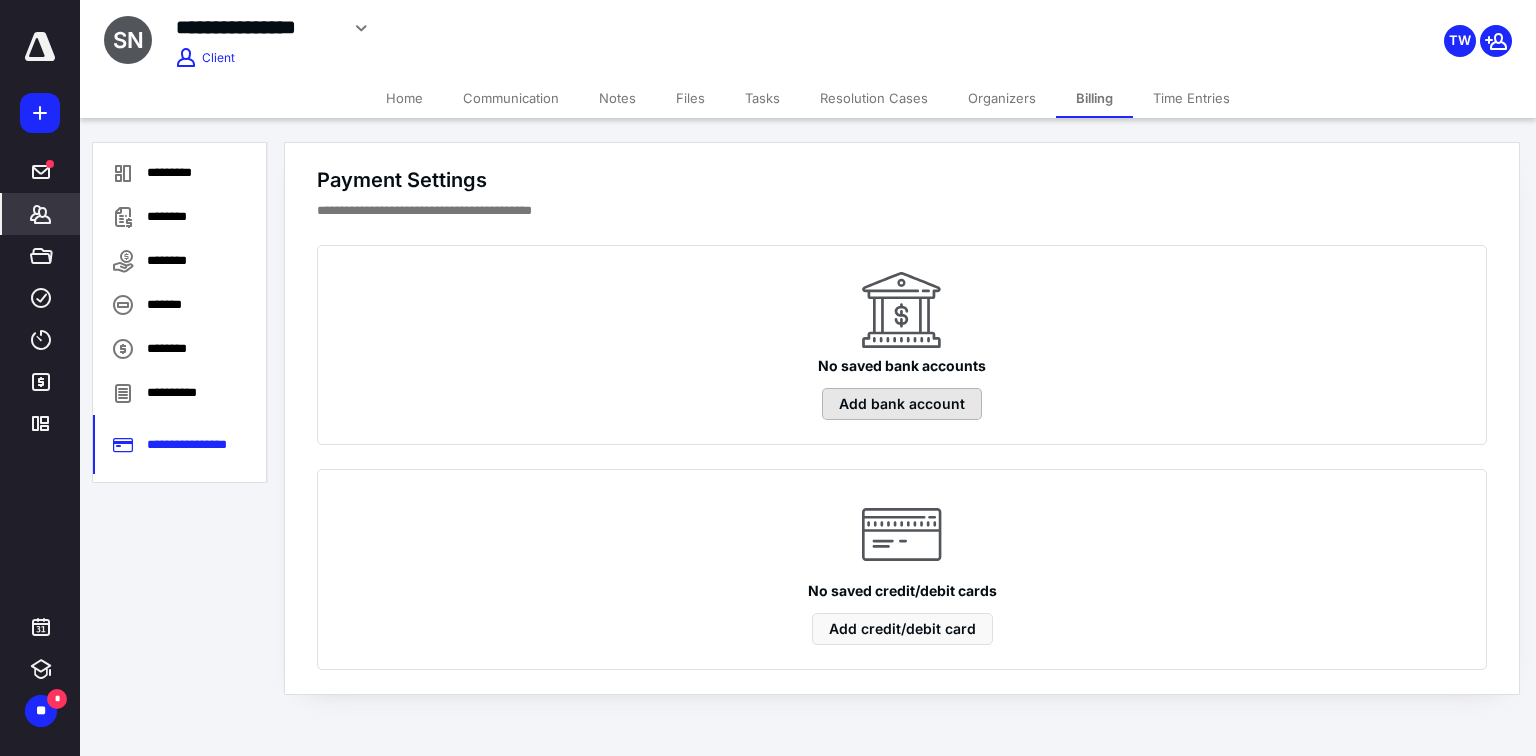 click on "Add bank account" at bounding box center [902, 404] 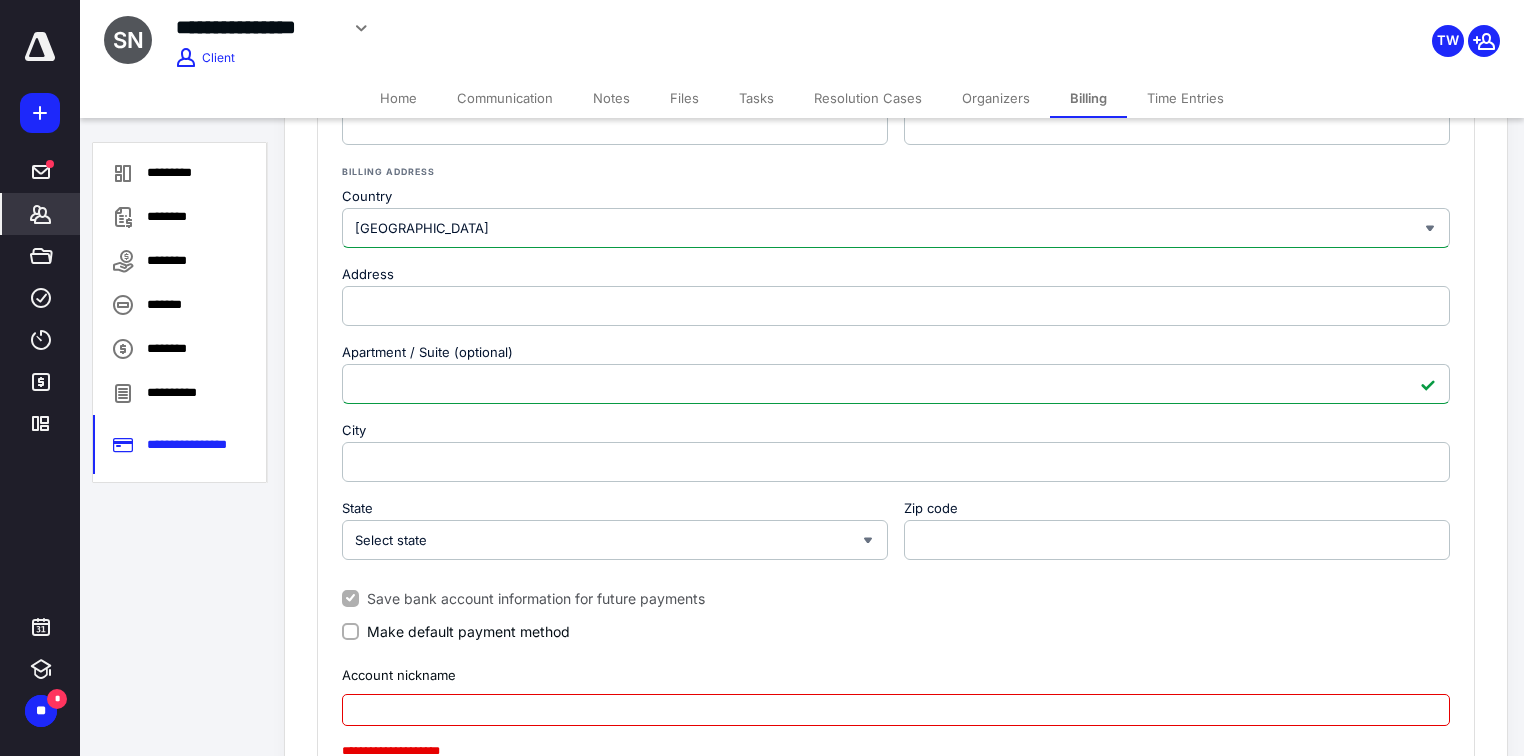 scroll, scrollTop: 400, scrollLeft: 0, axis: vertical 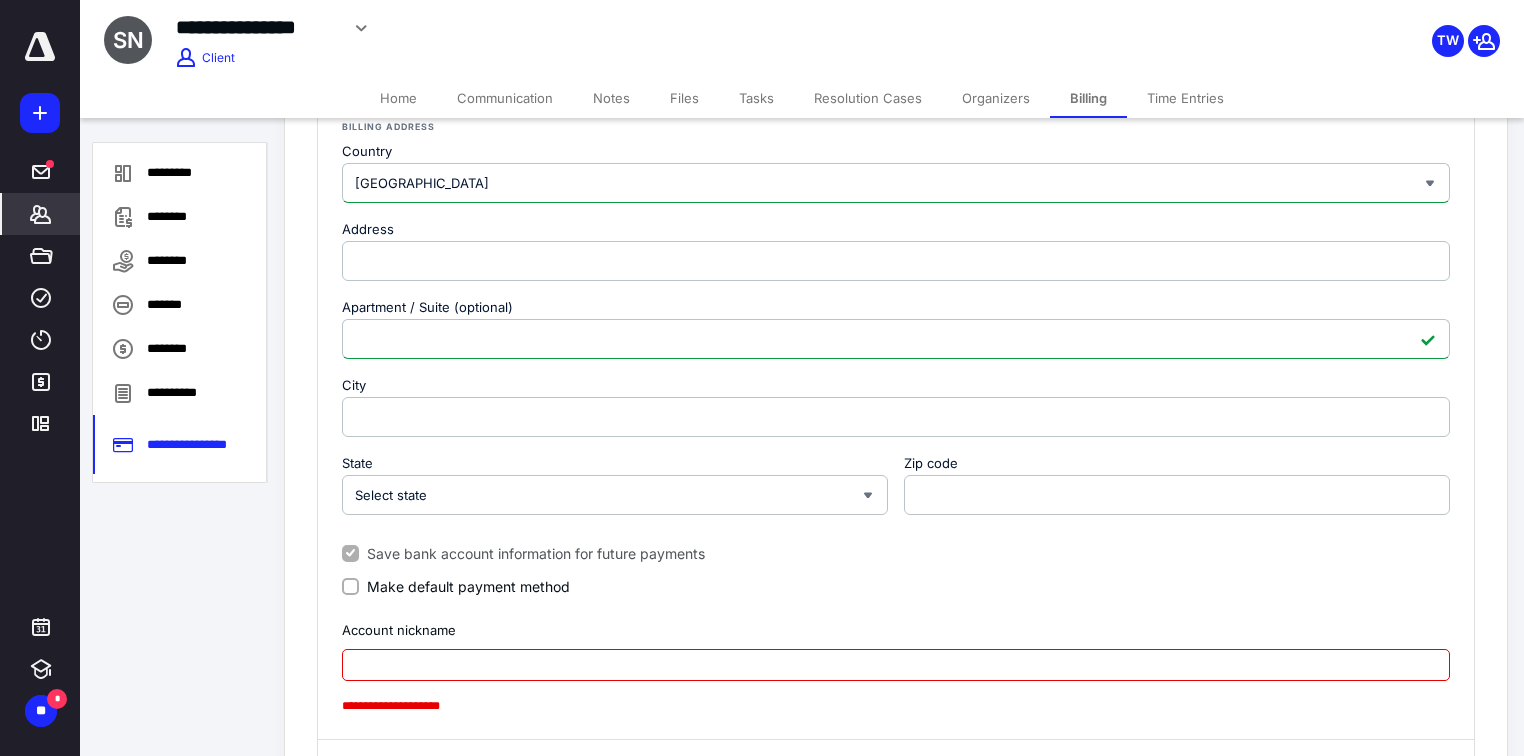 click 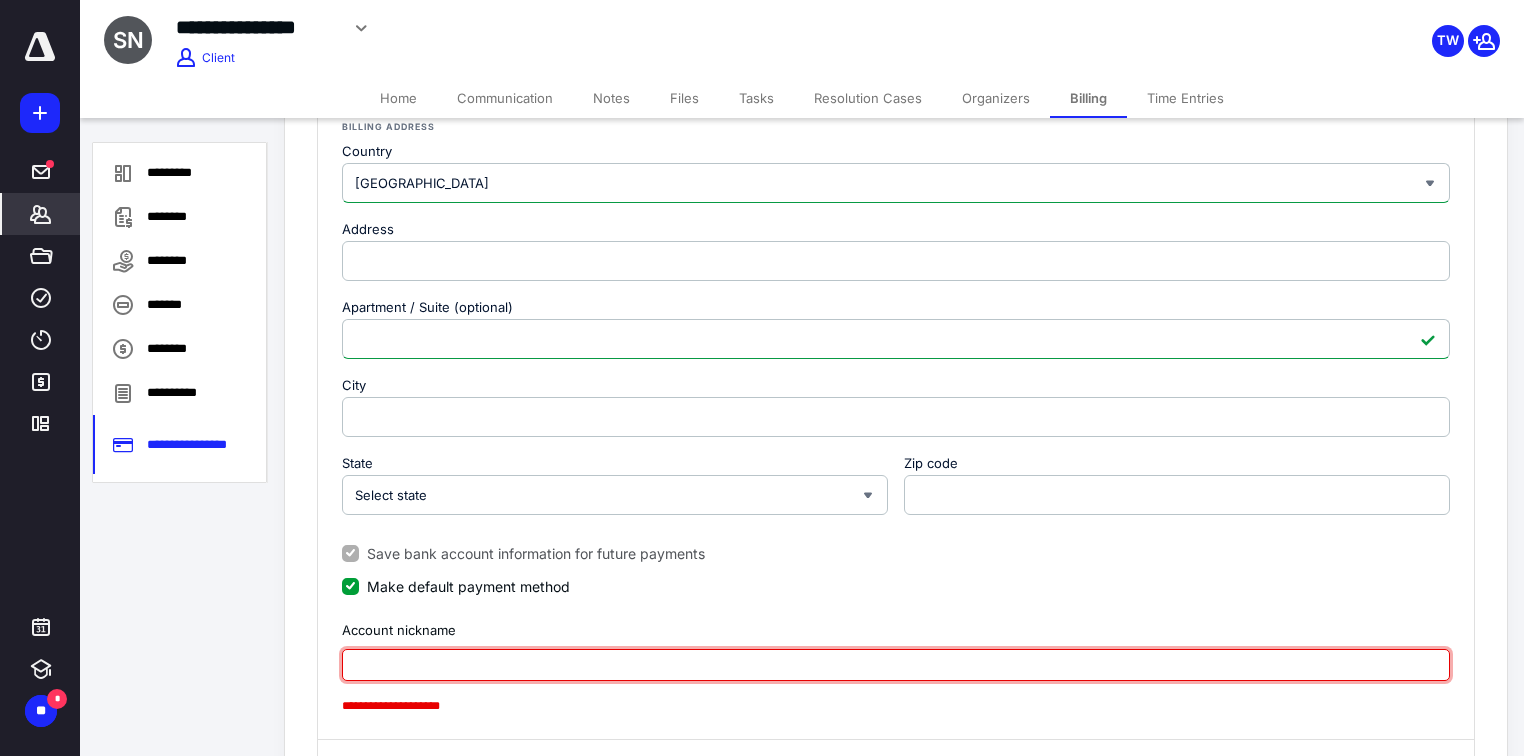 click at bounding box center [896, 665] 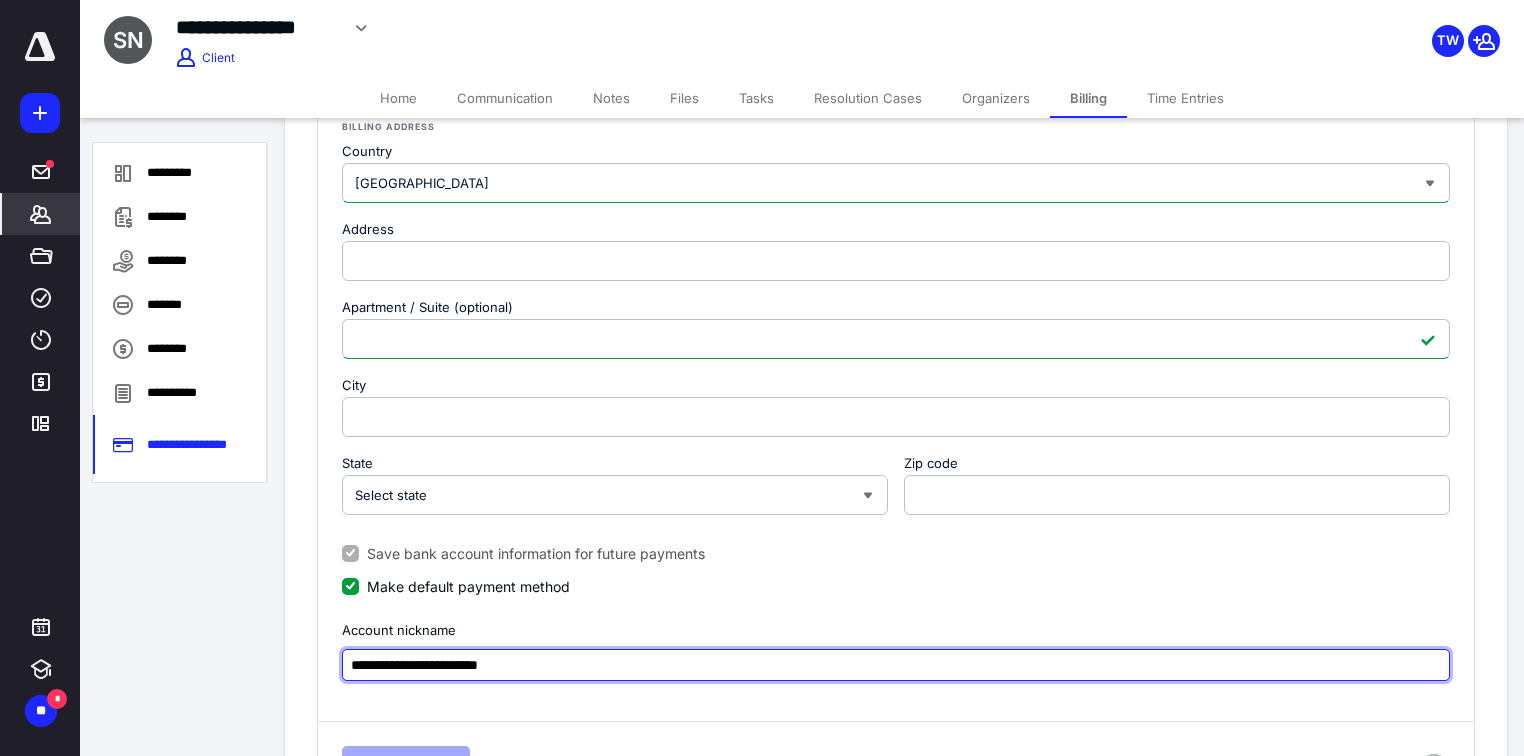 type on "**********" 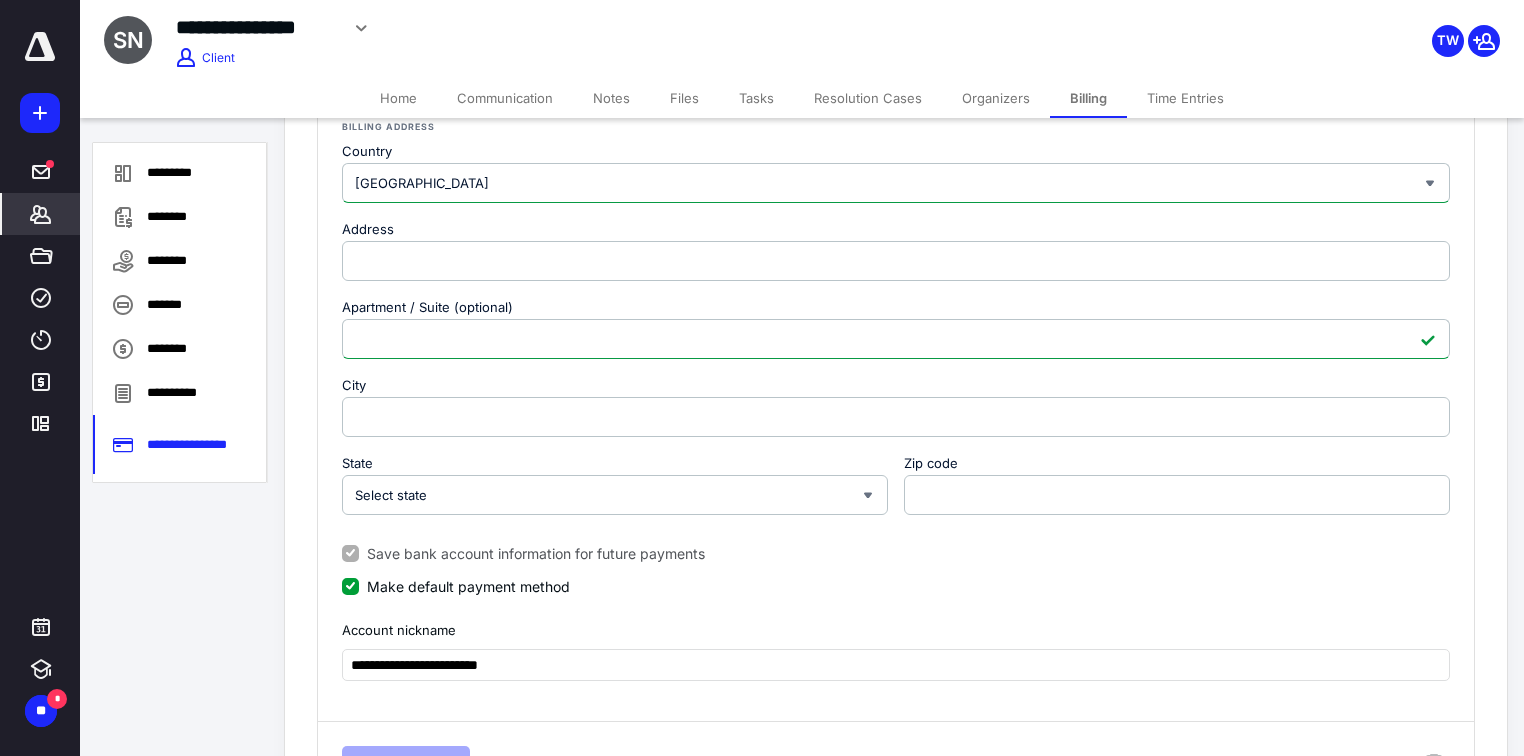 click on "State" at bounding box center [615, 466] 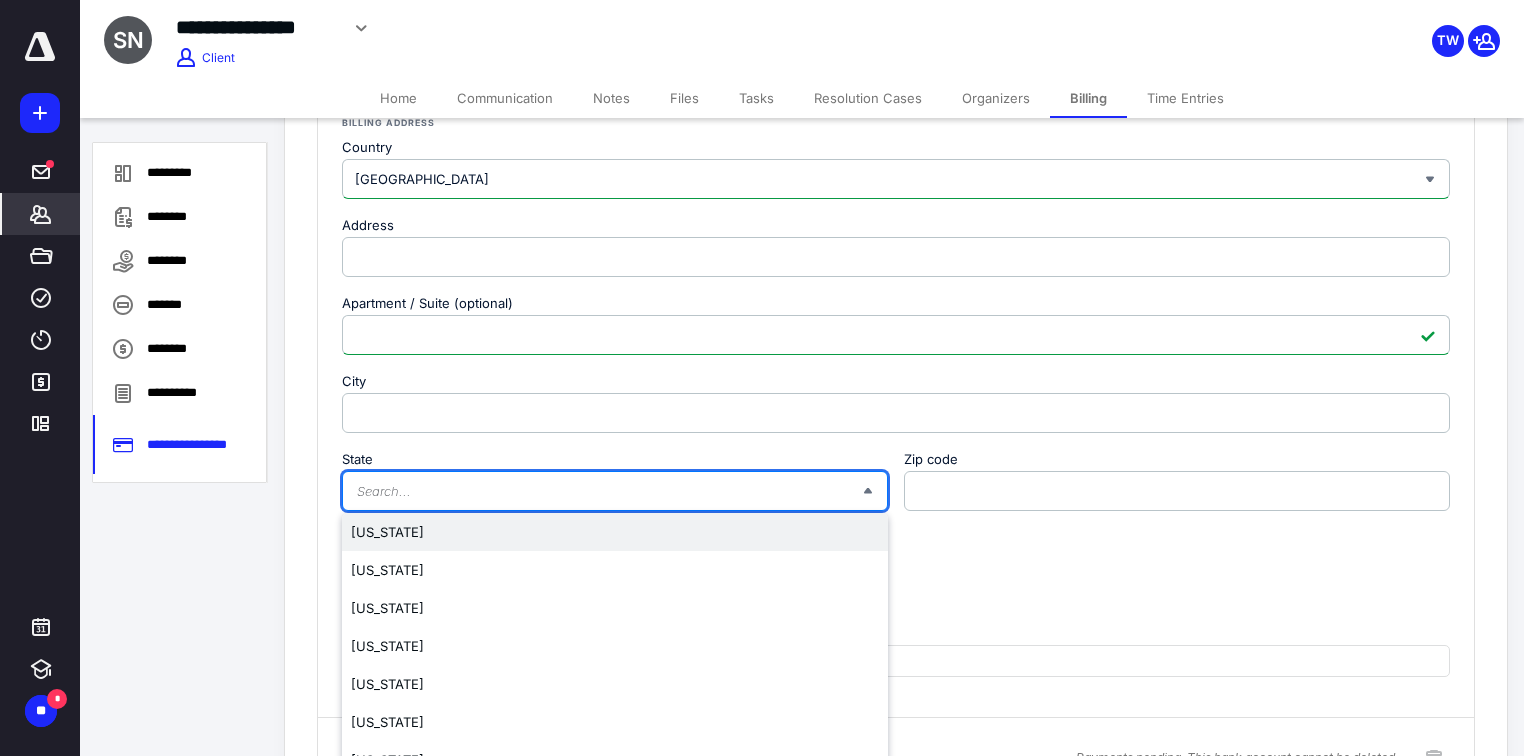 scroll, scrollTop: 480, scrollLeft: 0, axis: vertical 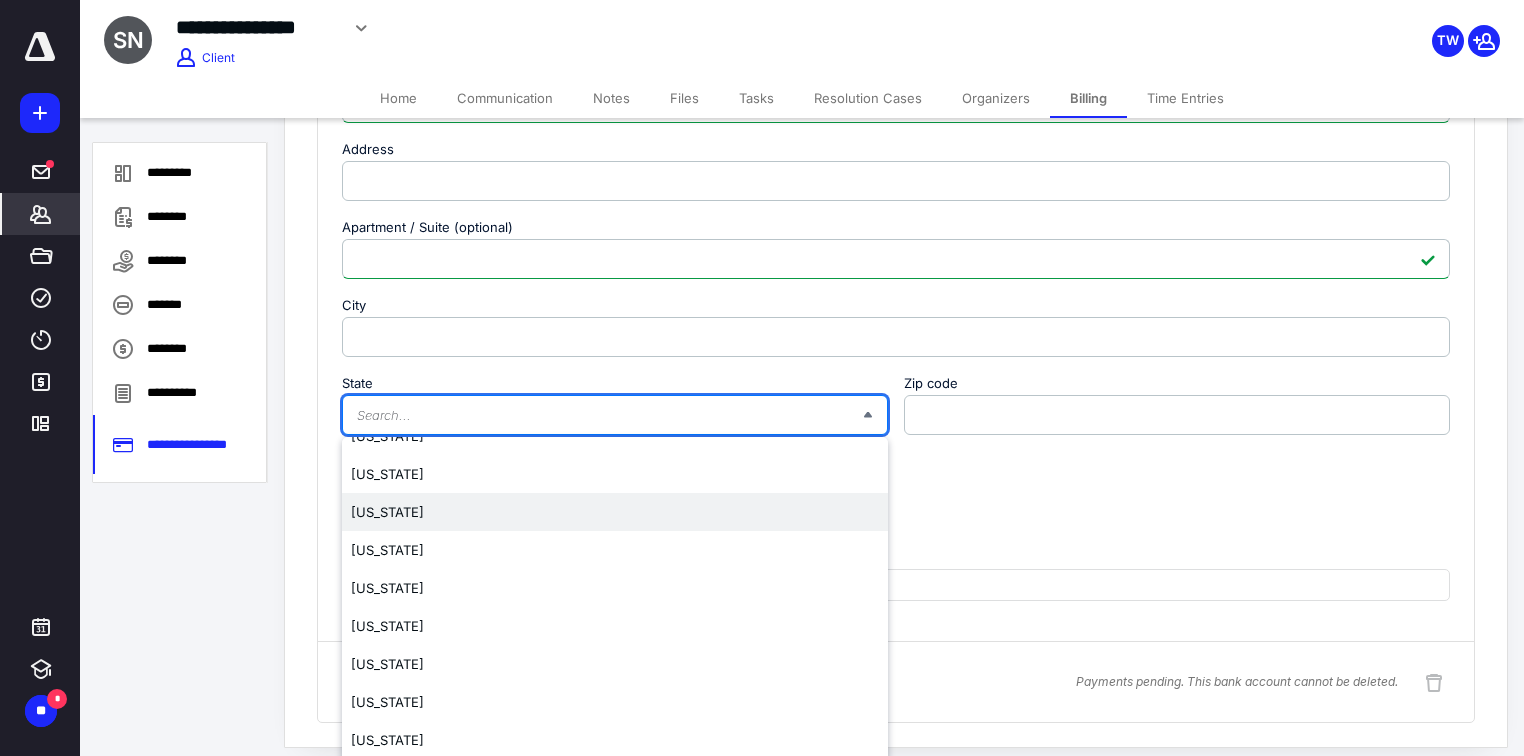 click on "[US_STATE]" at bounding box center (615, 512) 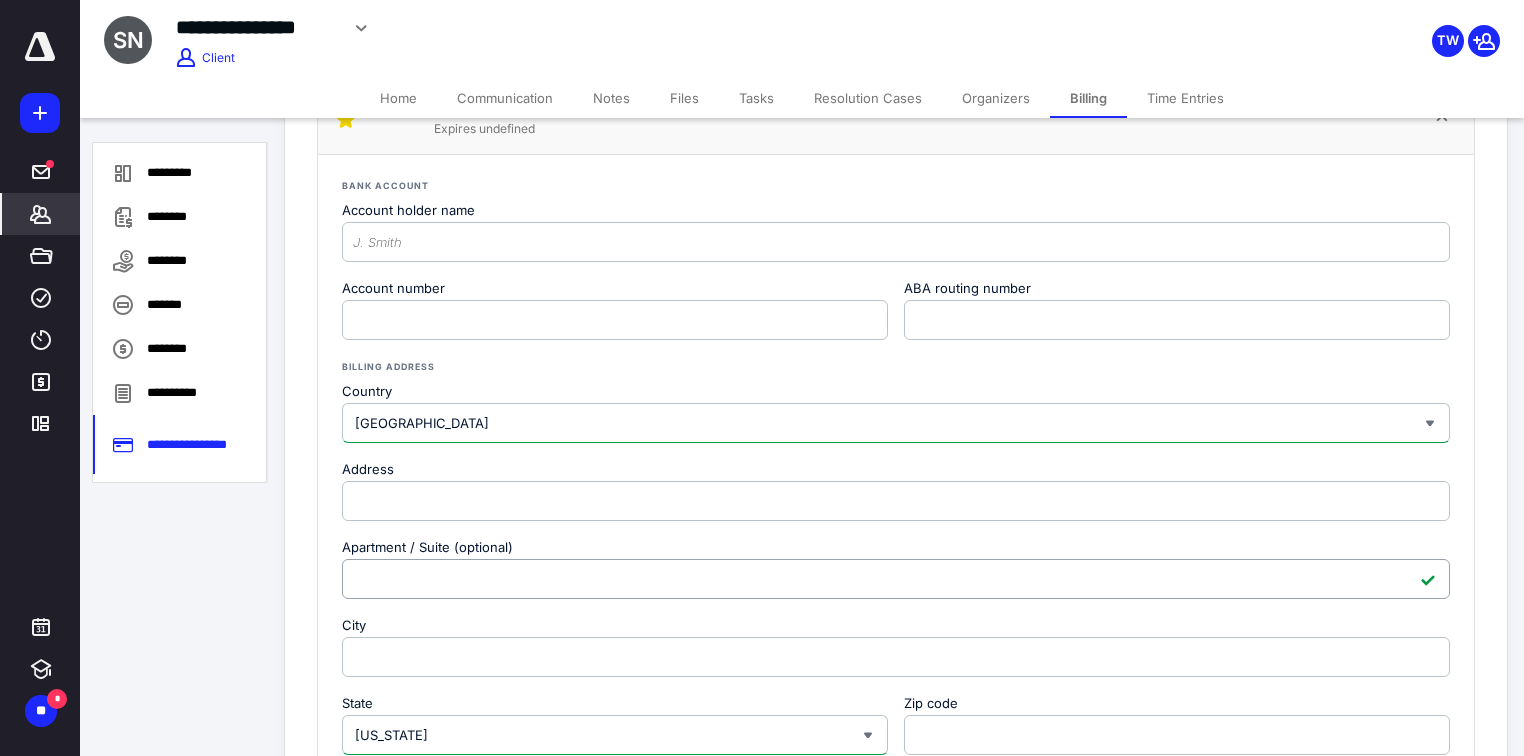 scroll, scrollTop: 0, scrollLeft: 0, axis: both 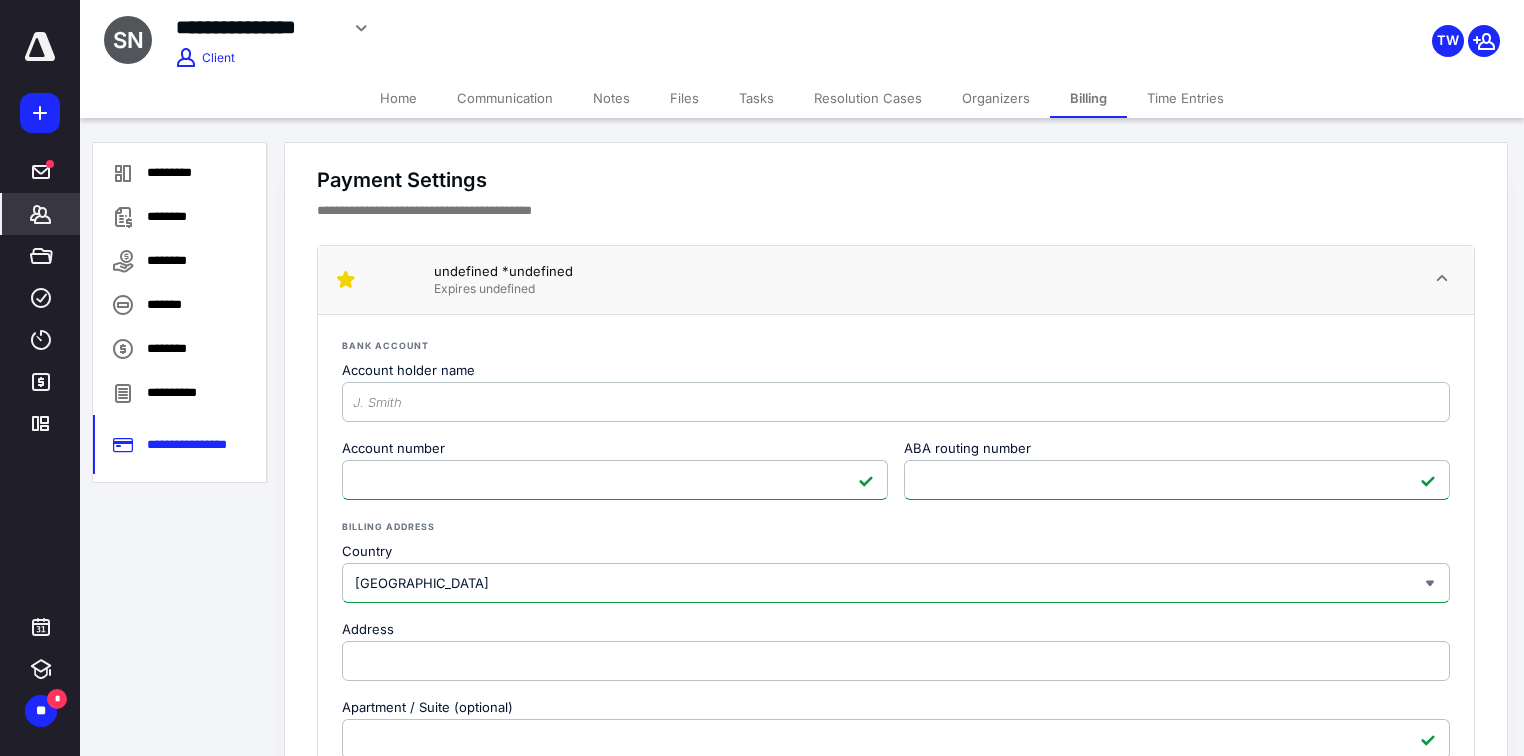 click on "Bank account Account holder name Account number <p>Your browser does not support iframes.</p> ABA routing number <p>Your browser does not support iframes.</p>" at bounding box center [896, 421] 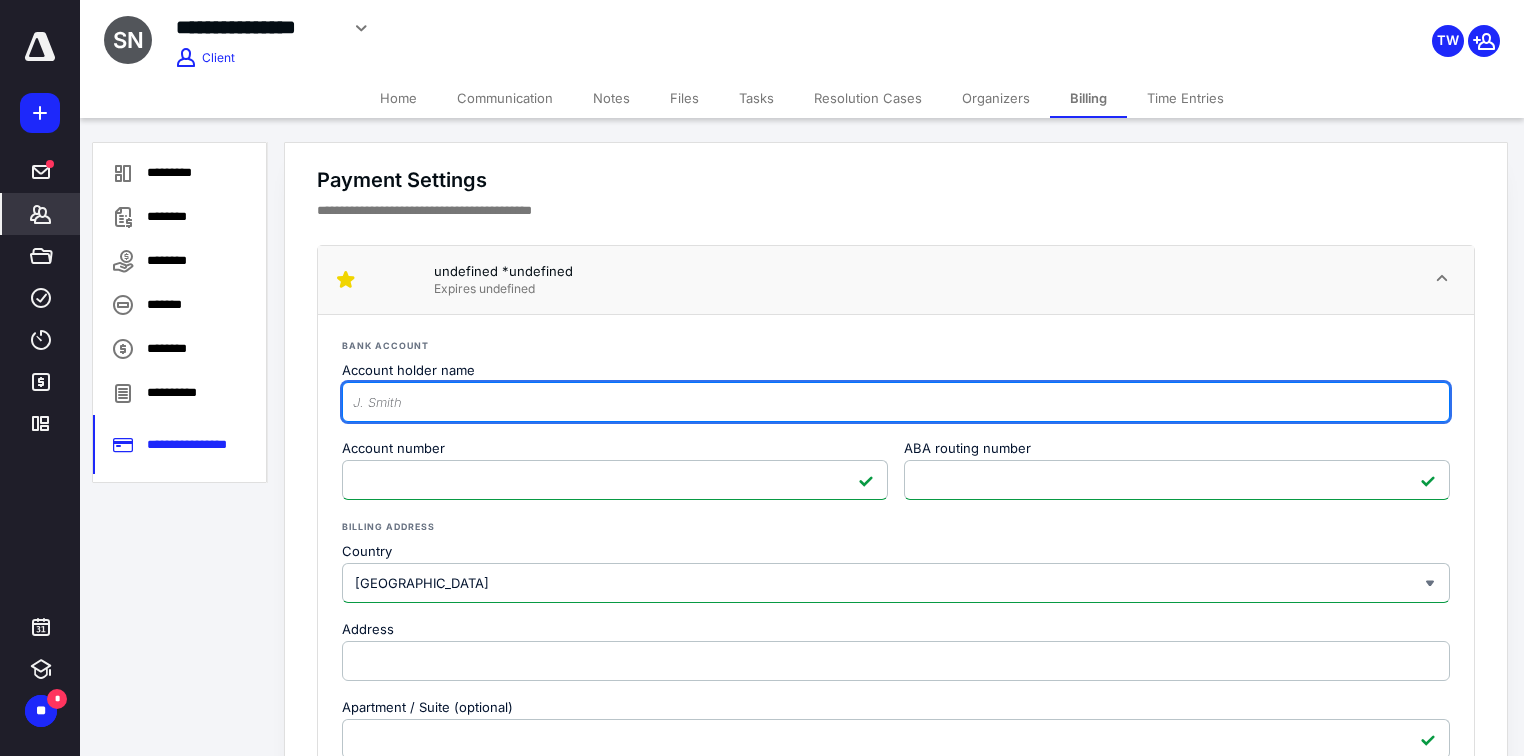 click on "Account holder name" at bounding box center (896, 402) 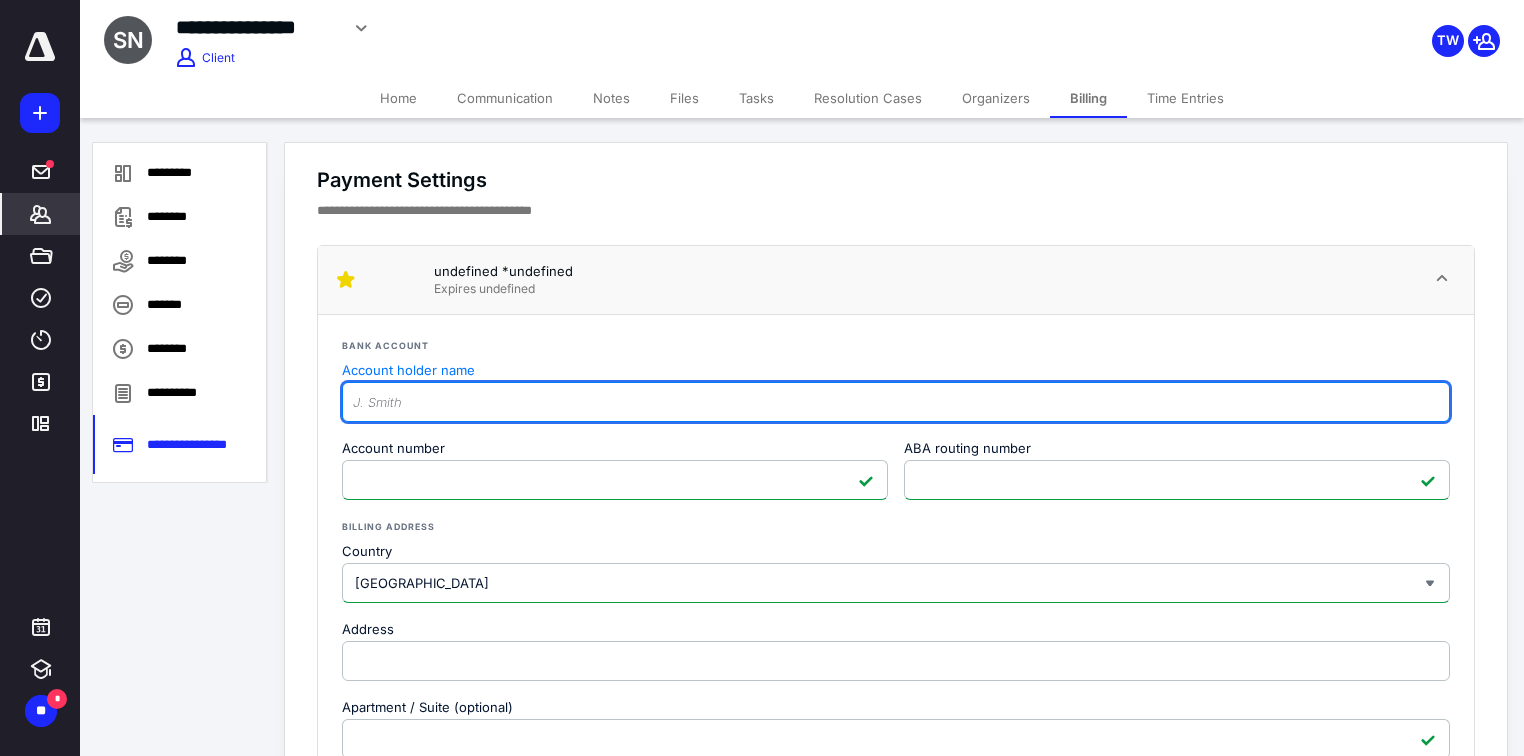 click on "Account holder name" at bounding box center [896, 402] 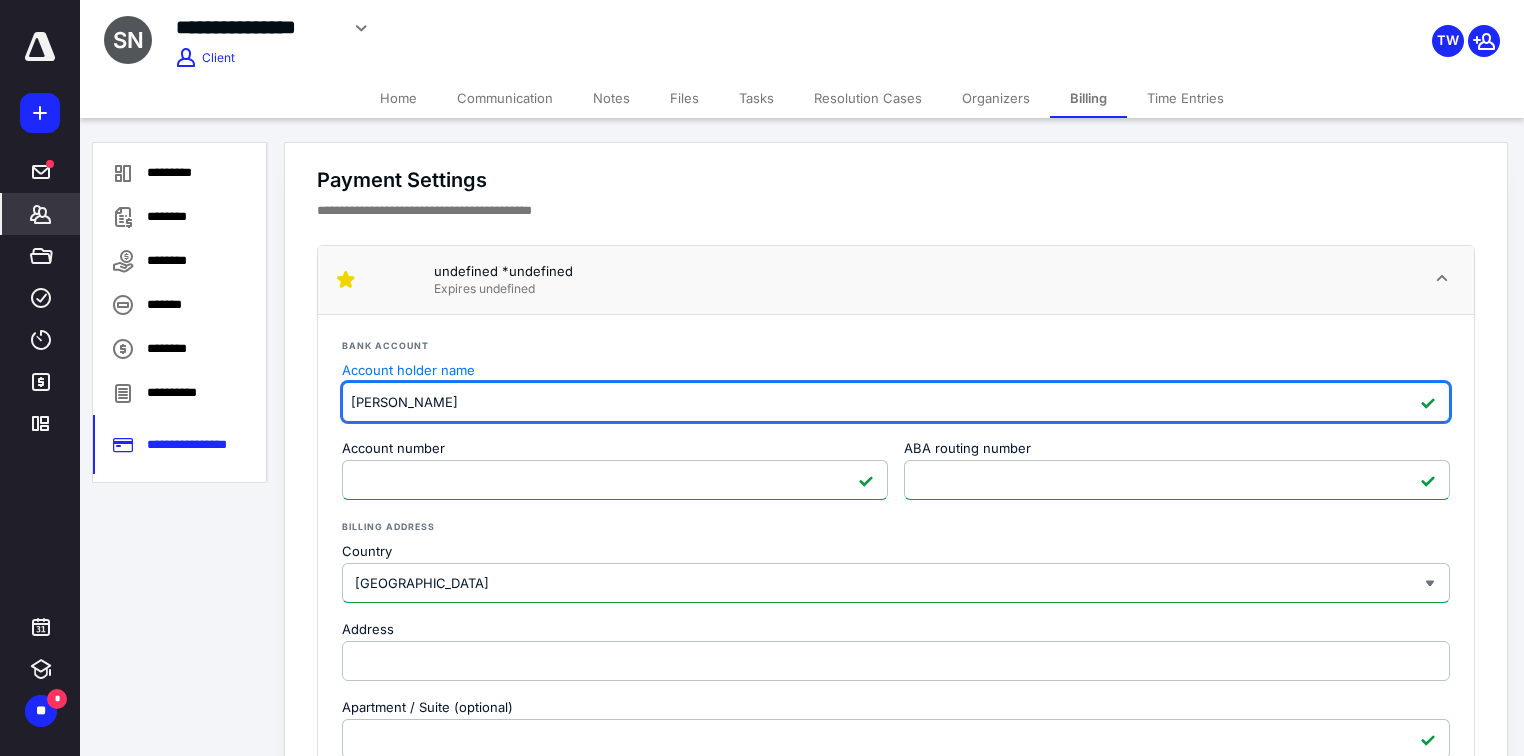 type on "[PERSON_NAME]" 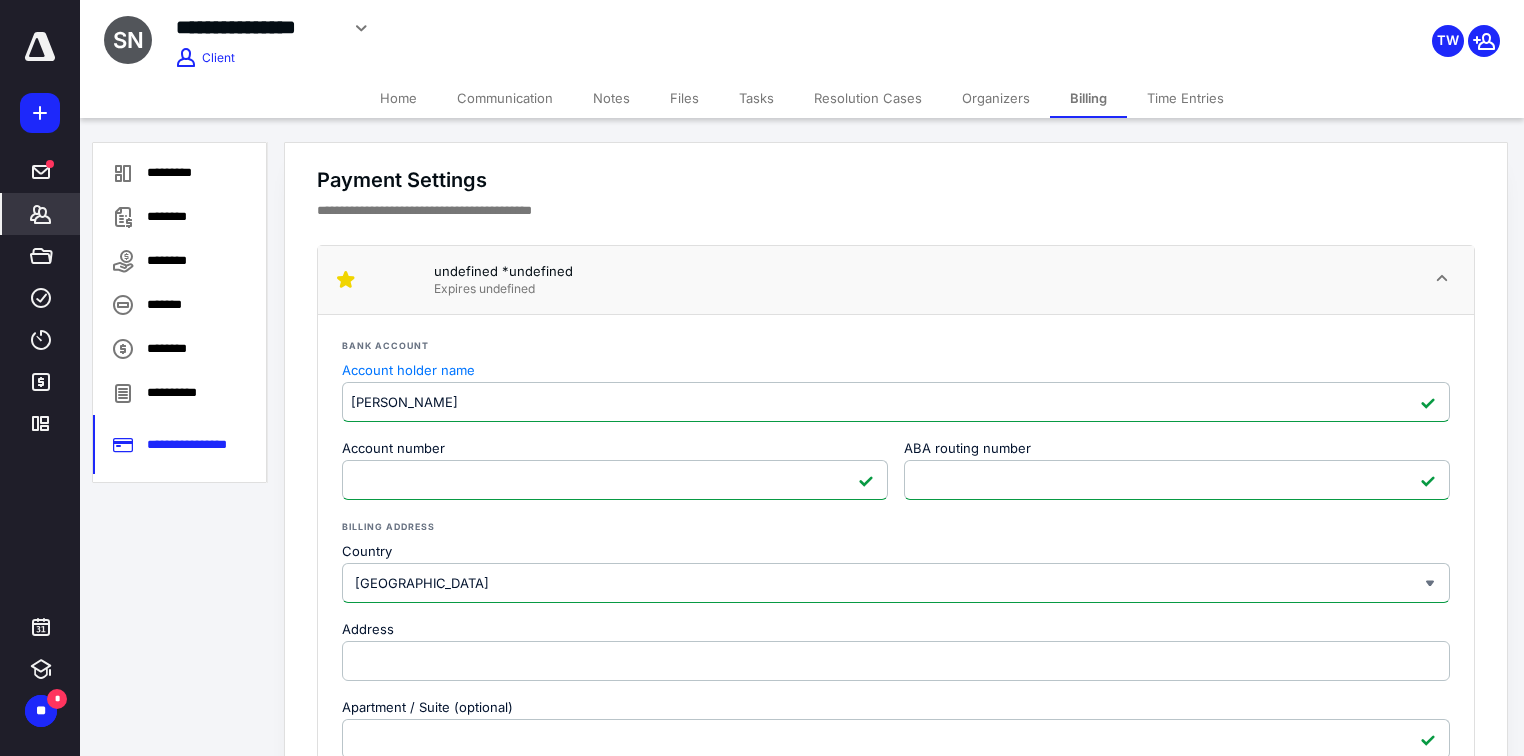 click on "Account number" at bounding box center [615, 451] 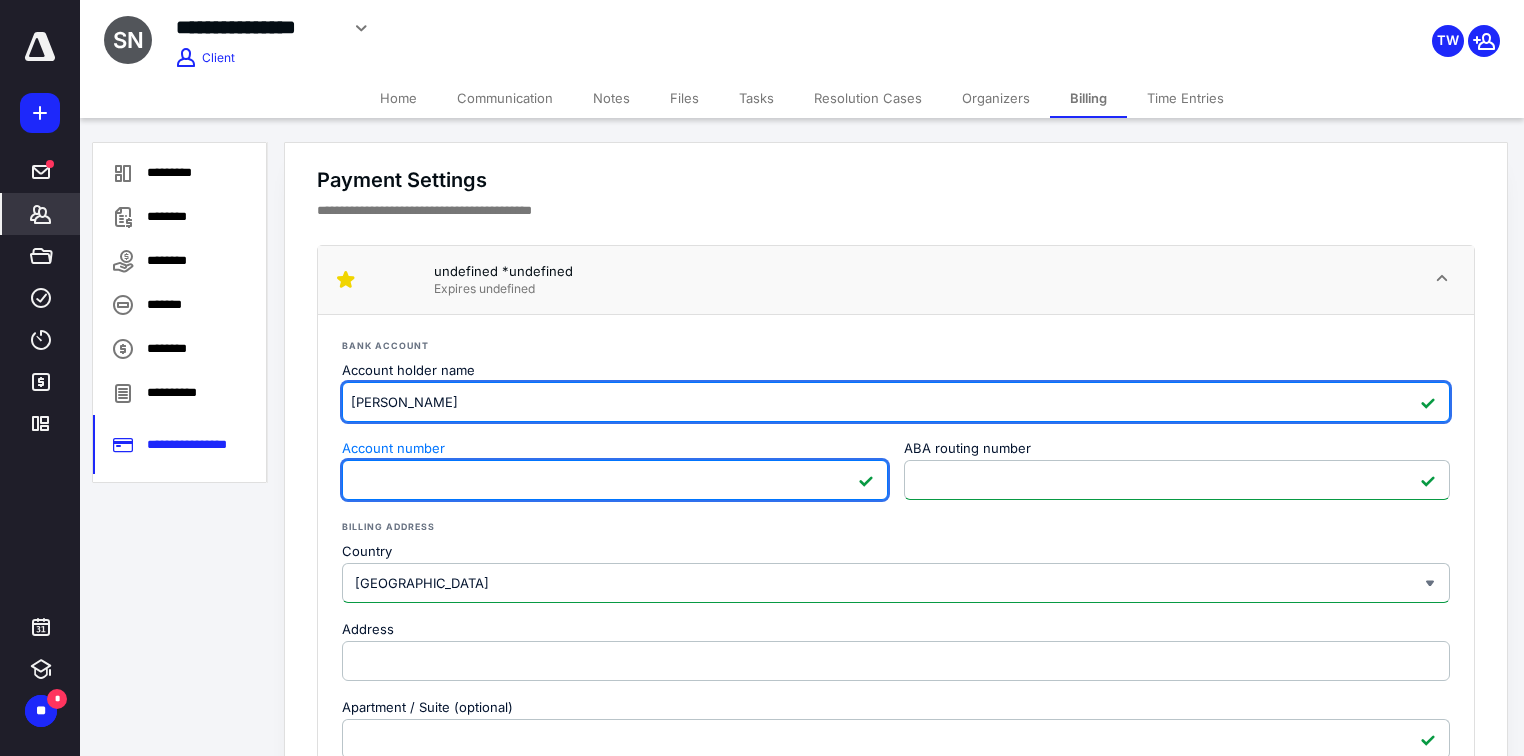 click on "[PERSON_NAME]" at bounding box center [896, 402] 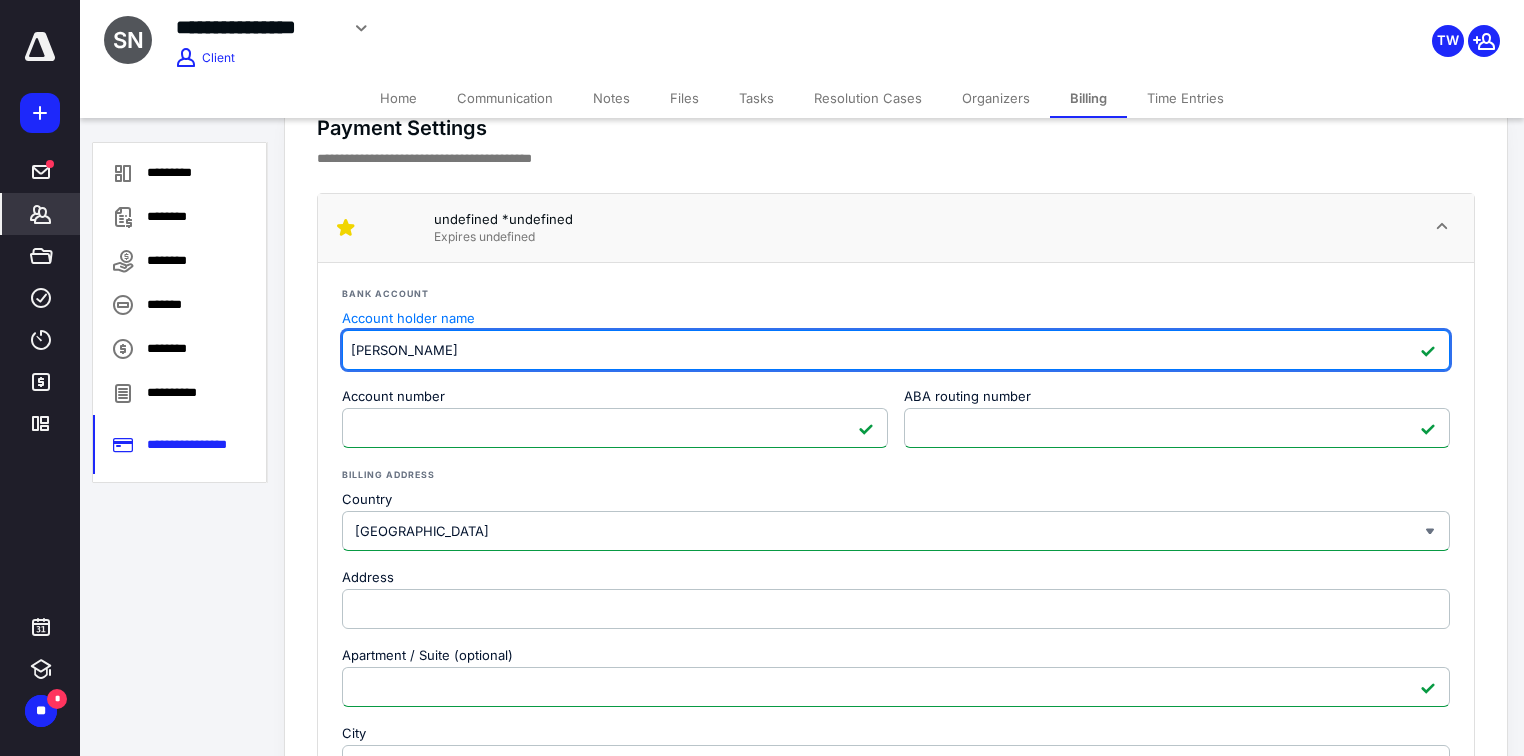 scroll, scrollTop: 80, scrollLeft: 0, axis: vertical 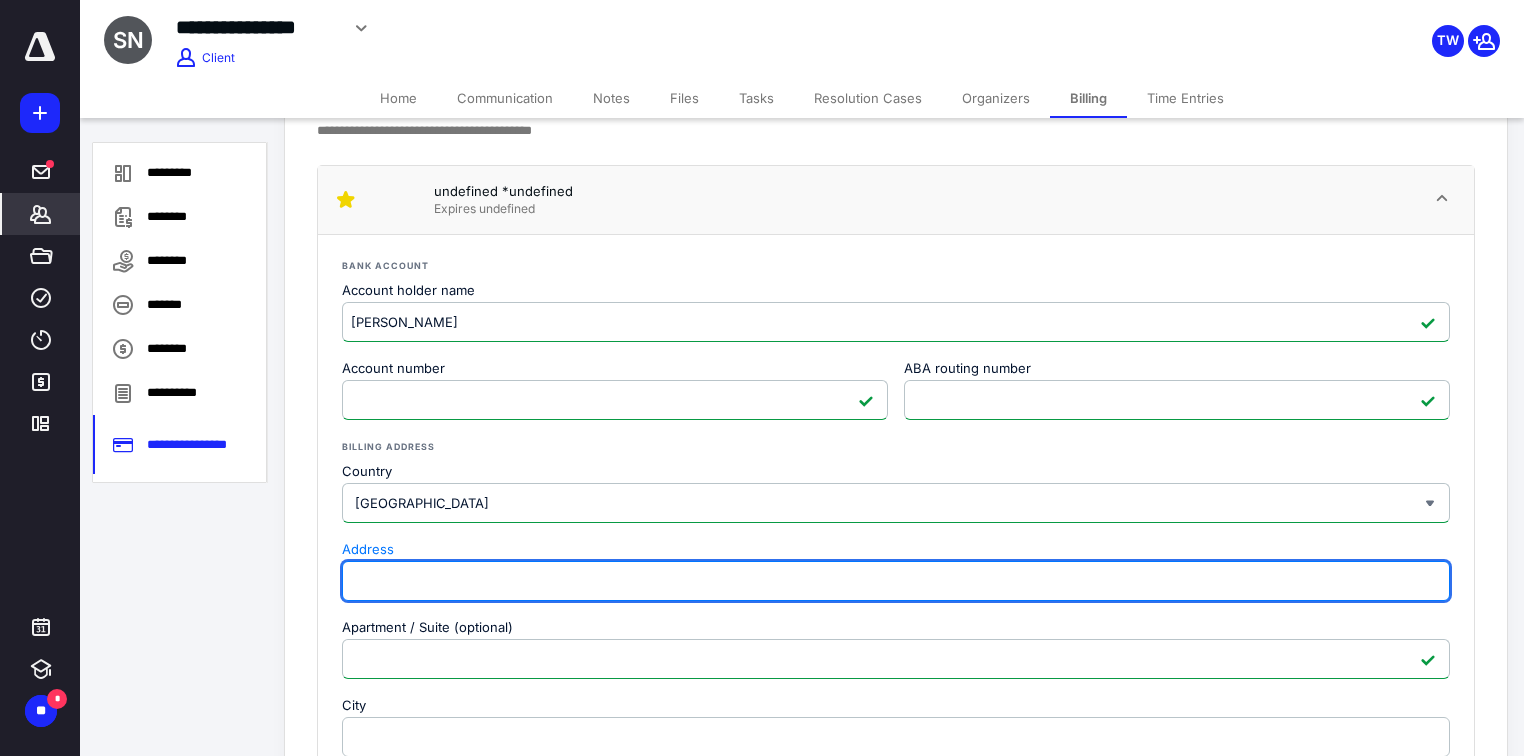 click on "Address" at bounding box center (896, 581) 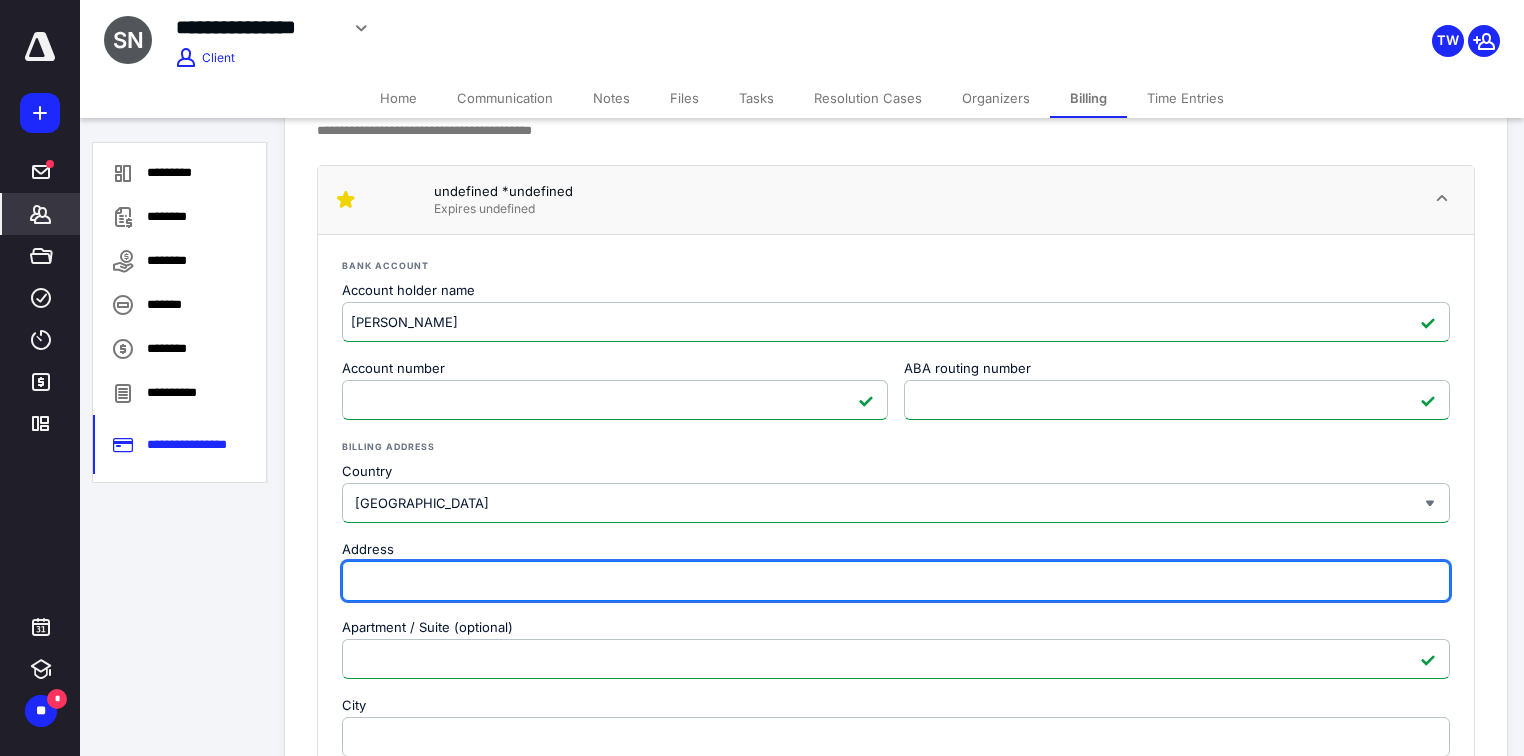 click on "Address" at bounding box center (896, 581) 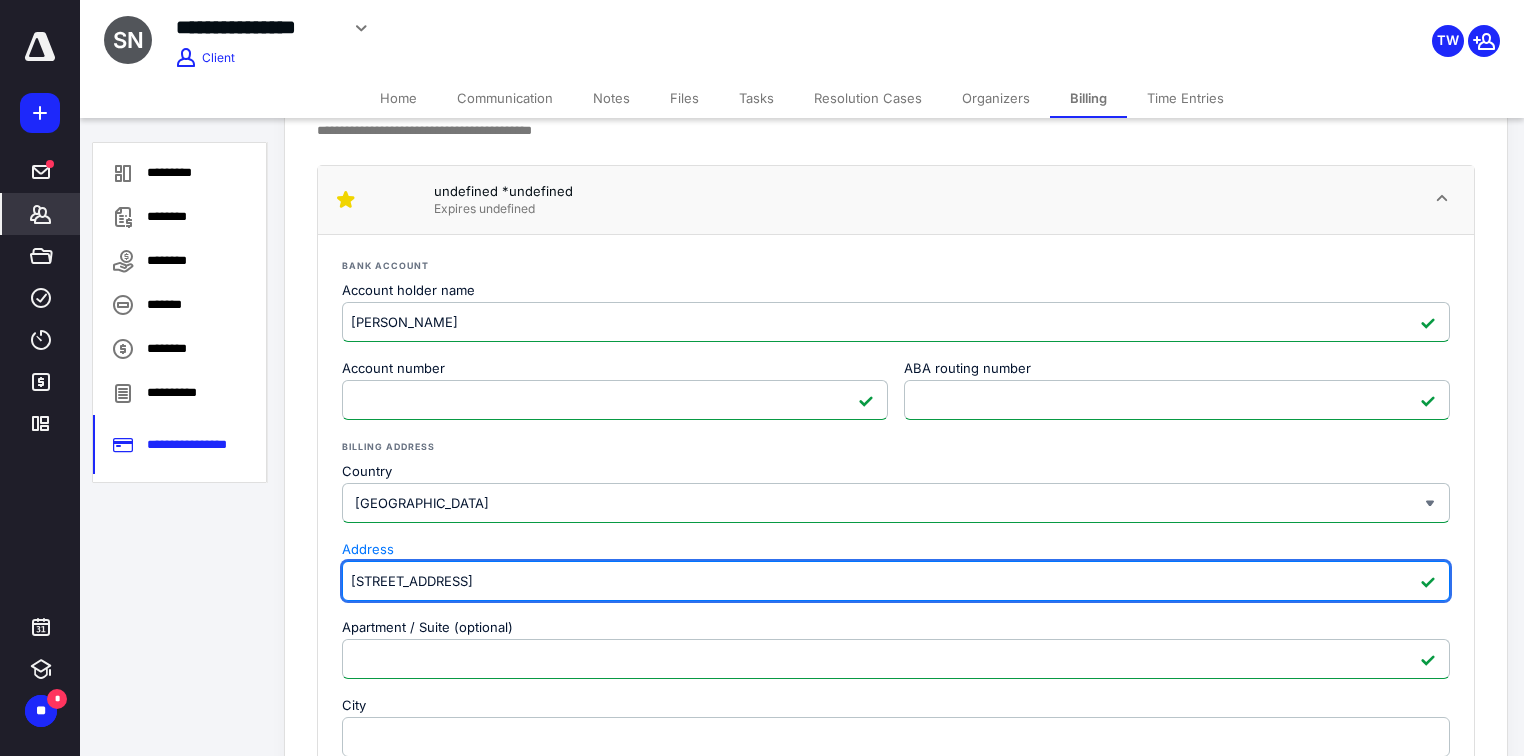 type on "[STREET_ADDRESS]" 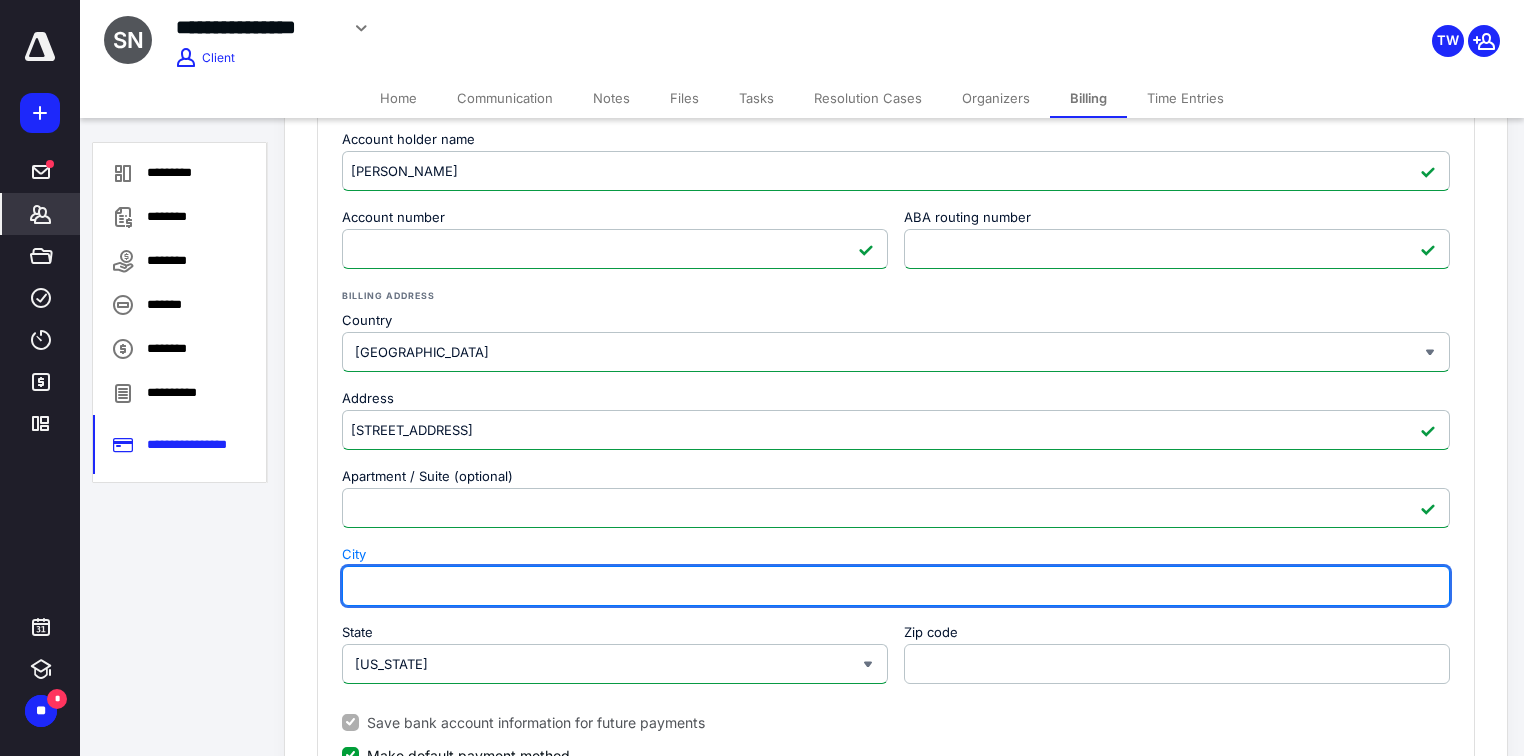 scroll, scrollTop: 400, scrollLeft: 0, axis: vertical 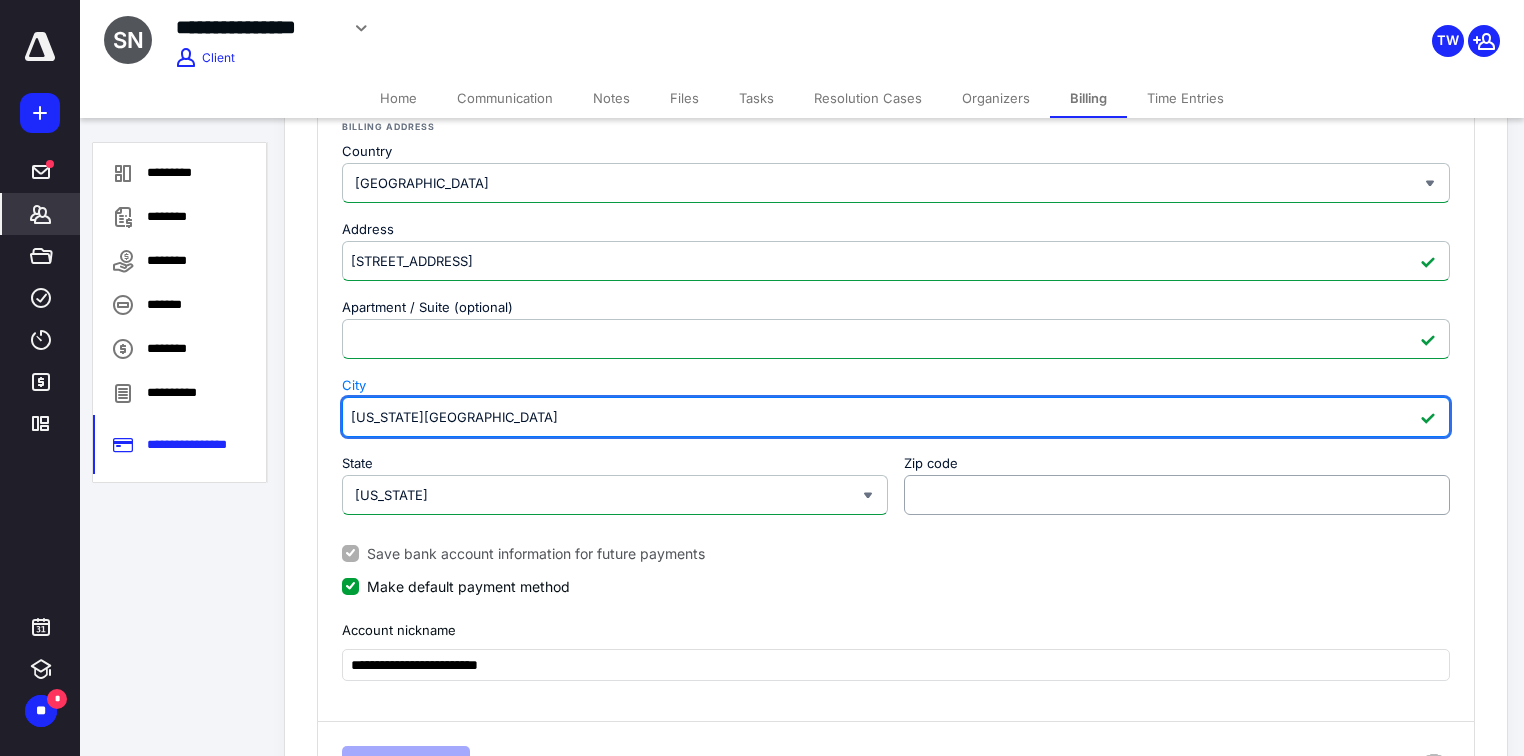type on "[US_STATE][GEOGRAPHIC_DATA]" 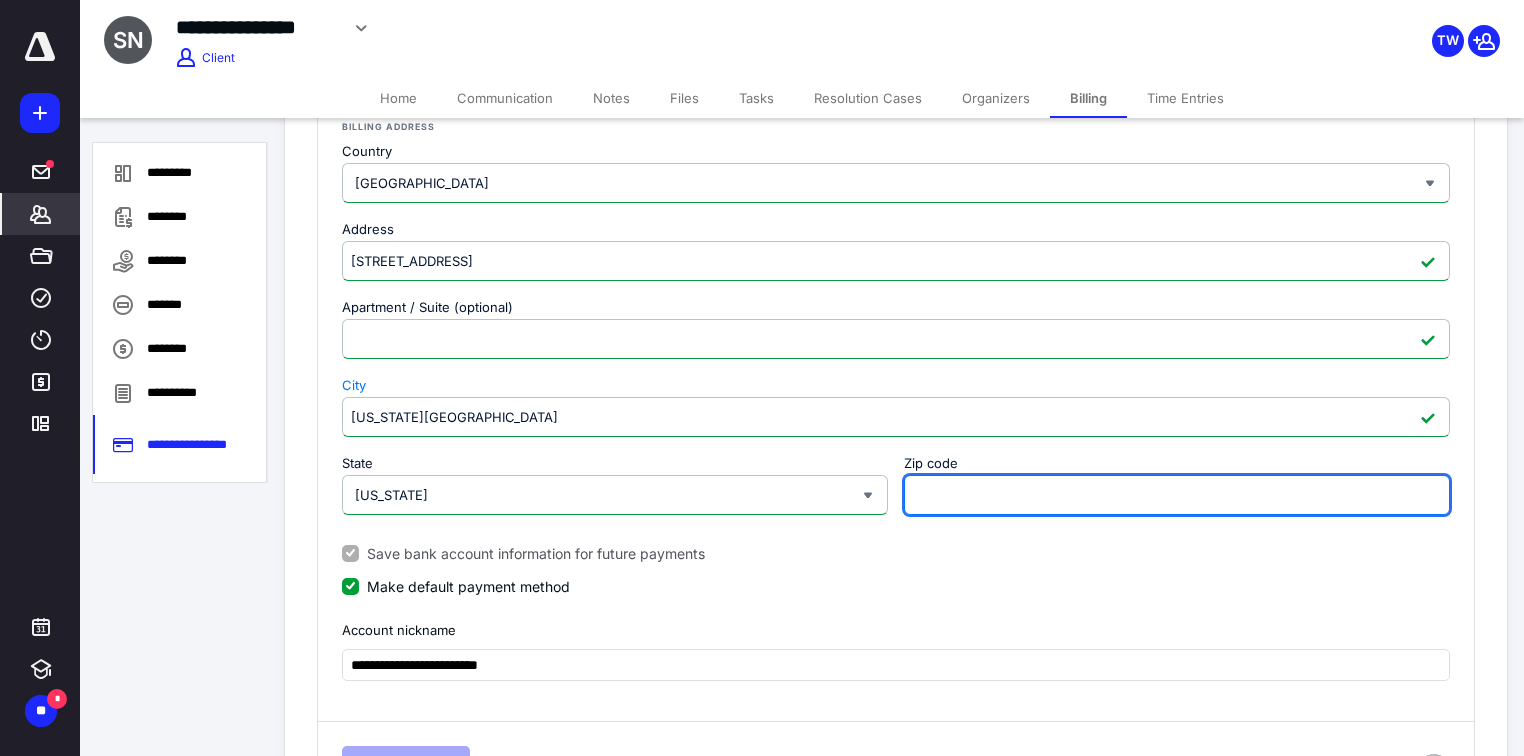 click on "Zip code" at bounding box center [1177, 495] 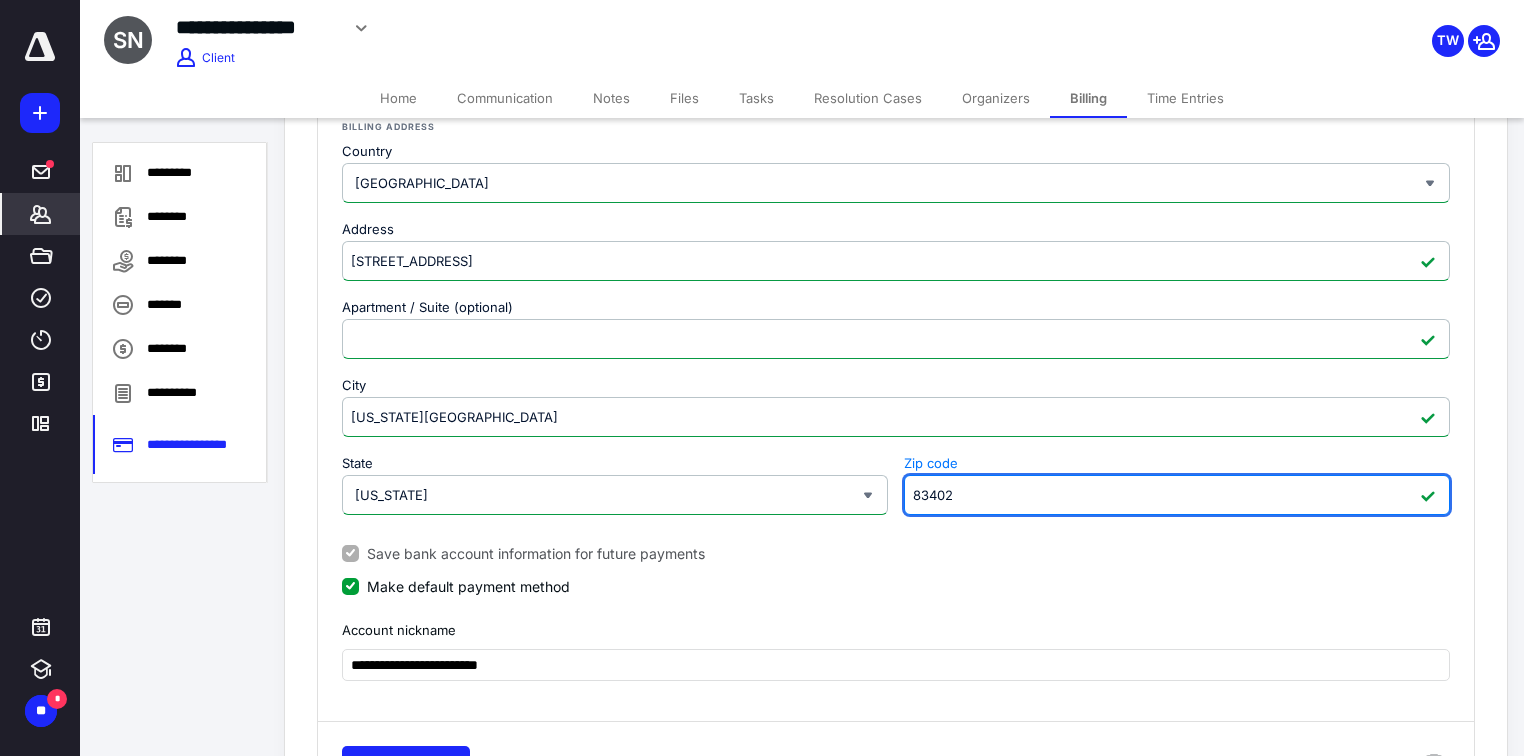 type on "83402" 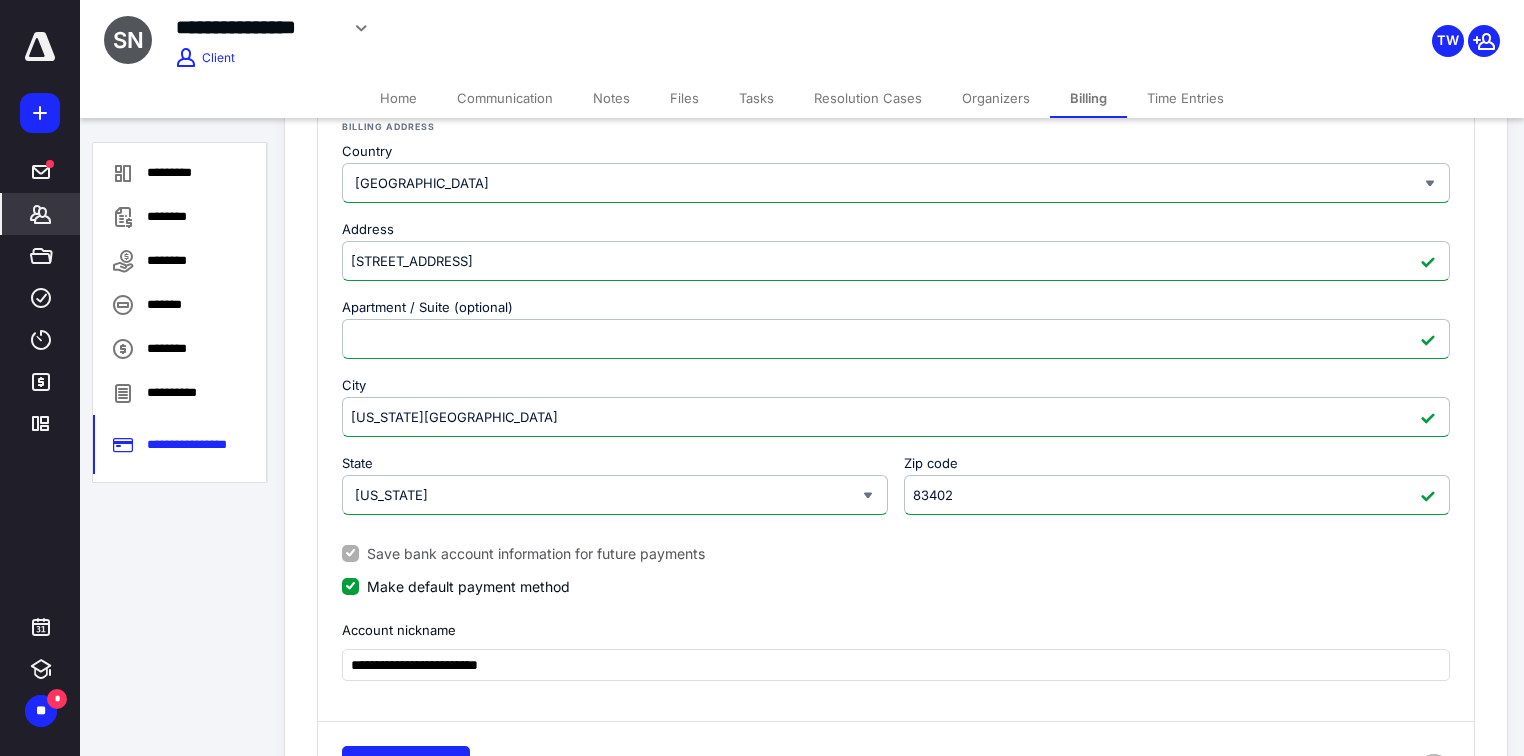 click on "Save bank account information for future payments" at bounding box center [896, 553] 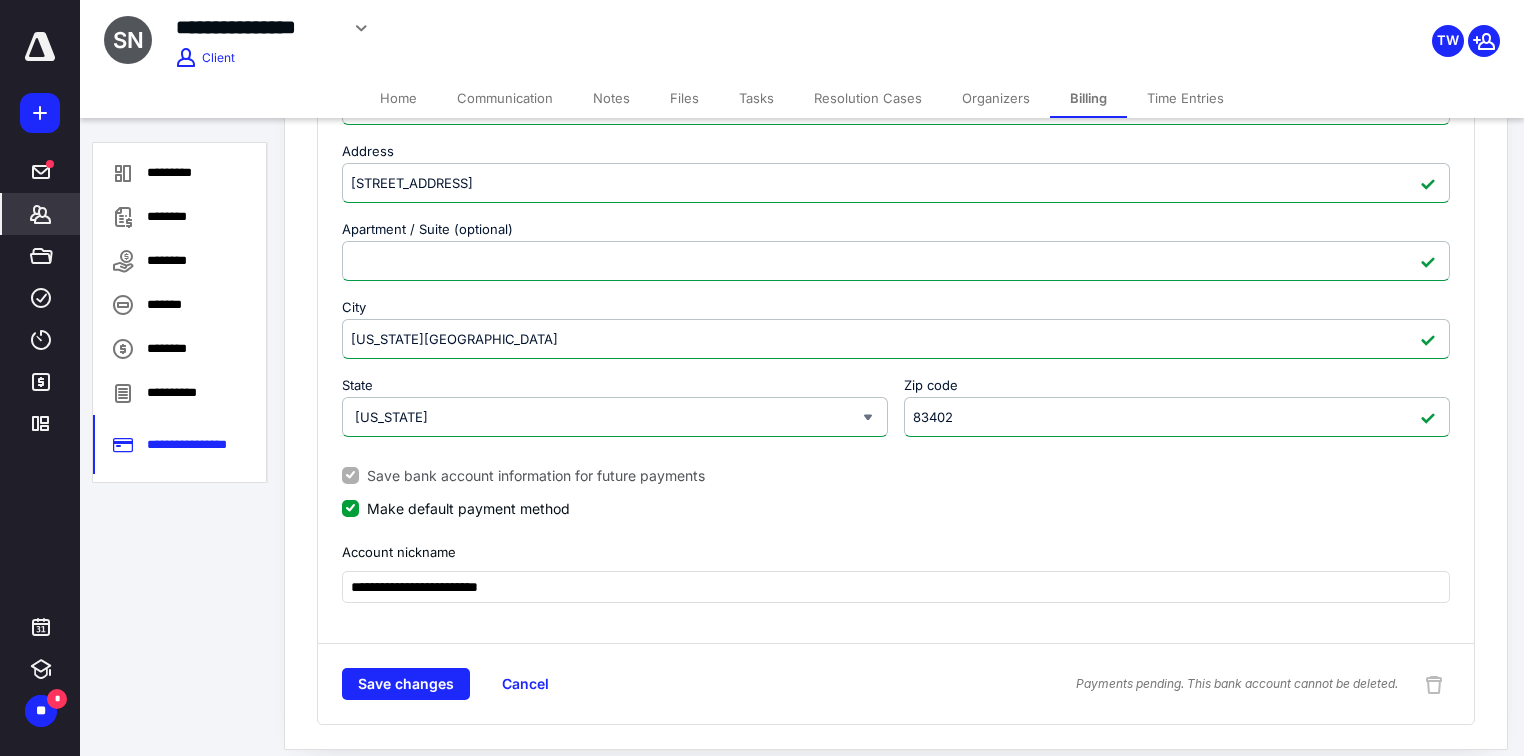 scroll, scrollTop: 494, scrollLeft: 0, axis: vertical 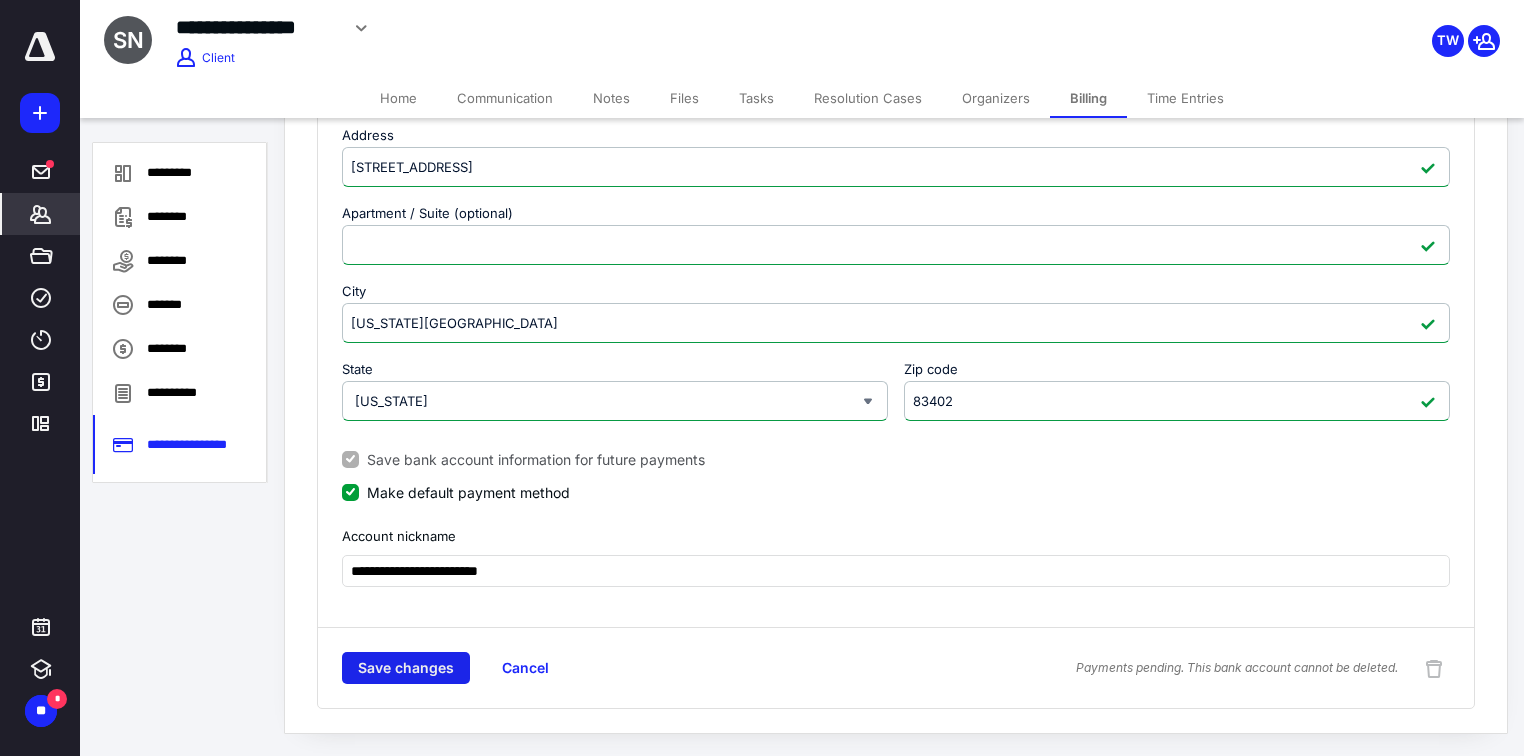 click on "Save changes" at bounding box center (406, 668) 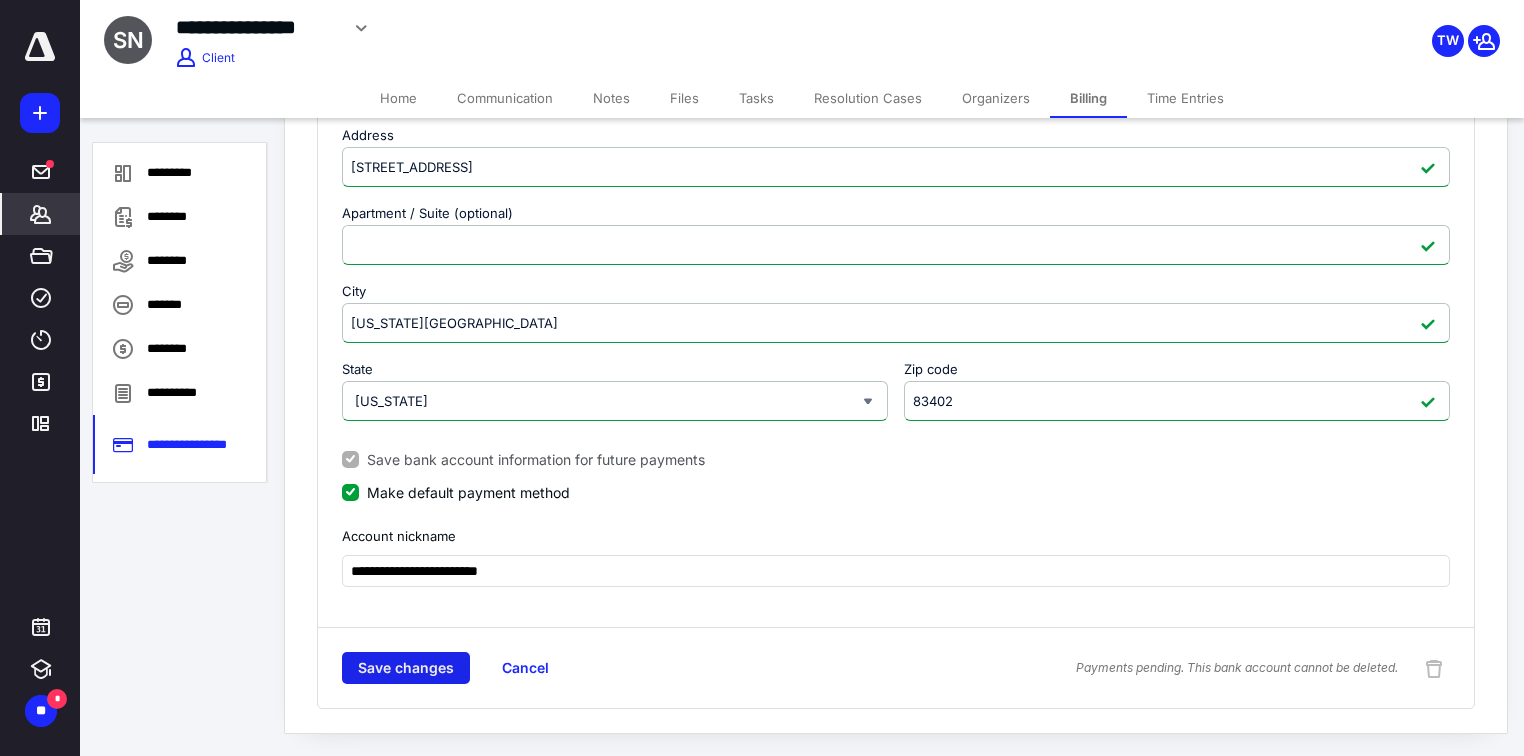 scroll, scrollTop: 0, scrollLeft: 0, axis: both 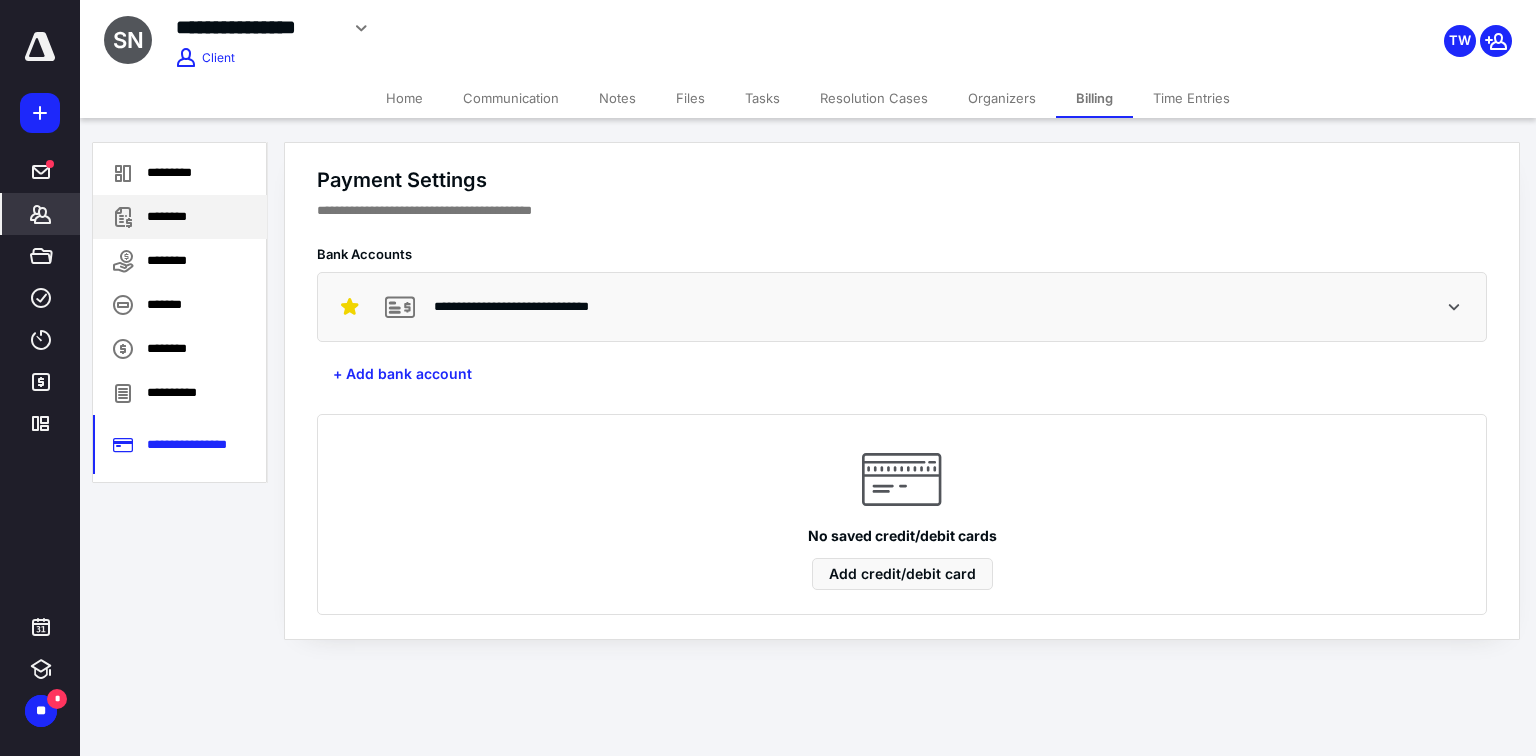 click on "********" at bounding box center [180, 217] 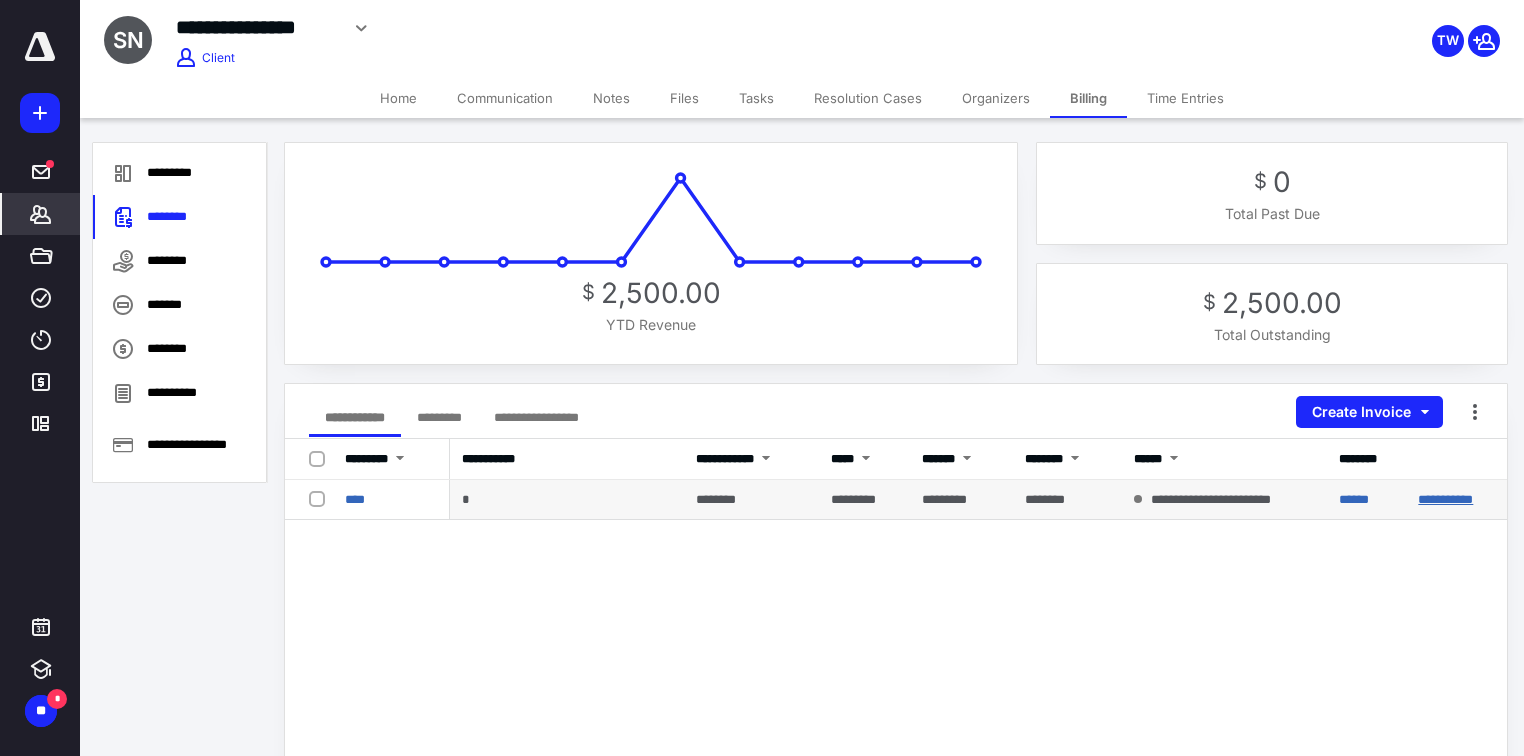click on "**********" at bounding box center [1445, 499] 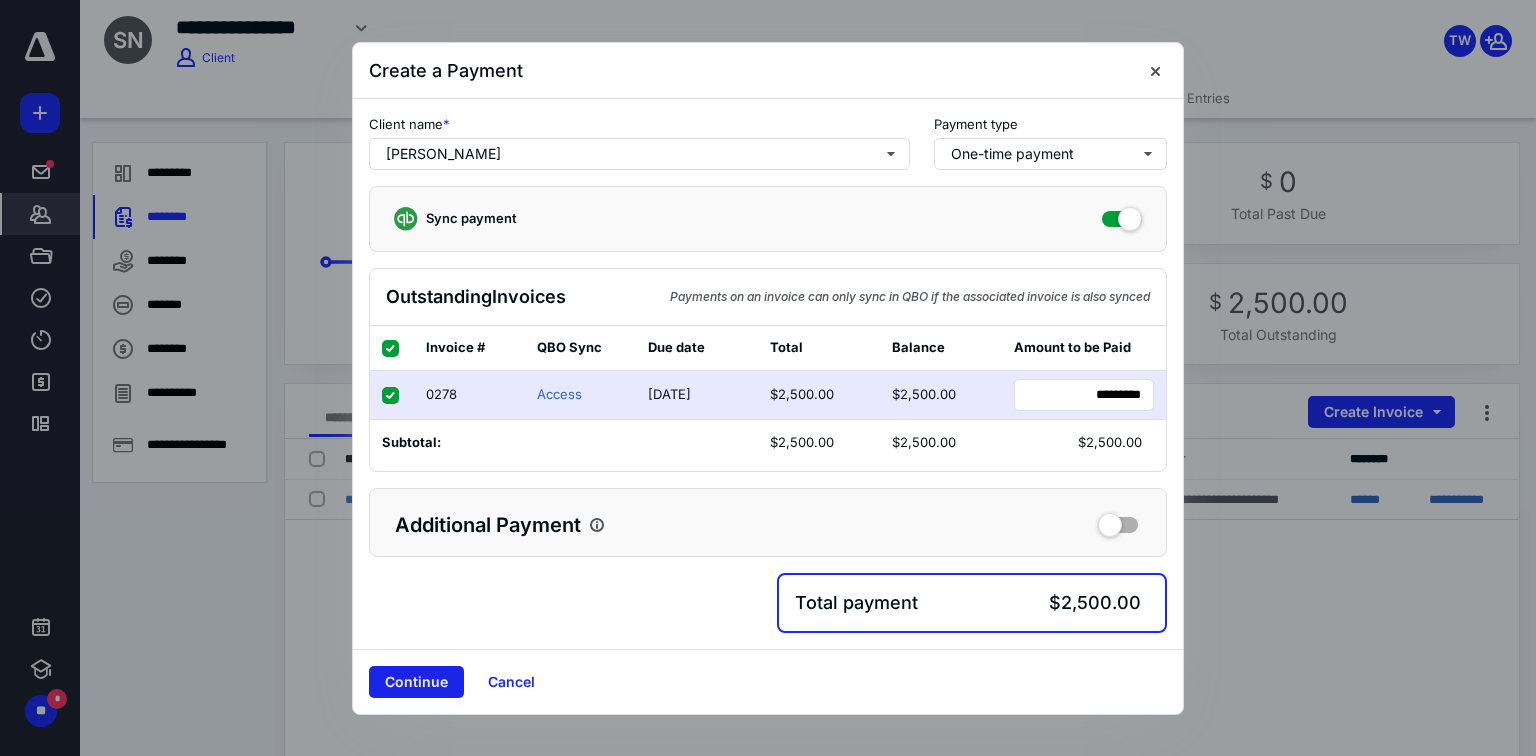 click on "Continue" at bounding box center [416, 682] 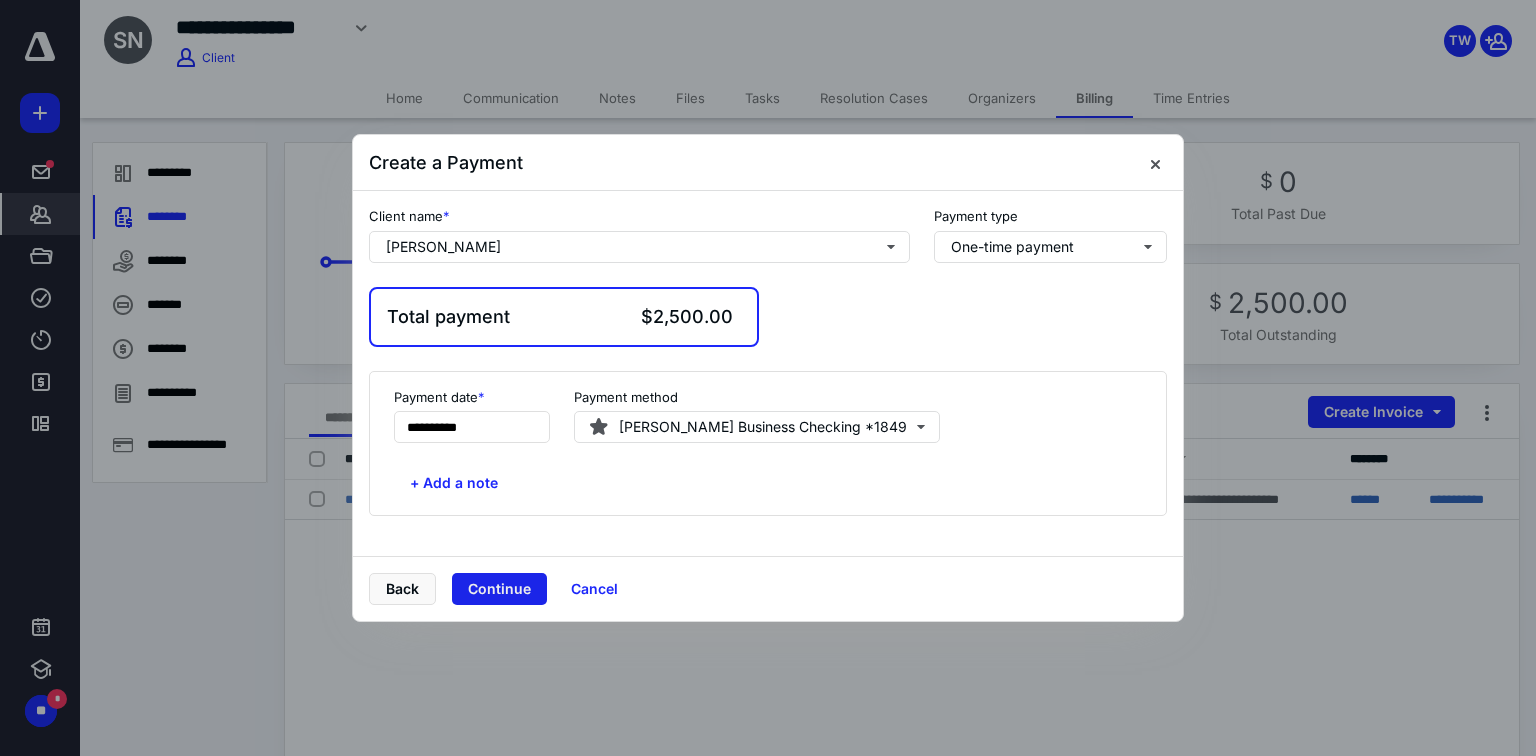 click on "Continue" at bounding box center (499, 589) 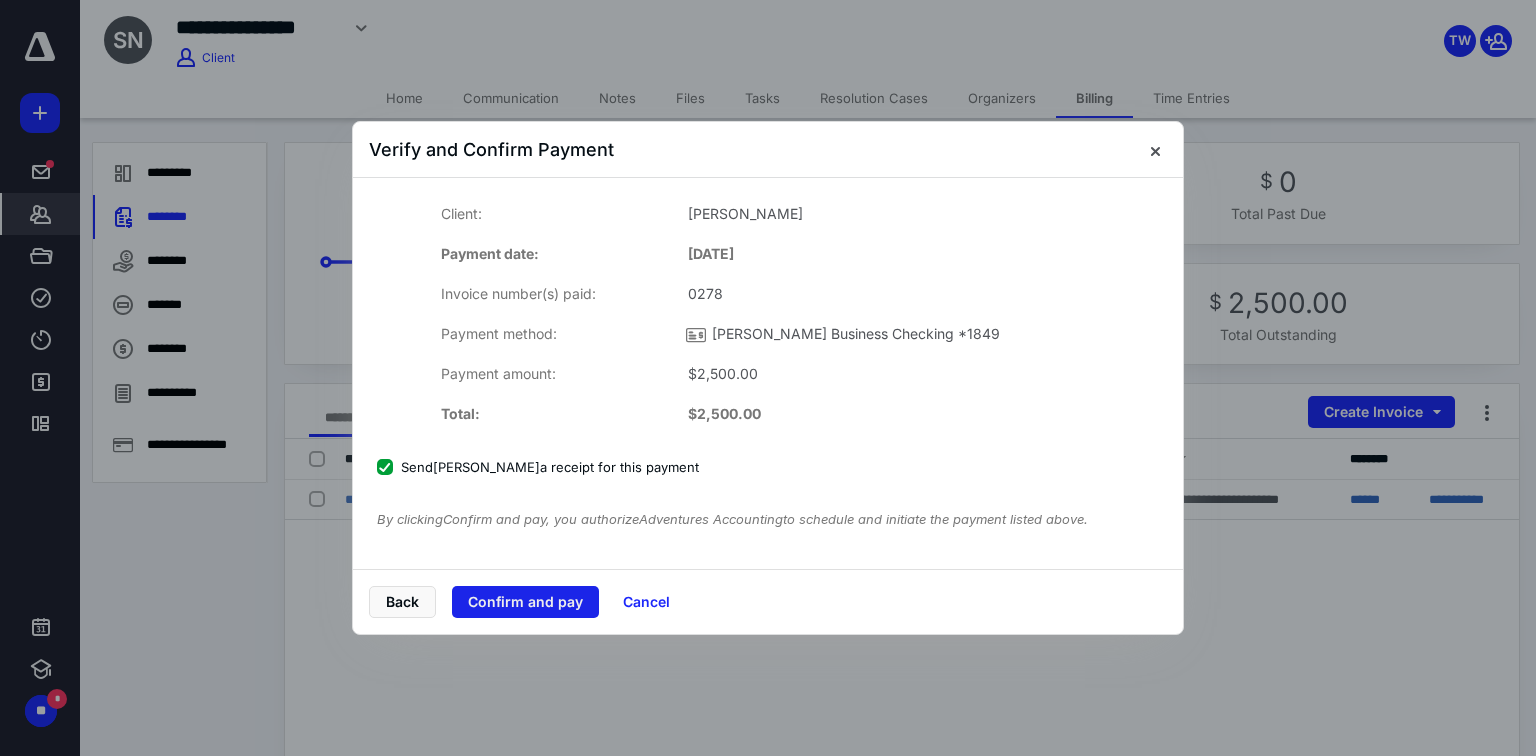 click on "Confirm and pay" at bounding box center [525, 602] 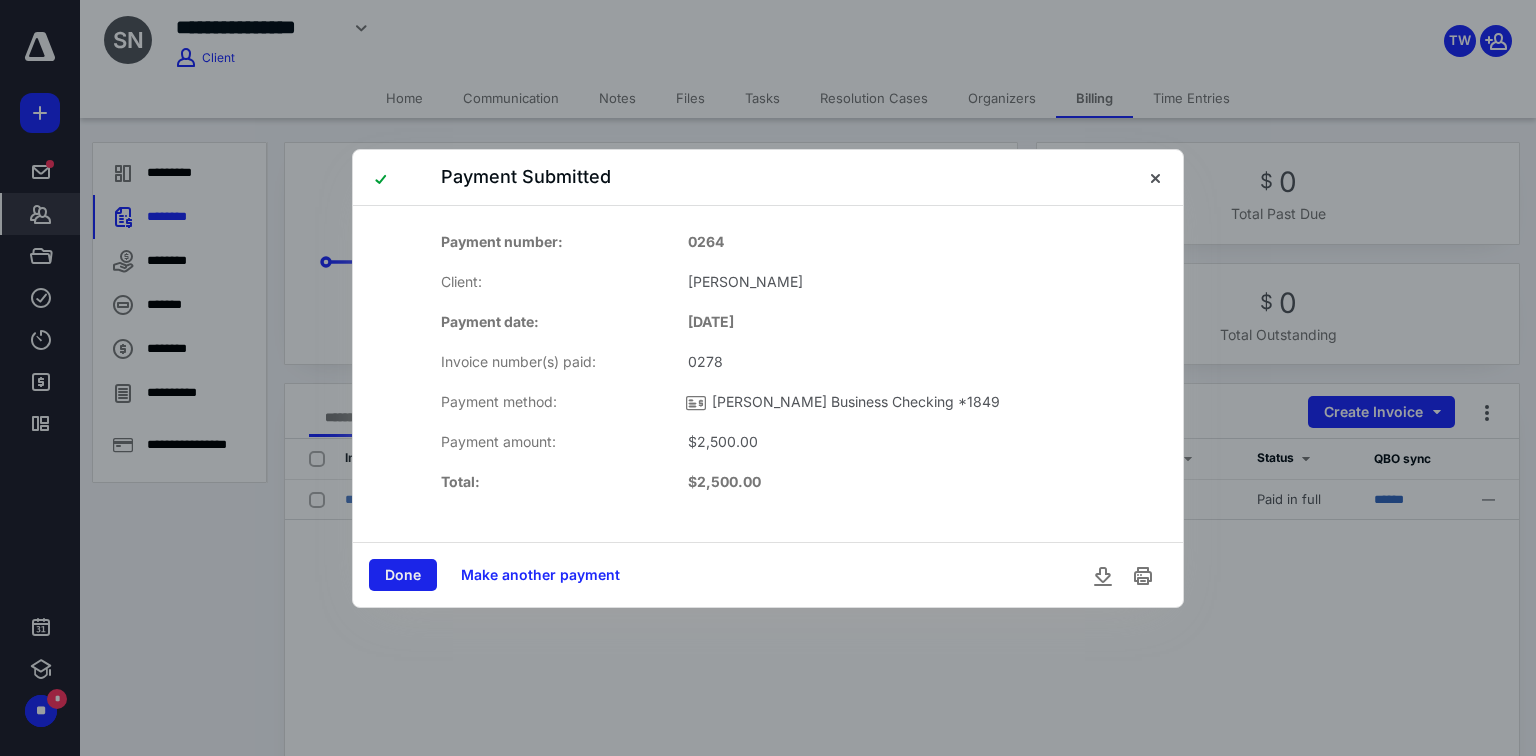 click on "Done" at bounding box center (403, 575) 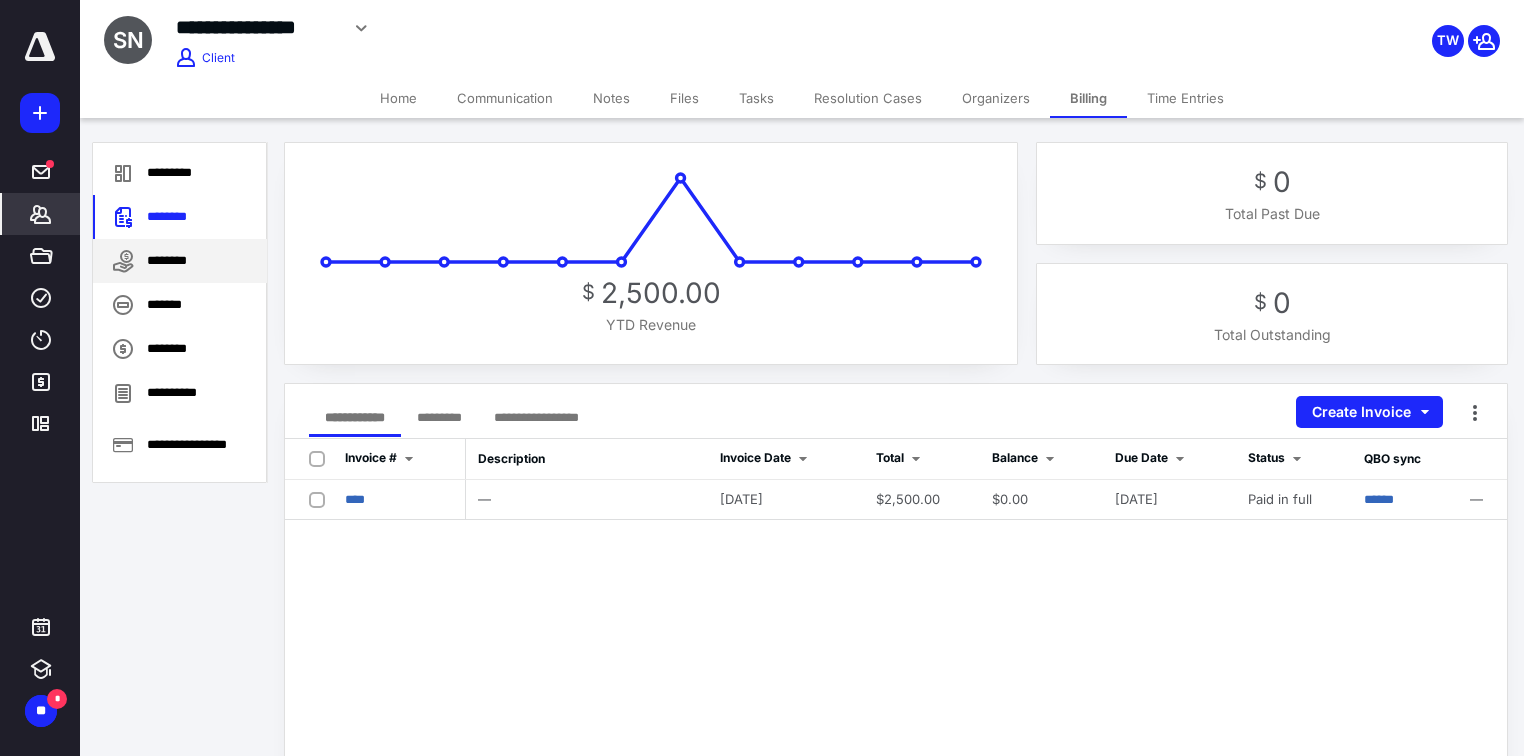 click on "********" at bounding box center (180, 261) 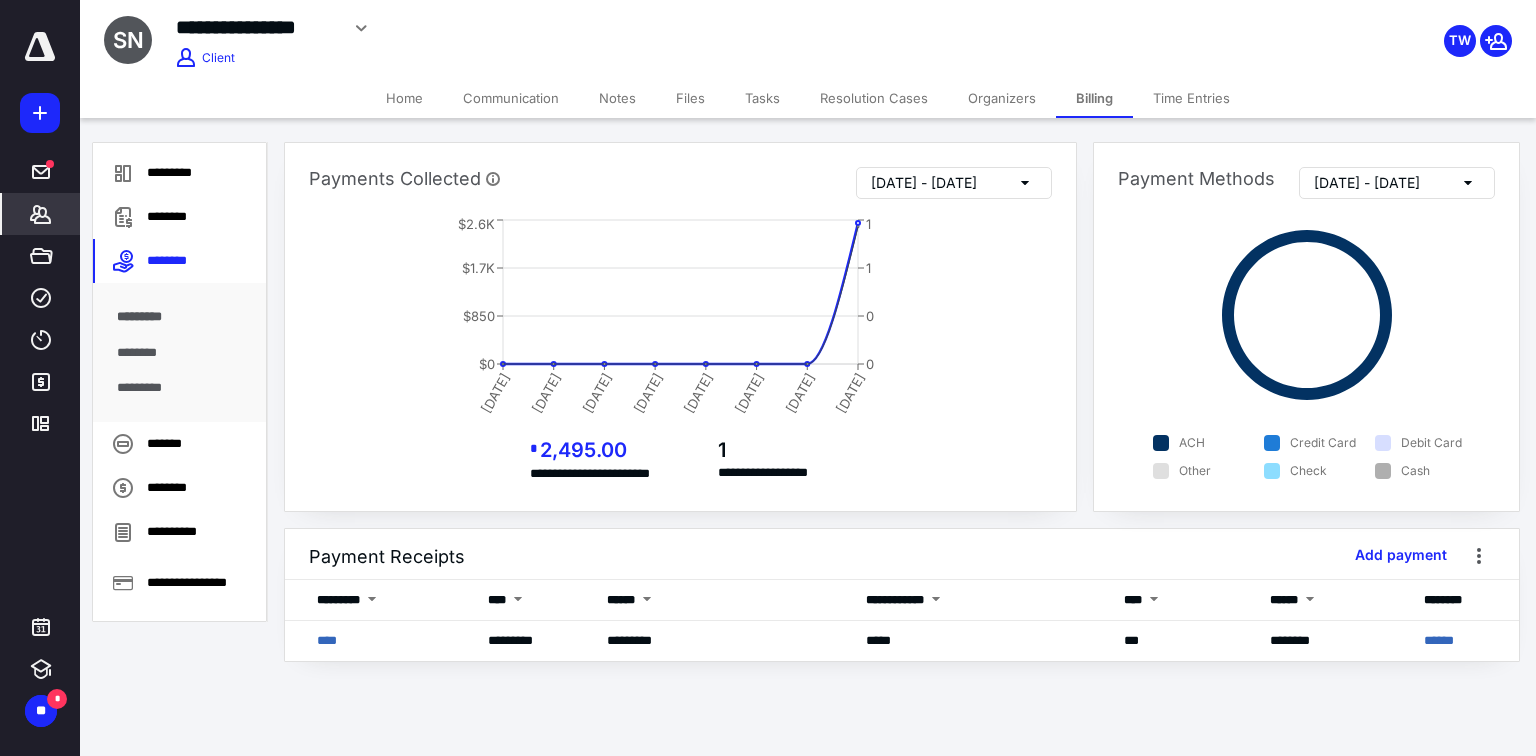 click on "Files" at bounding box center (690, 98) 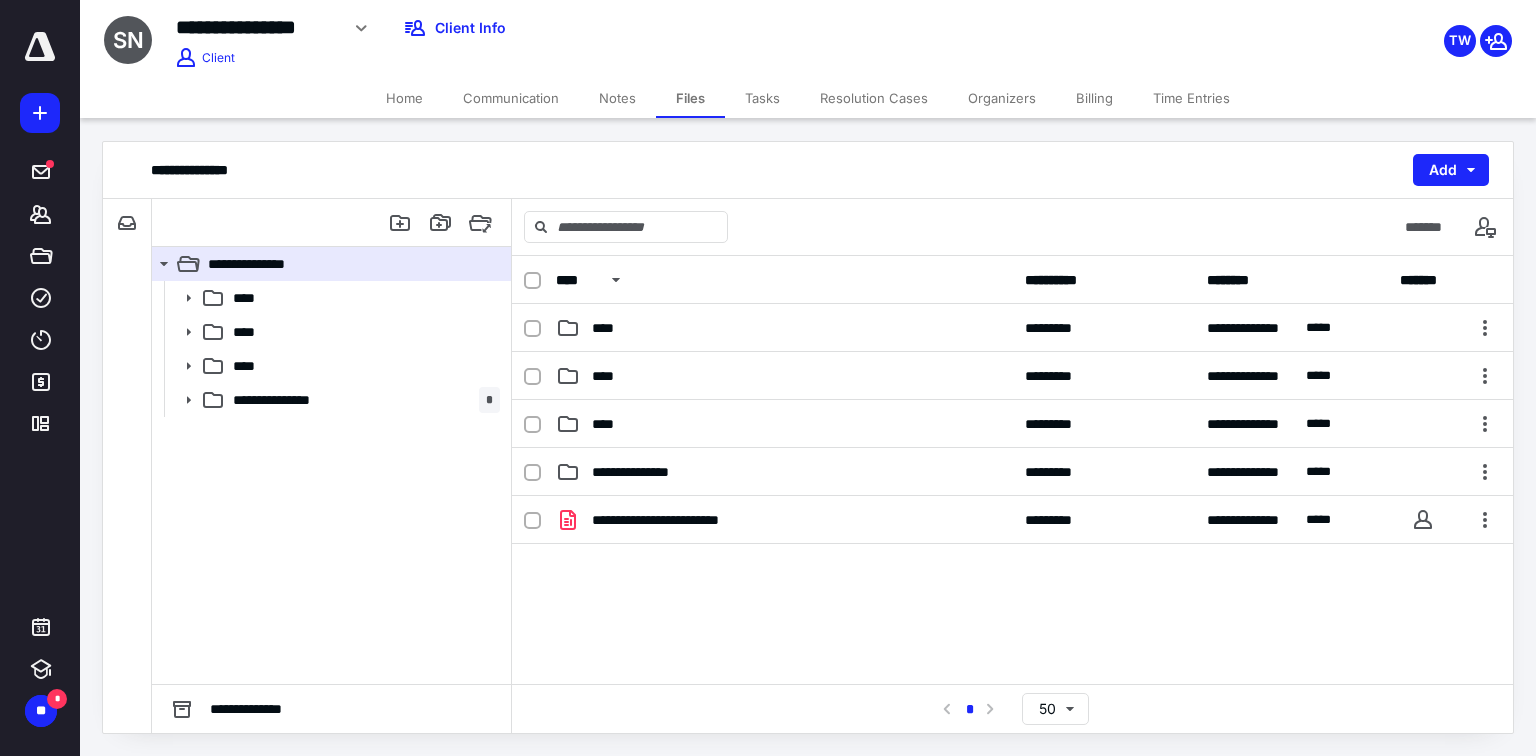 click on "Tasks" at bounding box center (762, 98) 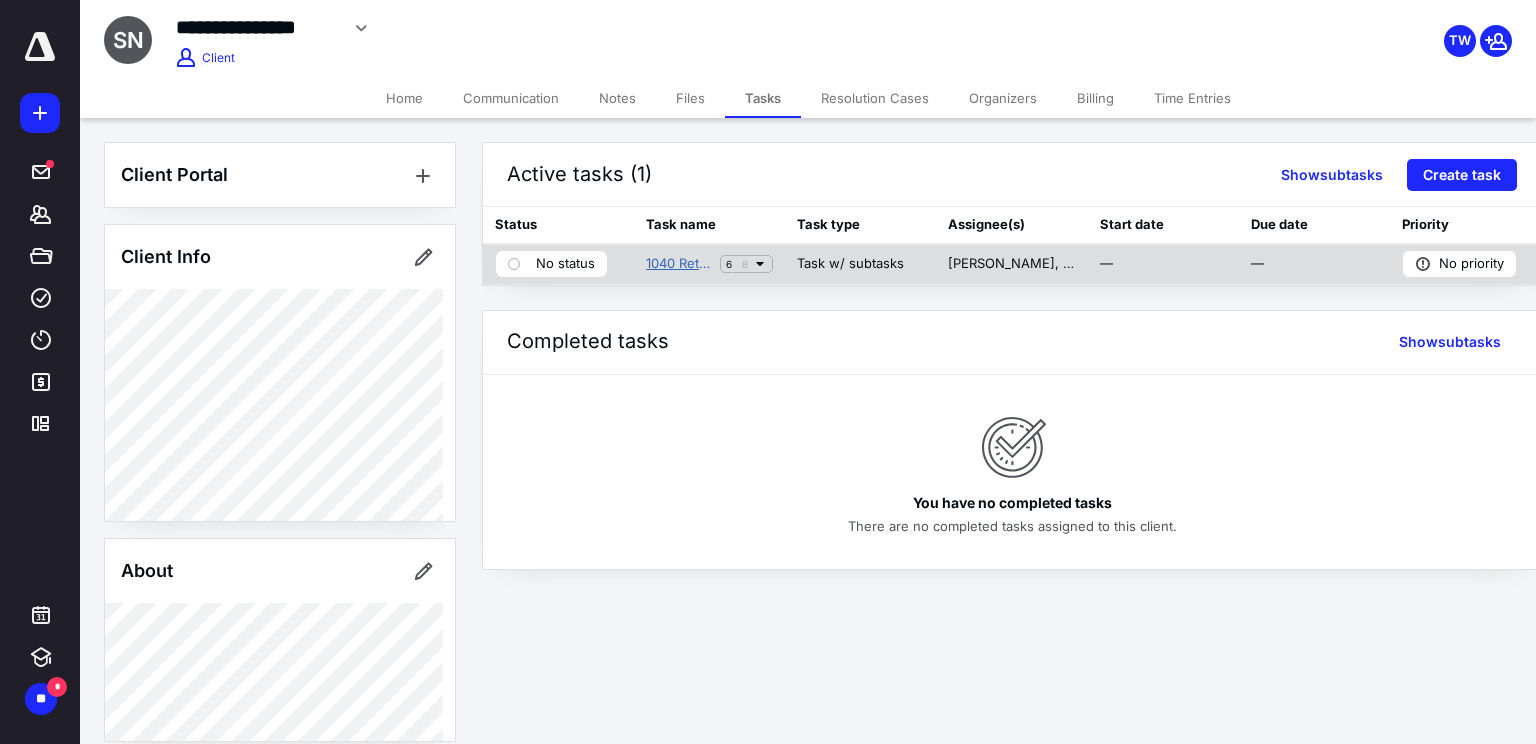 click on "1040 Return" at bounding box center (679, 264) 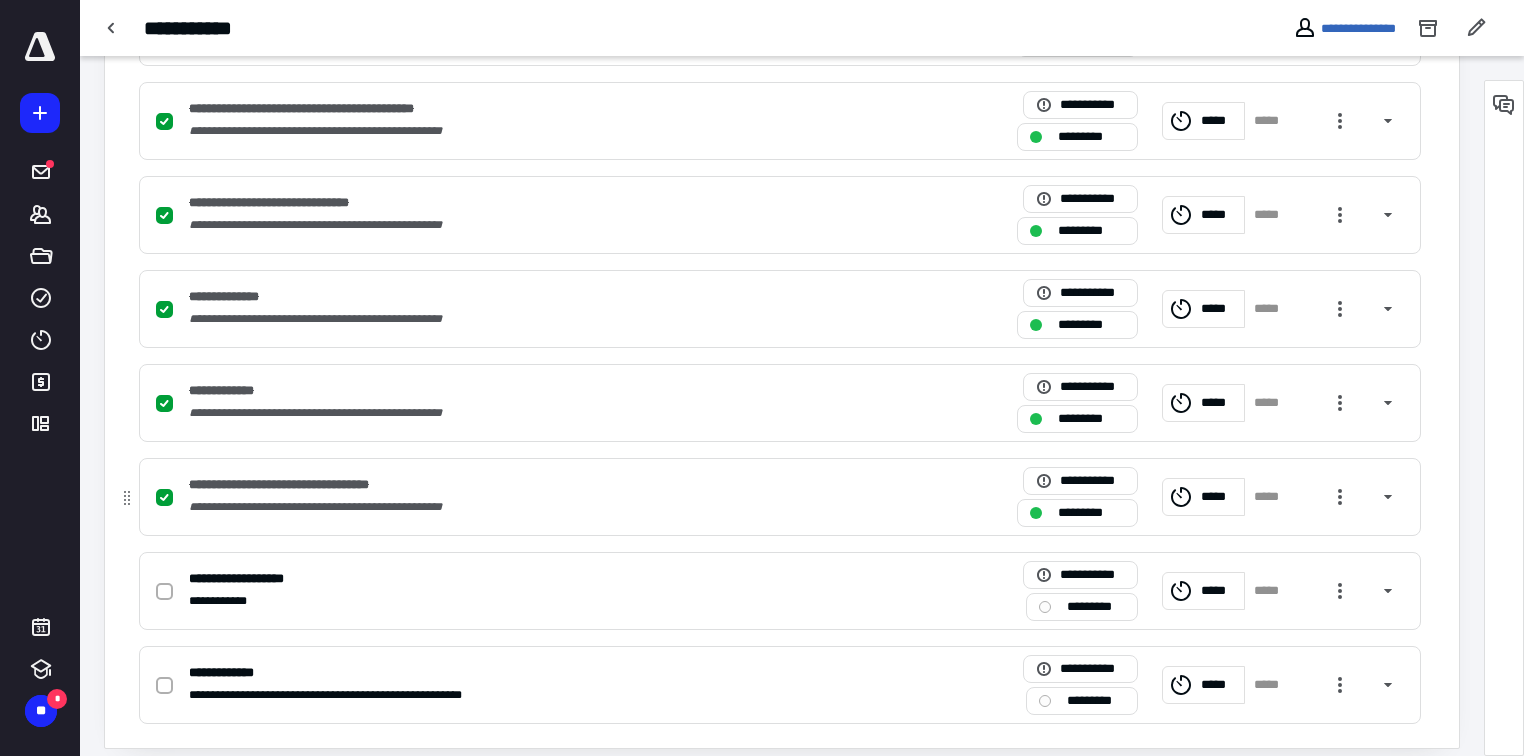 scroll, scrollTop: 606, scrollLeft: 0, axis: vertical 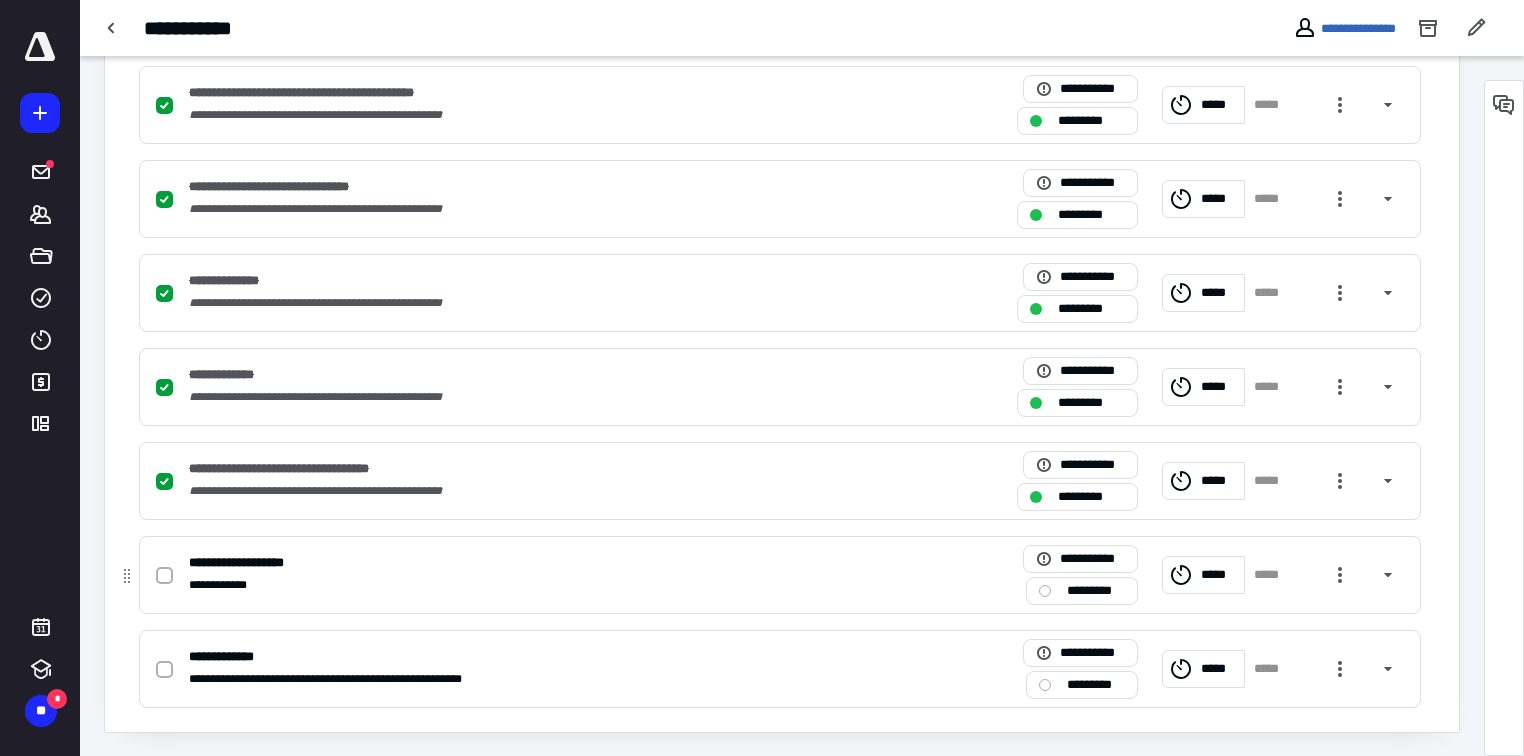 click at bounding box center [164, 576] 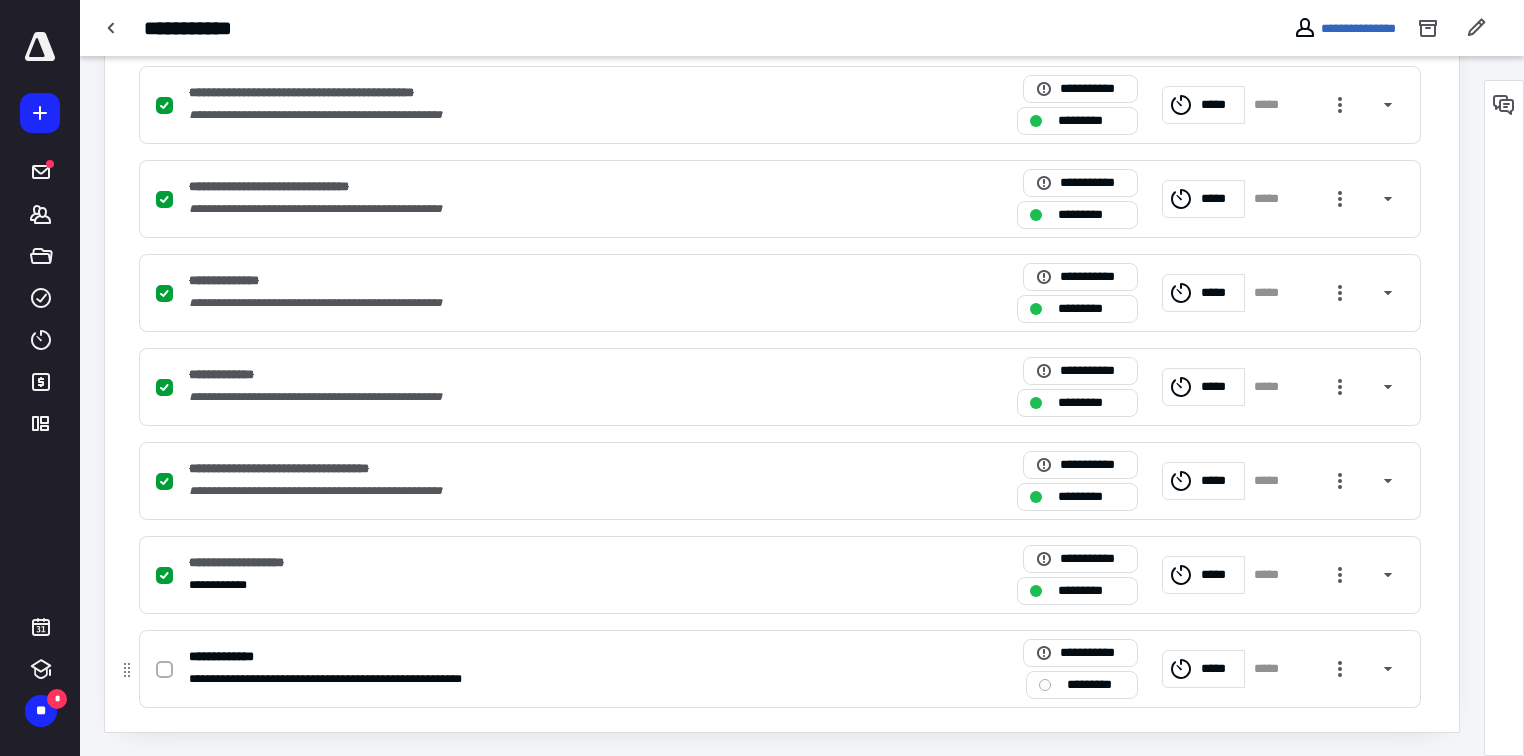 click 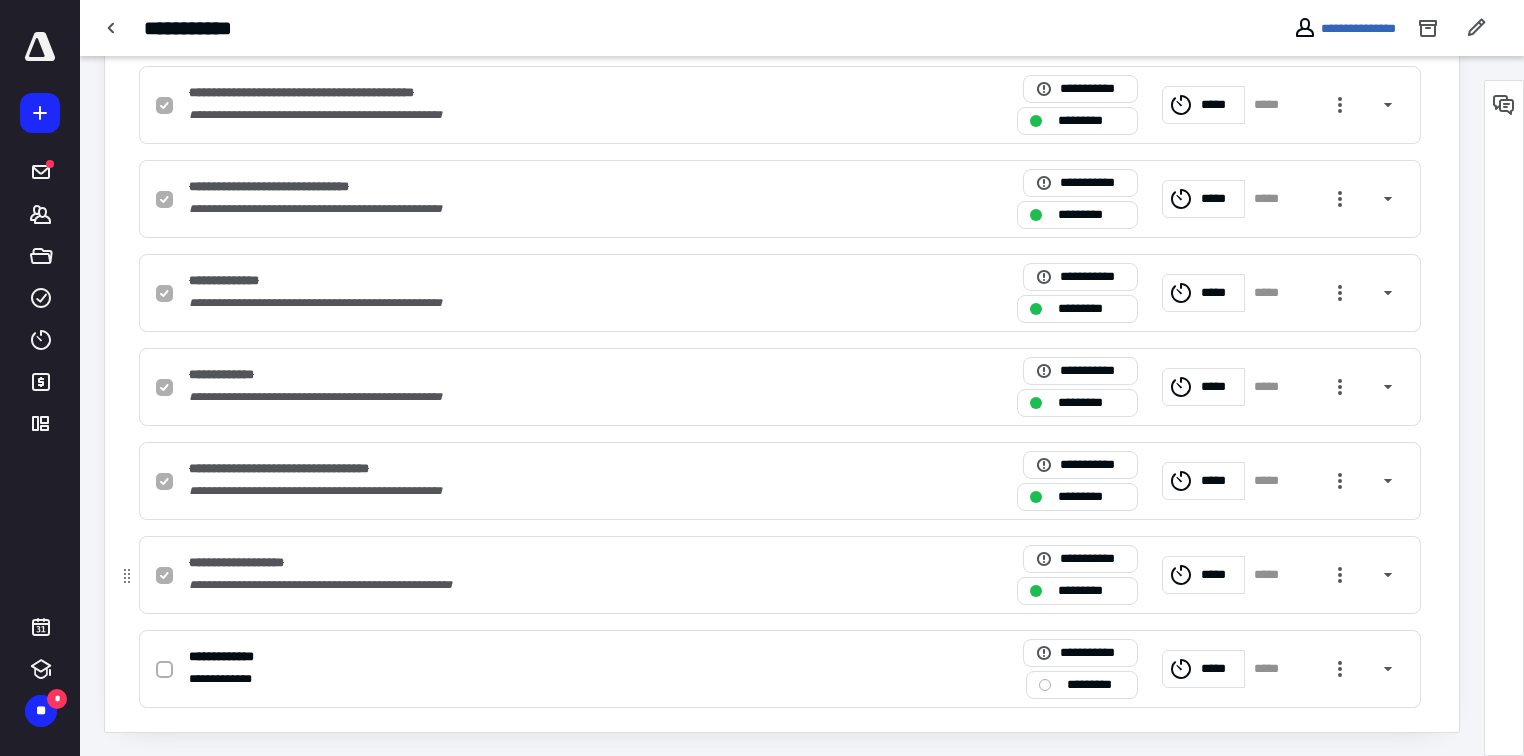 checkbox on "true" 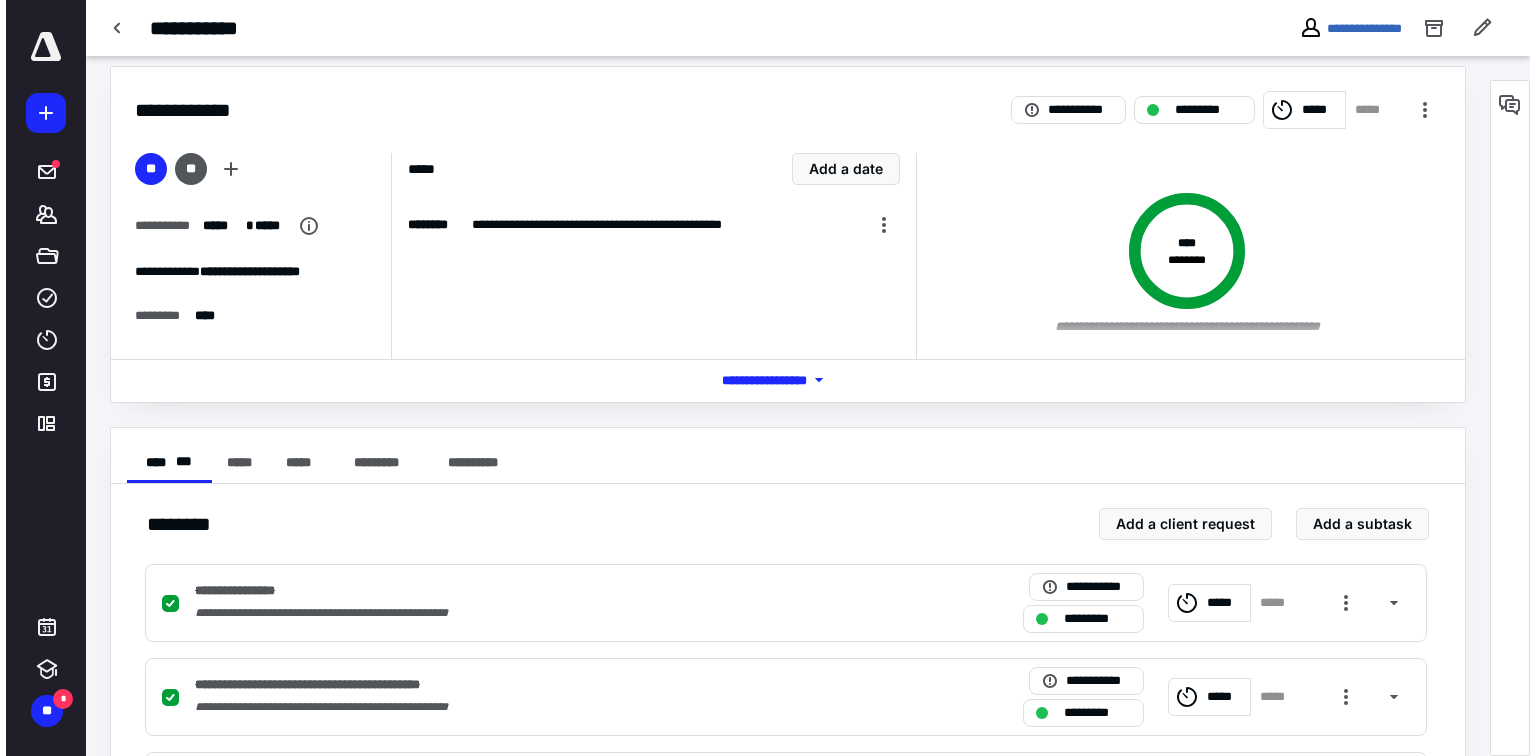 scroll, scrollTop: 0, scrollLeft: 0, axis: both 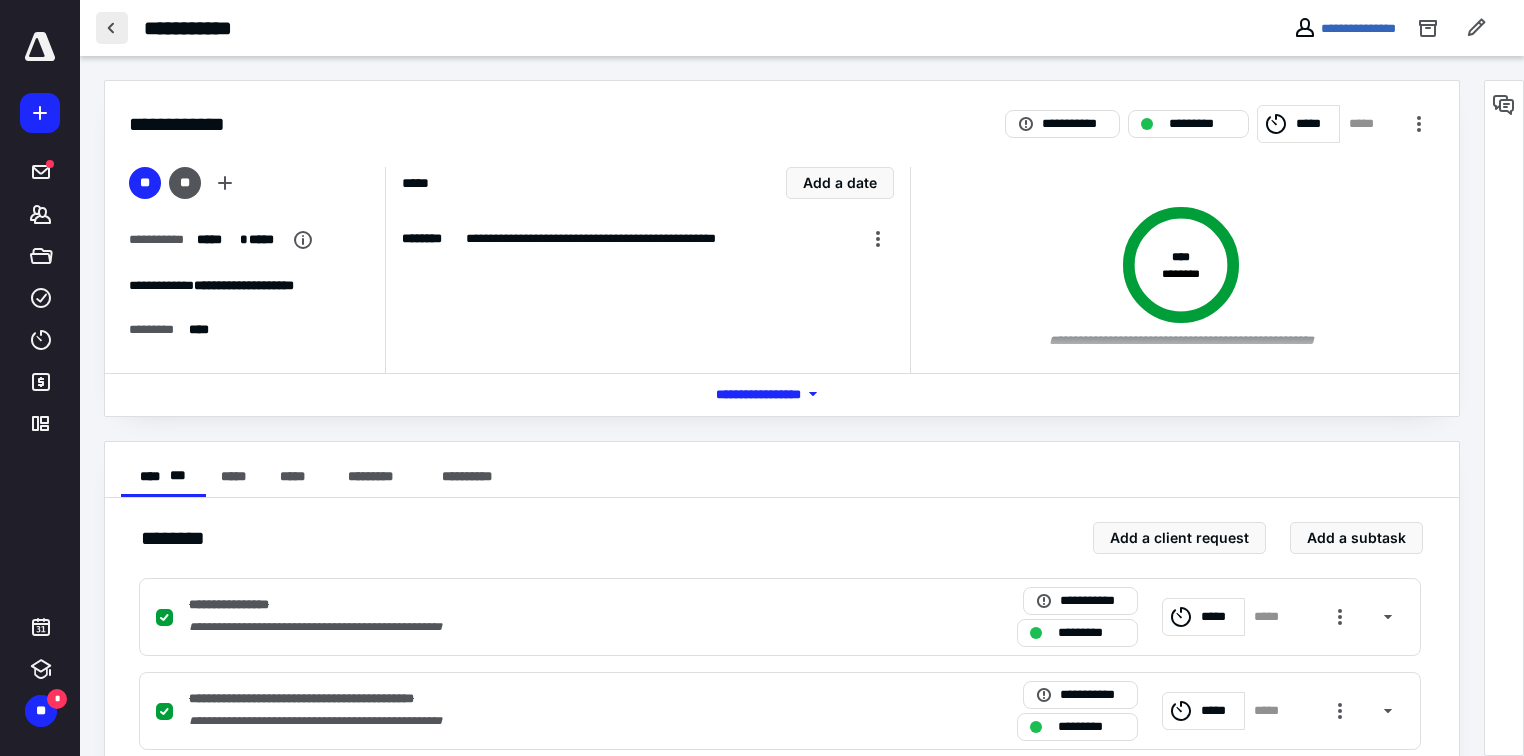 click at bounding box center (112, 28) 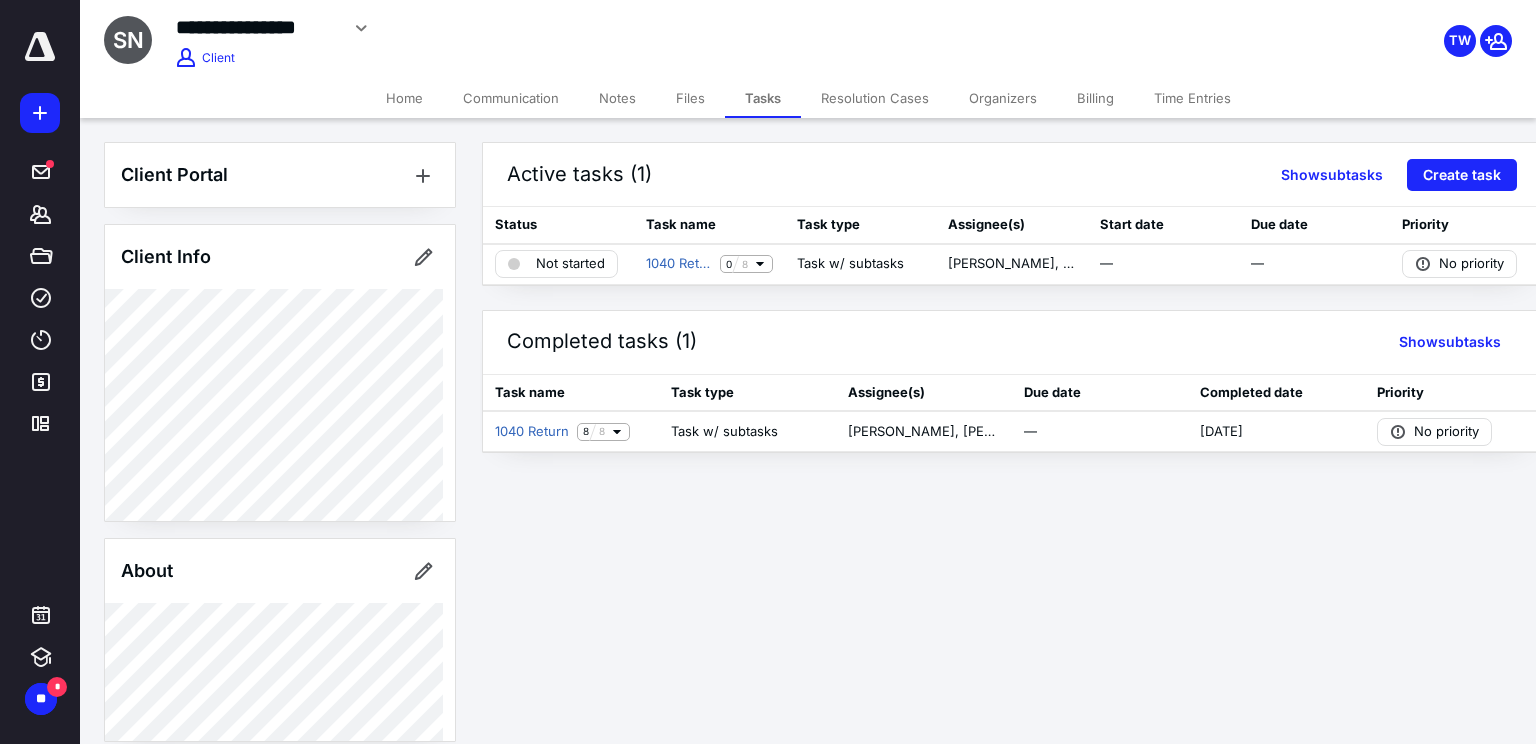 click on "Files" at bounding box center (690, 98) 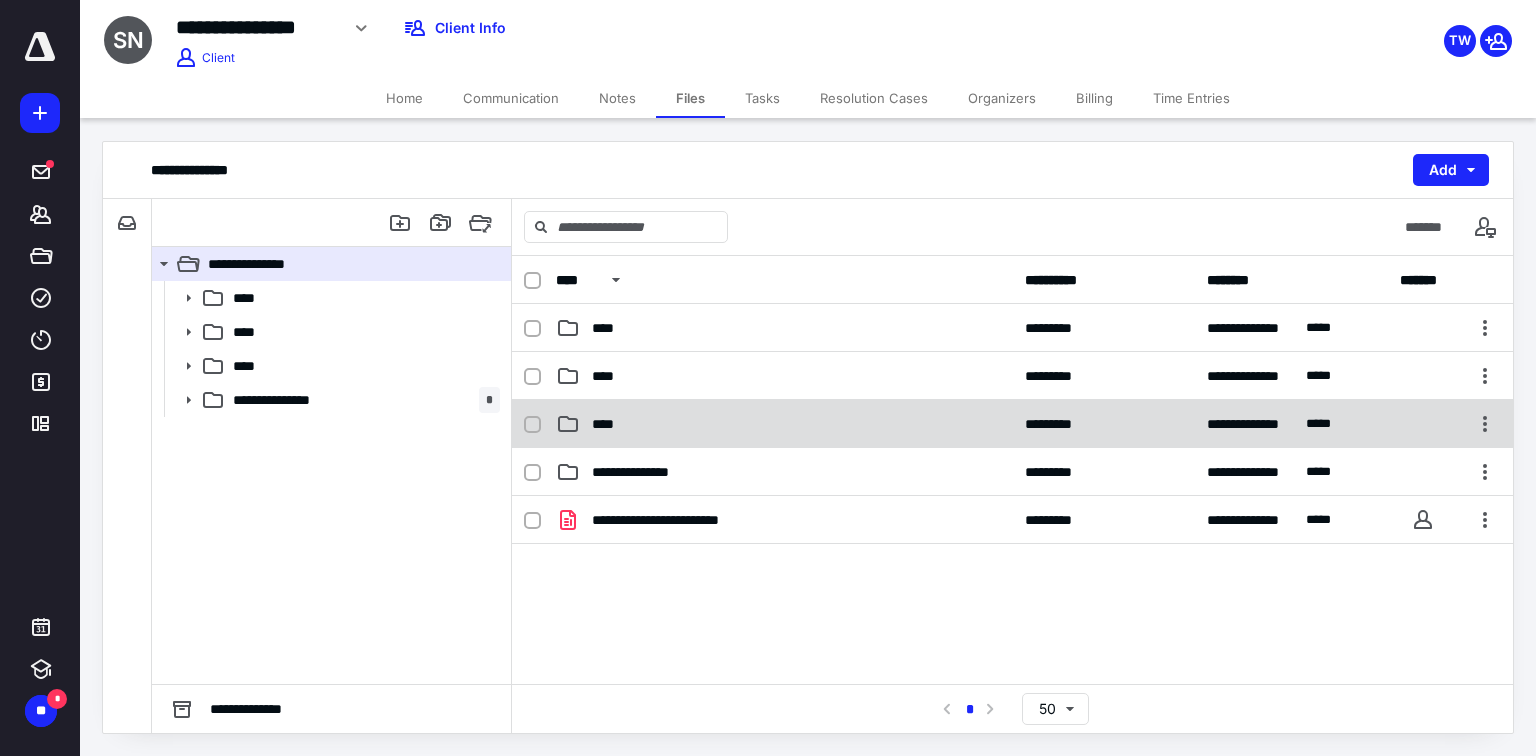 click on "****" at bounding box center [784, 424] 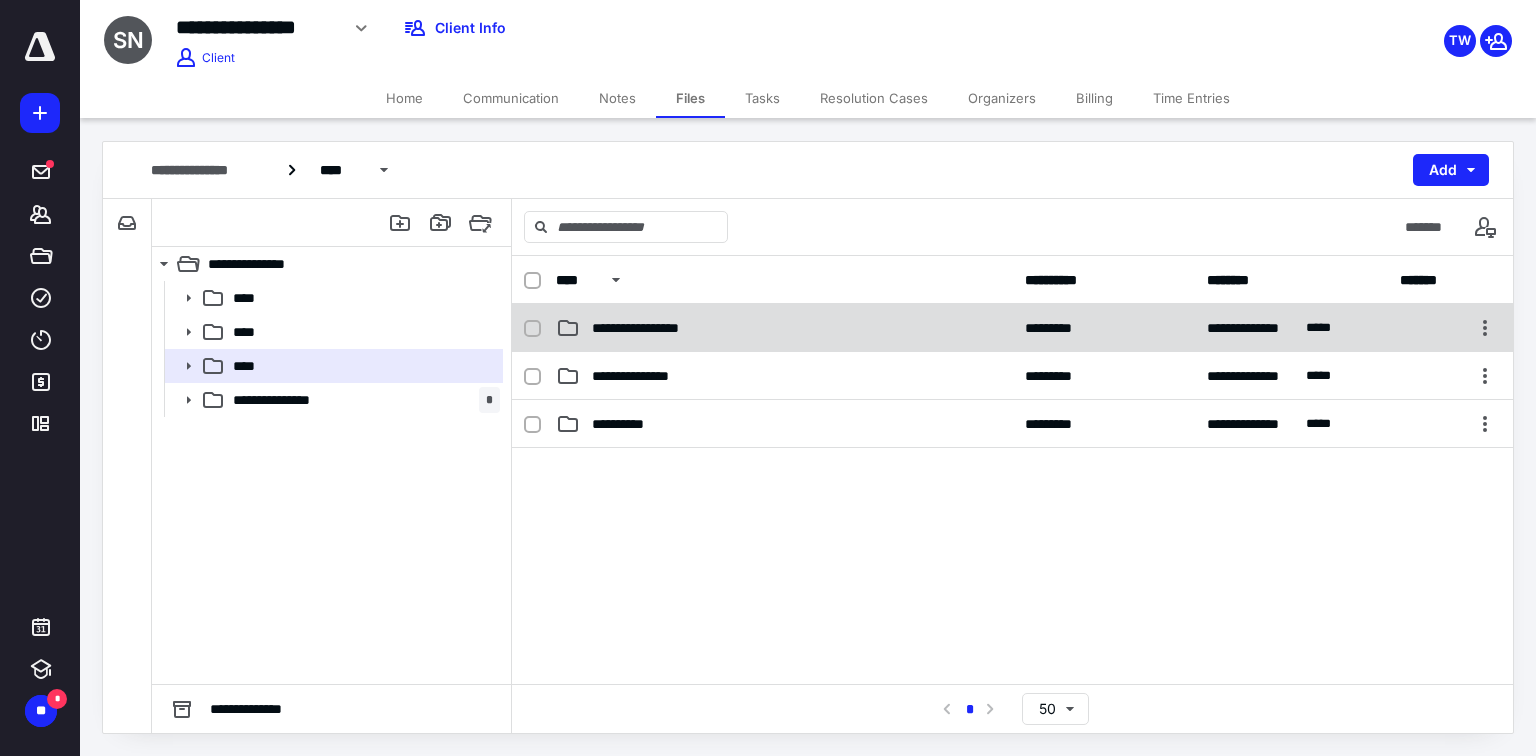 click on "**********" at bounding box center [655, 328] 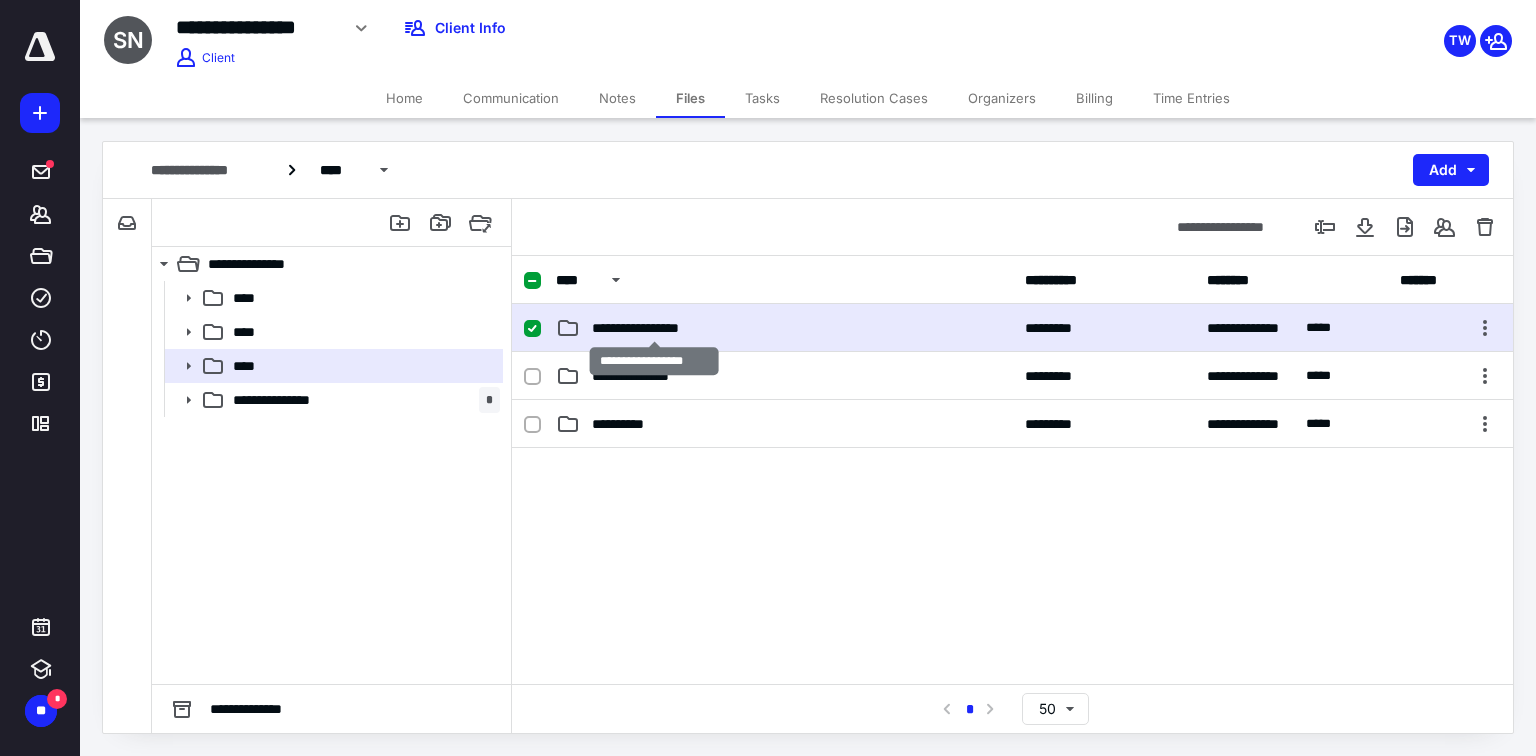 click on "**********" at bounding box center (655, 328) 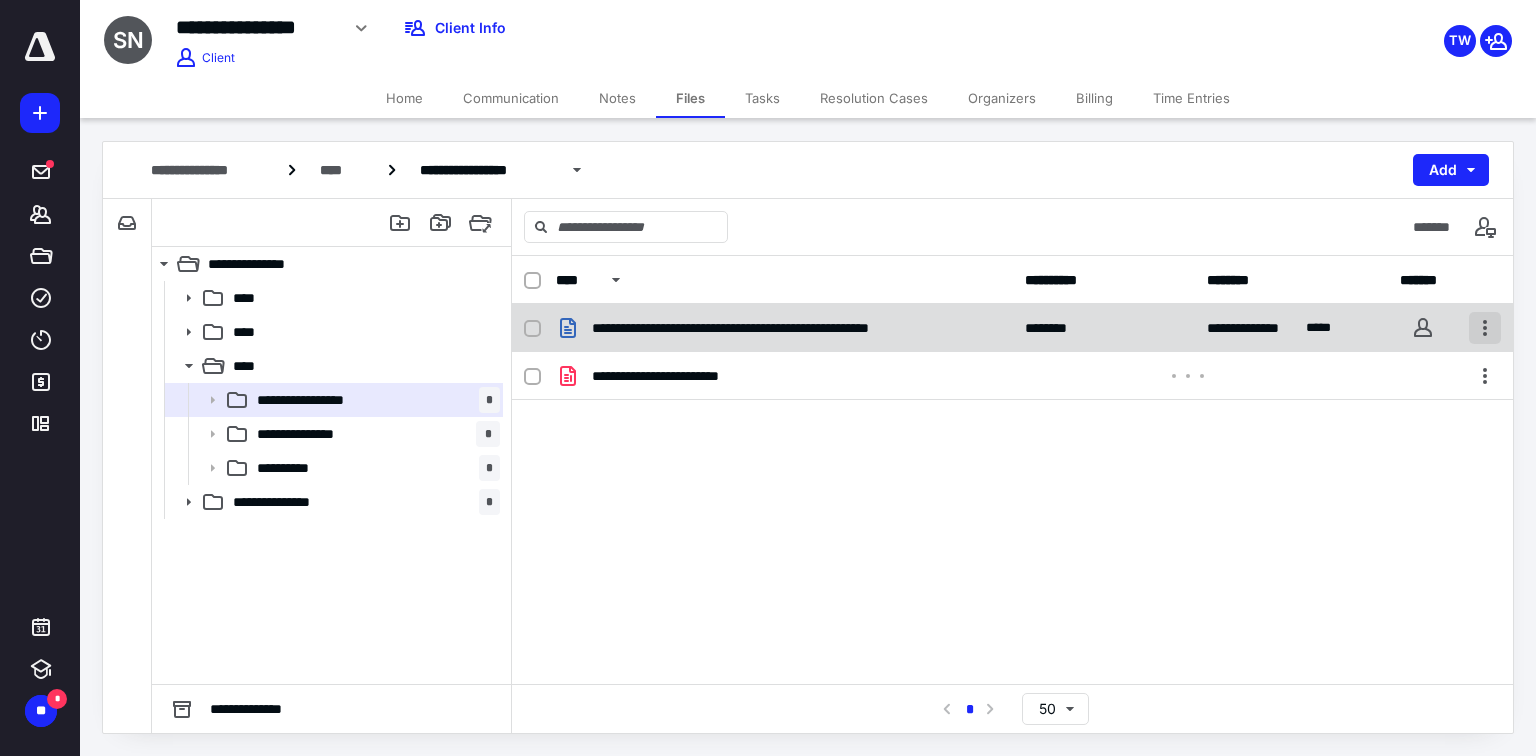 click at bounding box center [1485, 328] 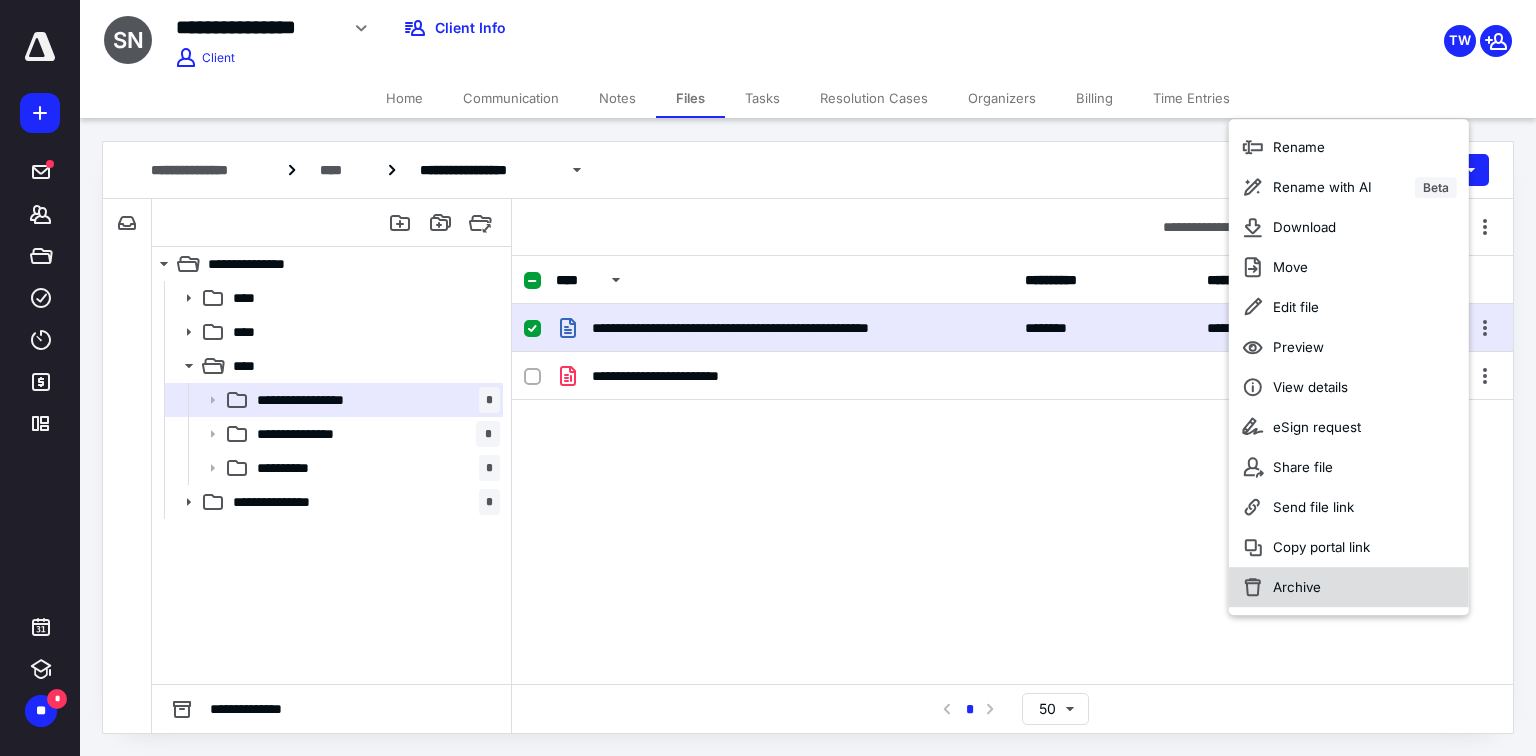 click on "Archive" at bounding box center [1349, 587] 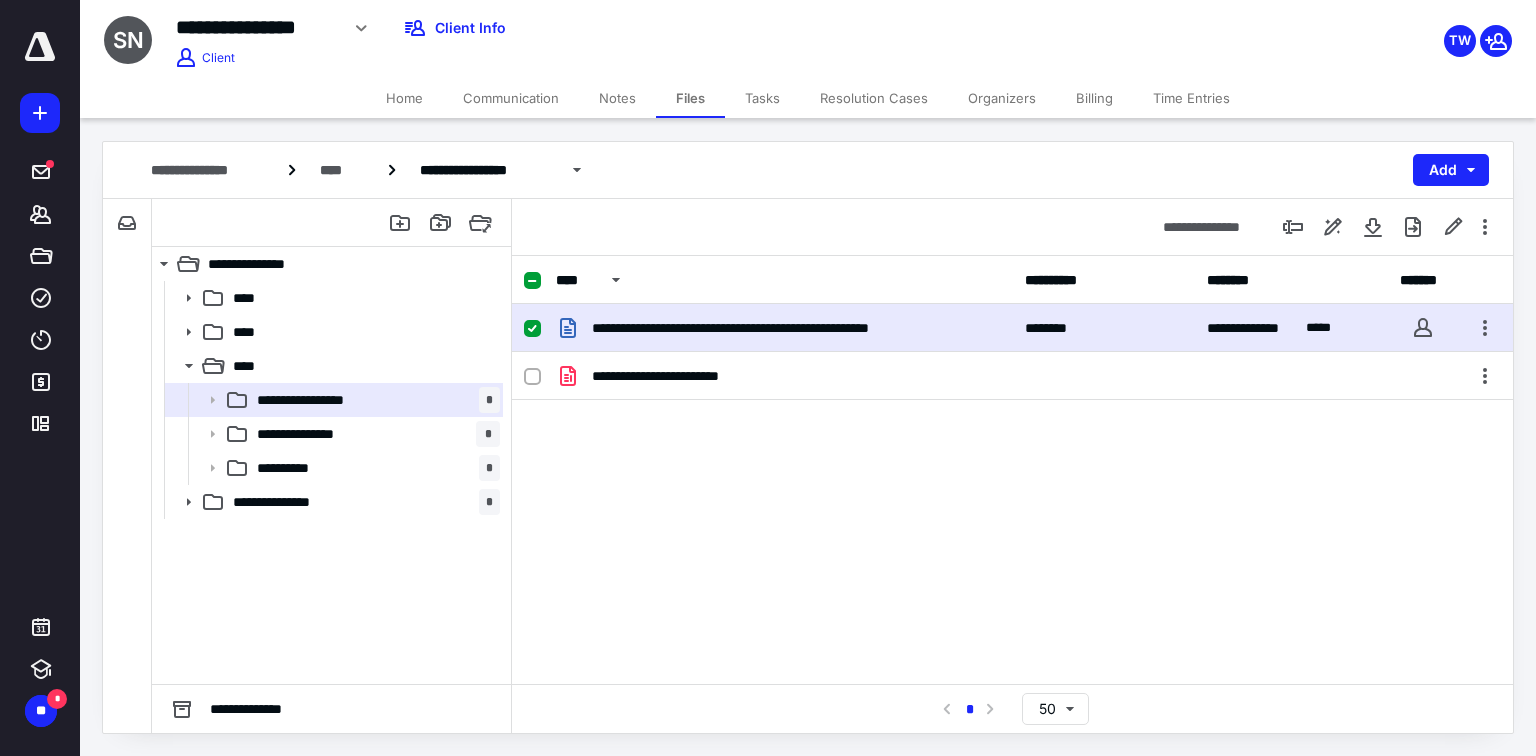 checkbox on "false" 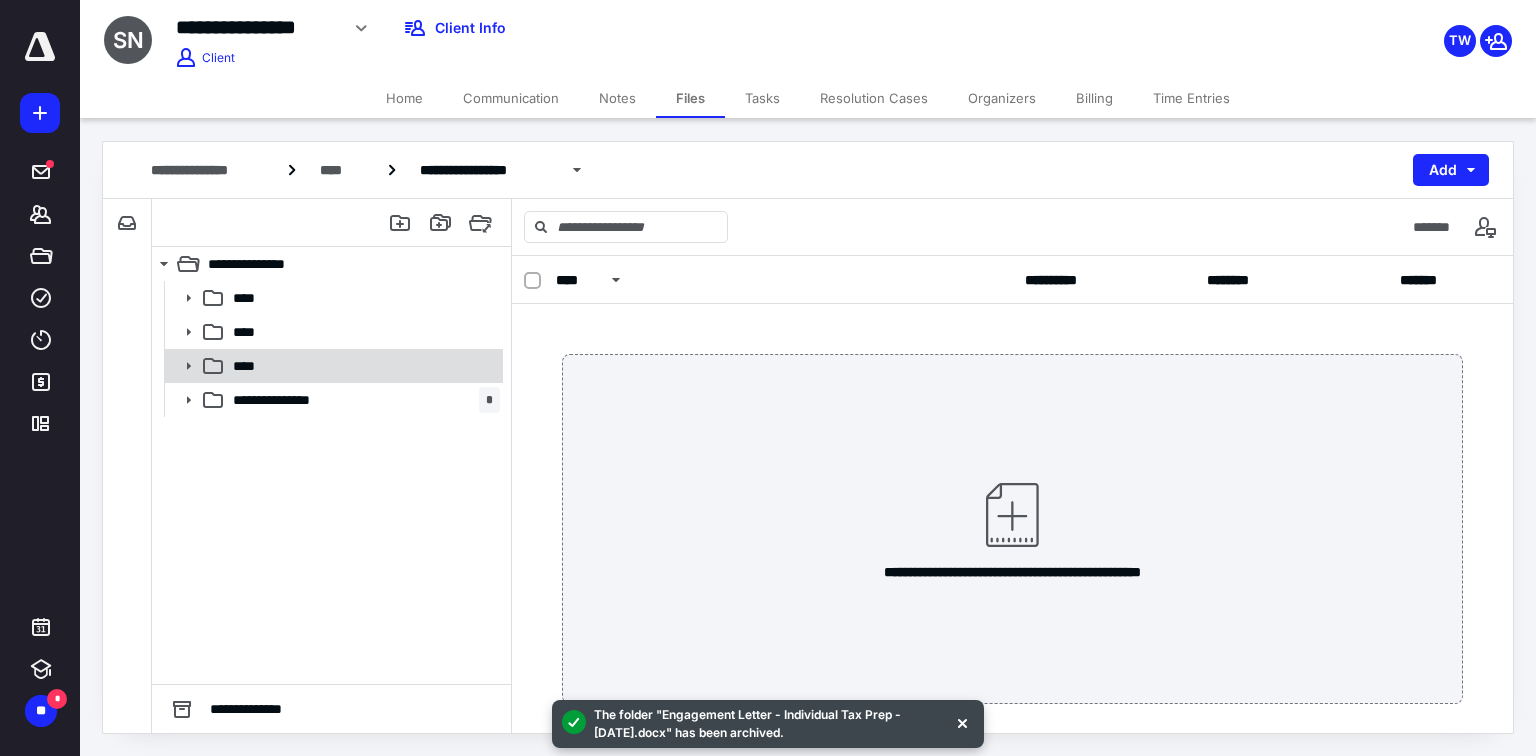 click on "****" at bounding box center (362, 366) 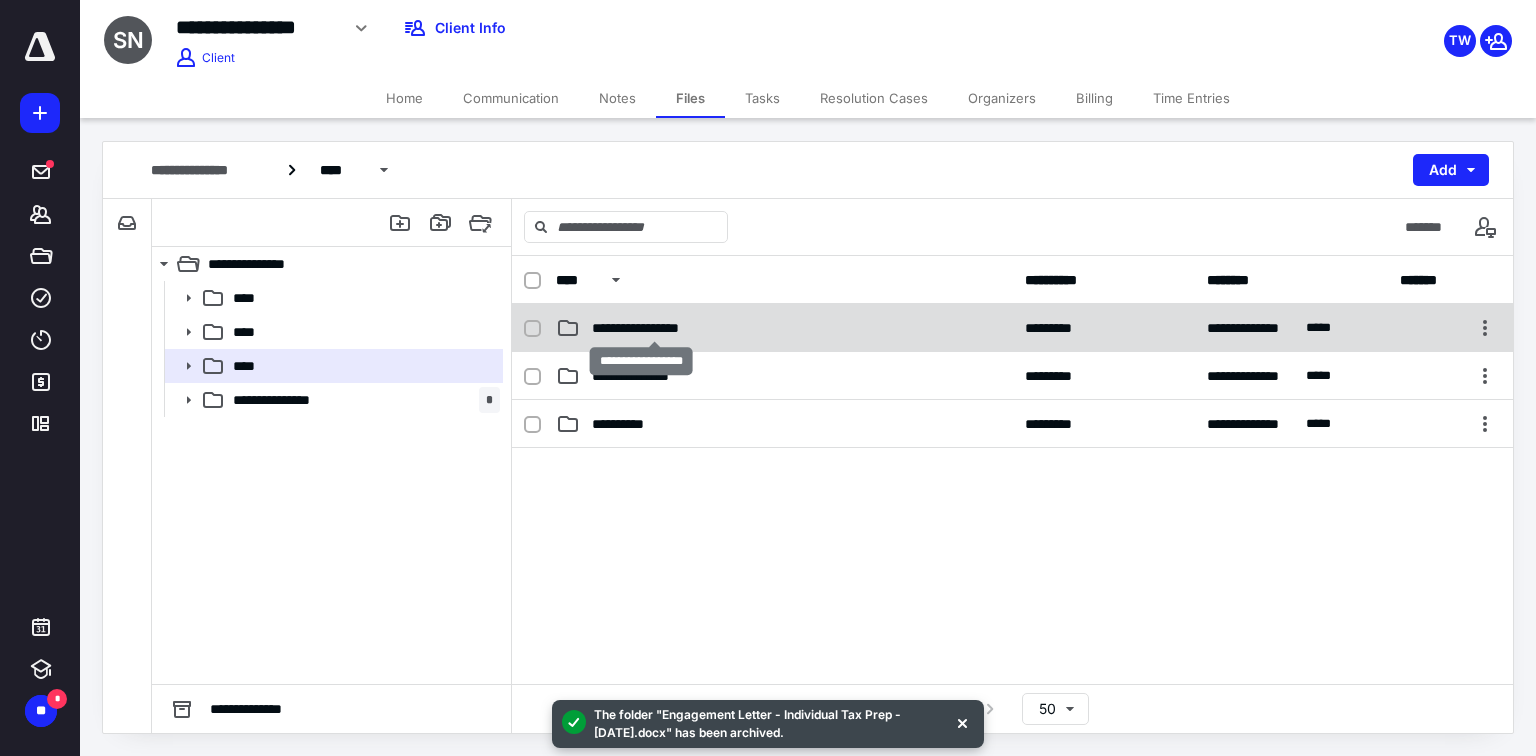 click on "**********" at bounding box center [655, 328] 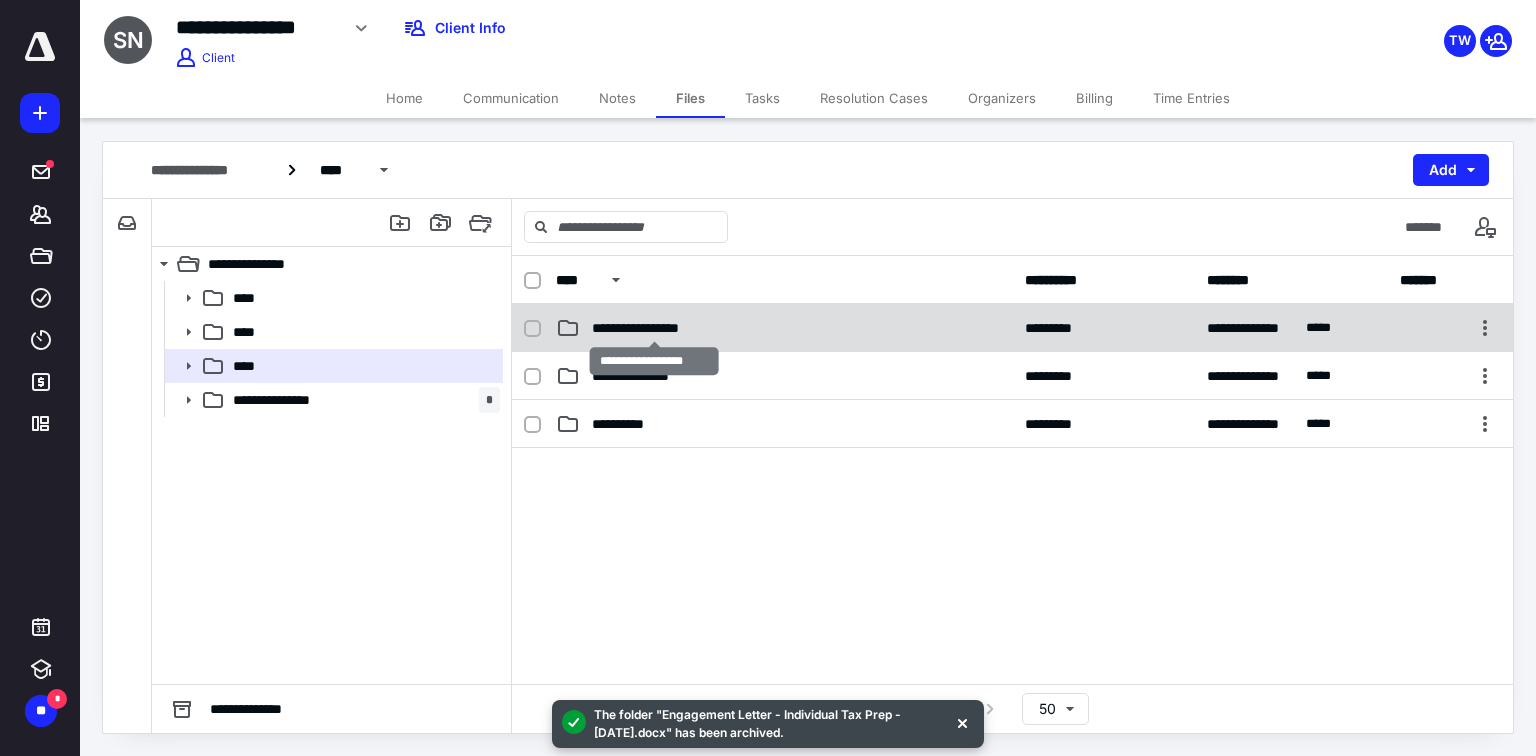 click on "**********" at bounding box center (655, 328) 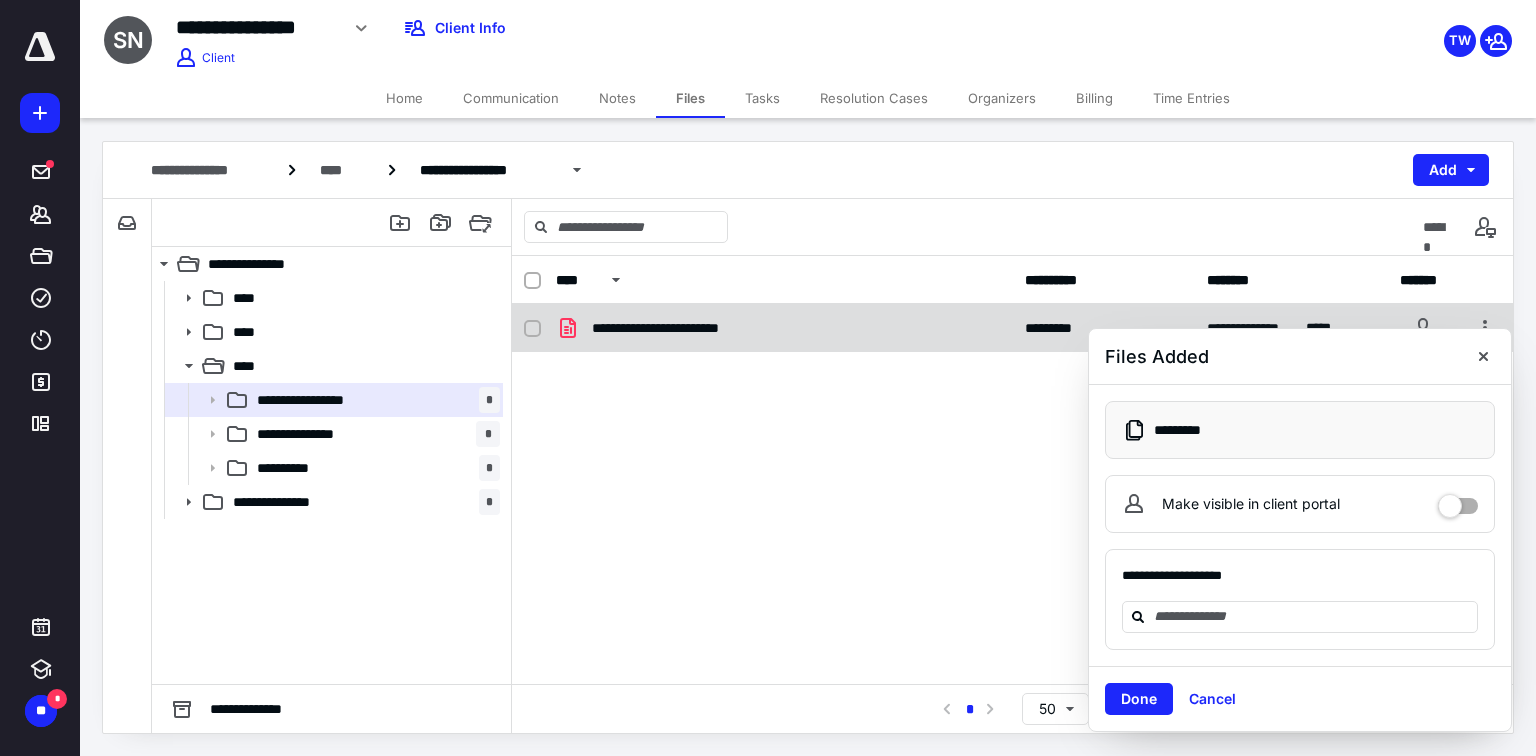 drag, startPoint x: 1486, startPoint y: 362, endPoint x: 1480, endPoint y: 345, distance: 18.027756 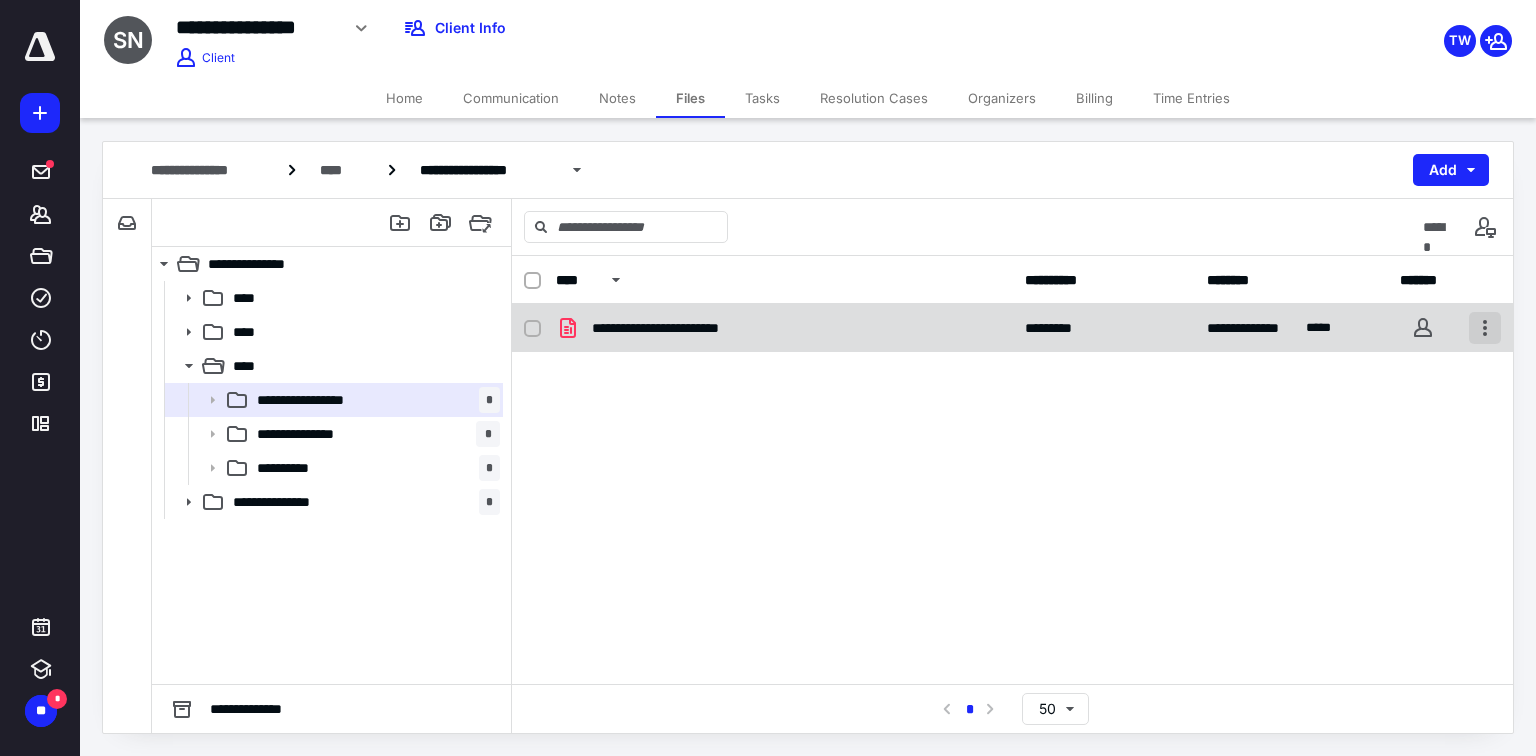 click at bounding box center [1485, 328] 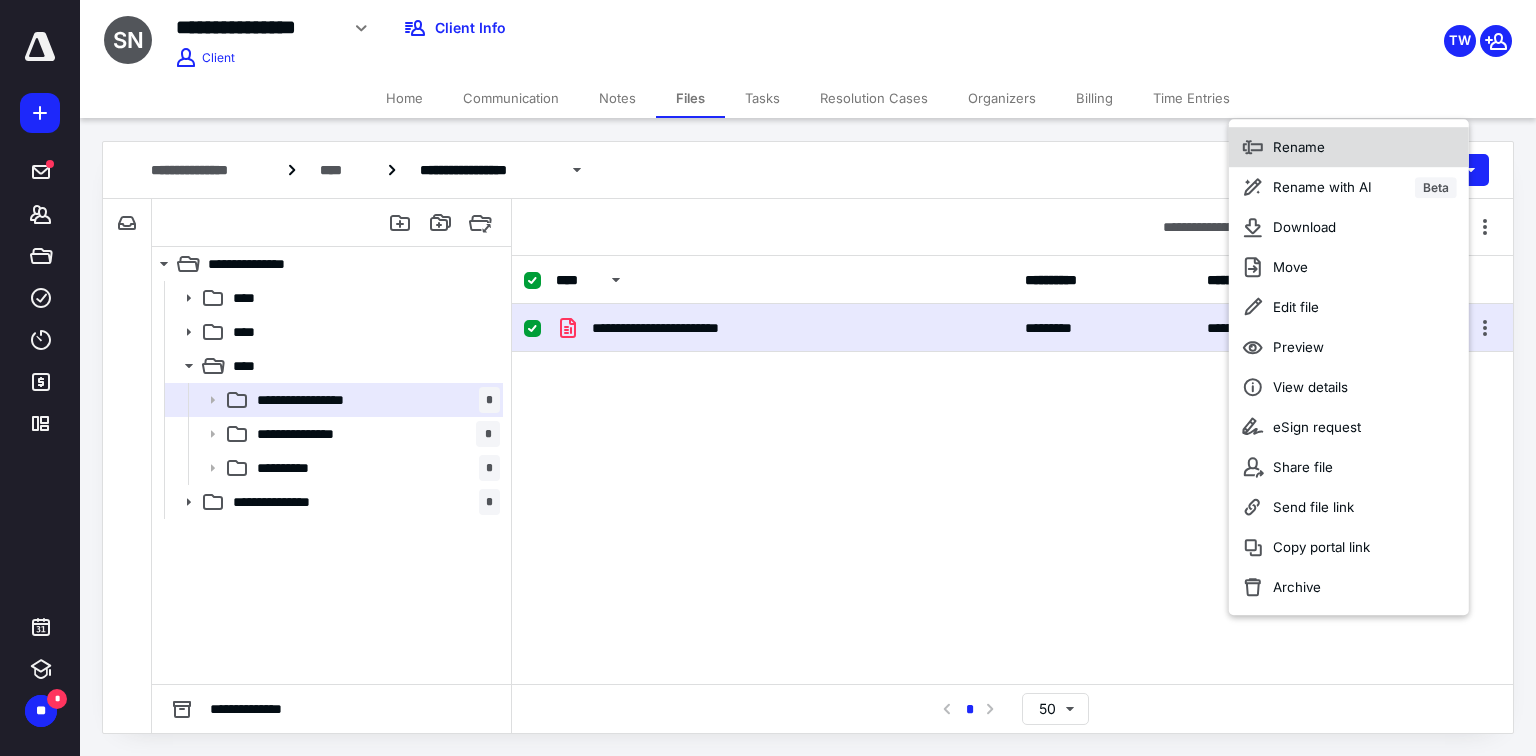 click on "Rename" at bounding box center [1349, 147] 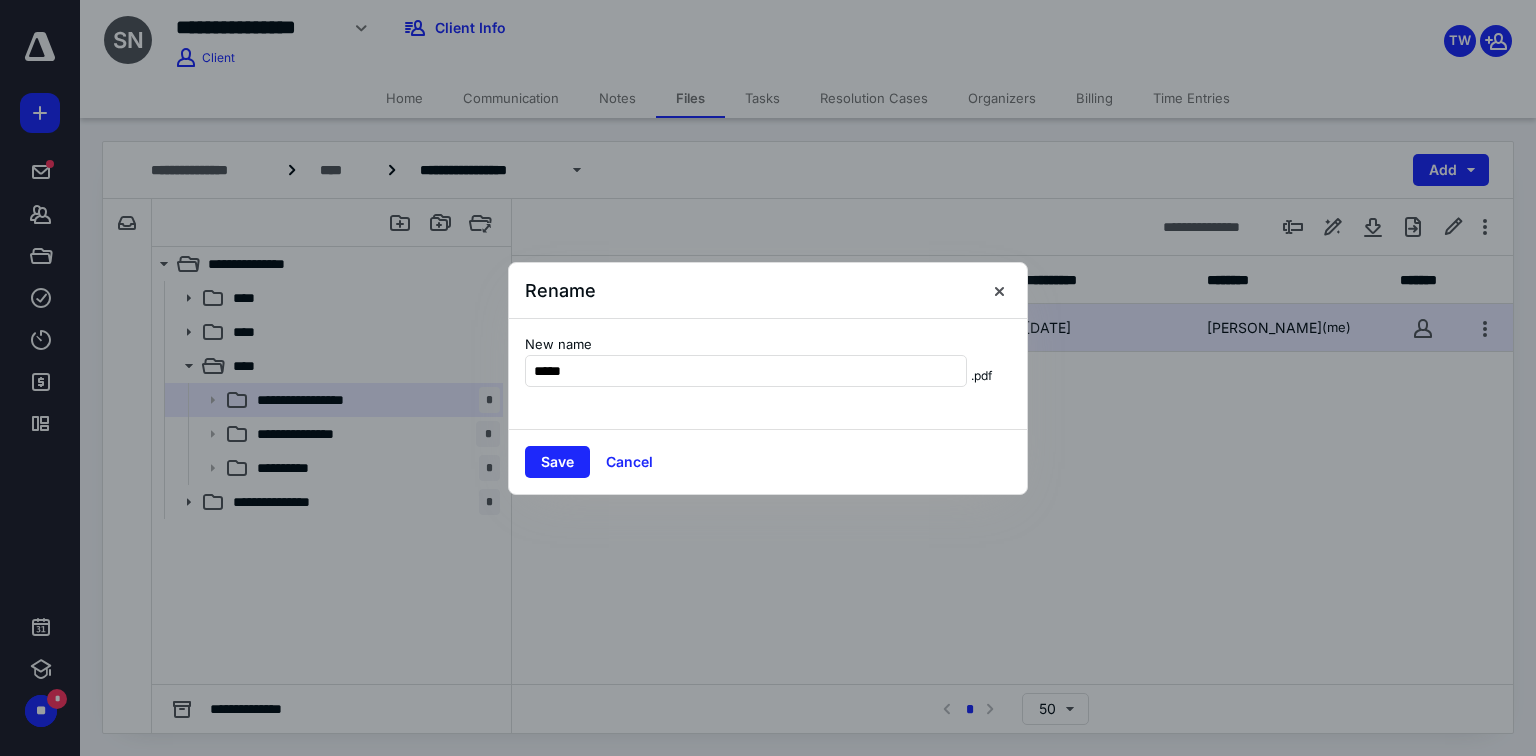 type on "**********" 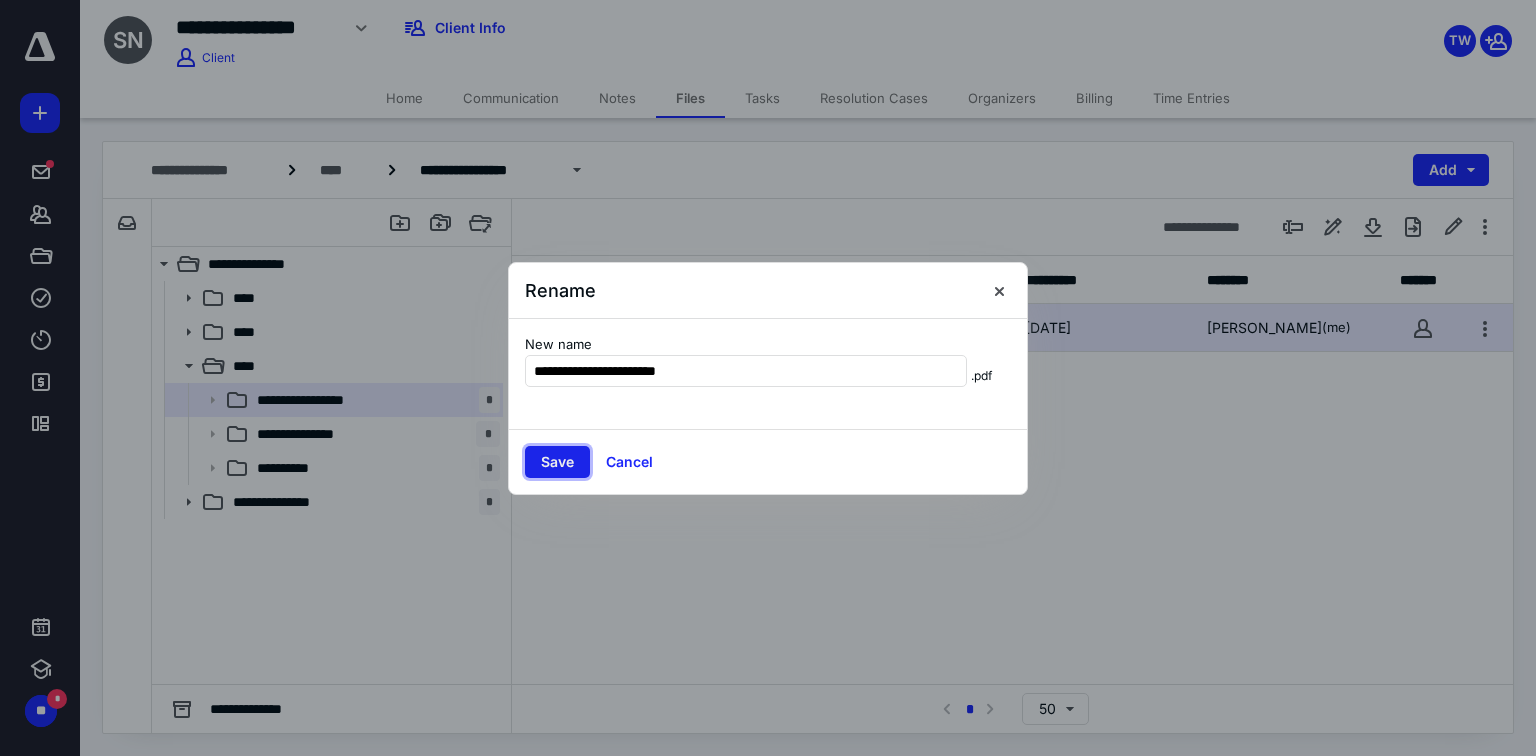 click on "Save" at bounding box center (557, 462) 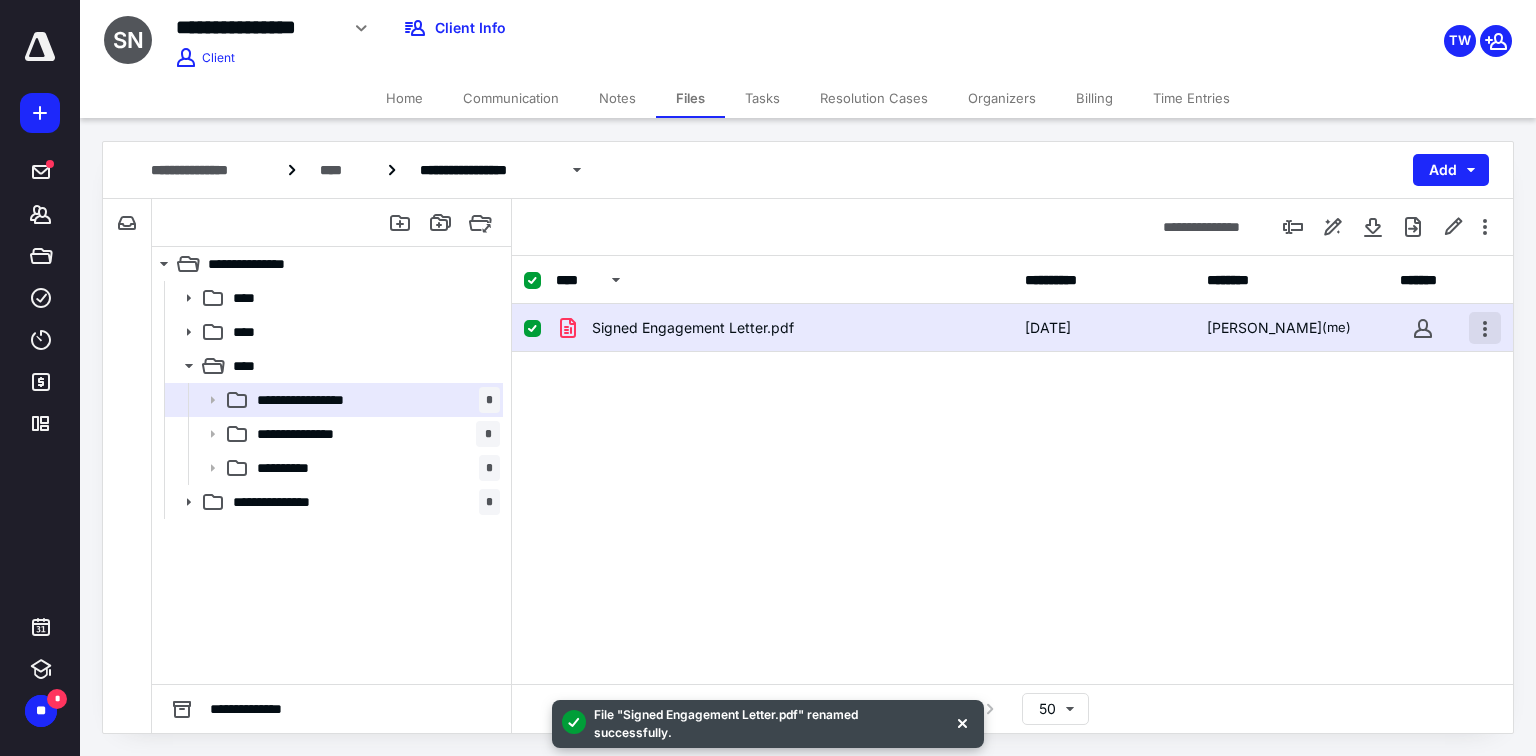 click at bounding box center [1485, 328] 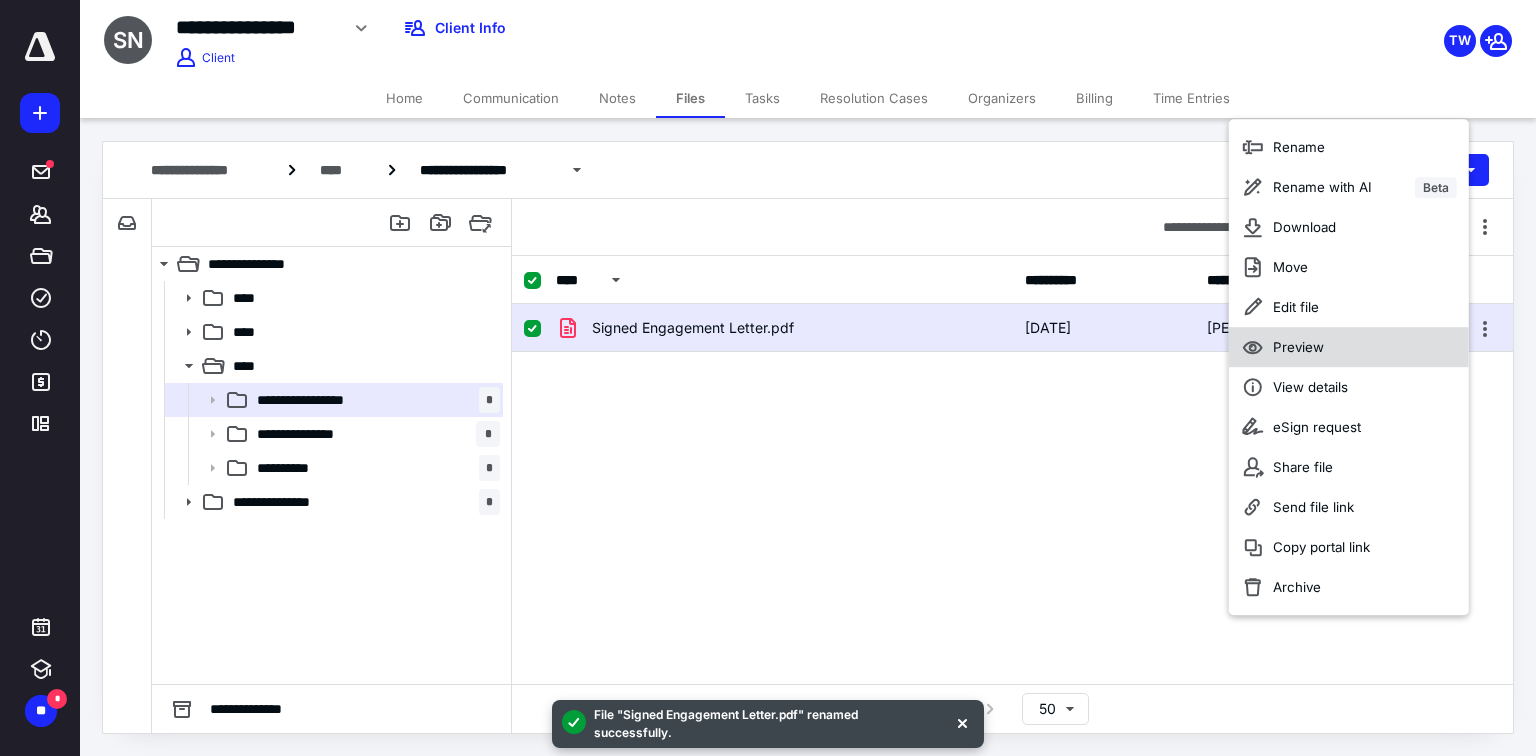 click on "Preview" at bounding box center [1298, 347] 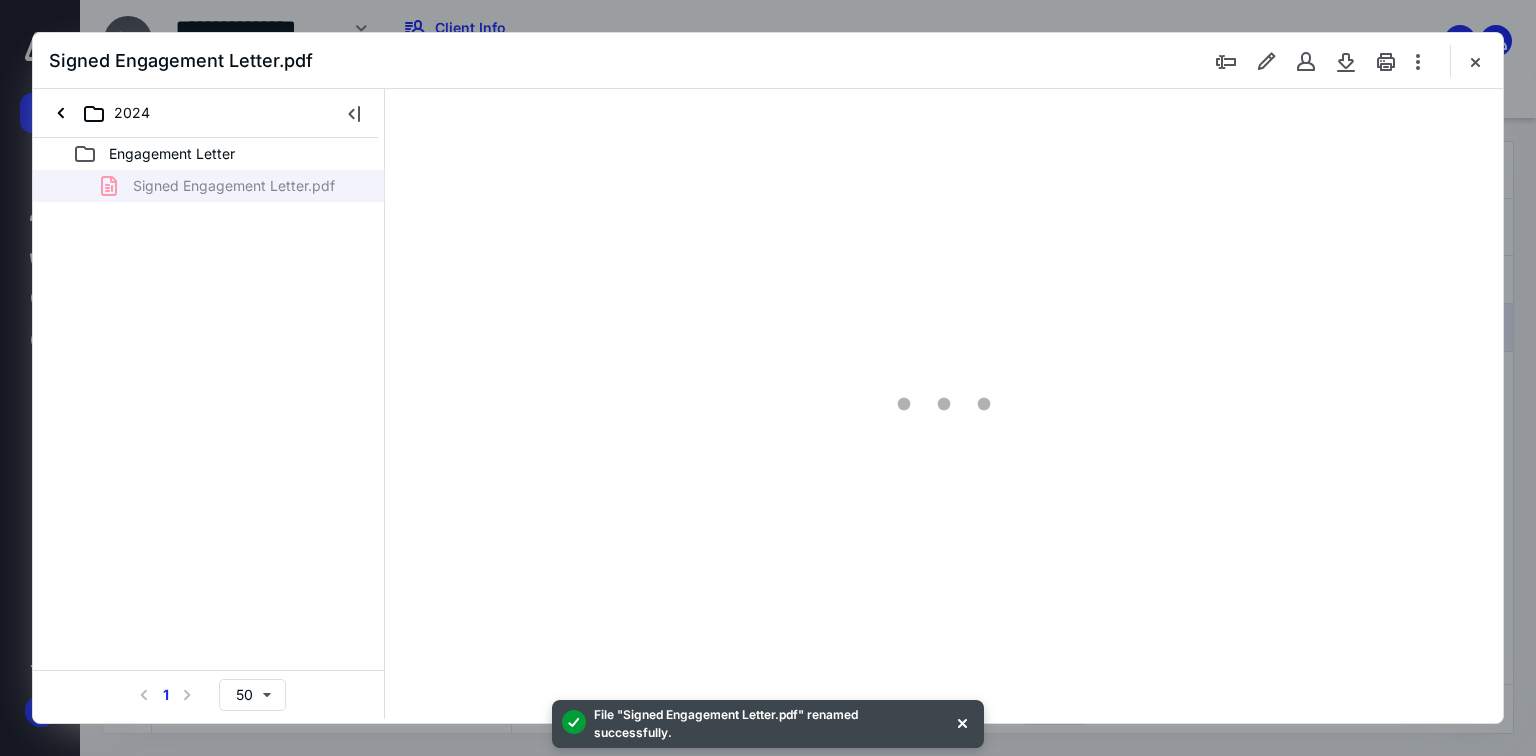 scroll, scrollTop: 0, scrollLeft: 0, axis: both 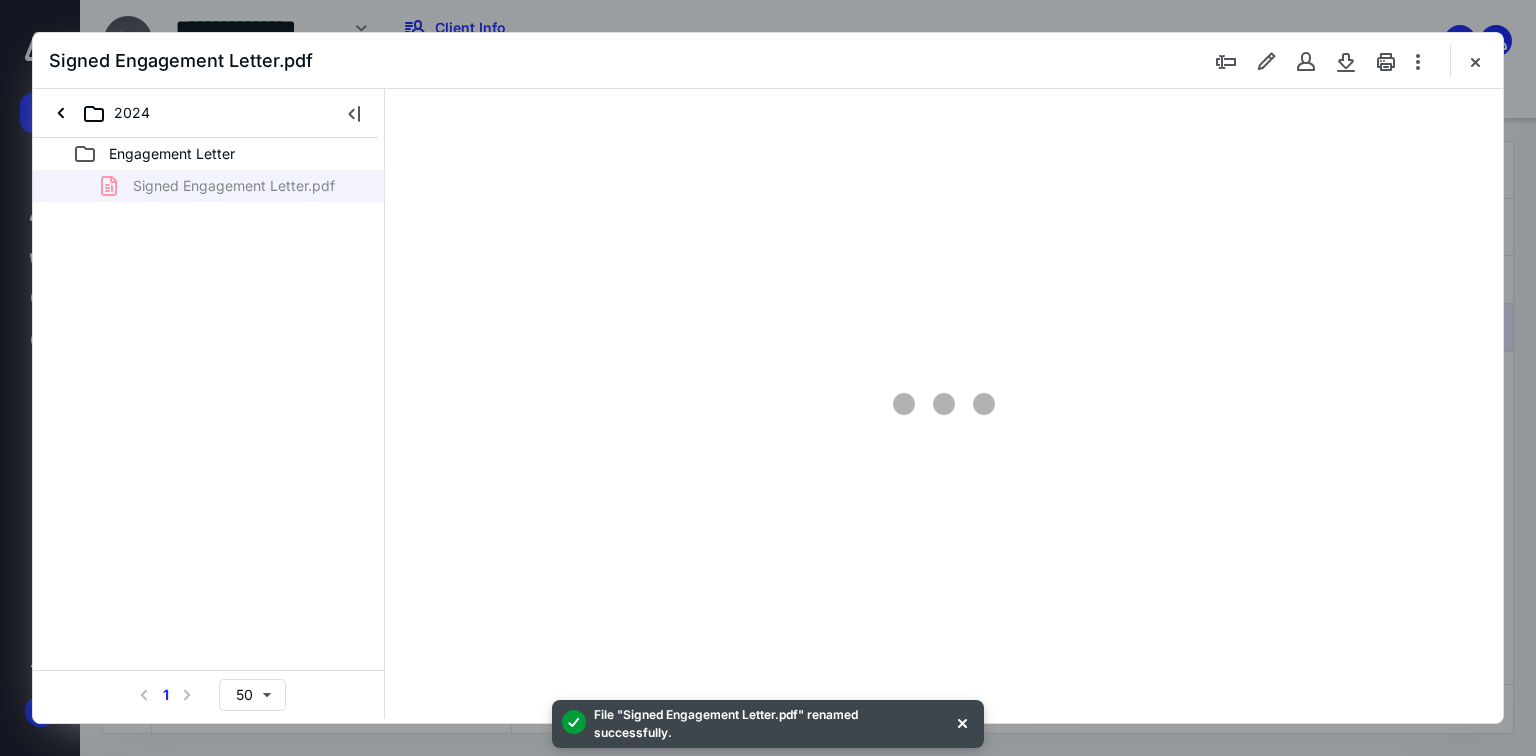 type on "71" 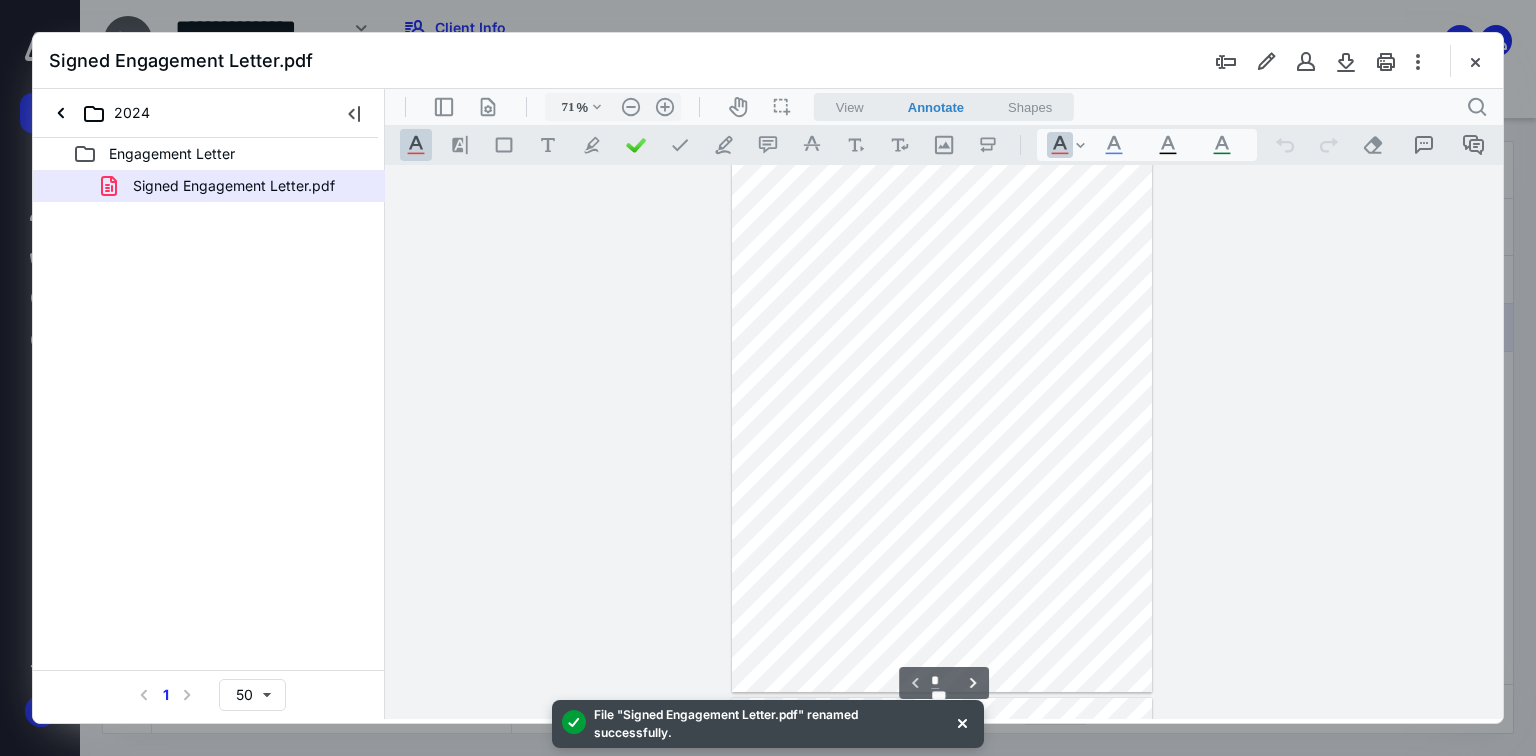 scroll, scrollTop: 0, scrollLeft: 0, axis: both 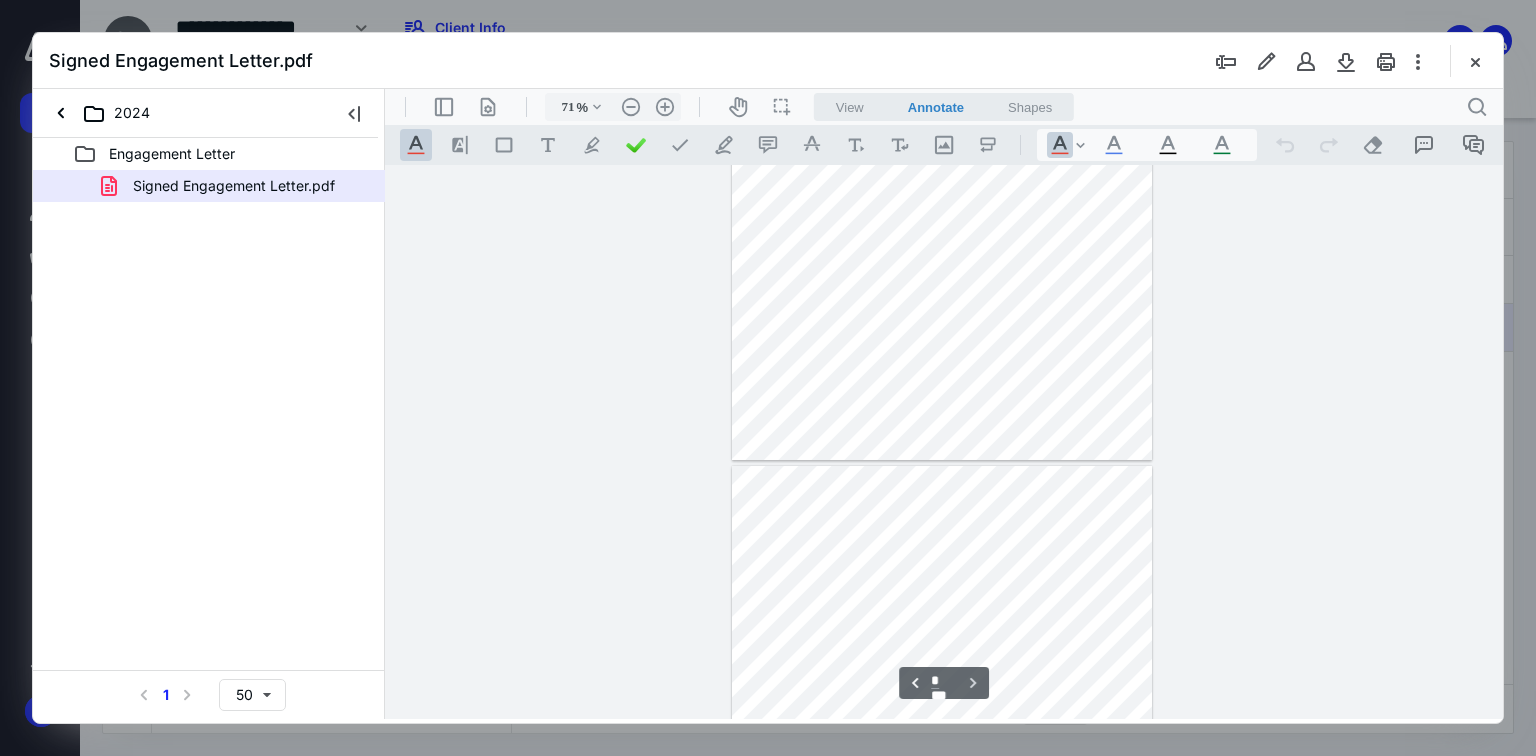 type on "*" 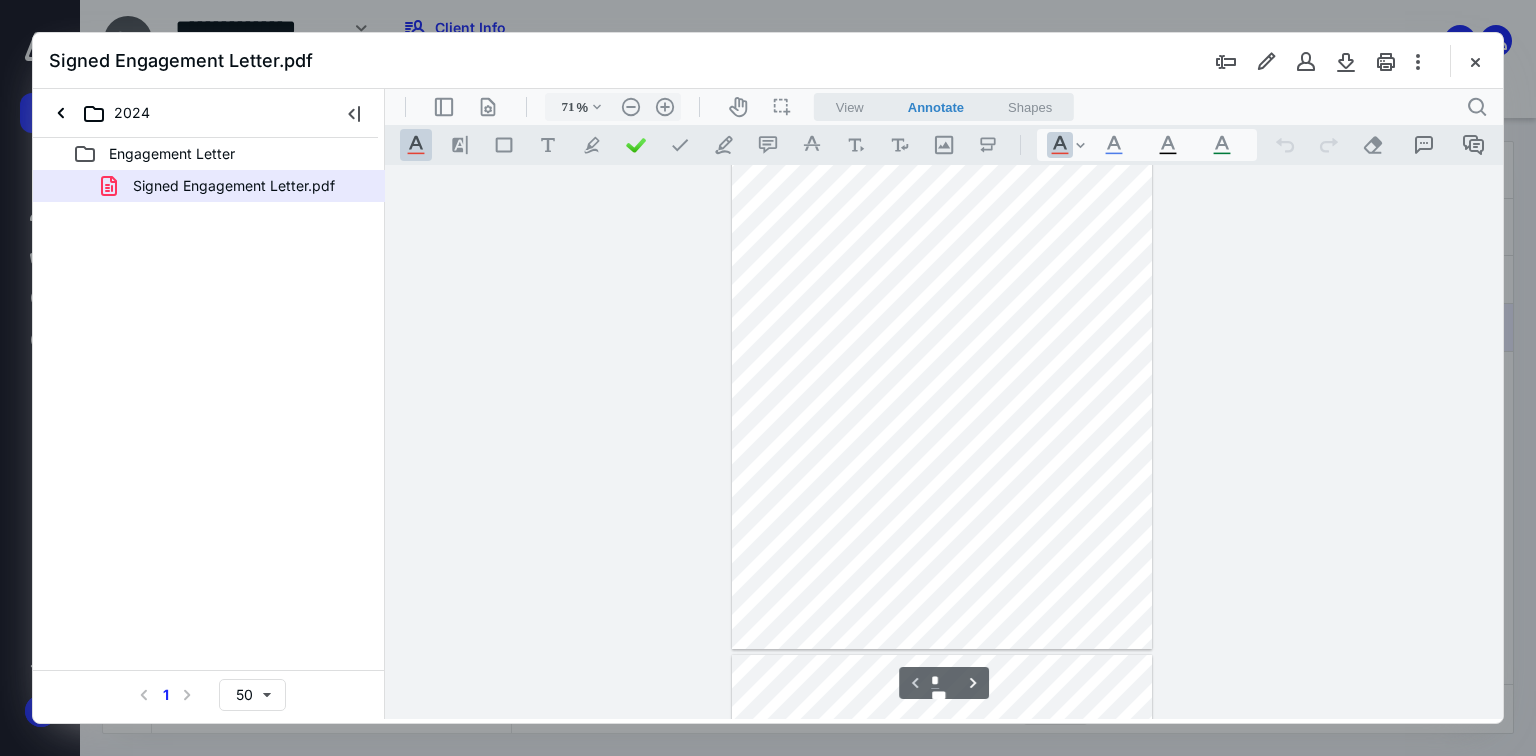 scroll, scrollTop: 0, scrollLeft: 0, axis: both 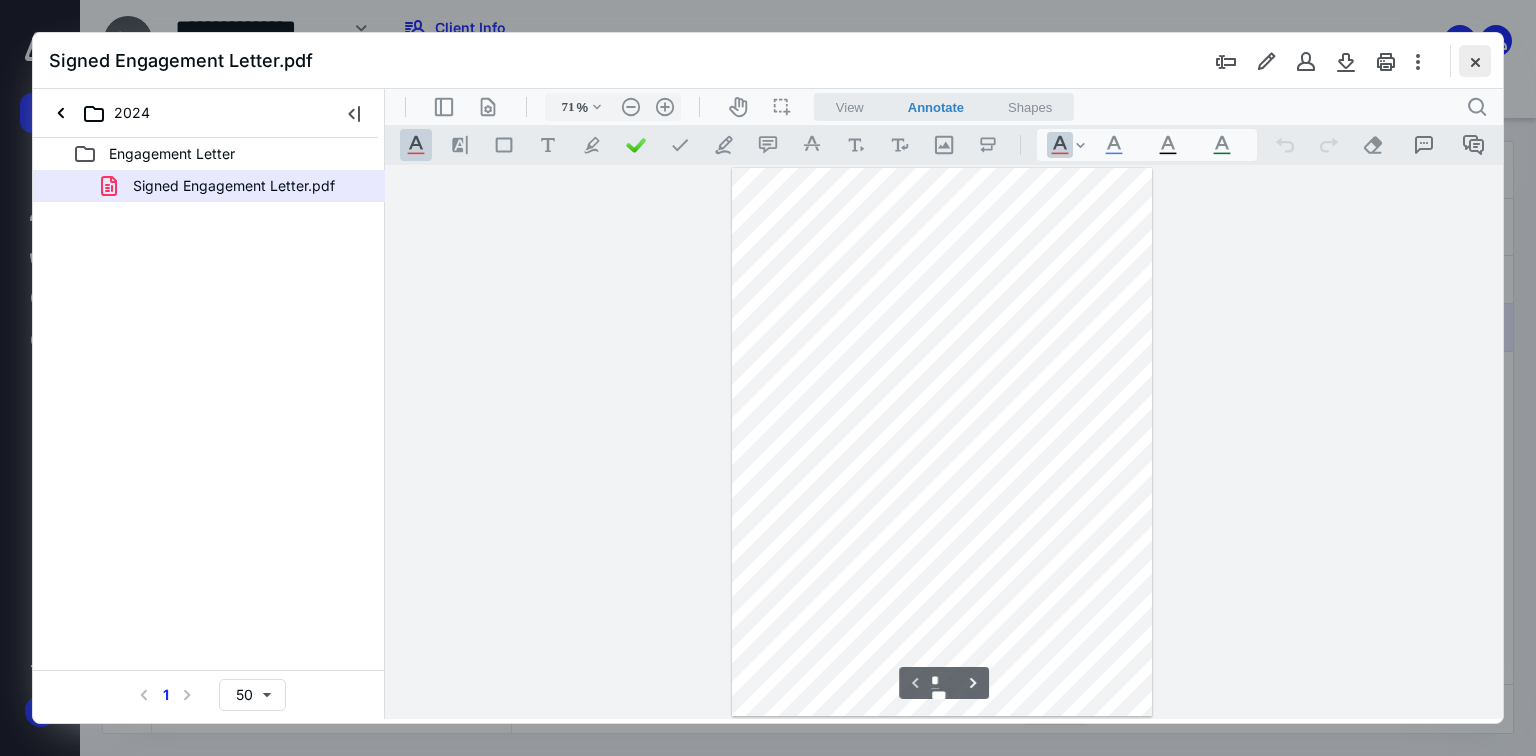click at bounding box center [1475, 61] 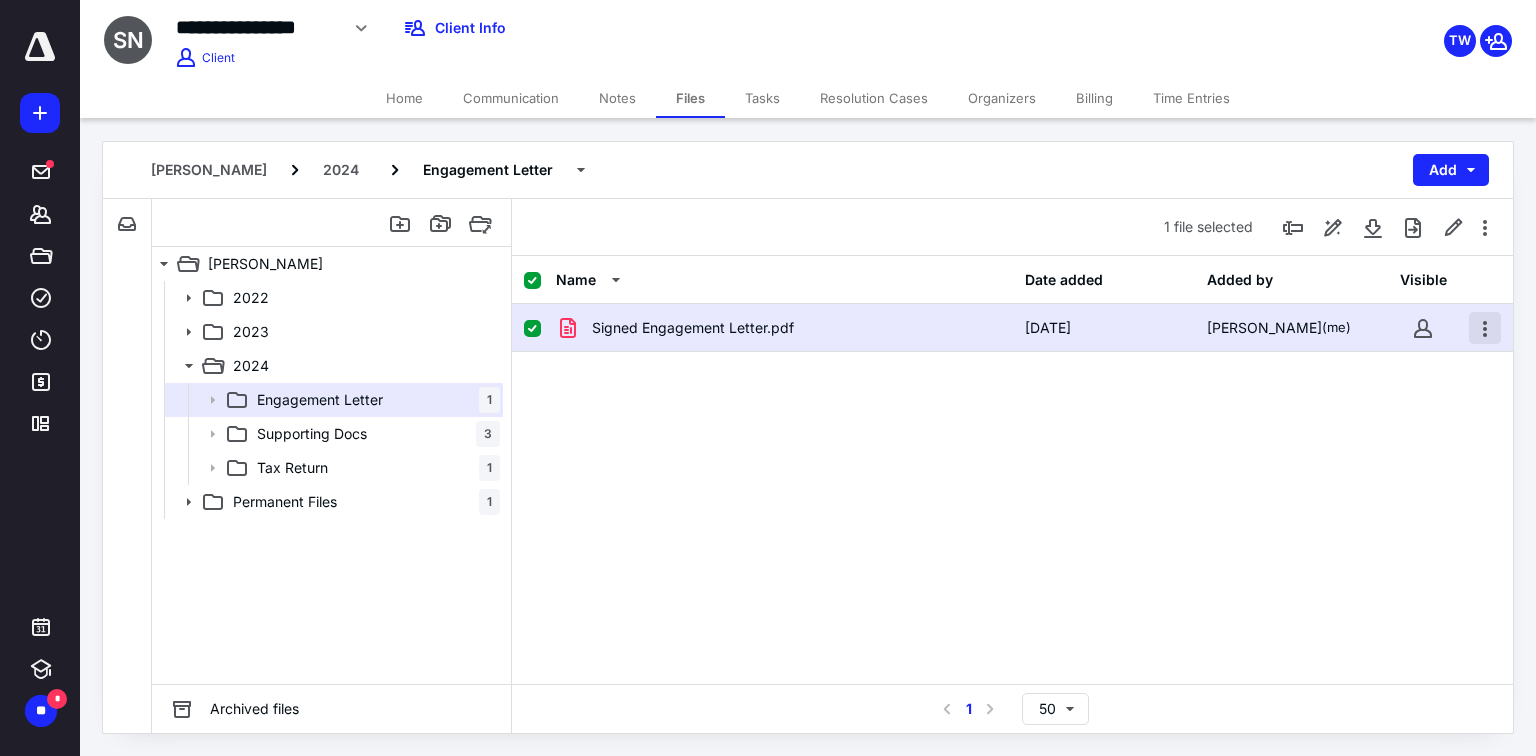 click at bounding box center [1485, 328] 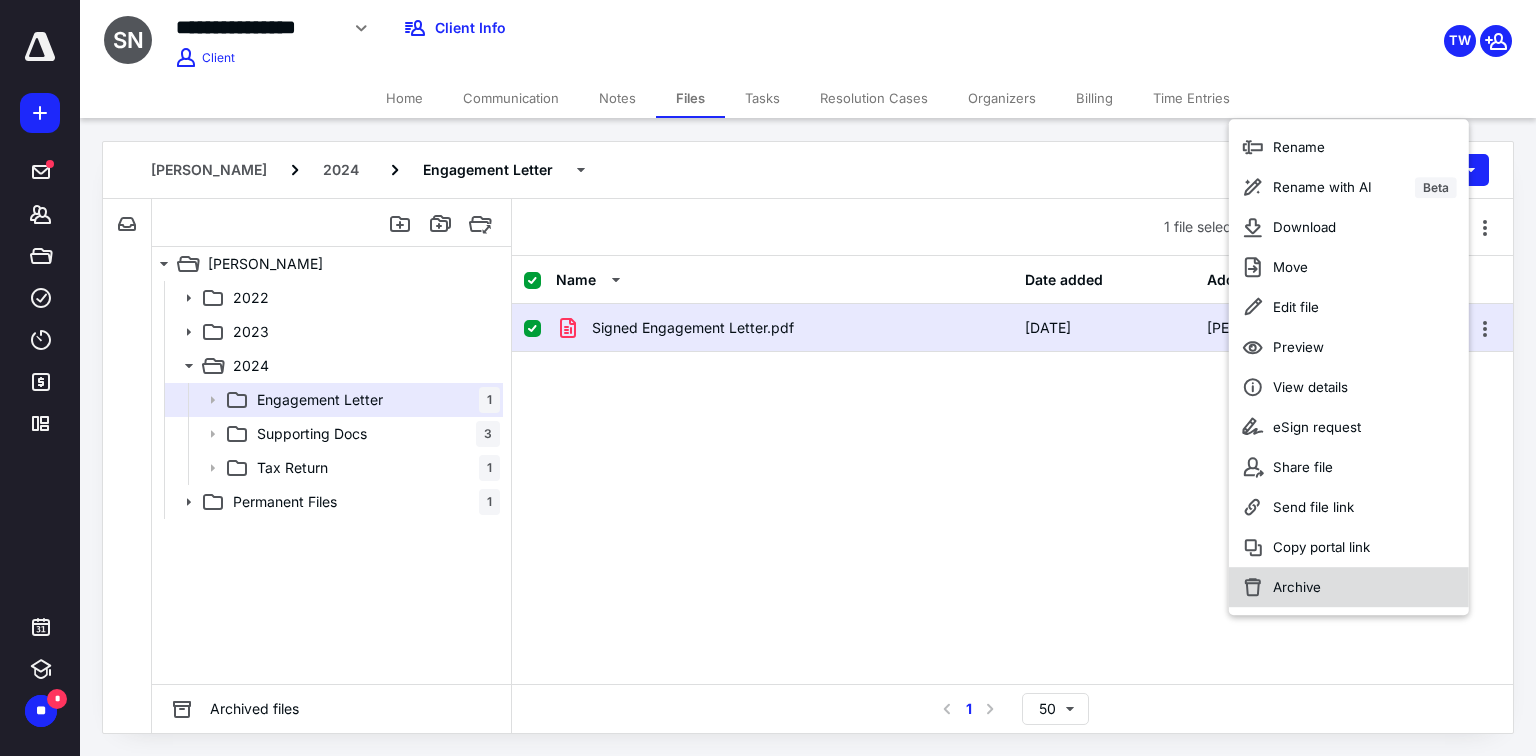 click on "Archive" at bounding box center [1297, 587] 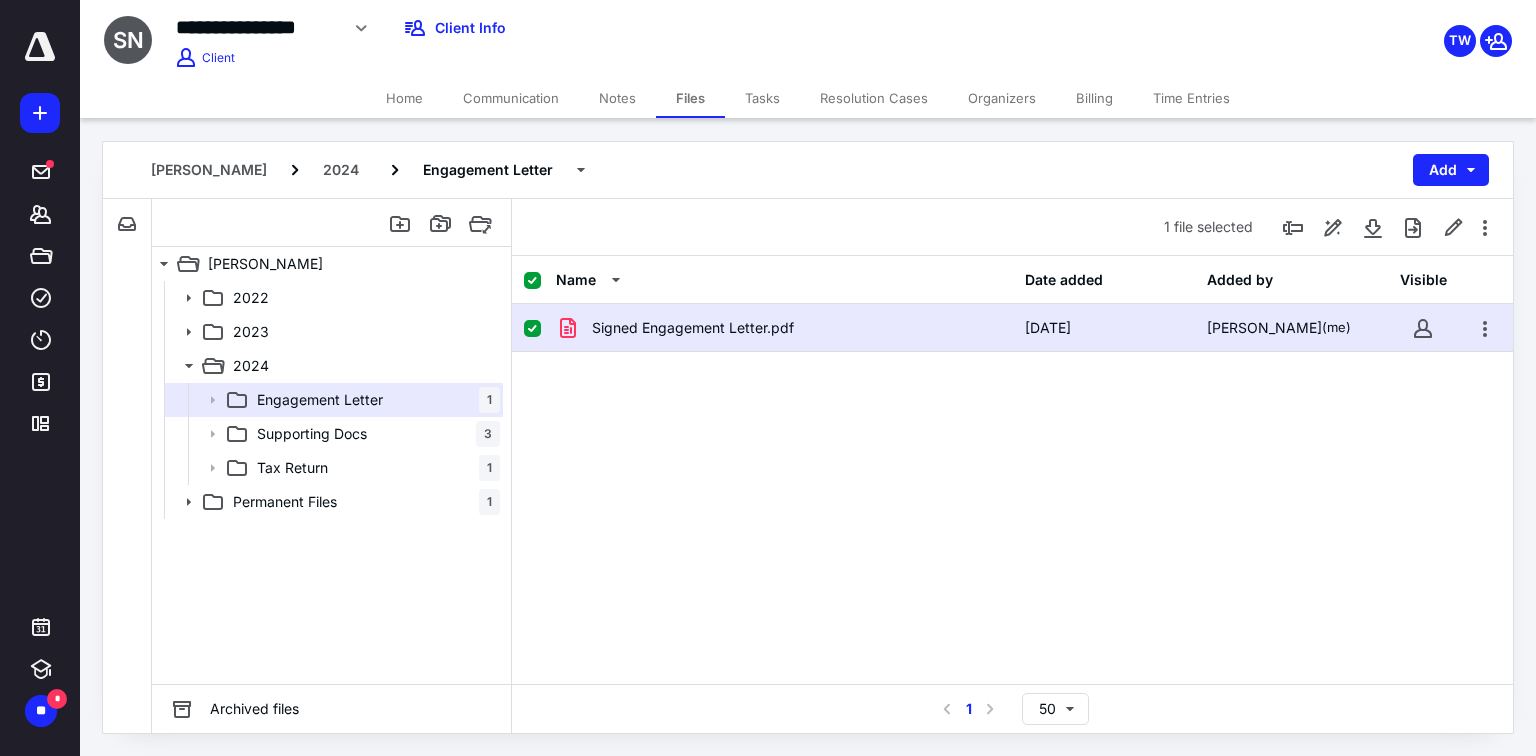 checkbox on "false" 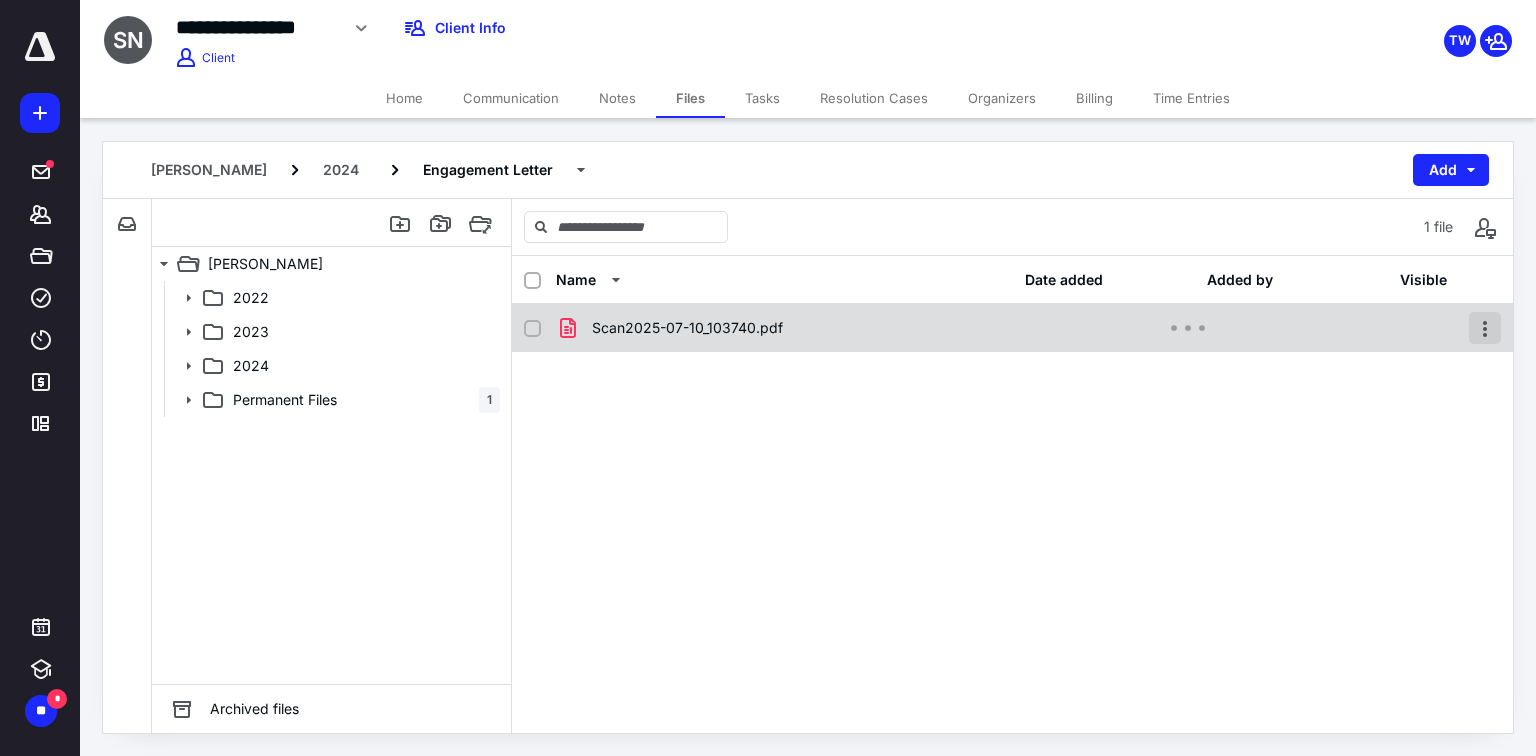 click at bounding box center (1485, 328) 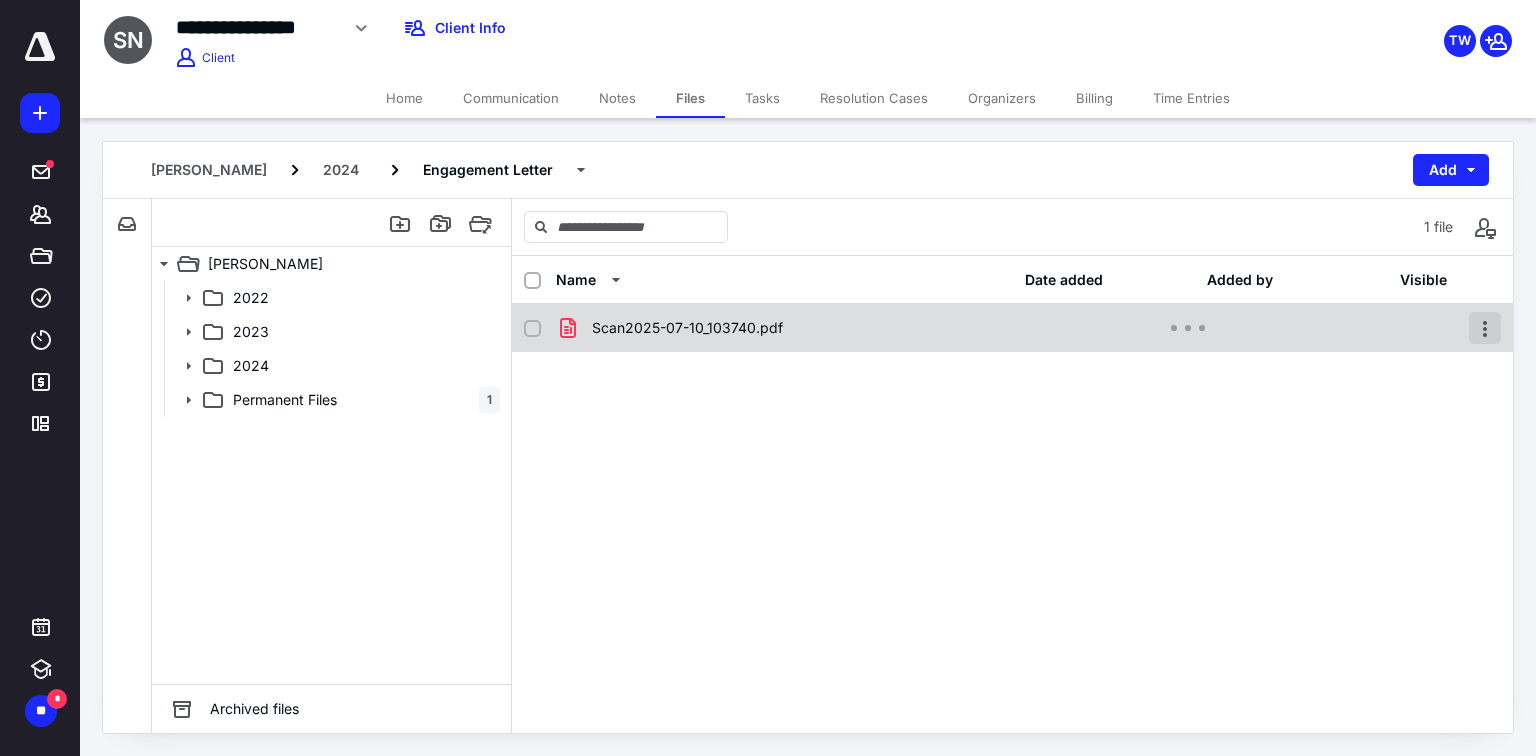 click at bounding box center (1485, 328) 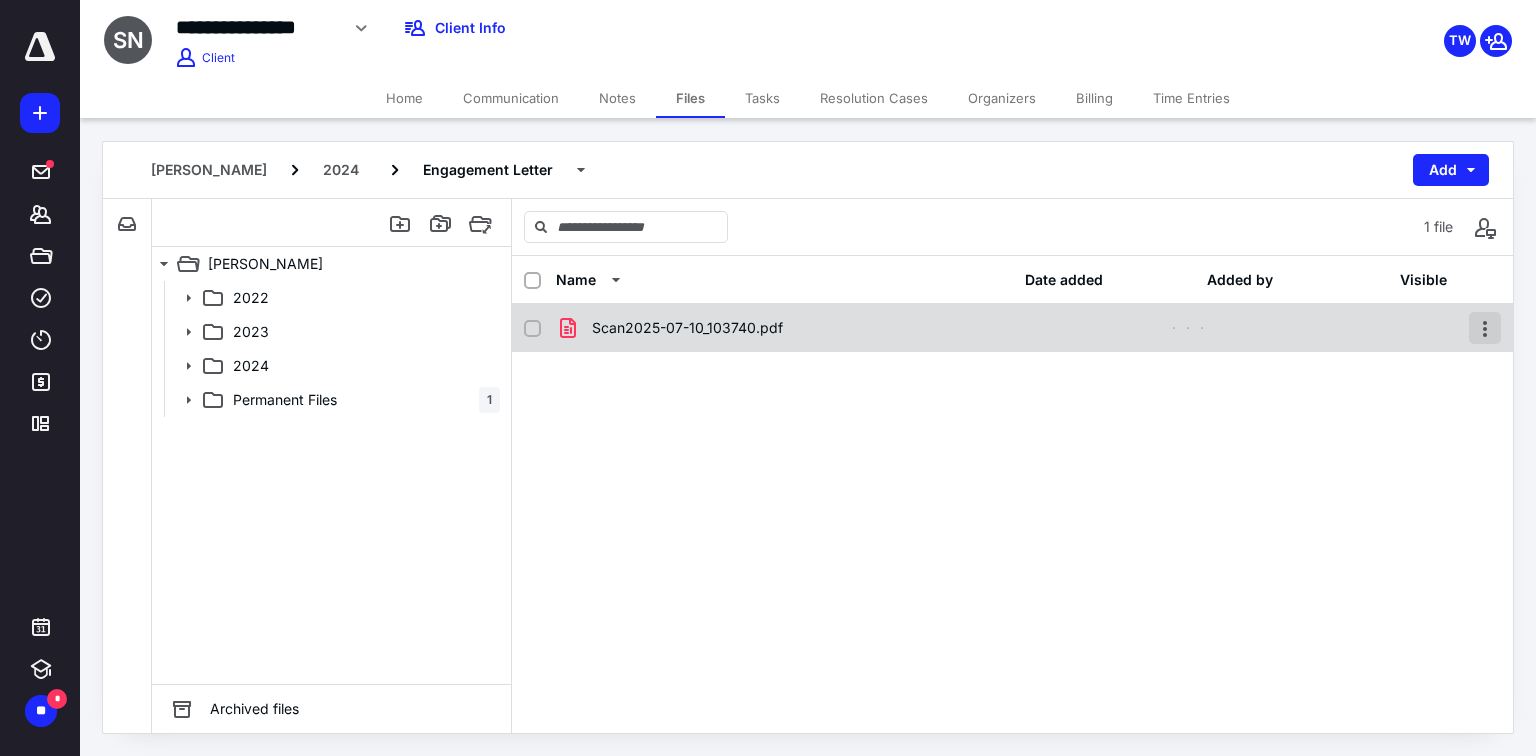 click at bounding box center [1485, 328] 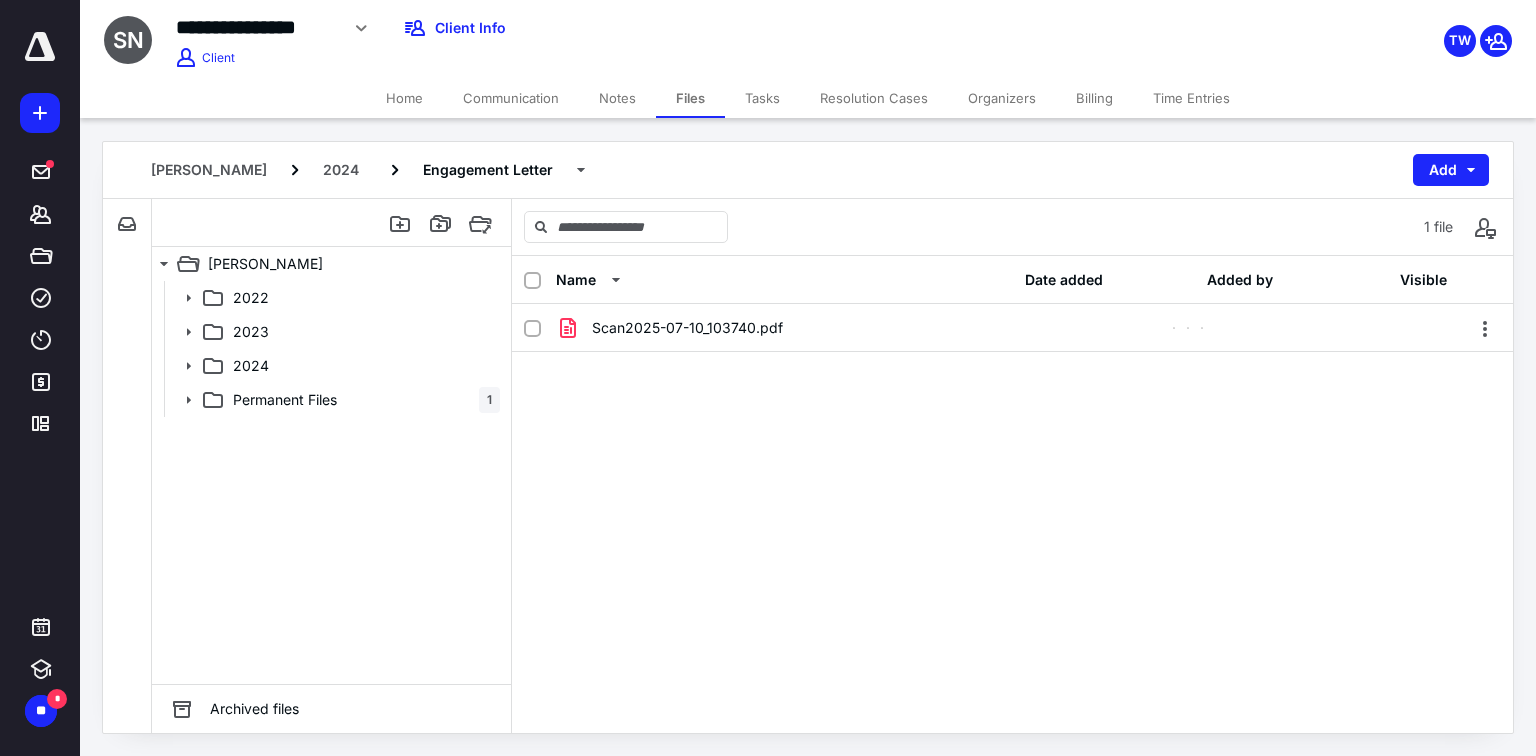 click on "Scan2025-07-10_103740.pdf" at bounding box center [1012, 454] 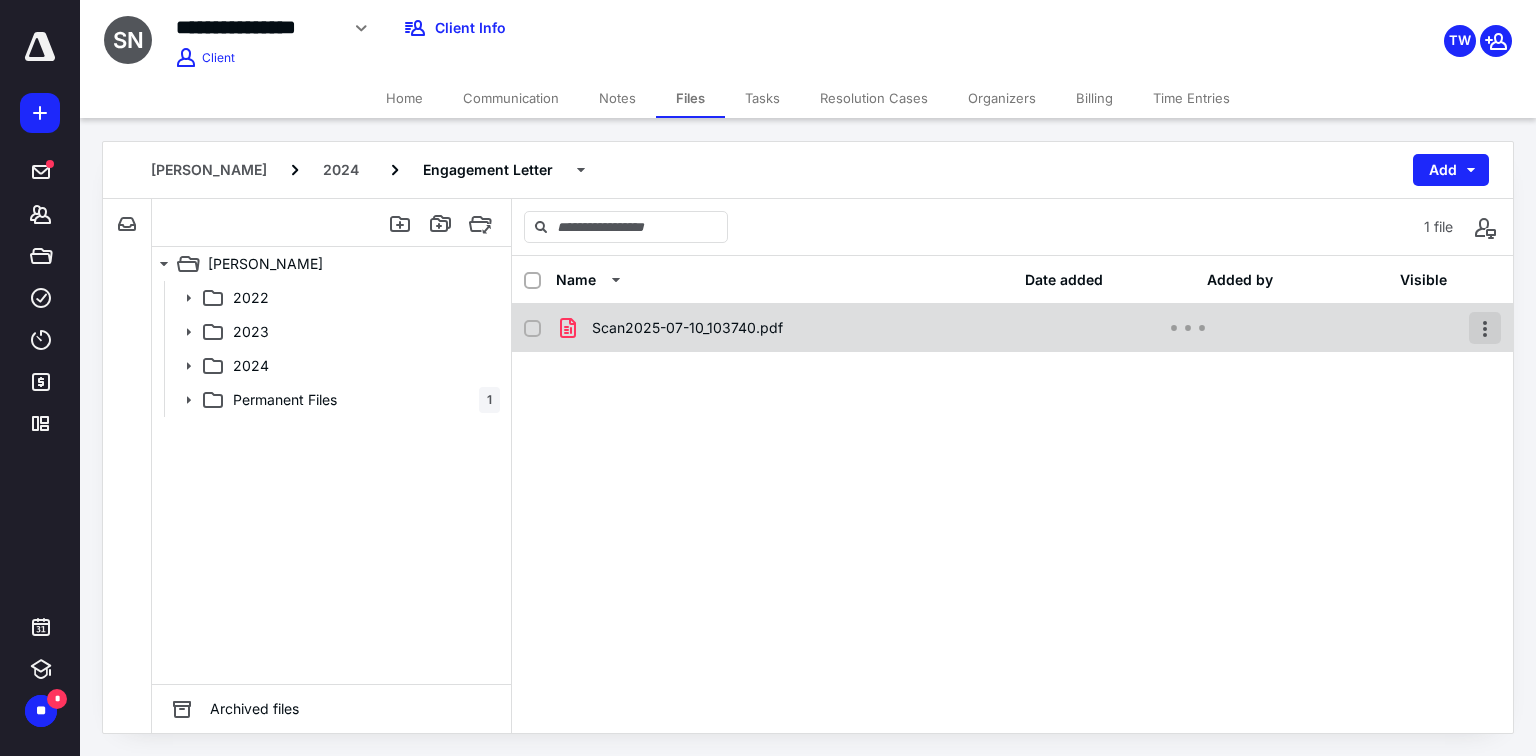 click at bounding box center (1485, 328) 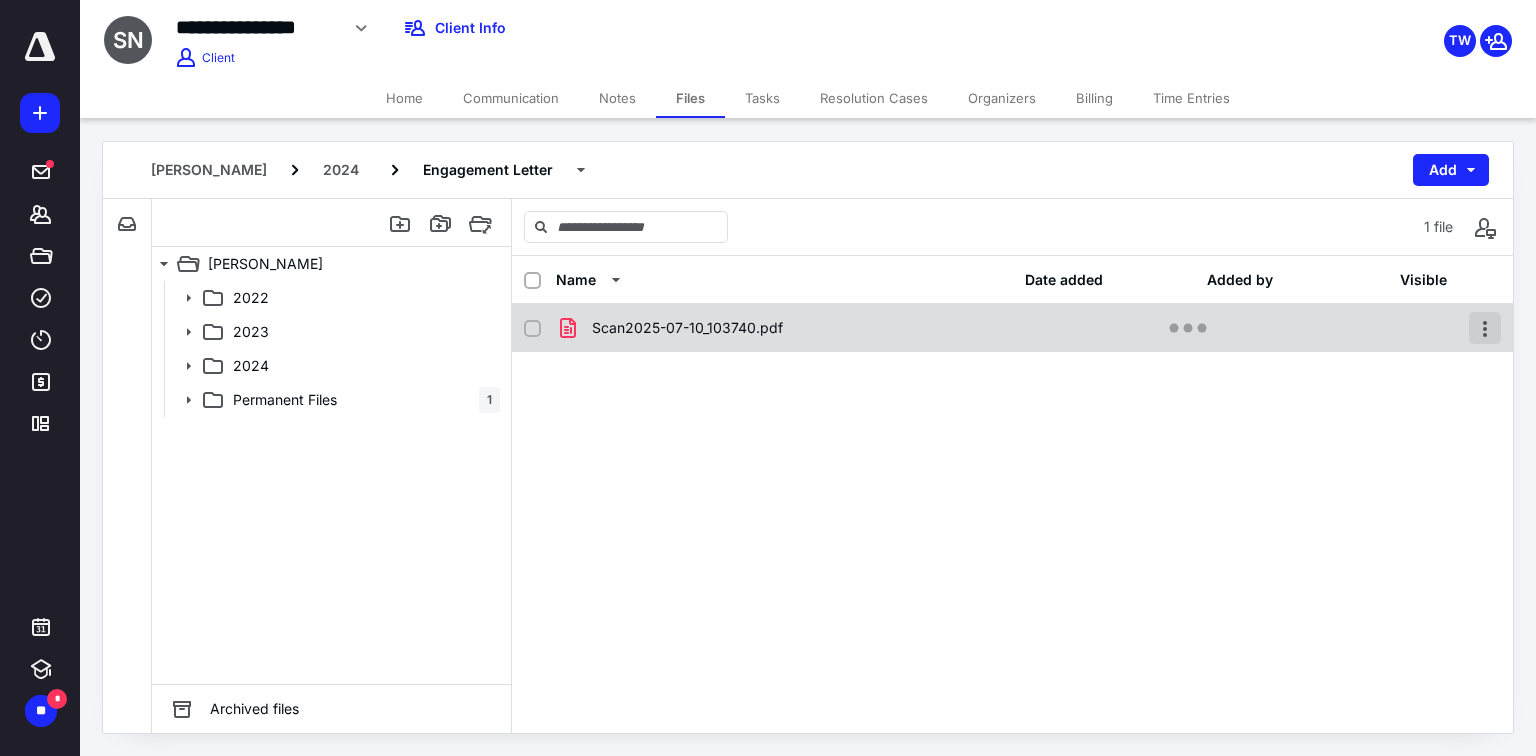 click at bounding box center [1485, 328] 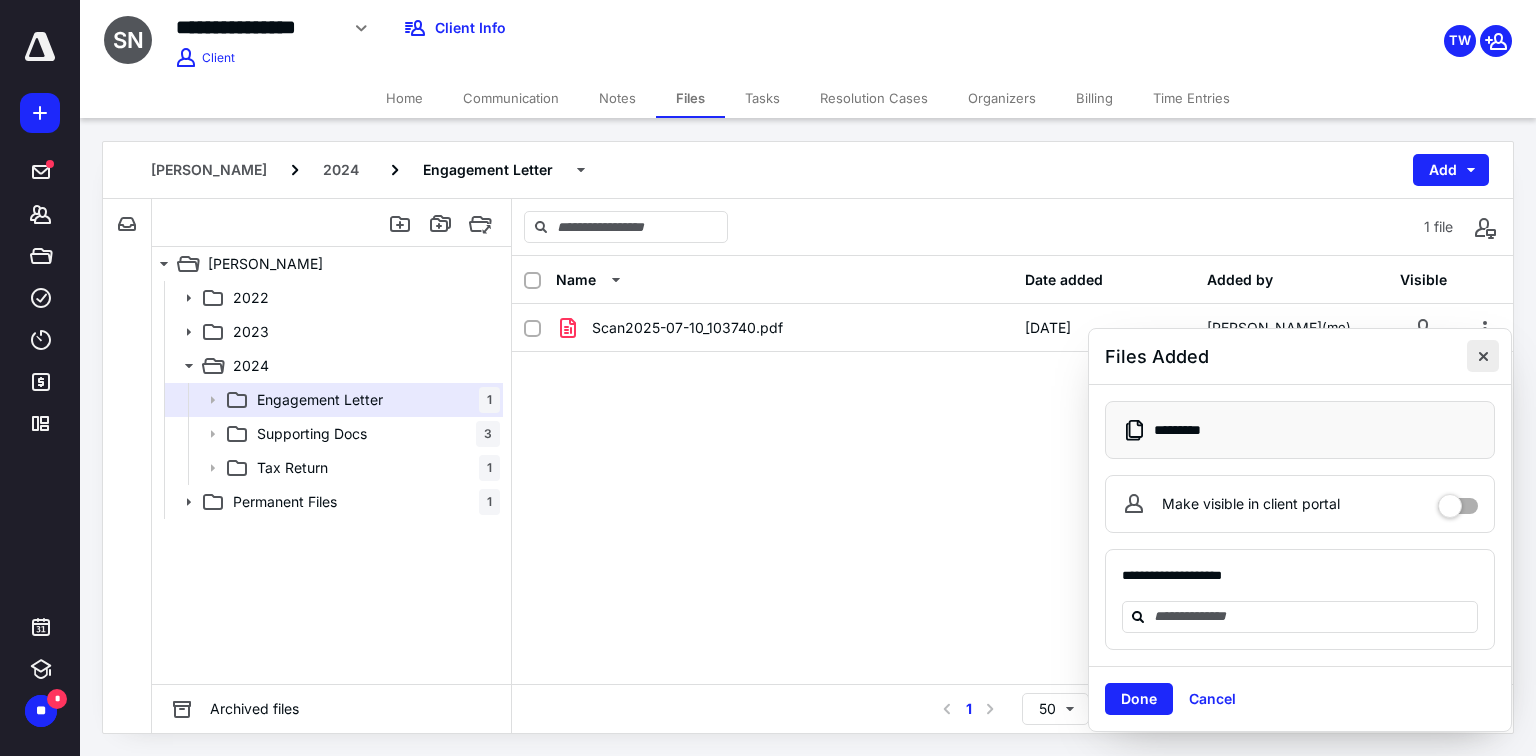 click at bounding box center [1483, 356] 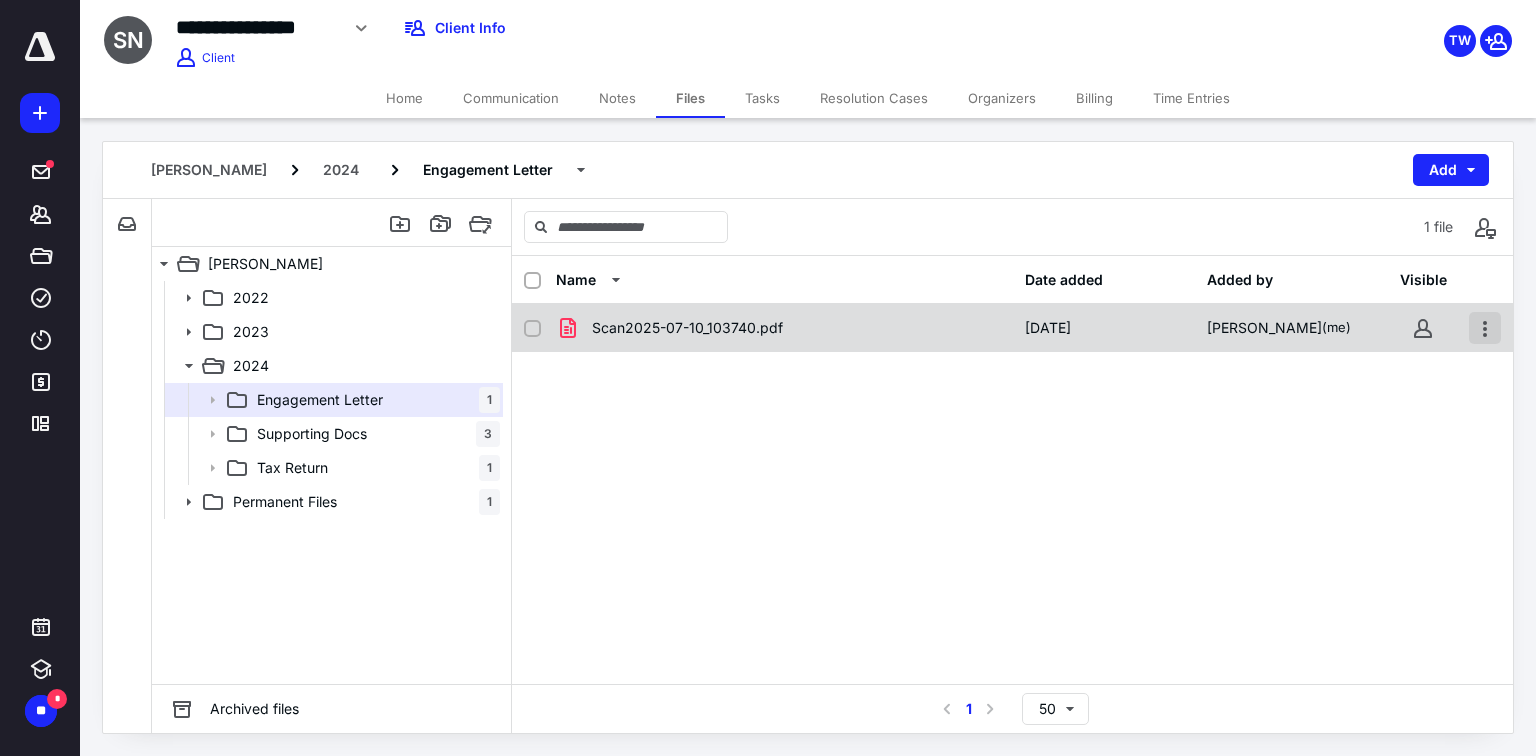 click at bounding box center [1485, 328] 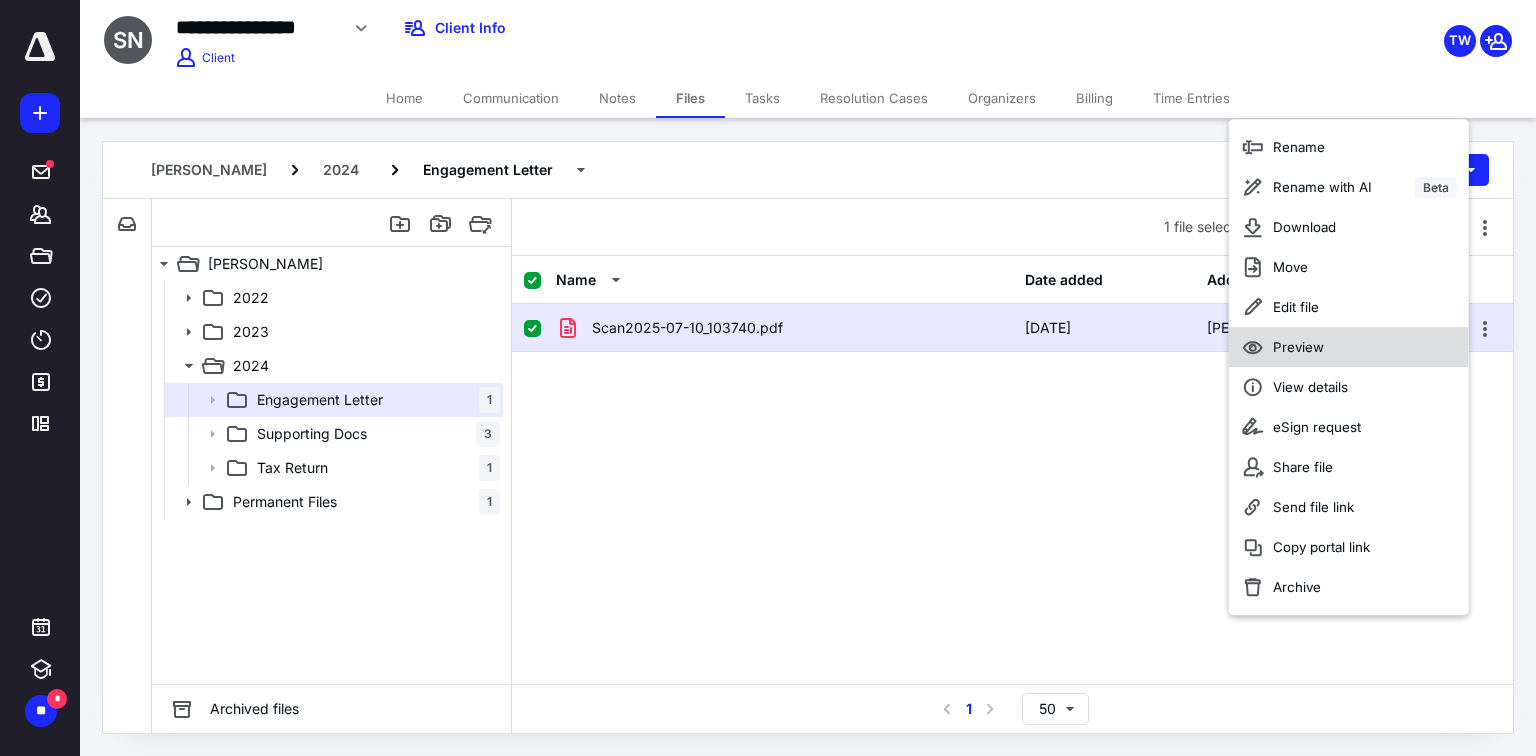 click on "Preview" at bounding box center [1349, 347] 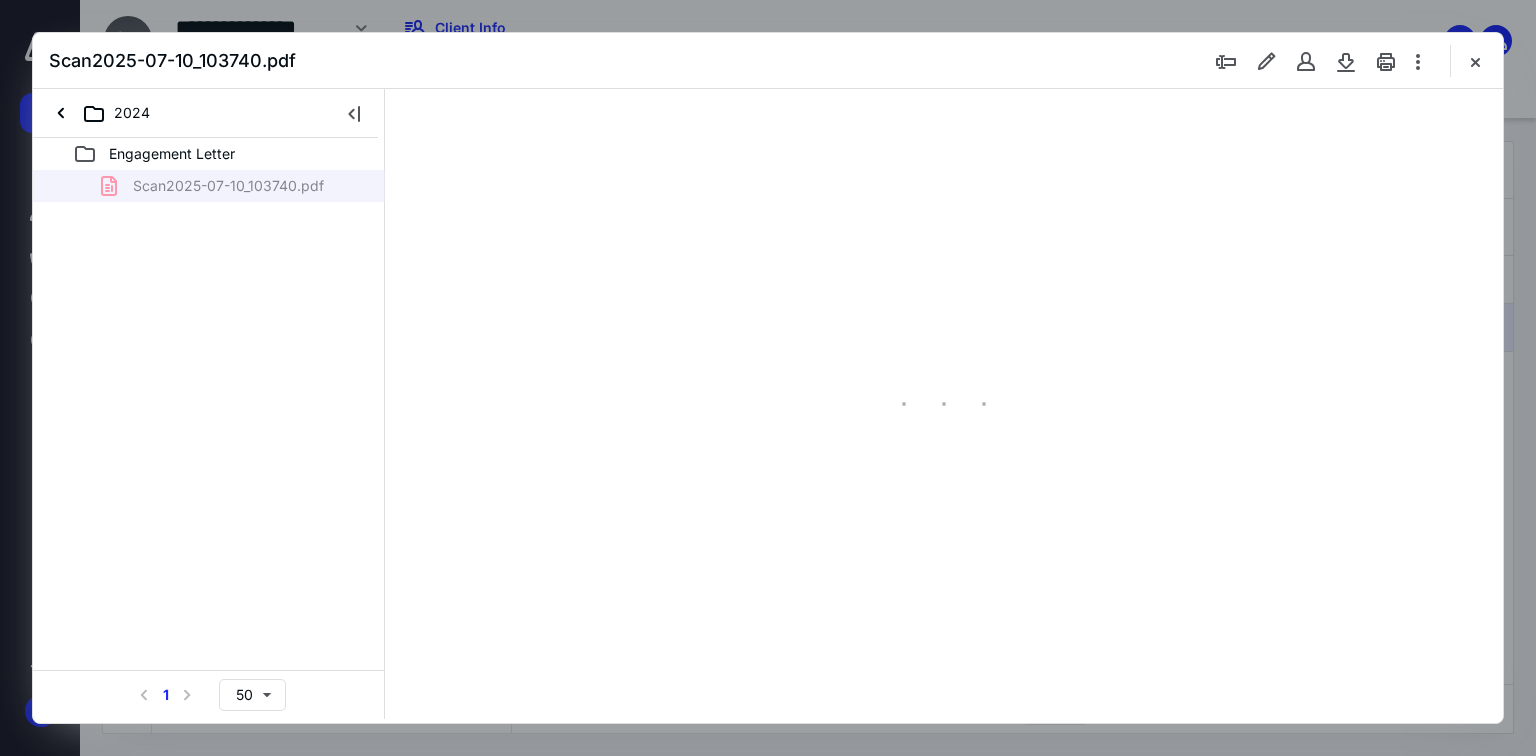 scroll, scrollTop: 0, scrollLeft: 0, axis: both 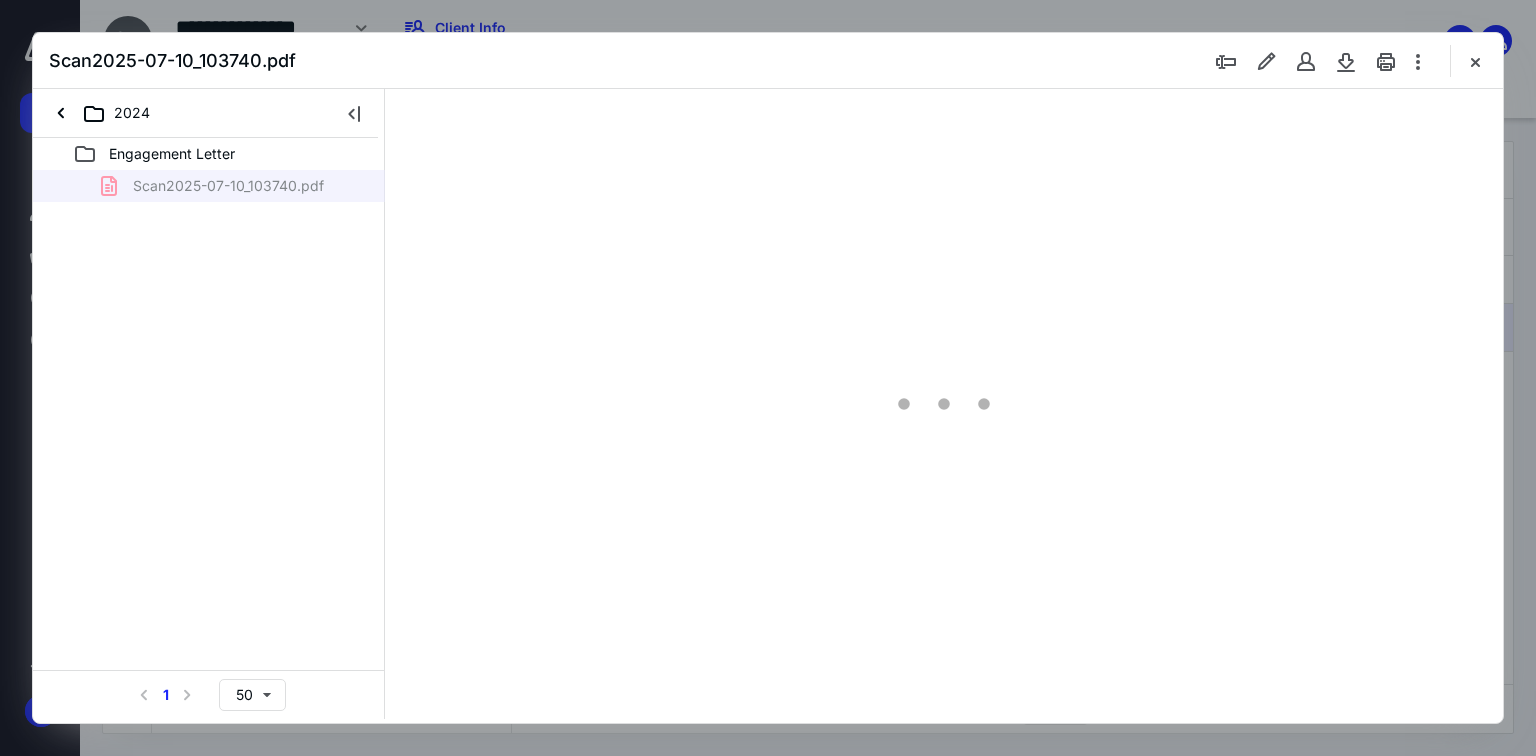 type on "71" 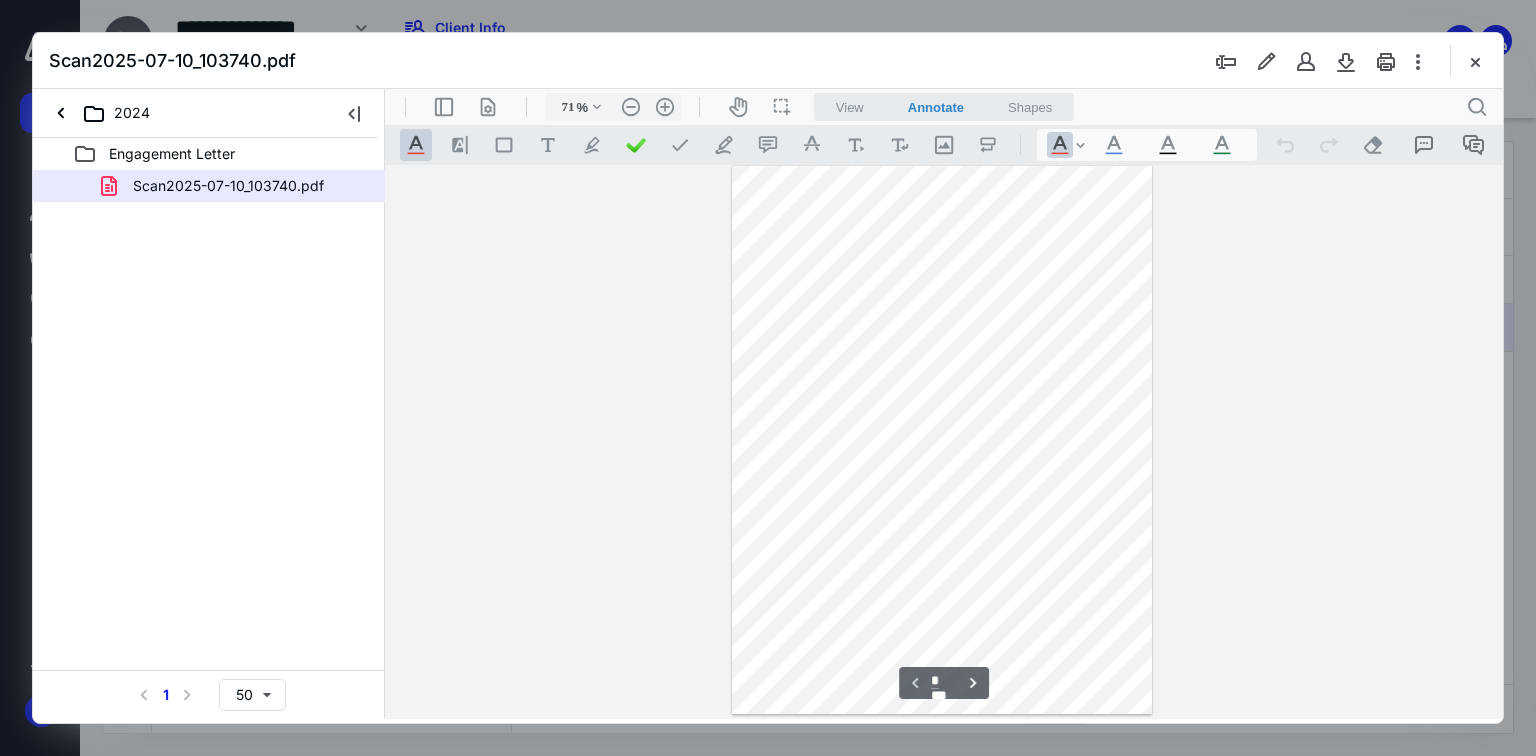 scroll, scrollTop: 0, scrollLeft: 0, axis: both 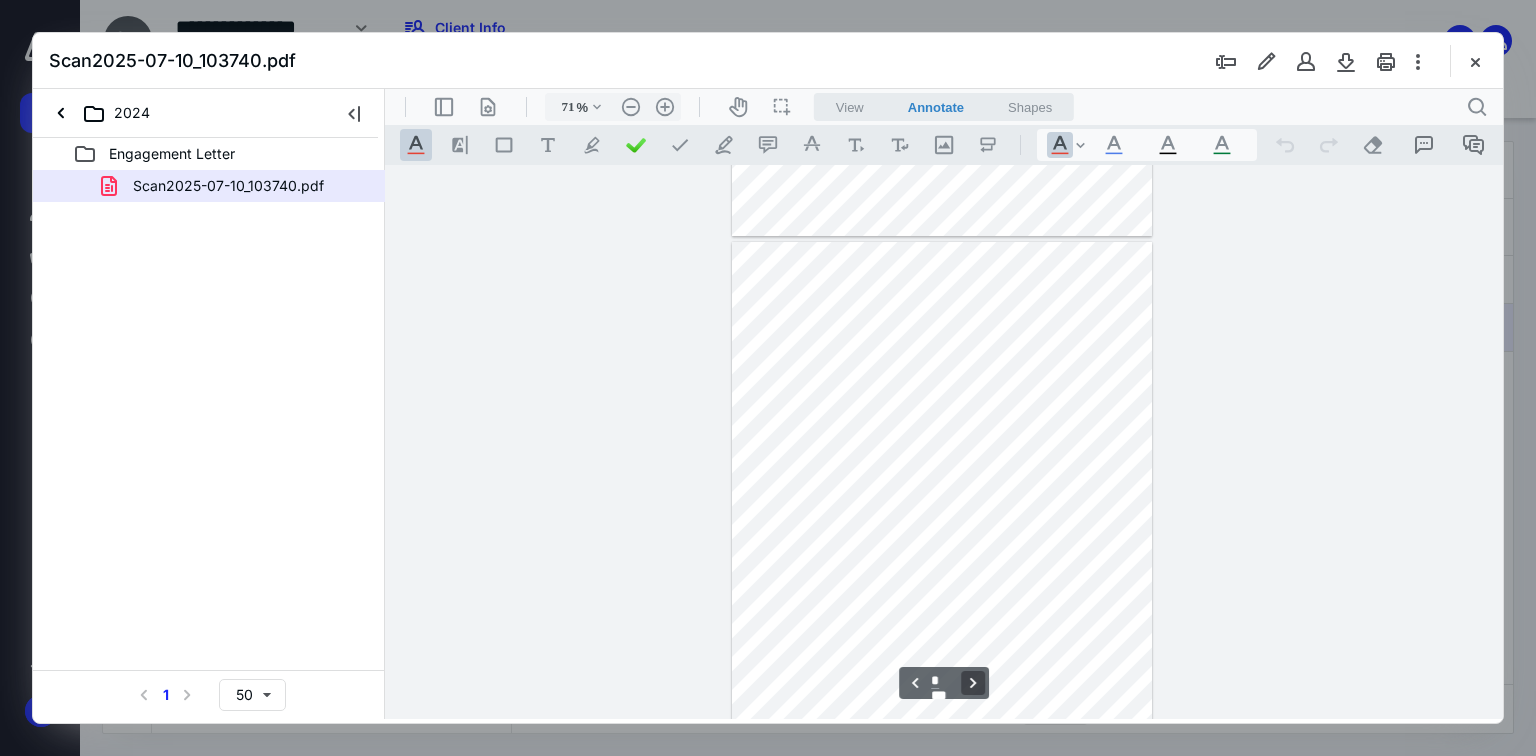 click on "**********" at bounding box center (973, 683) 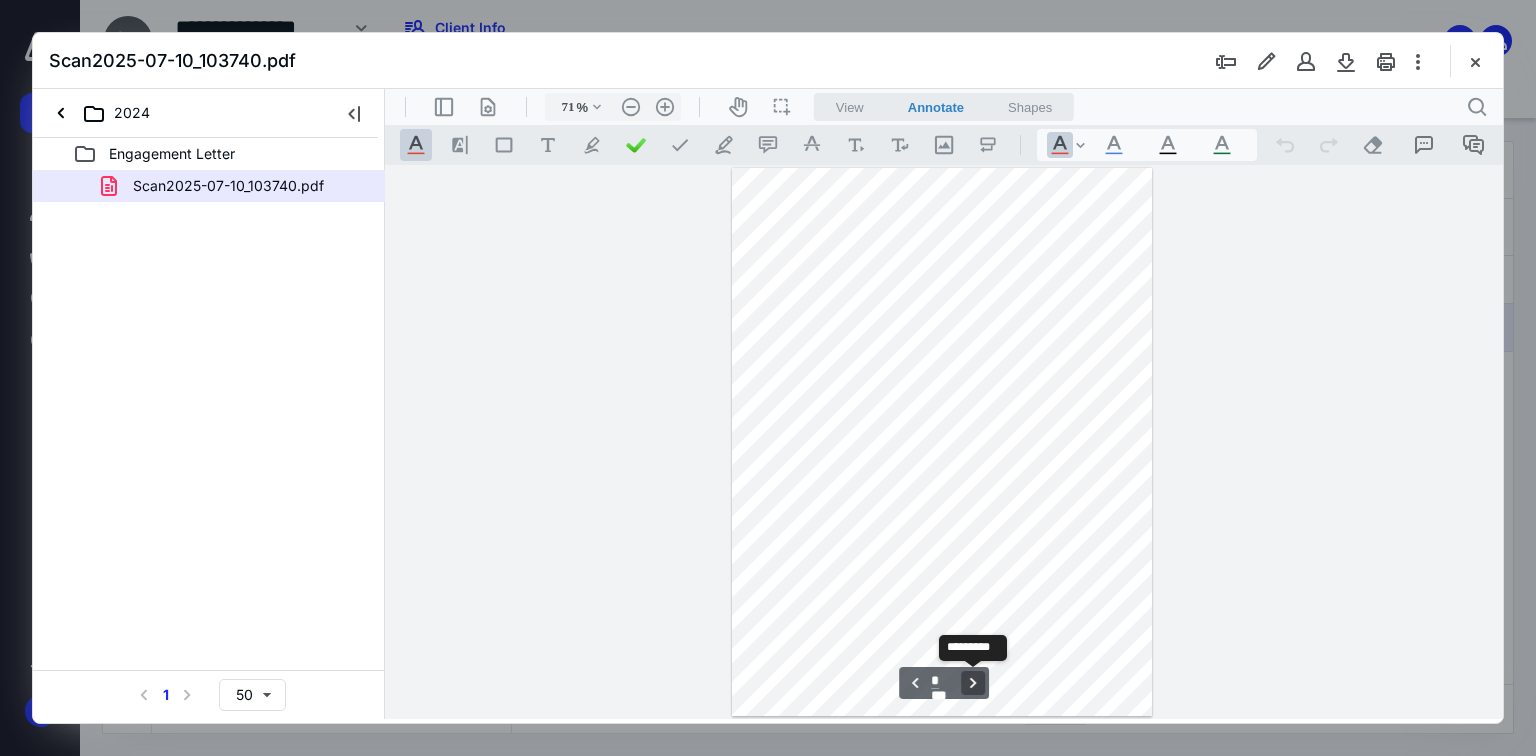 click on "**********" at bounding box center [973, 683] 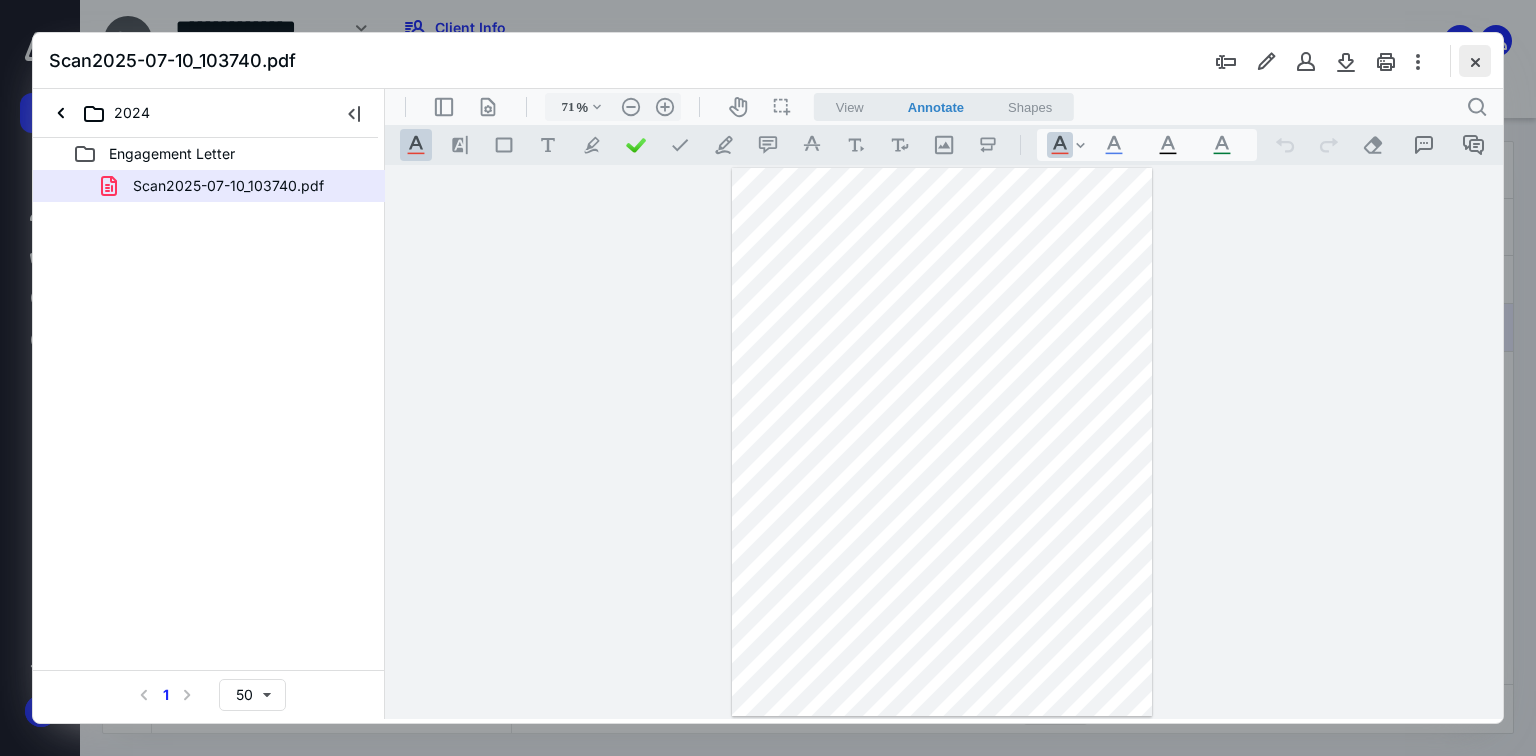 click at bounding box center (1475, 61) 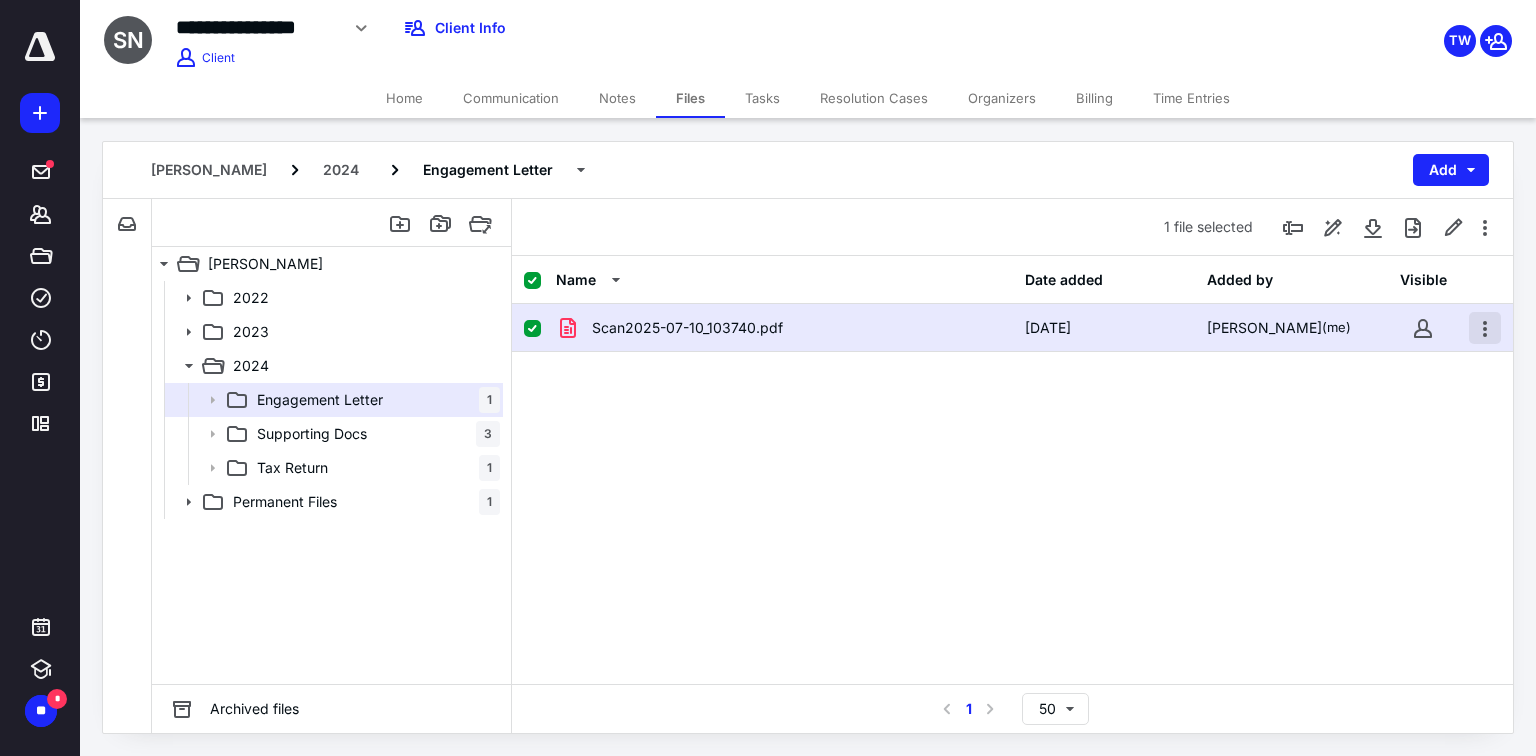 click at bounding box center [1485, 328] 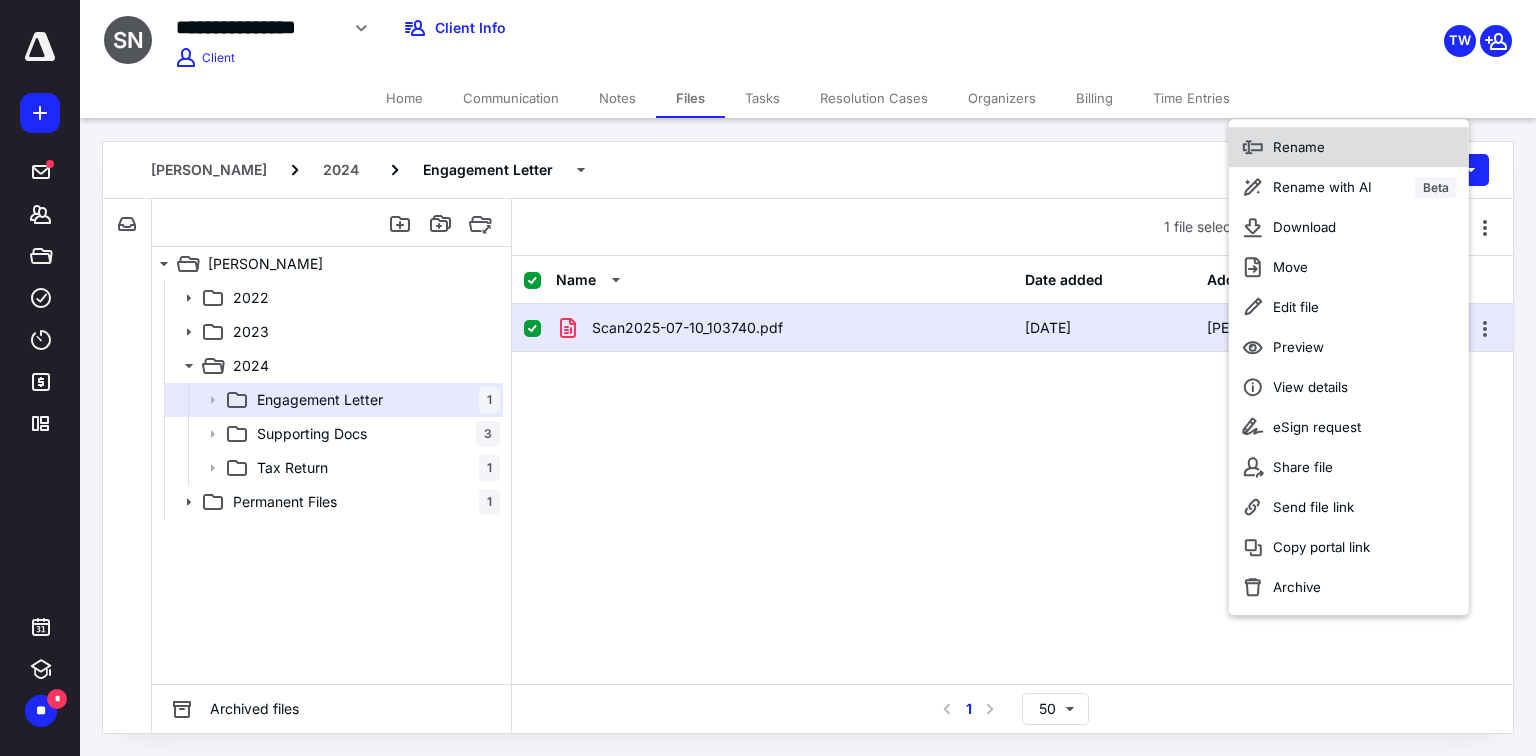 click on "Rename" at bounding box center [1299, 147] 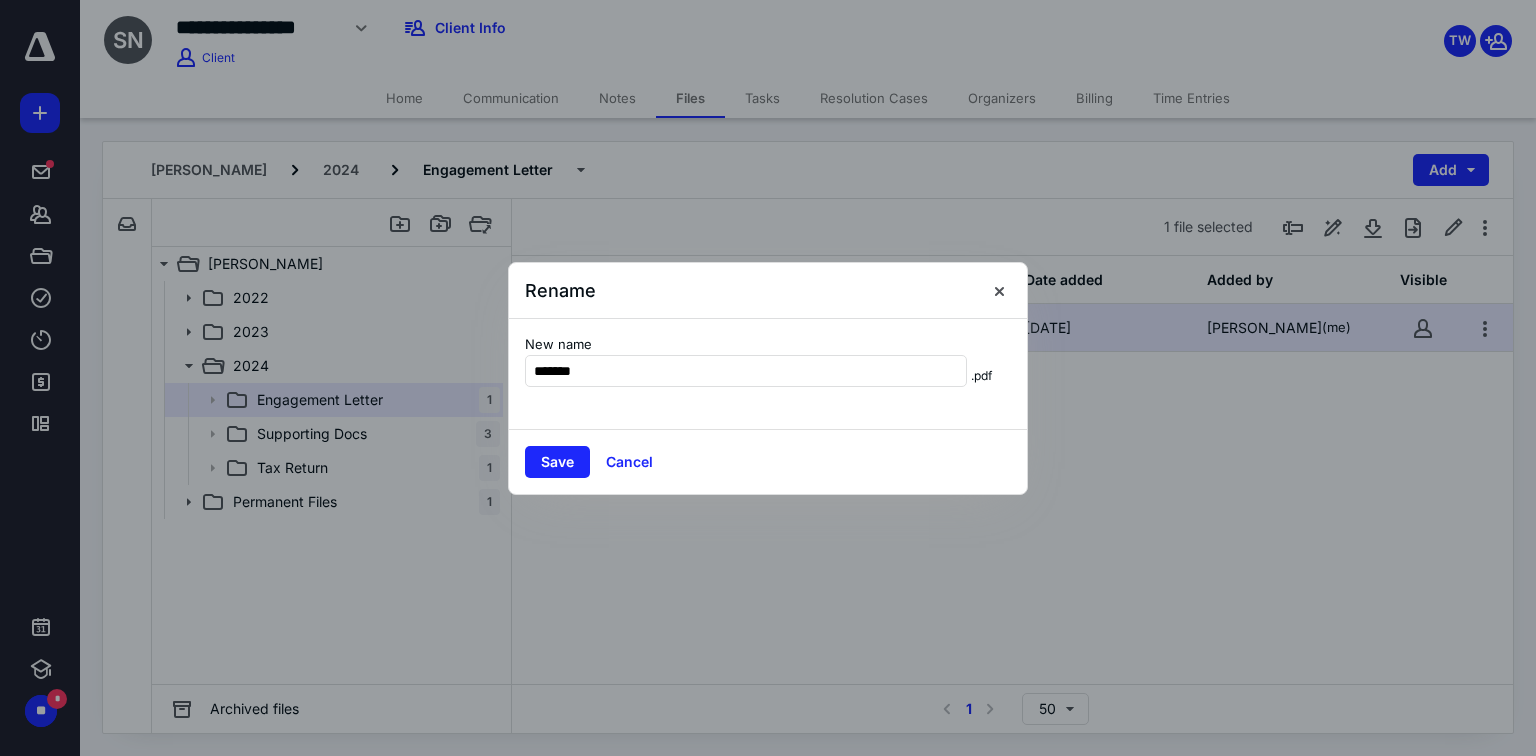 type on "**********" 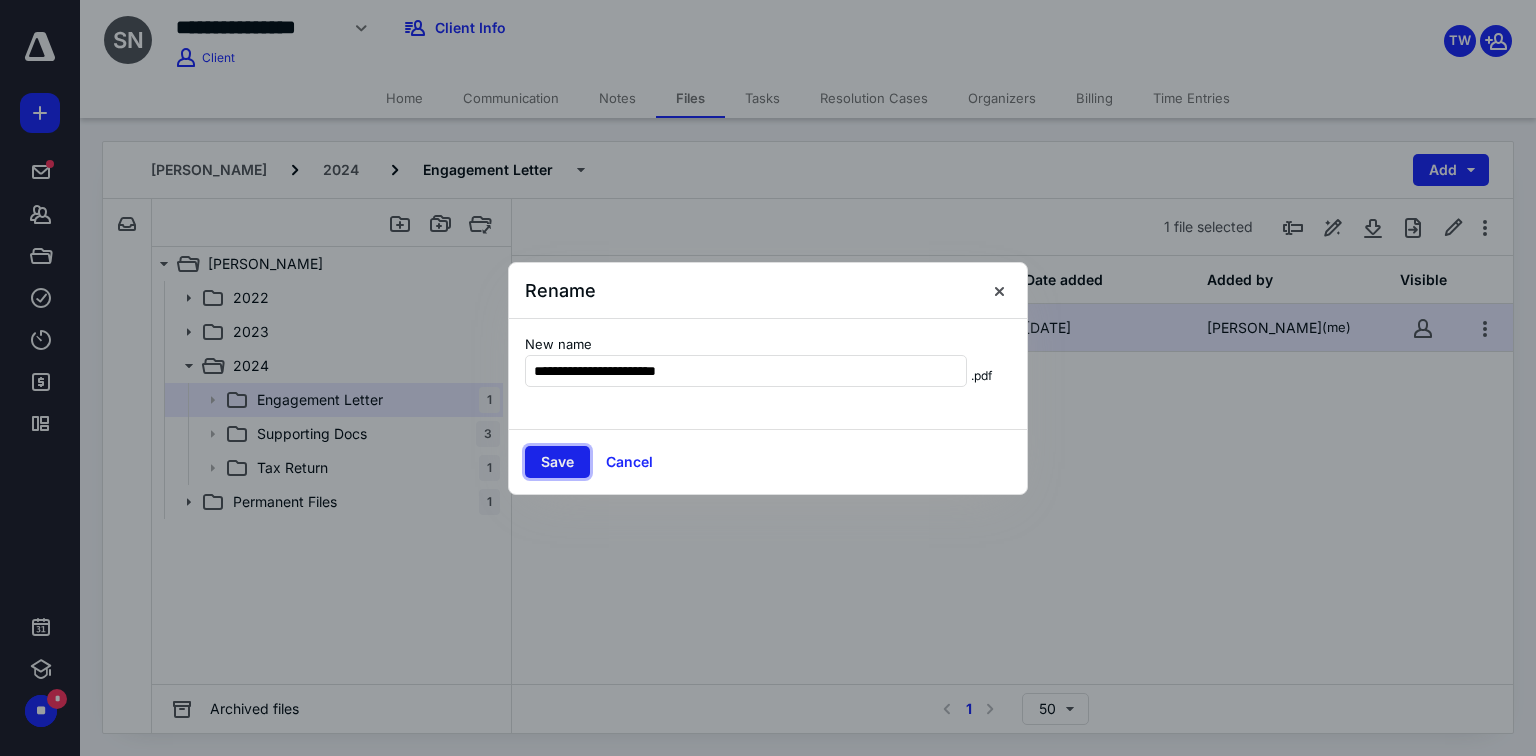 click on "Save" at bounding box center (557, 462) 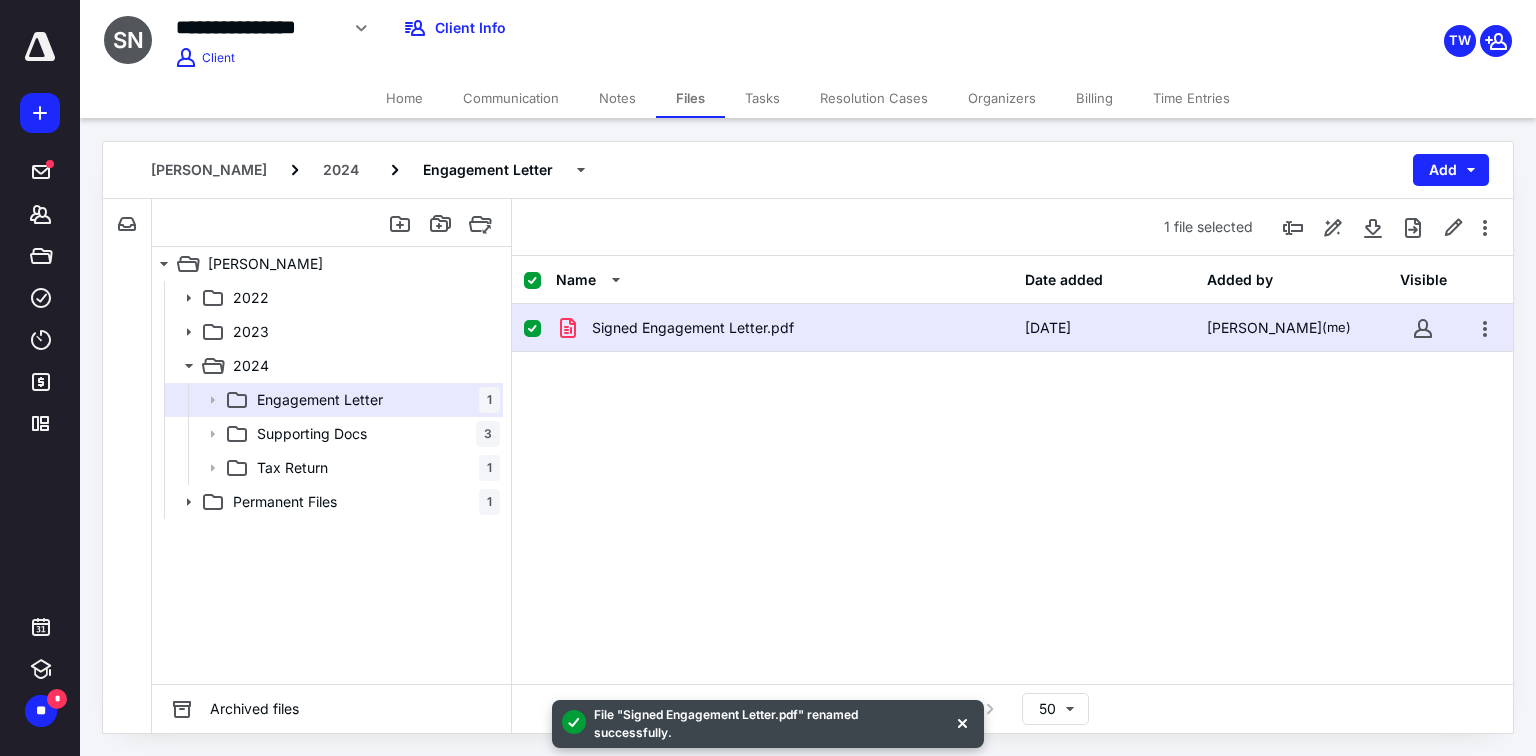 click on "Signed Engagement Letter.pdf [DATE] [PERSON_NAME]  (me)" at bounding box center (1012, 454) 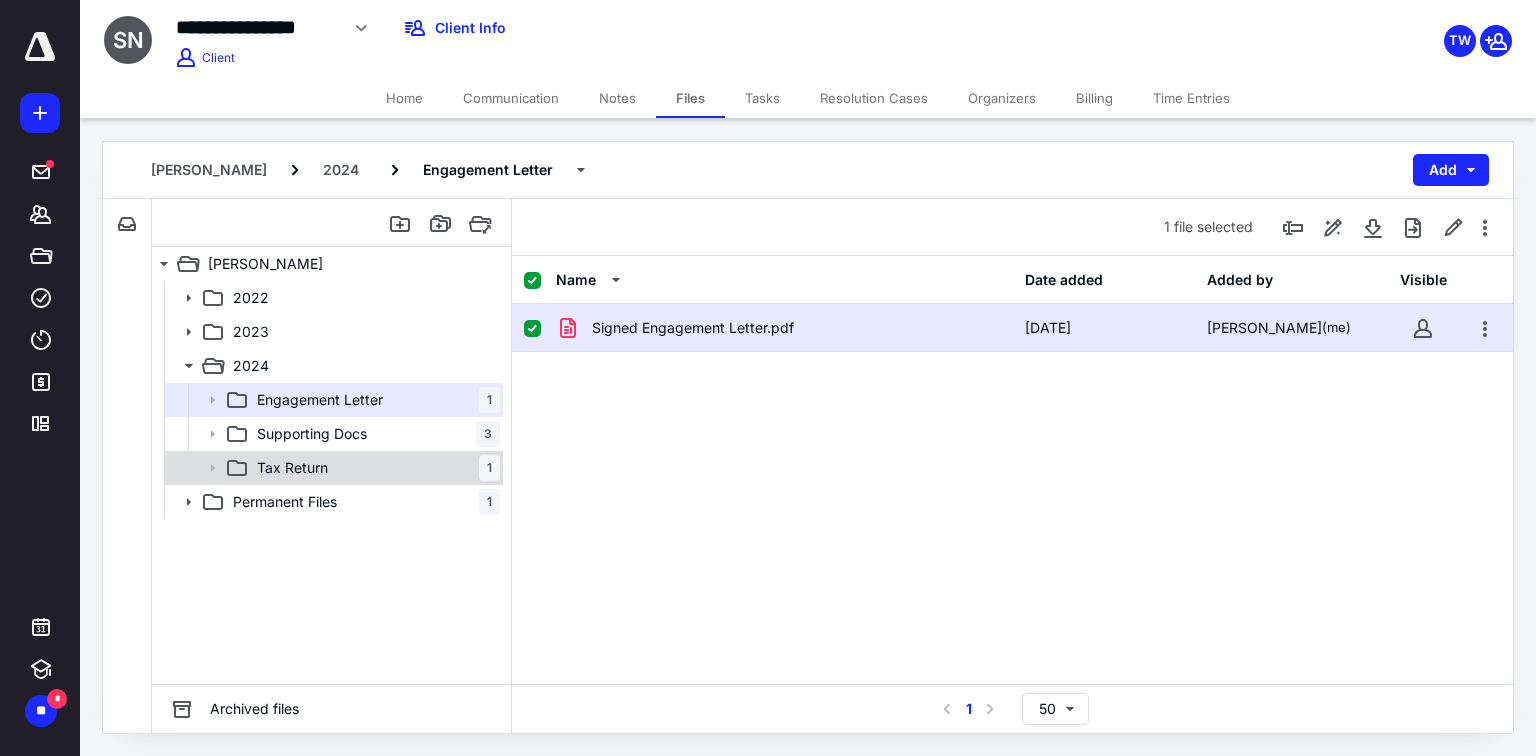 click on "Tax Return 1" at bounding box center (374, 468) 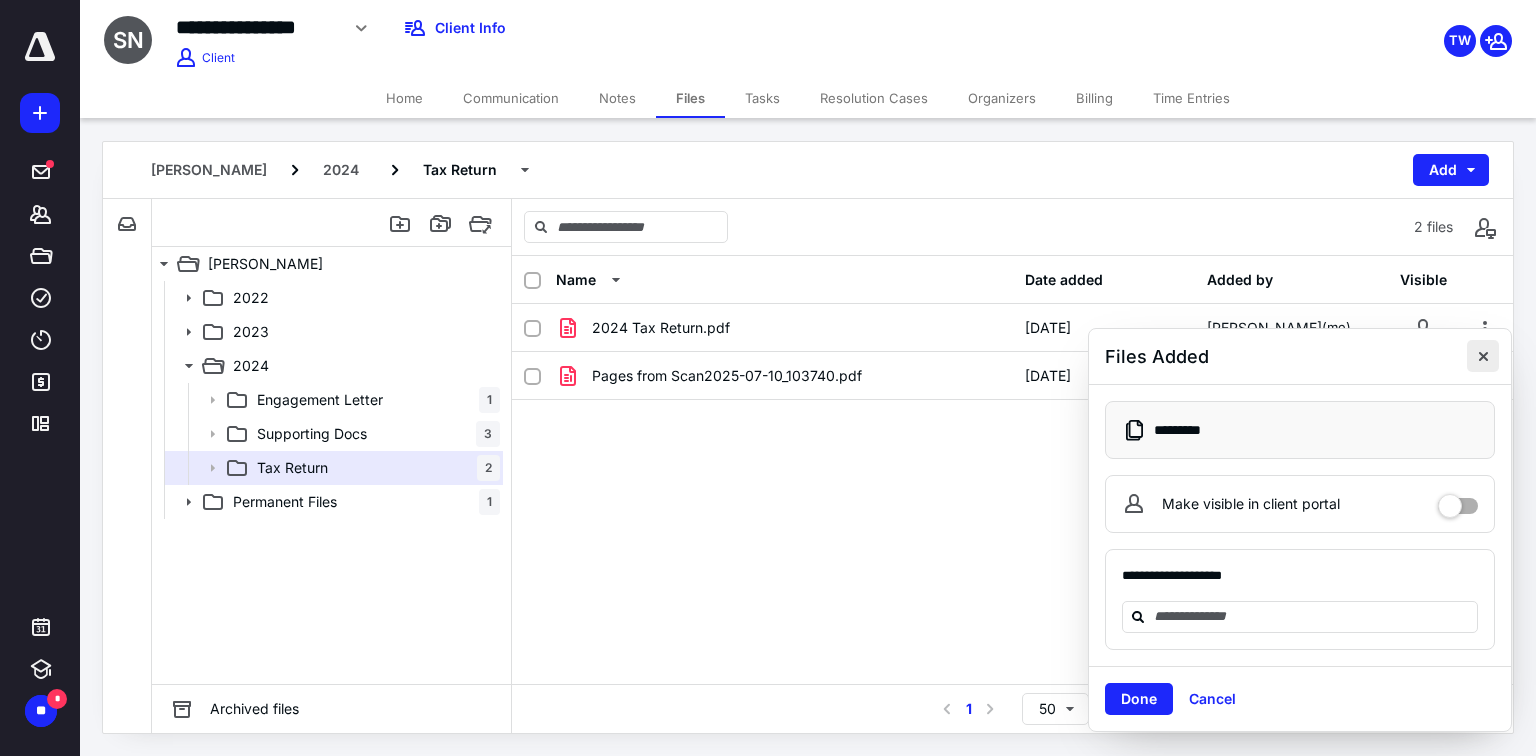 click at bounding box center [1483, 356] 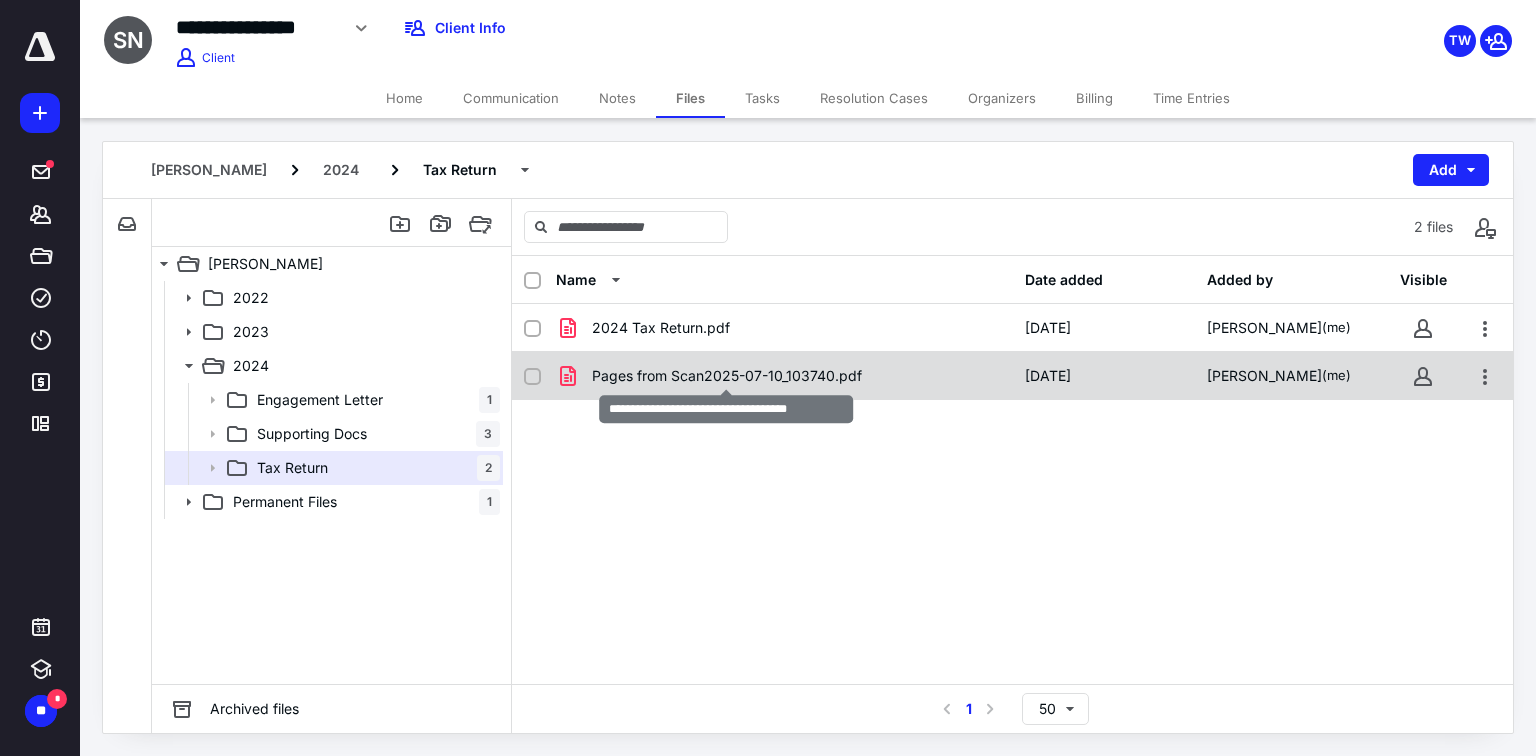 click on "Pages from Scan2025-07-10_103740.pdf" at bounding box center [727, 376] 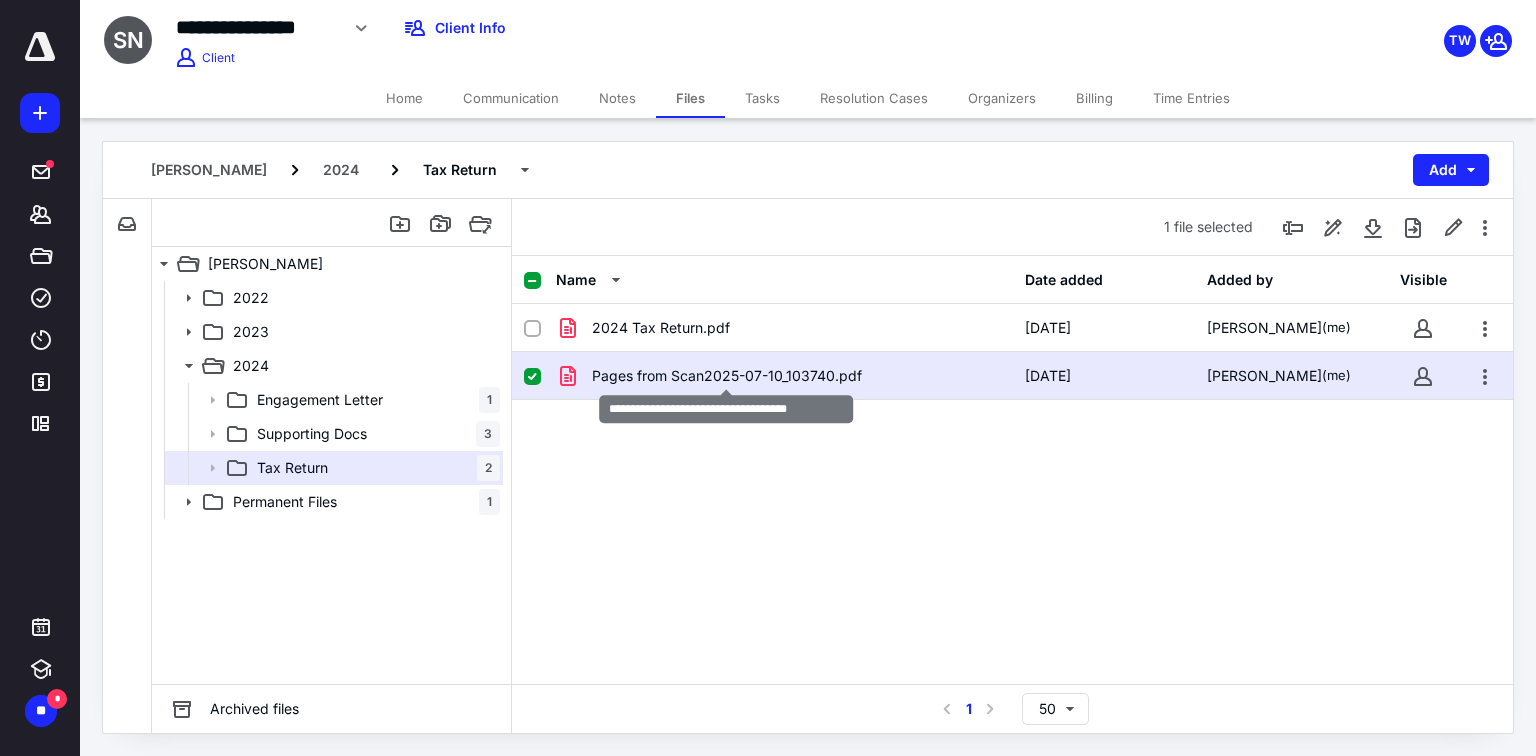 click on "Pages from Scan2025-07-10_103740.pdf" at bounding box center [727, 376] 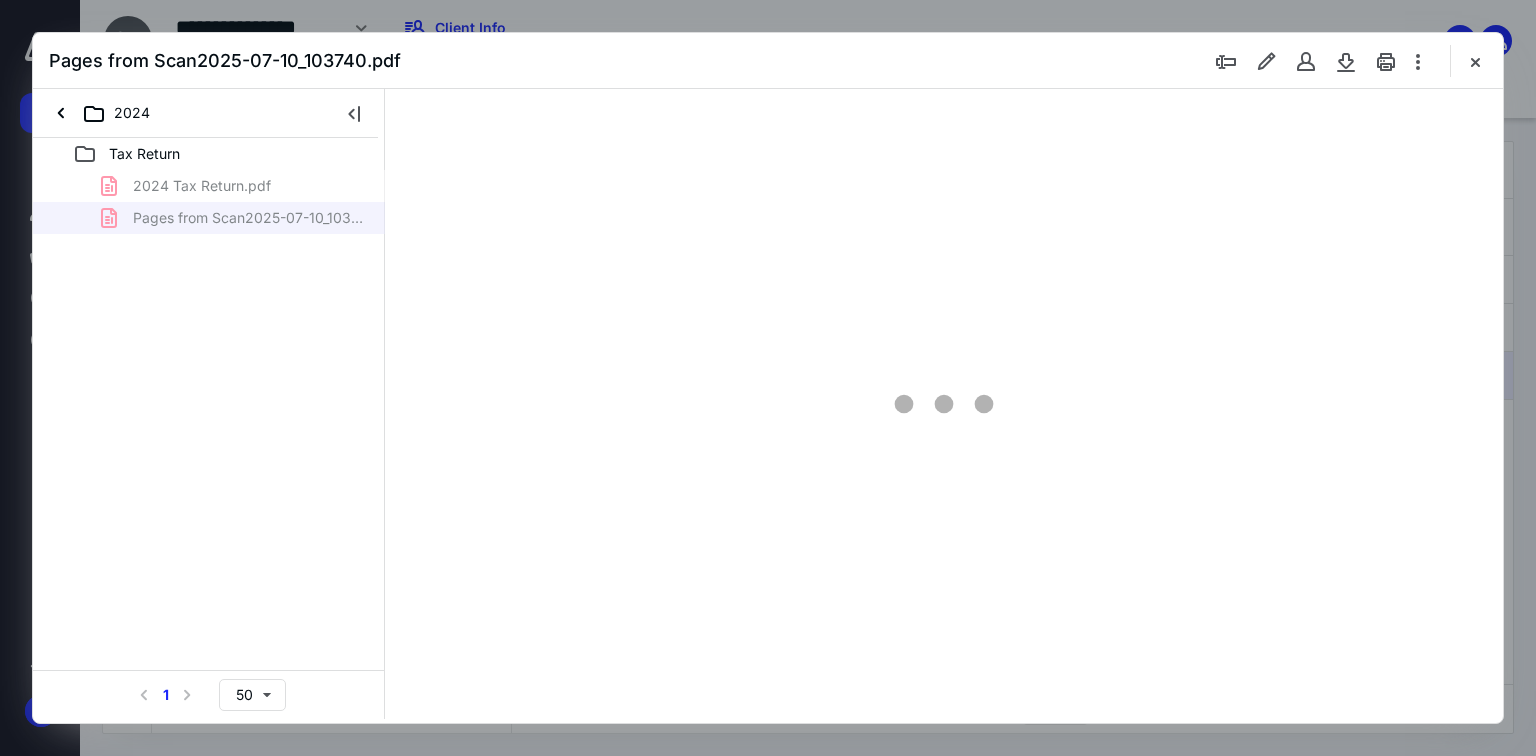 scroll, scrollTop: 0, scrollLeft: 0, axis: both 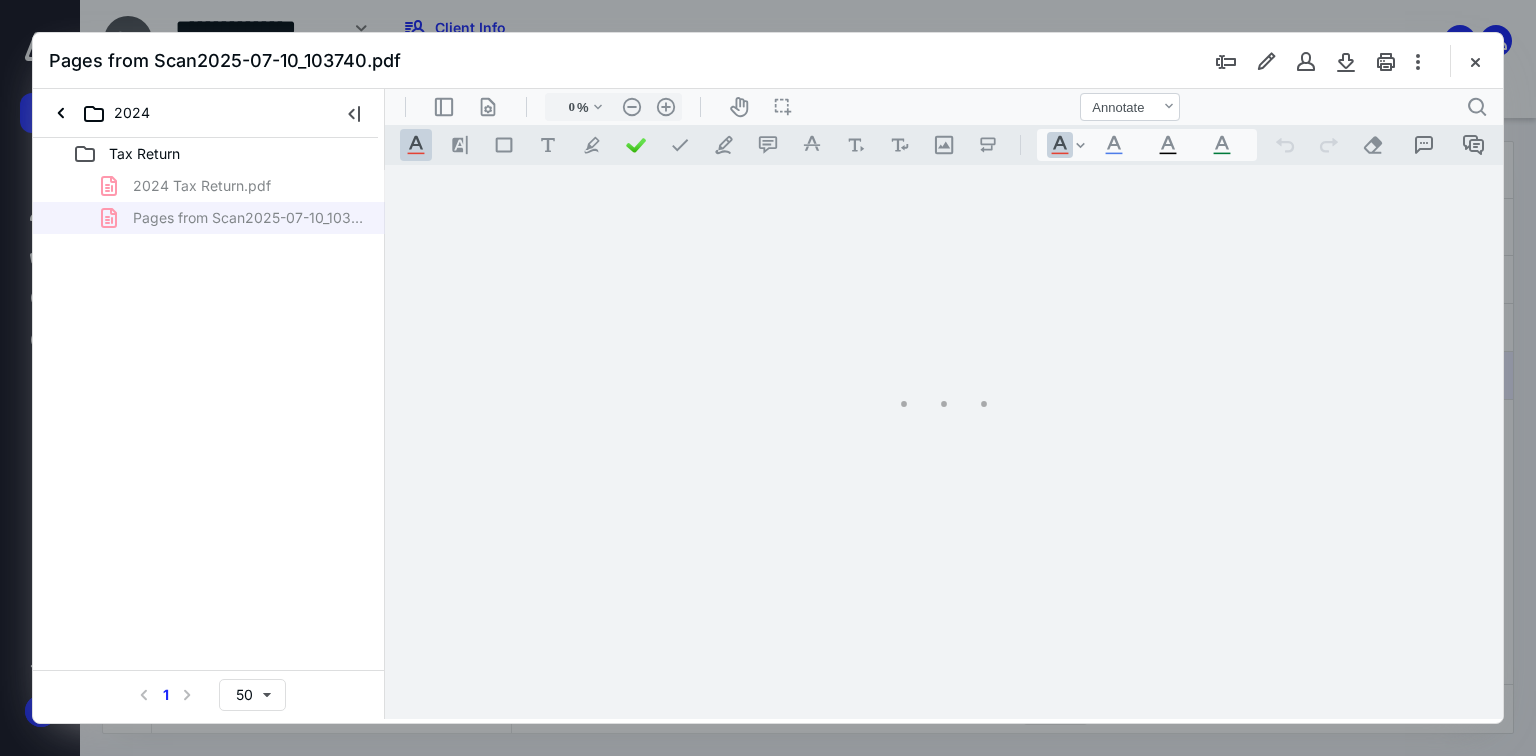 type on "71" 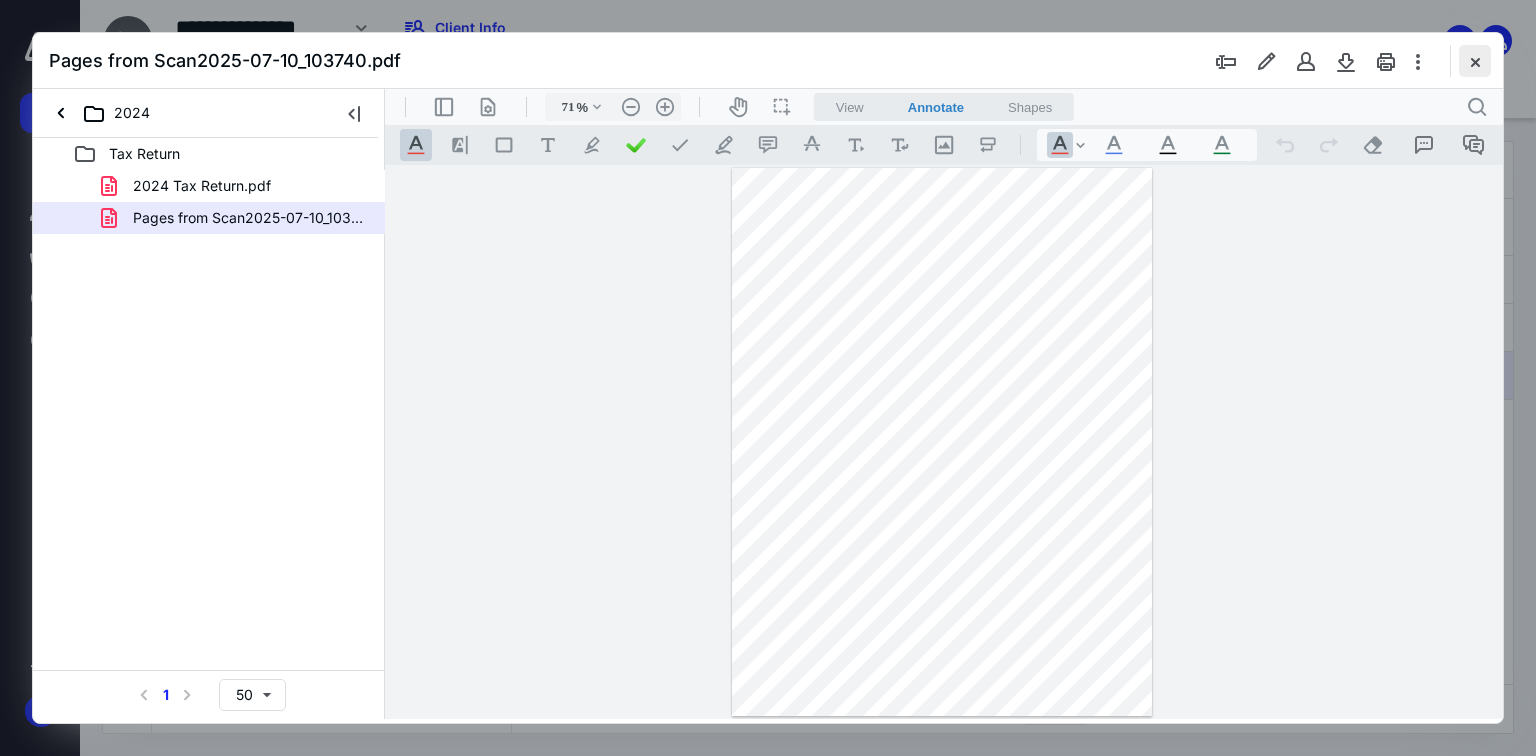 click at bounding box center (1475, 61) 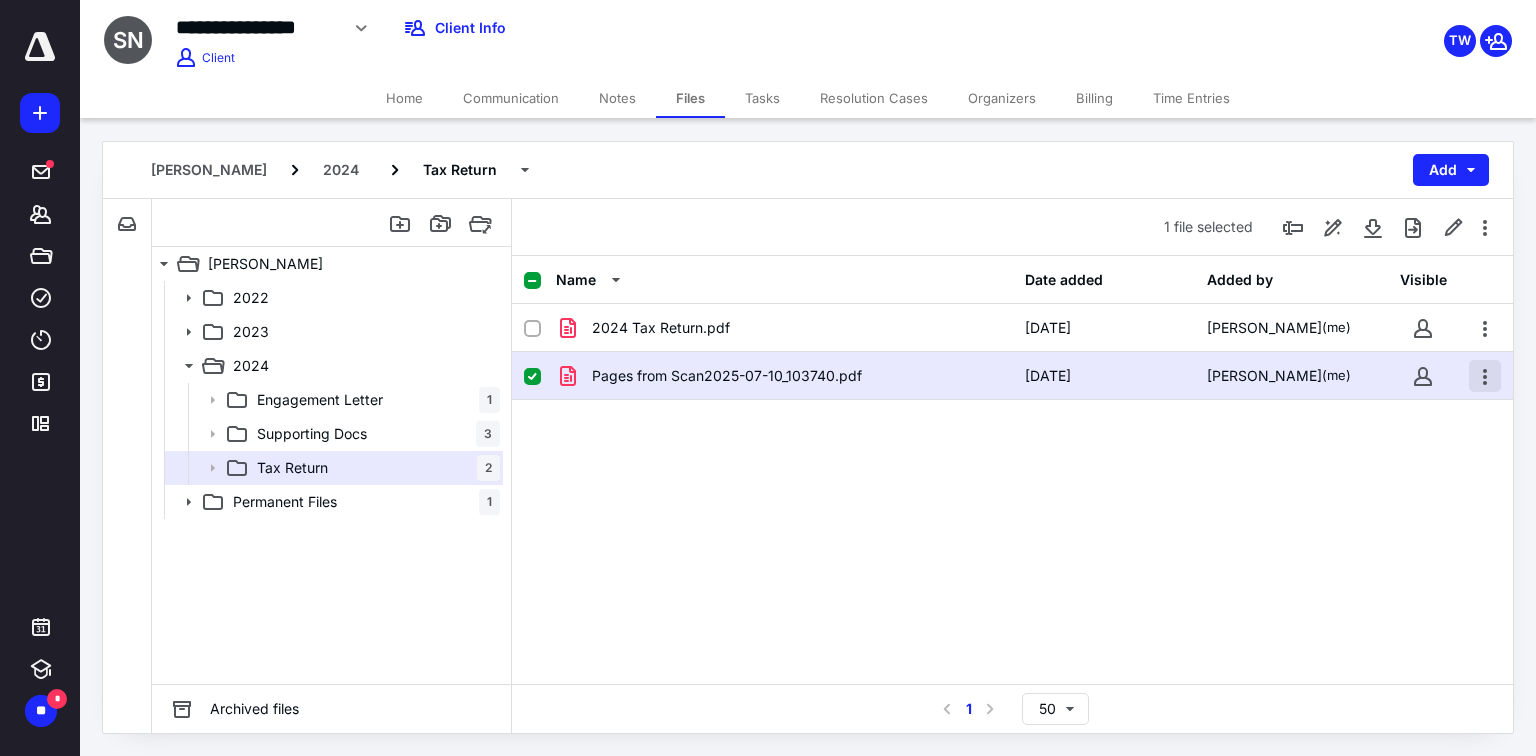 click at bounding box center (1485, 376) 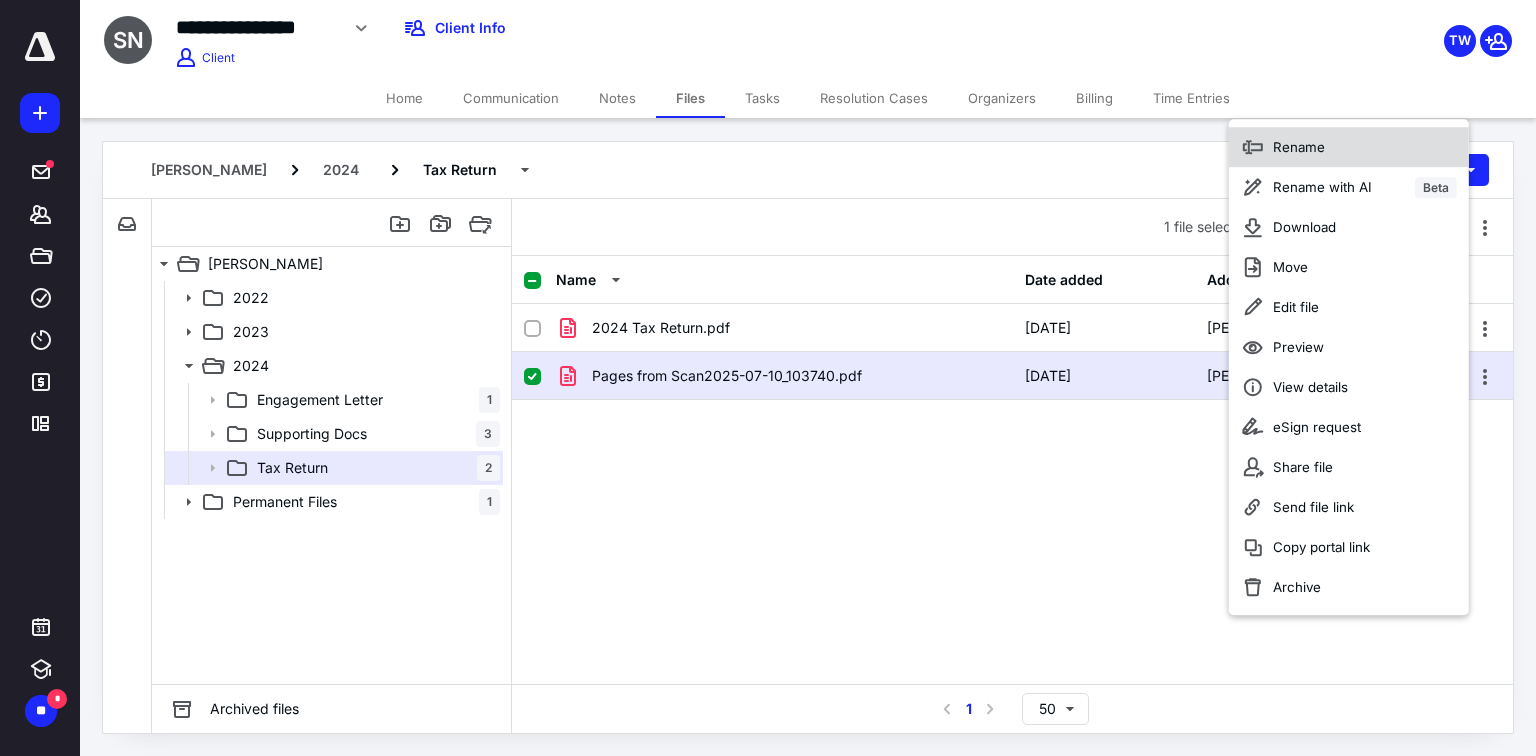 click on "Rename" at bounding box center (1349, 147) 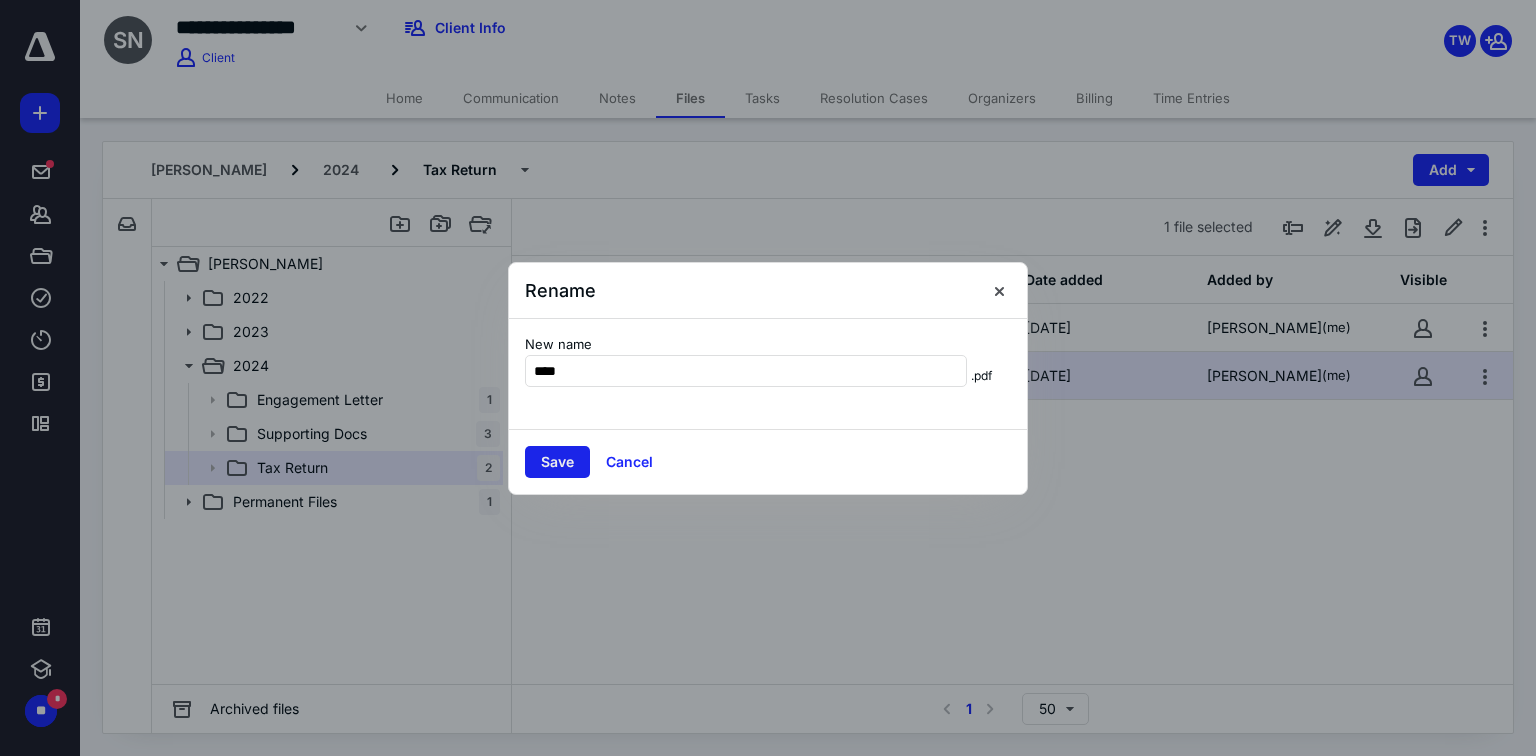 type on "****" 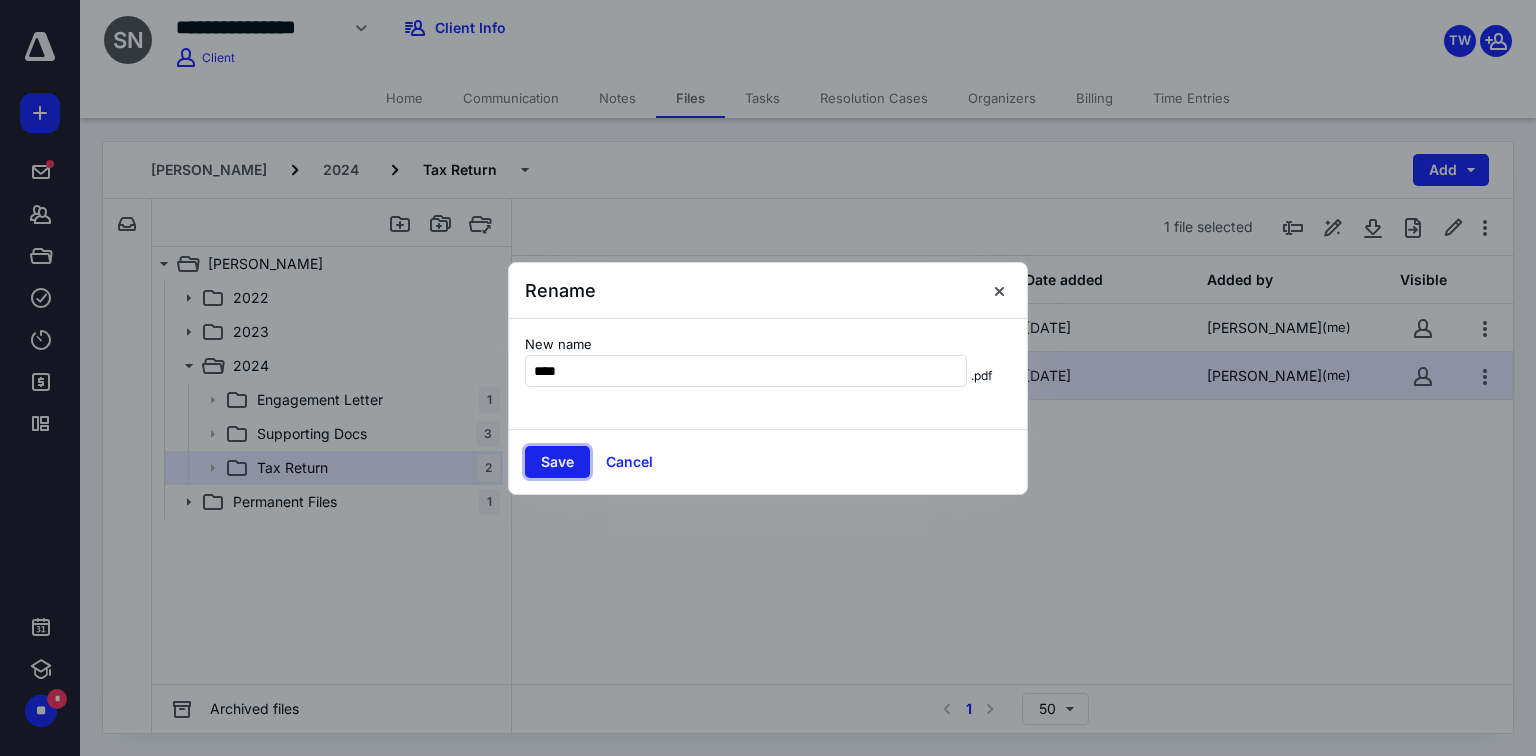 click on "Save" at bounding box center (557, 462) 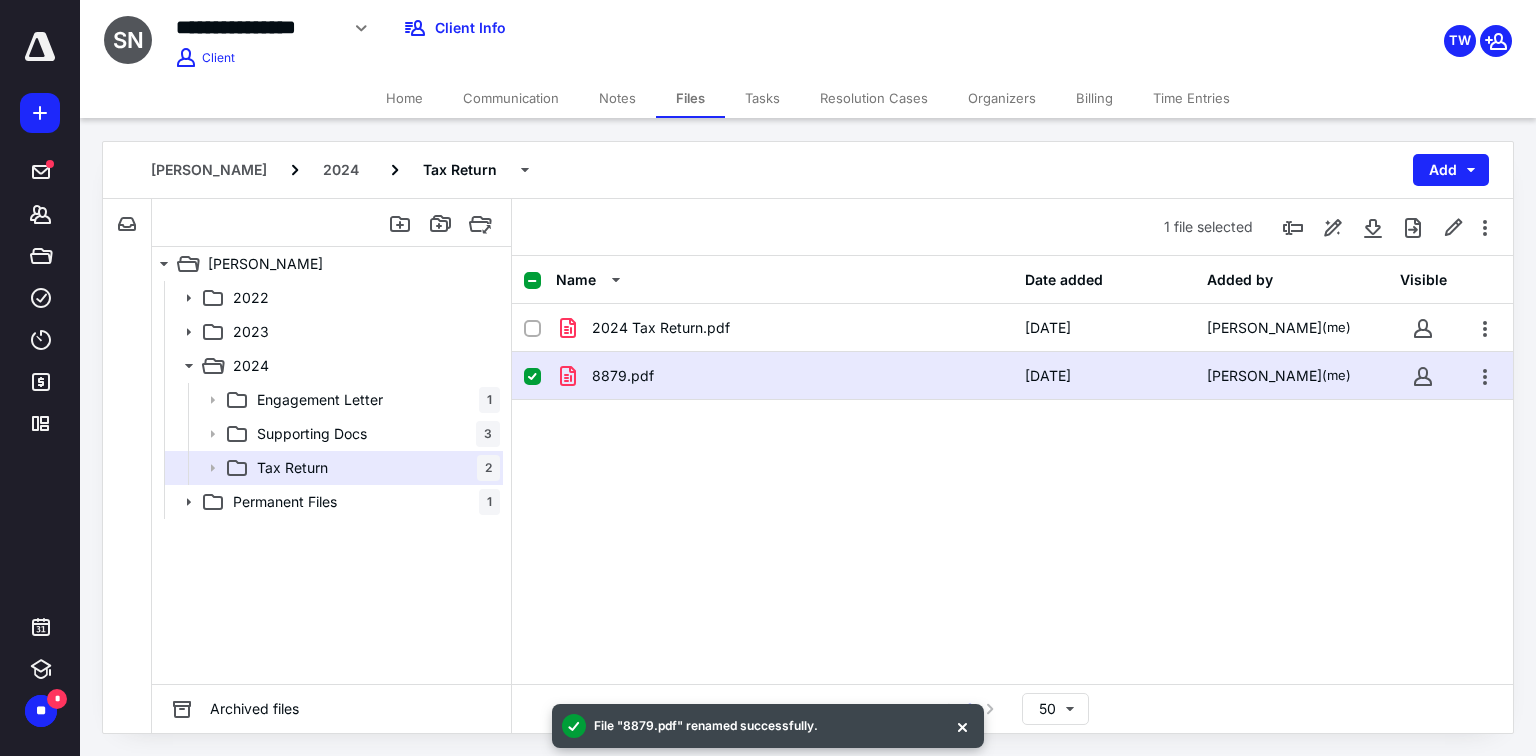 click on "2024 Tax Return.pdf [DATE] [PERSON_NAME]  (me) 8879.pdf [DATE] [PERSON_NAME]  (me)" at bounding box center (1012, 454) 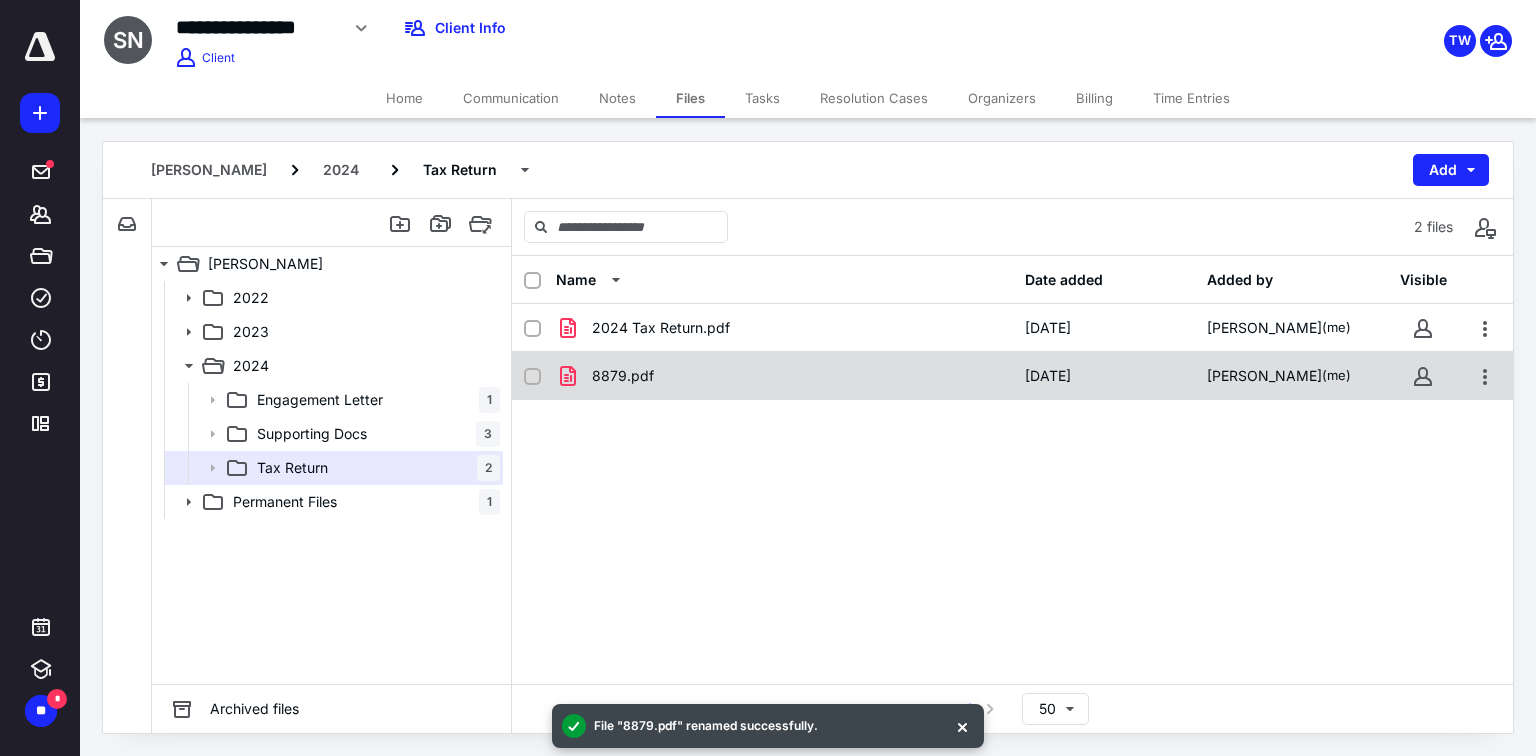 checkbox on "false" 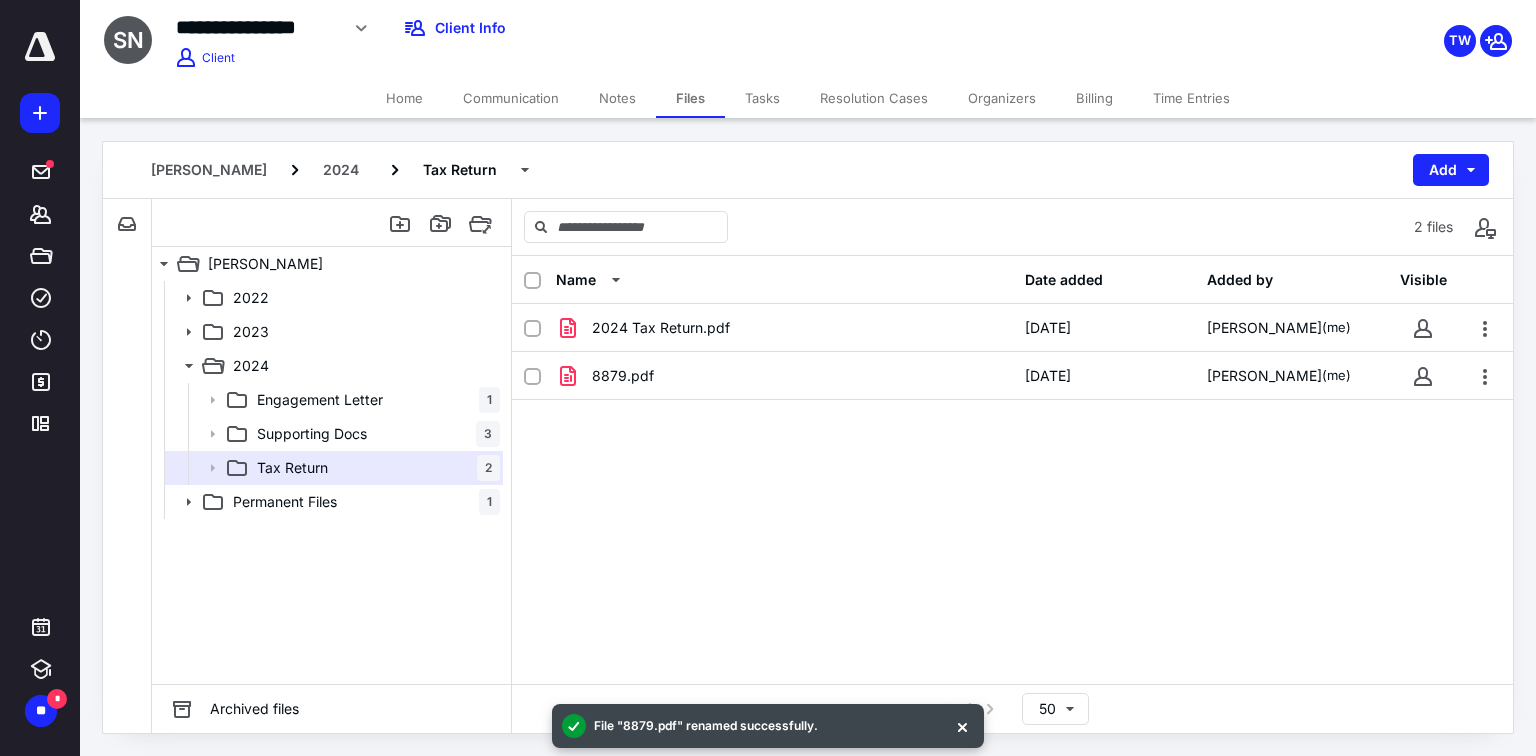 click on "2024 Tax Return.pdf [DATE] [PERSON_NAME]  (me) 8879.pdf [DATE] [PERSON_NAME]  (me)" at bounding box center (1012, 454) 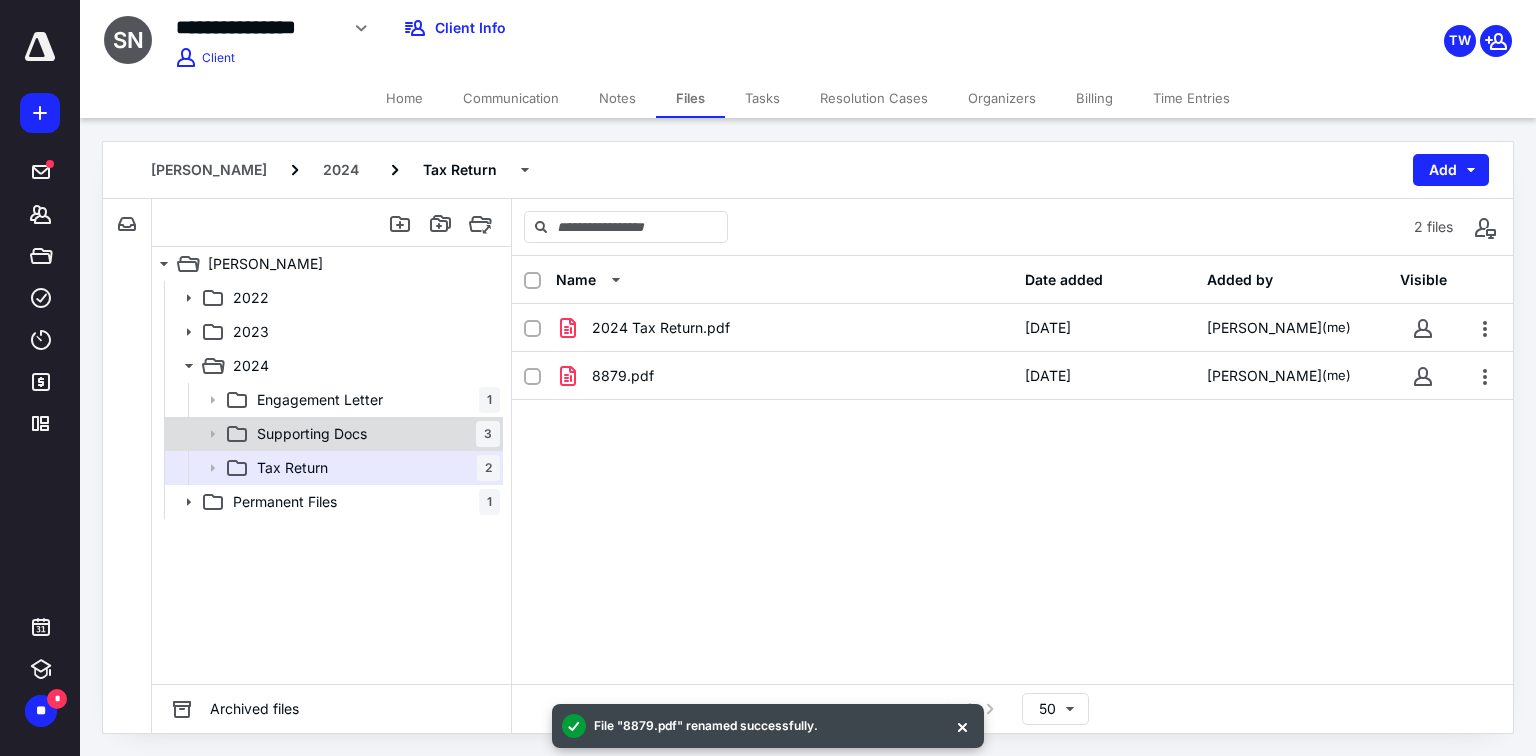 click on "Supporting Docs" at bounding box center [312, 434] 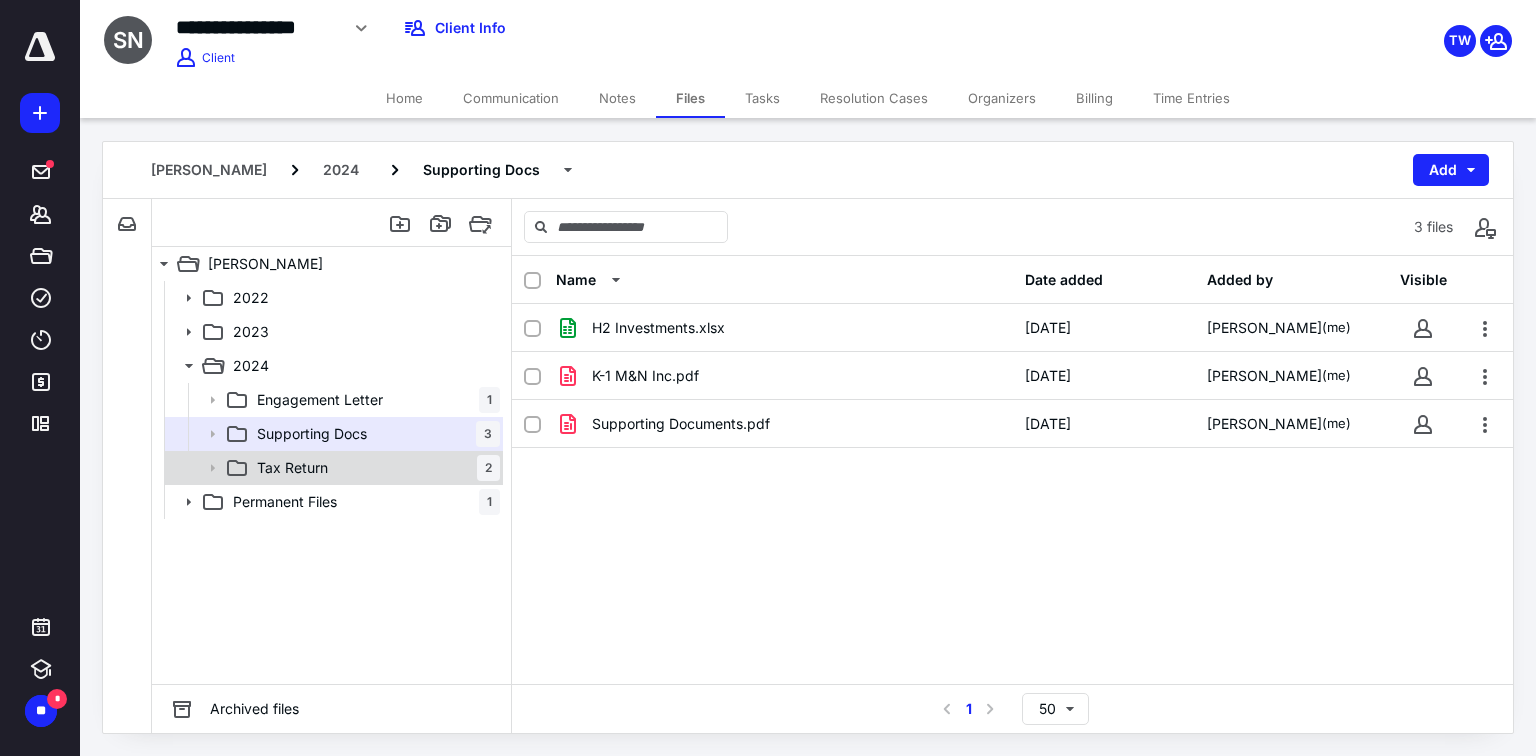 click on "Tax Return" at bounding box center [292, 468] 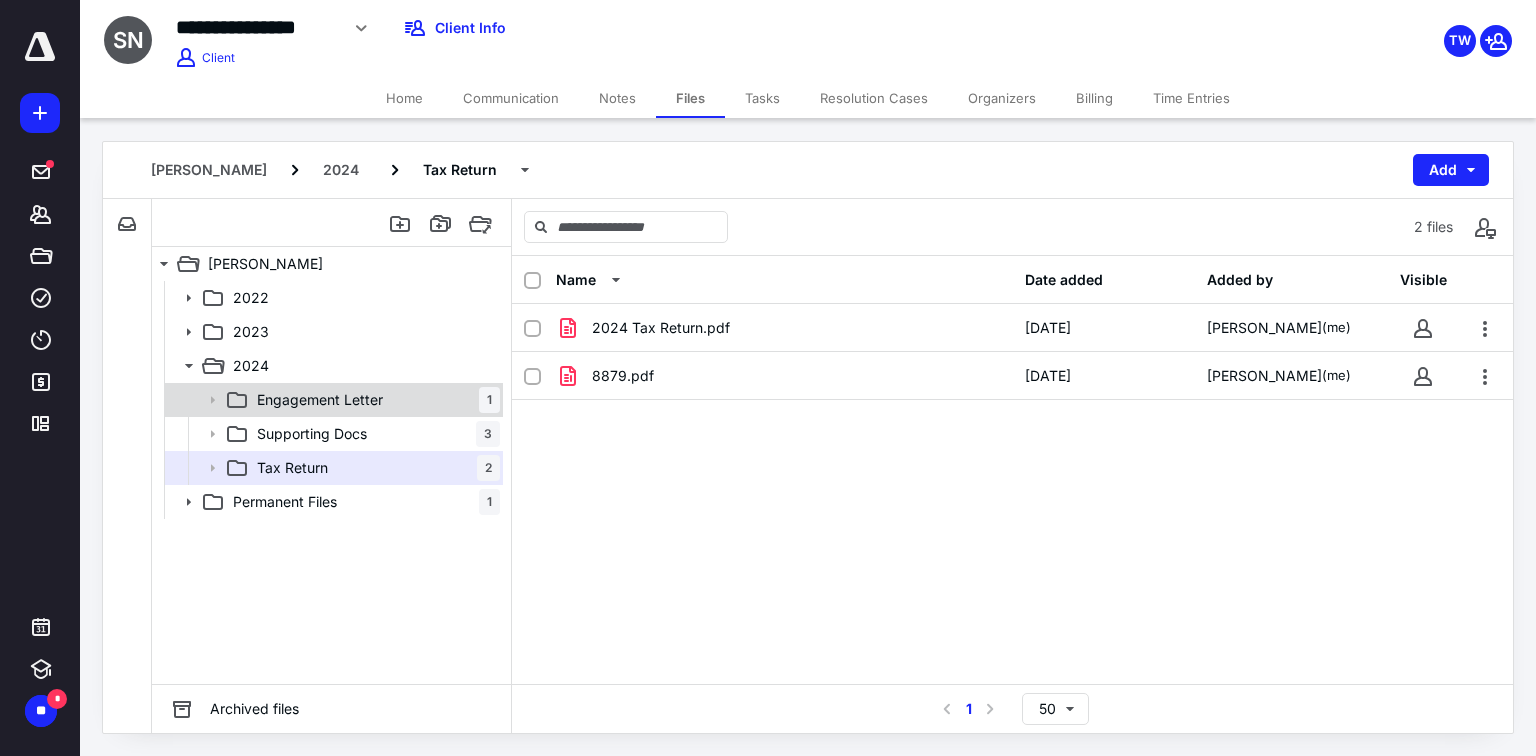click on "Engagement Letter" at bounding box center [320, 400] 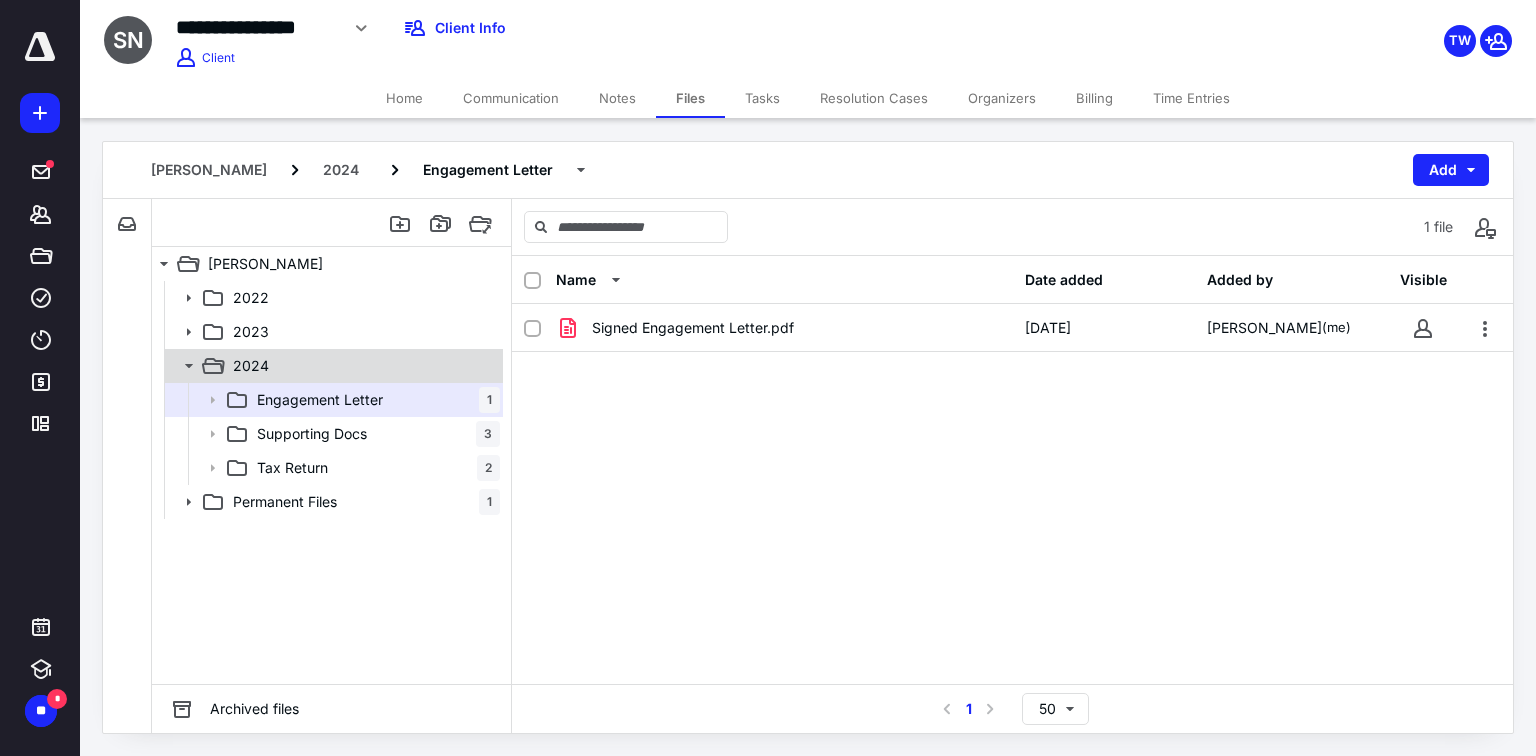 click 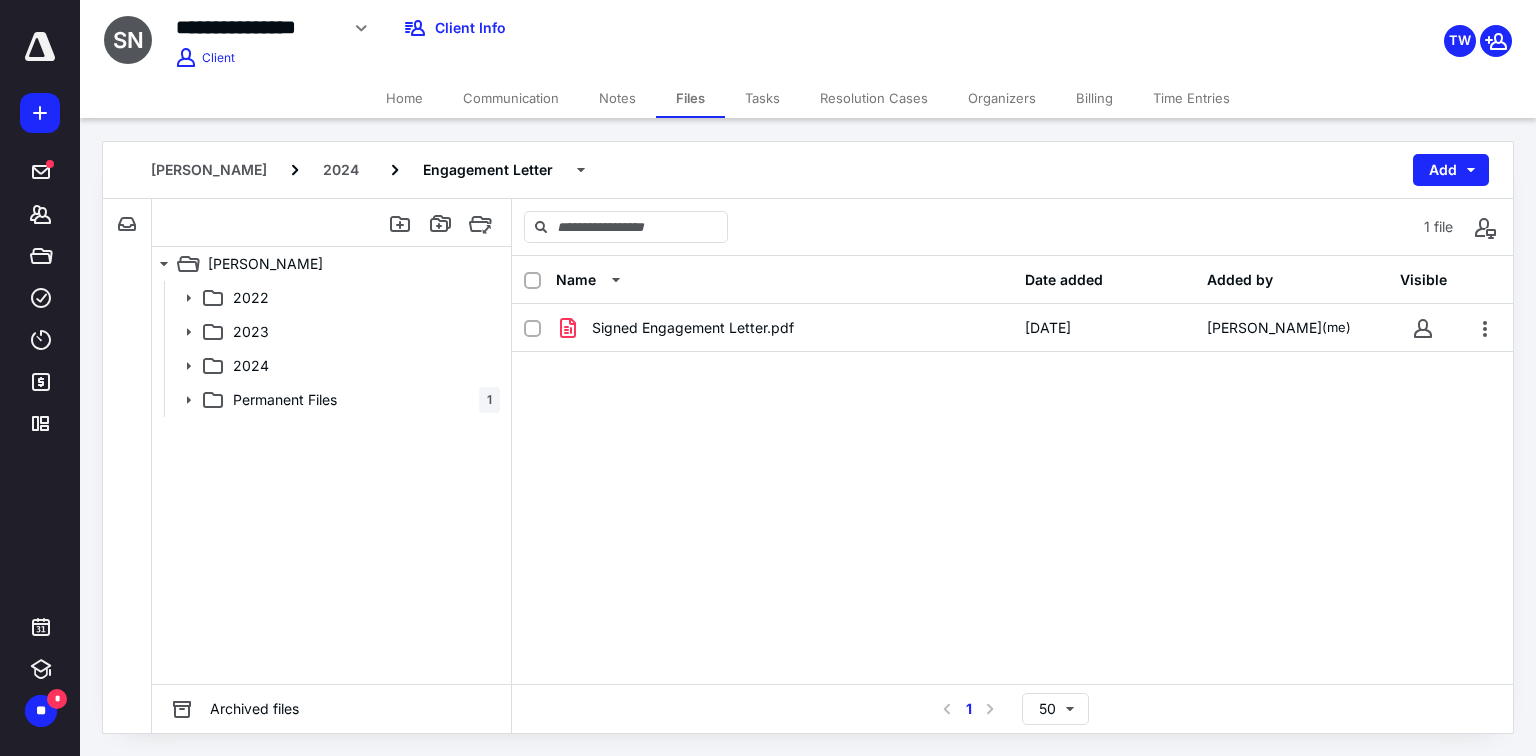click on "Signed Engagement Letter.pdf [DATE] [PERSON_NAME]  (me)" at bounding box center [1012, 454] 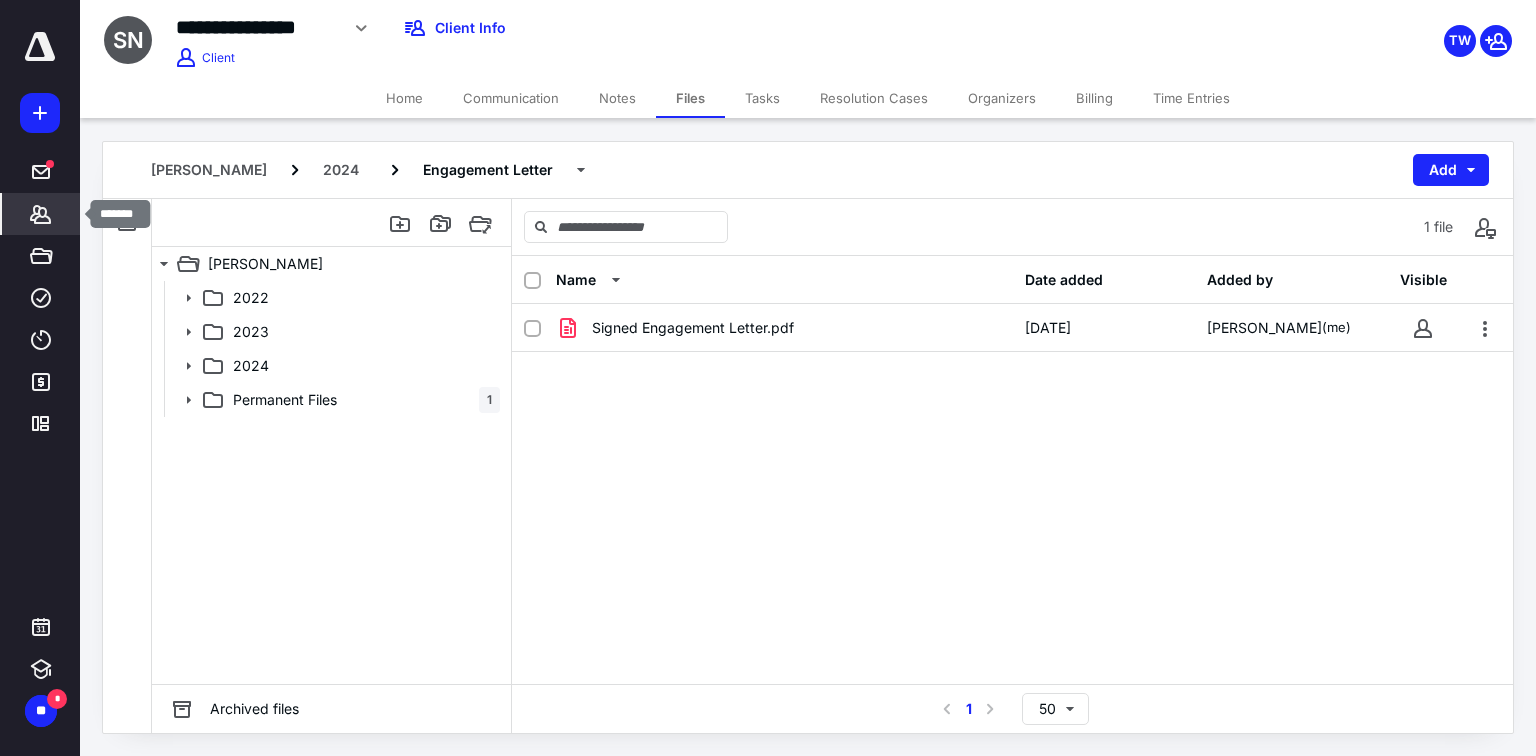click 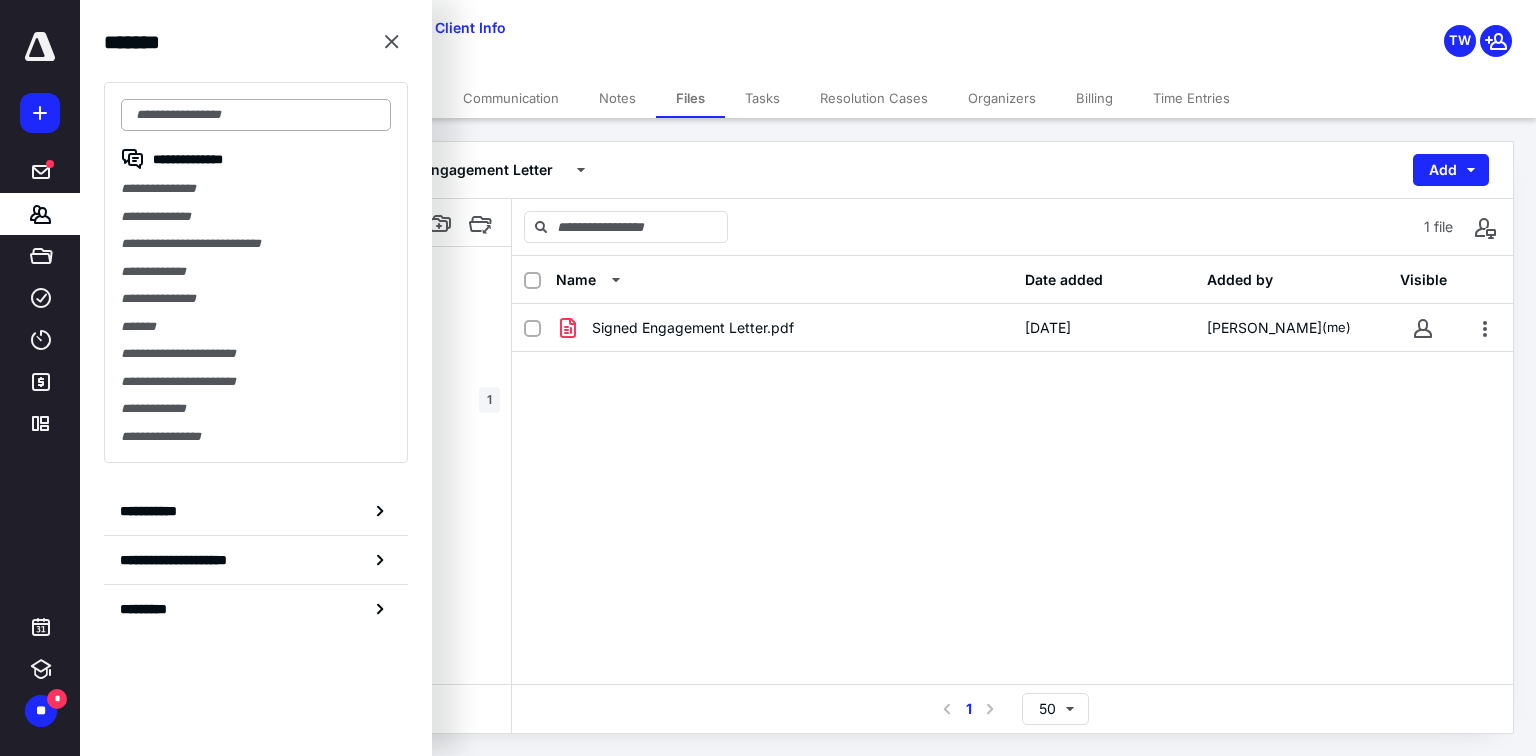 click at bounding box center [256, 115] 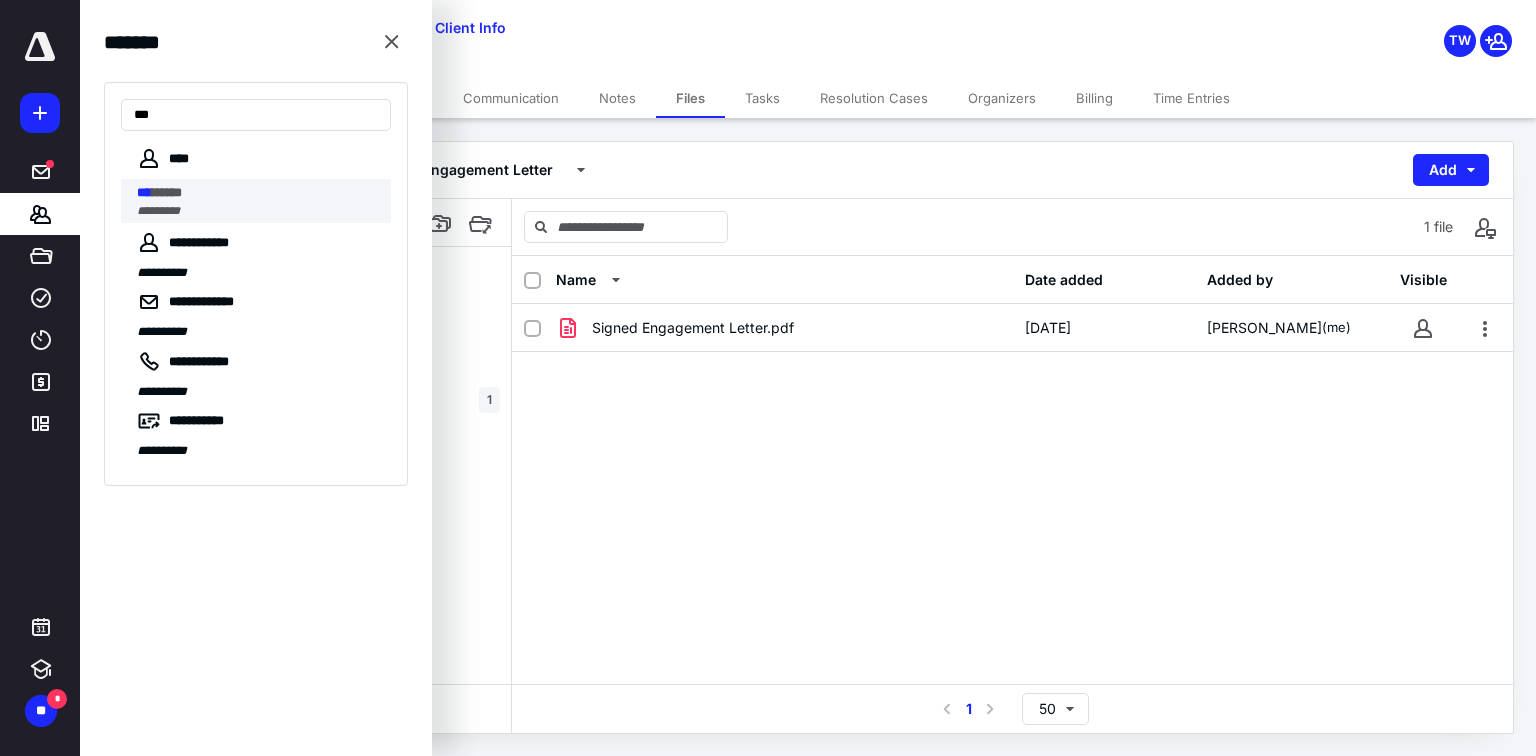 type on "***" 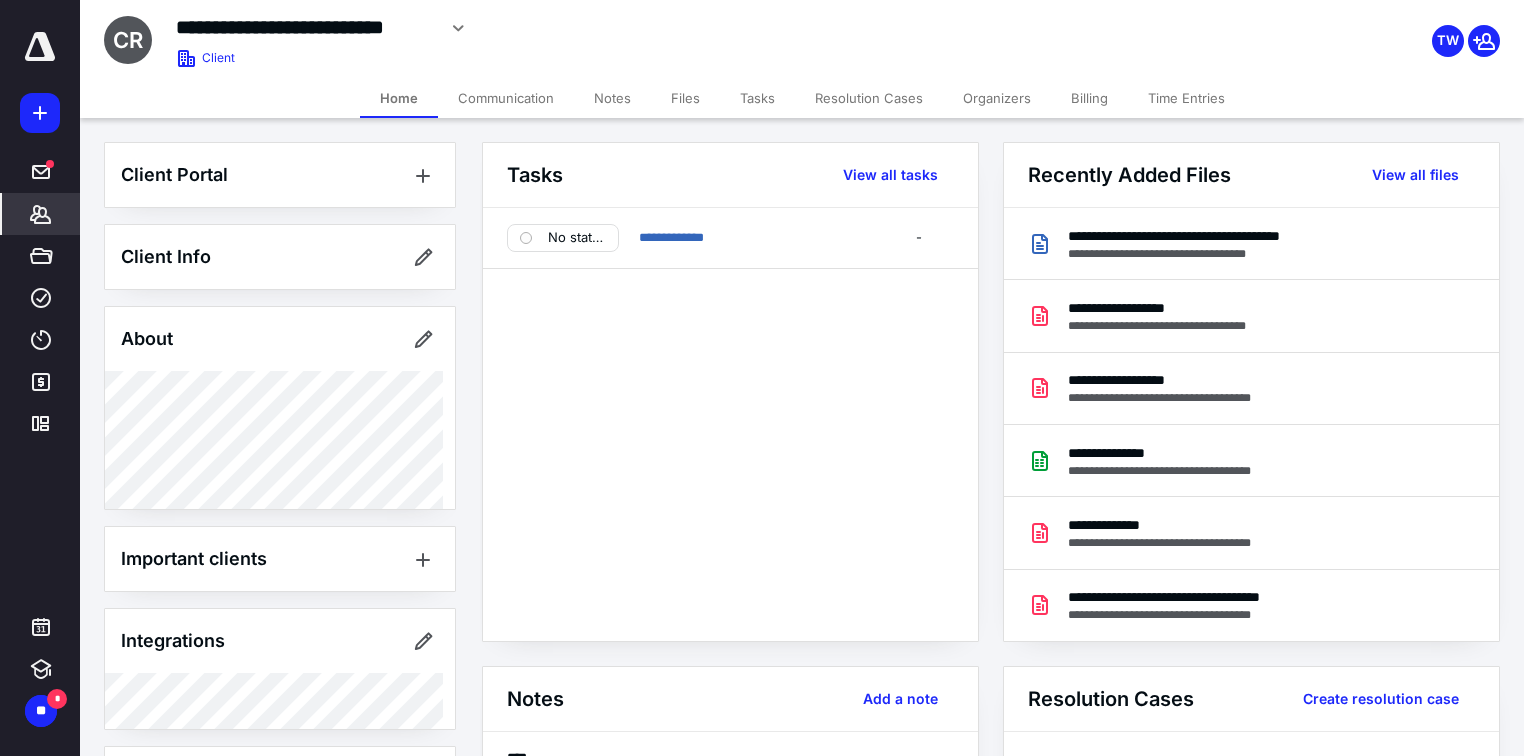 click on "Files" at bounding box center [685, 98] 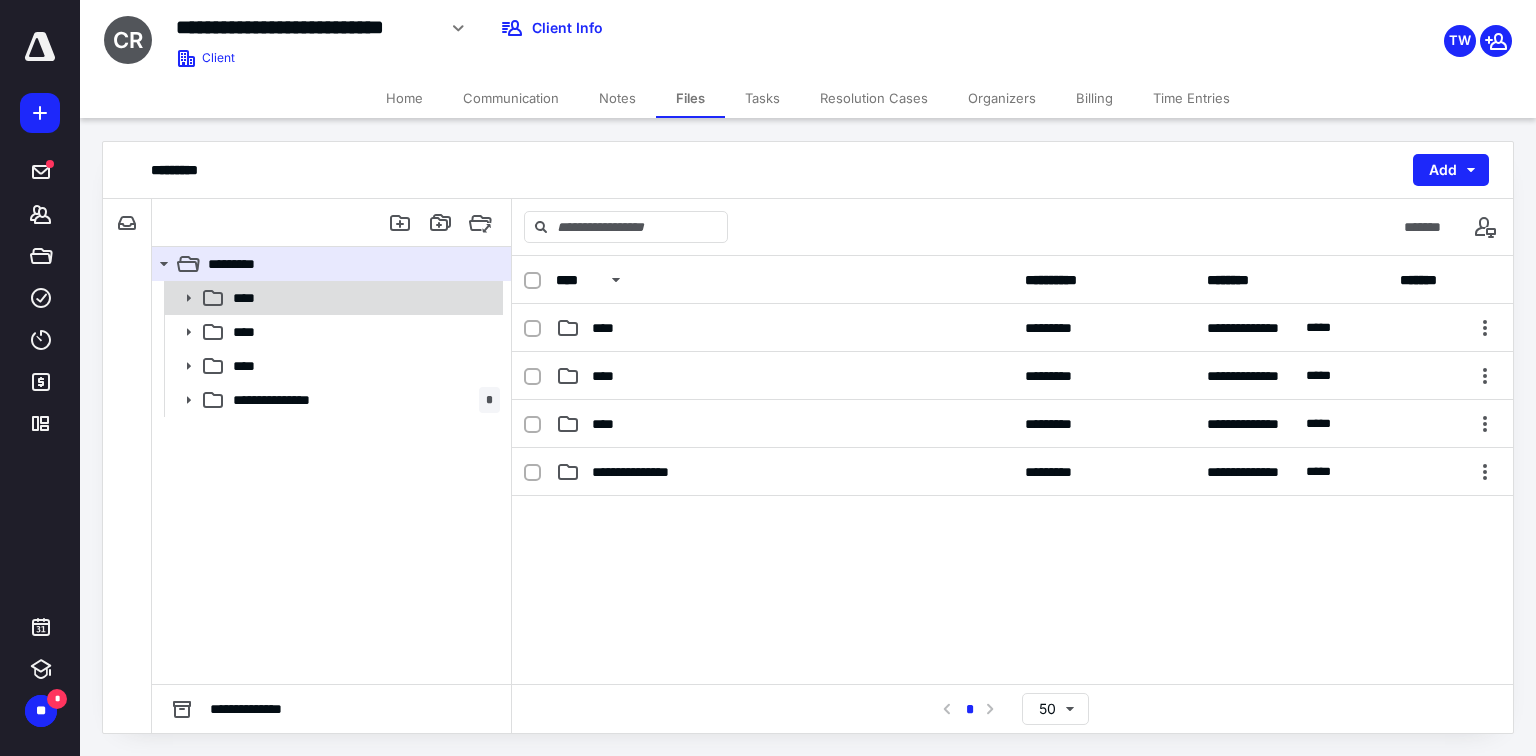 click on "****" at bounding box center (250, 298) 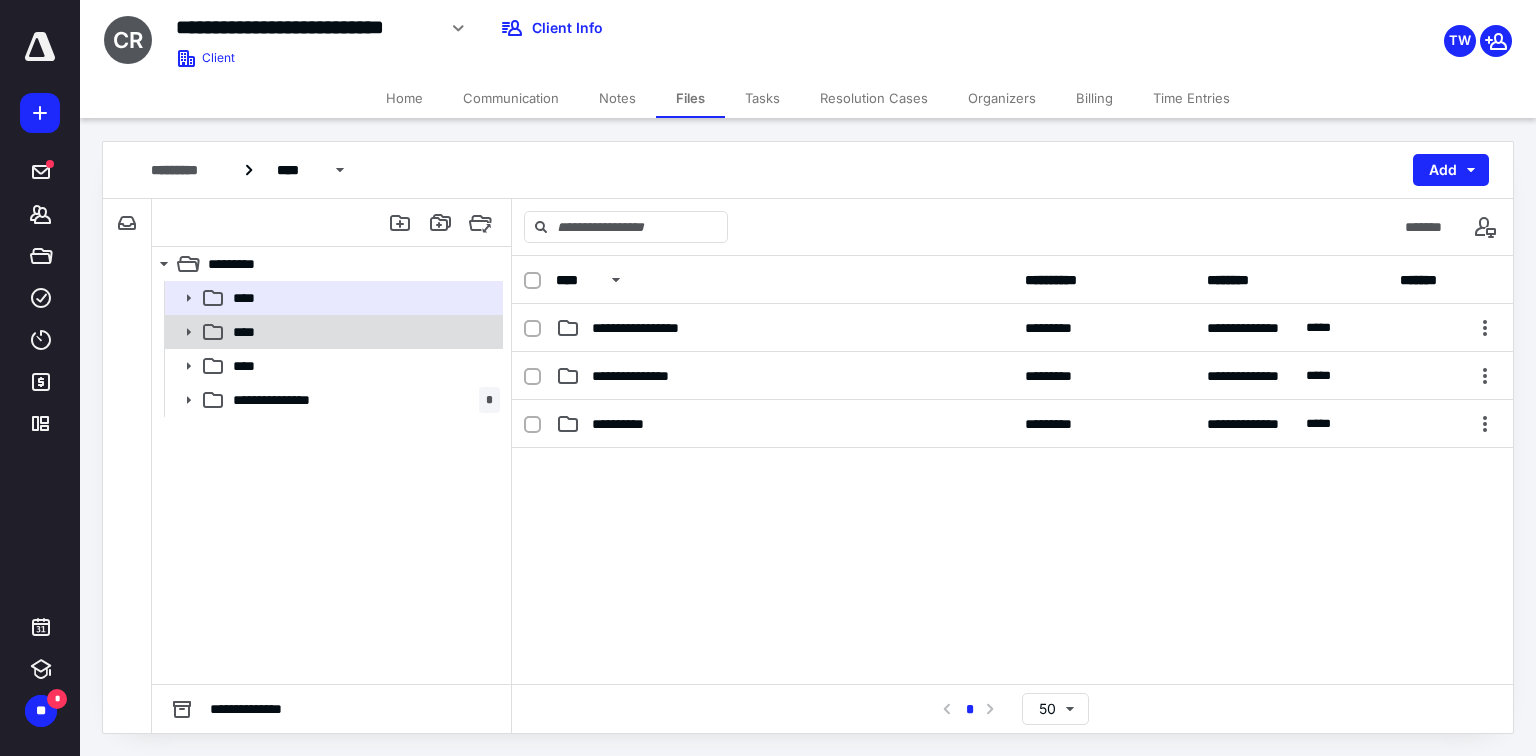 click on "****" at bounding box center (362, 332) 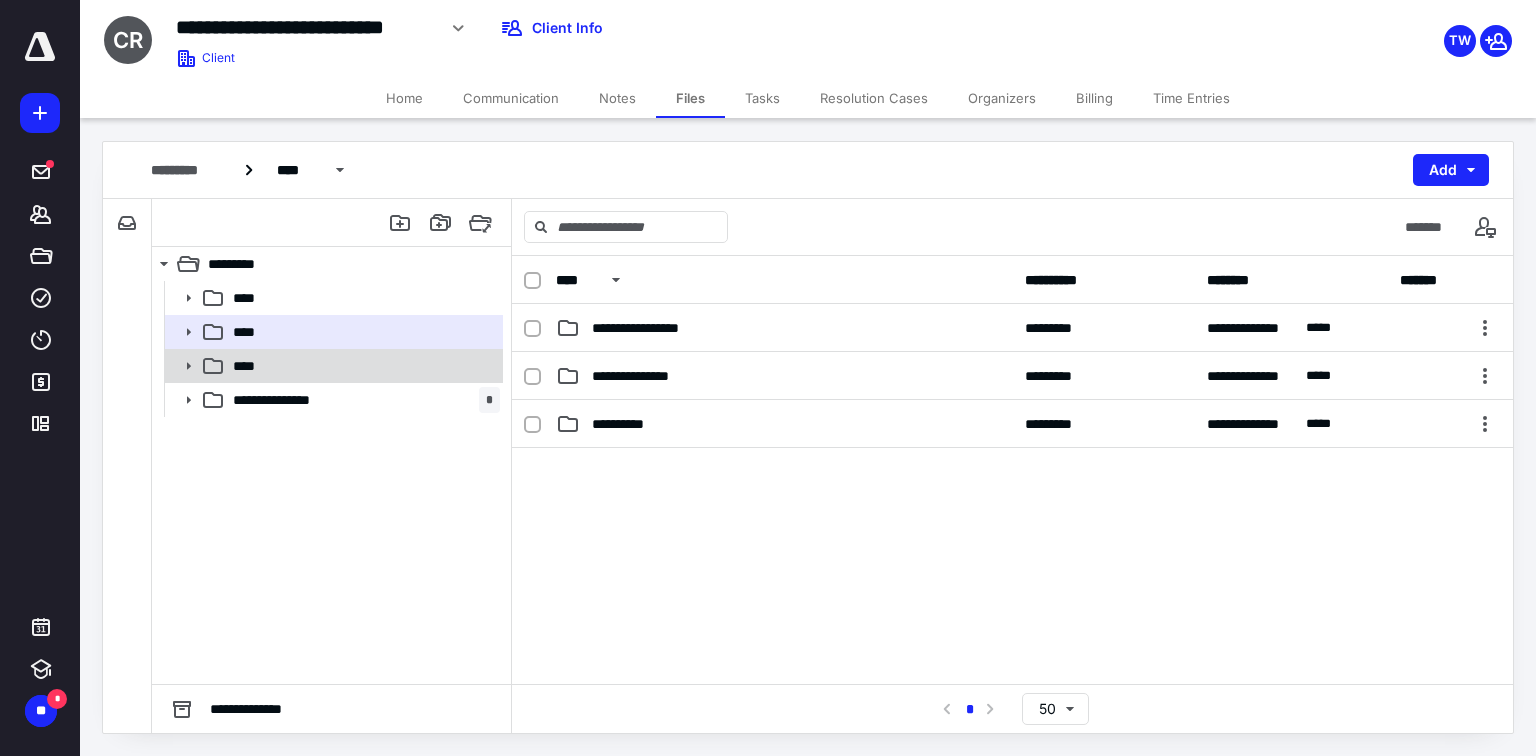 click on "****" at bounding box center [362, 366] 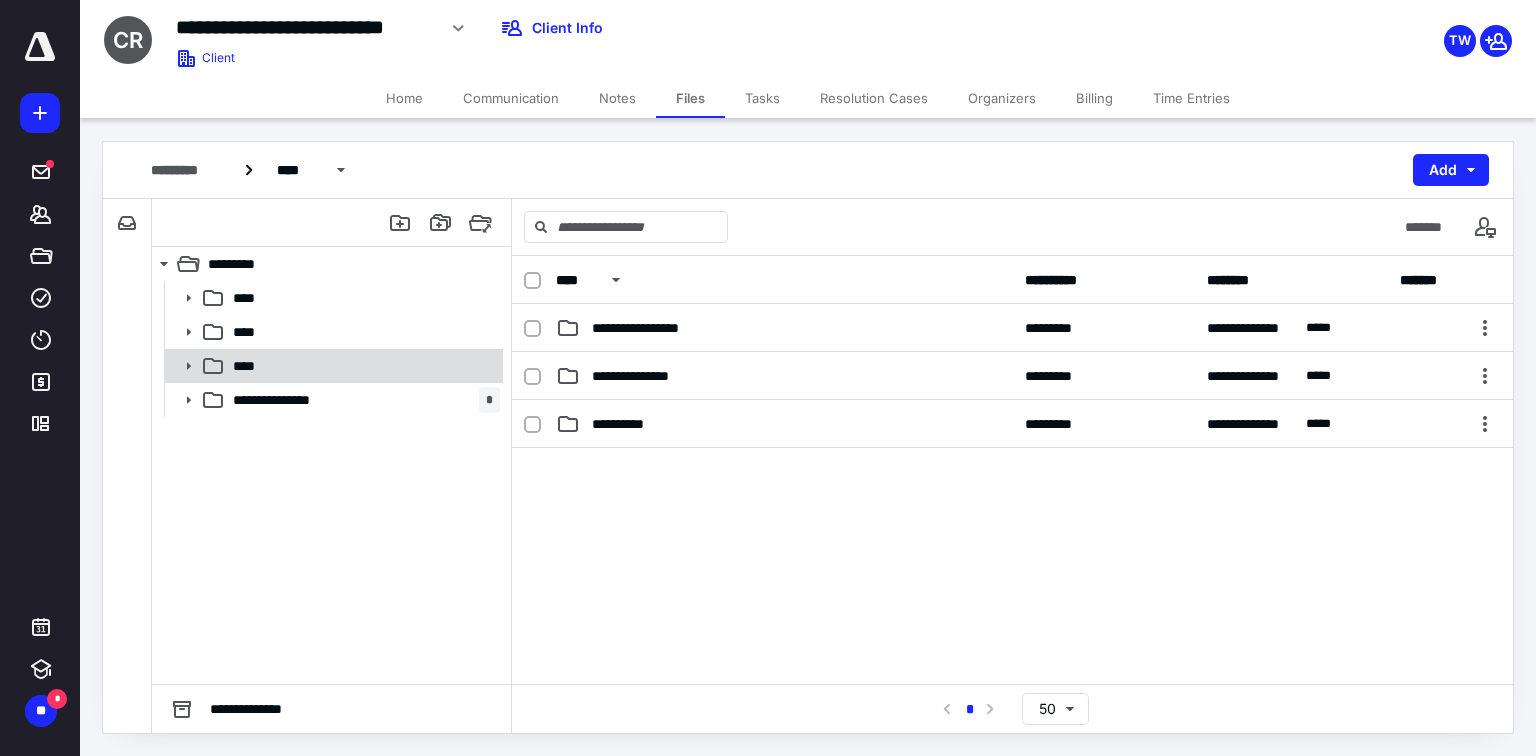 click 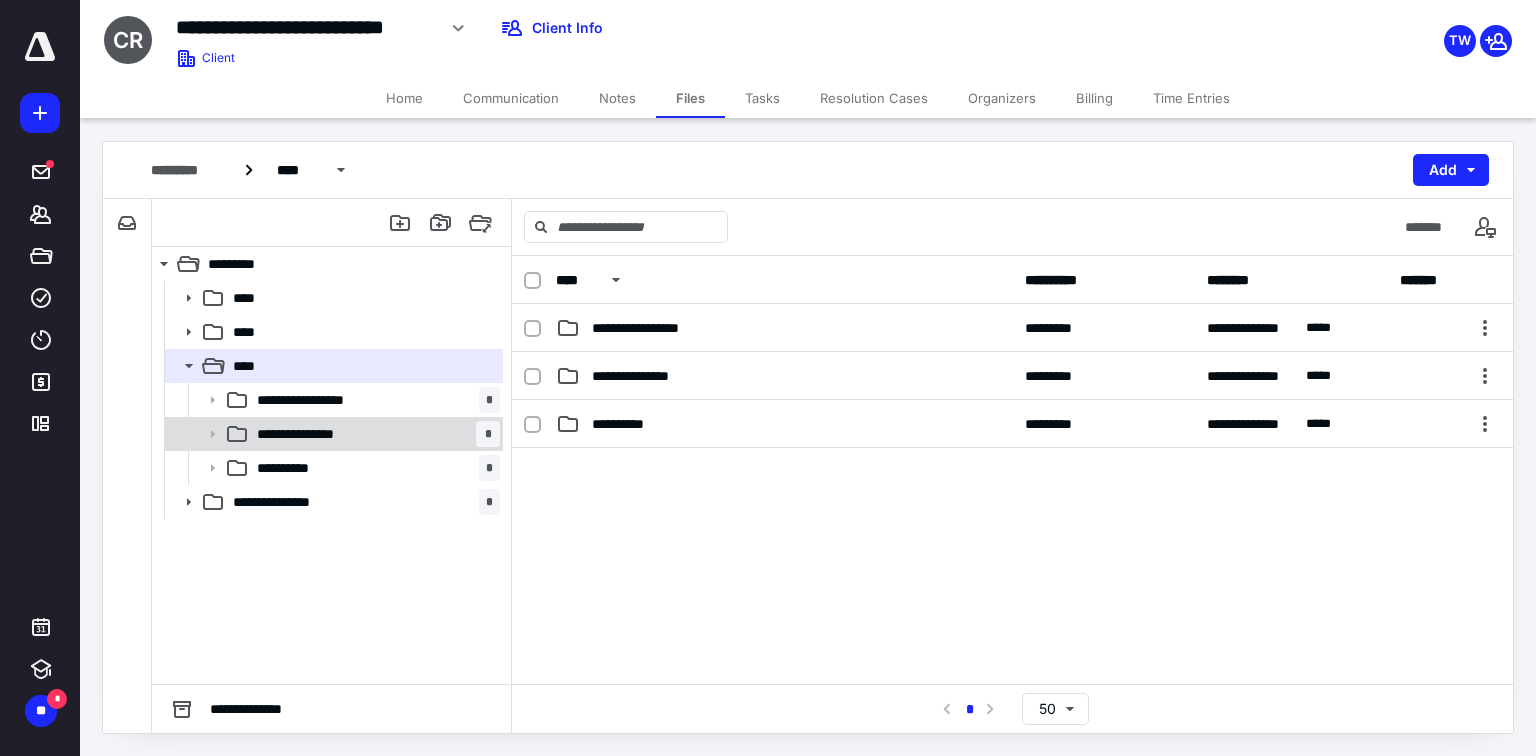 click on "**********" at bounding box center (312, 434) 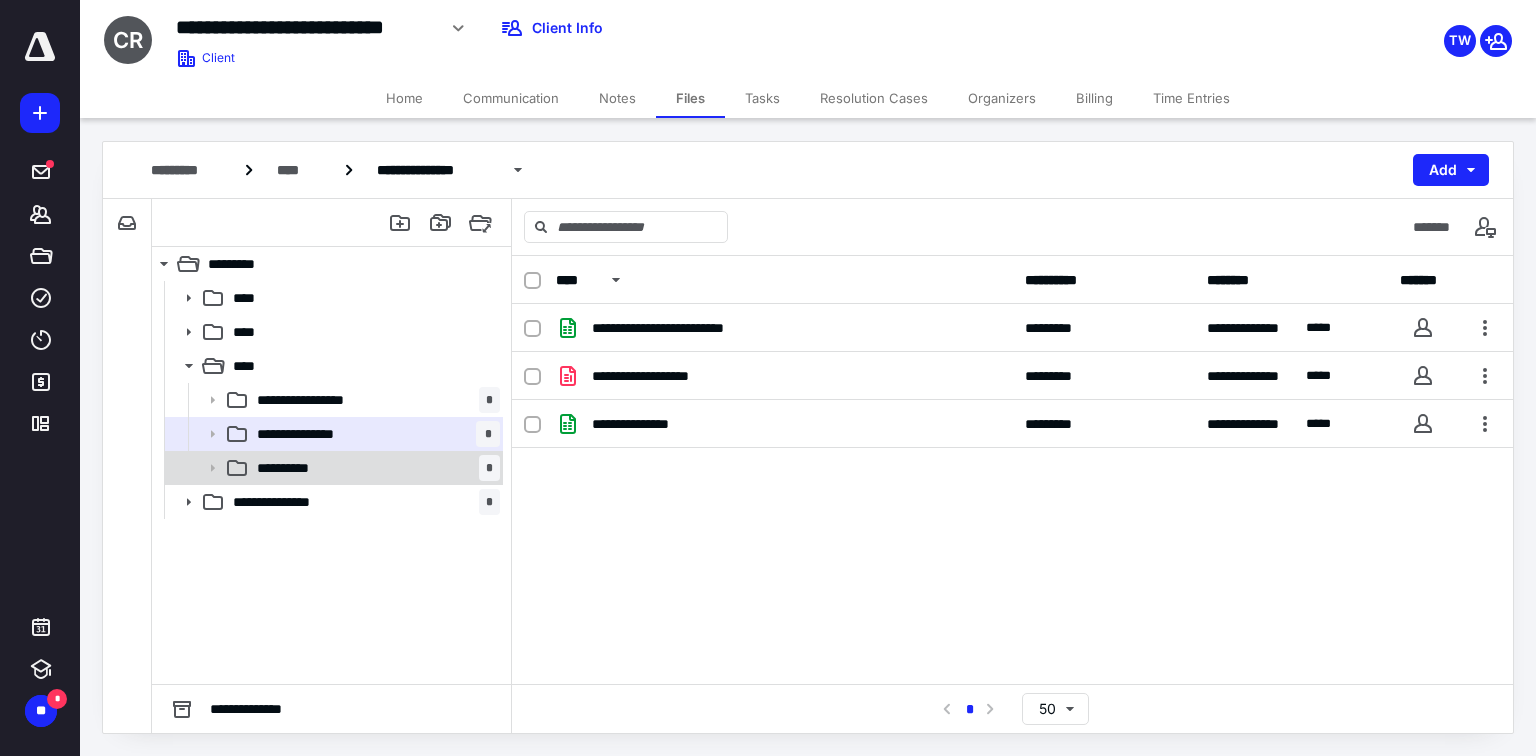 click on "**********" at bounding box center [374, 468] 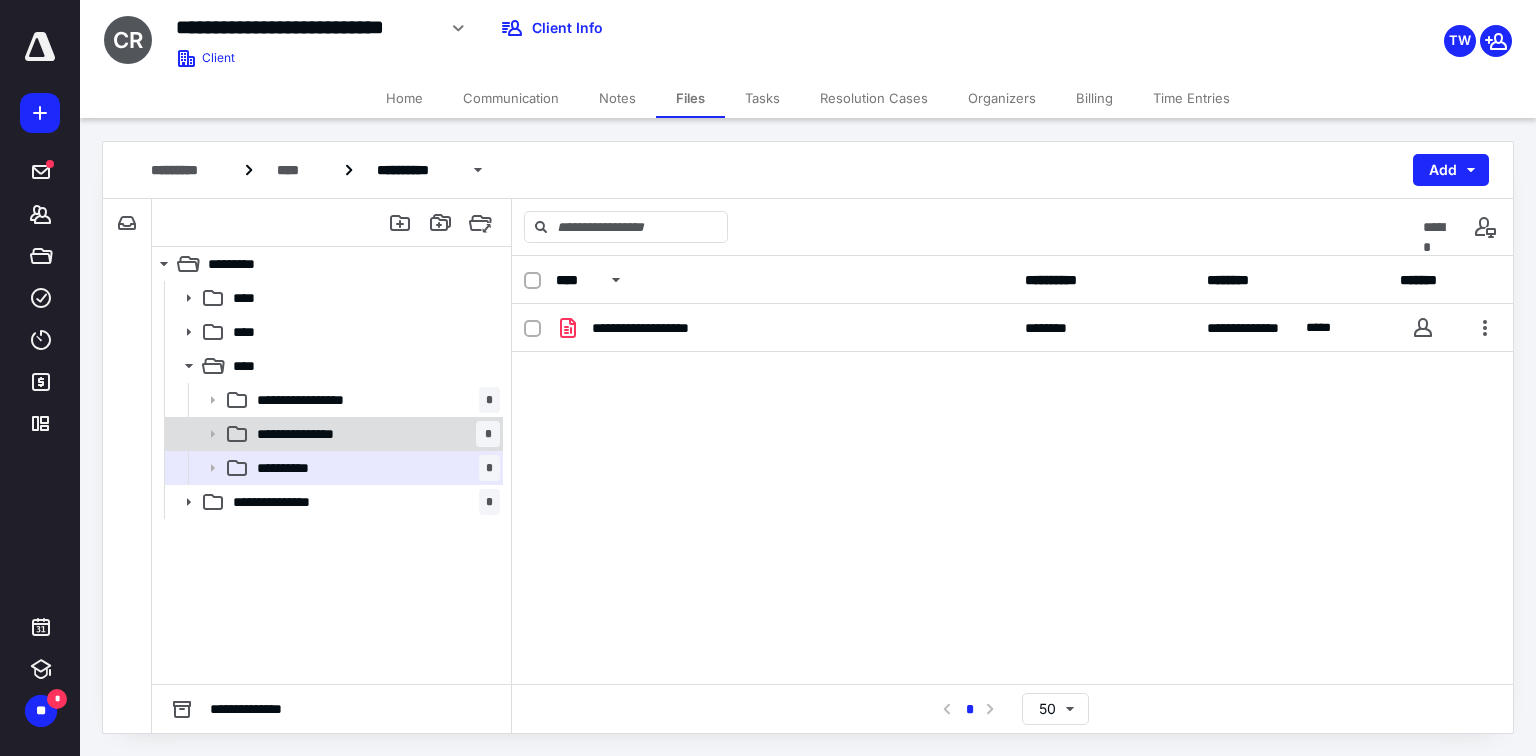 click on "**********" at bounding box center [374, 434] 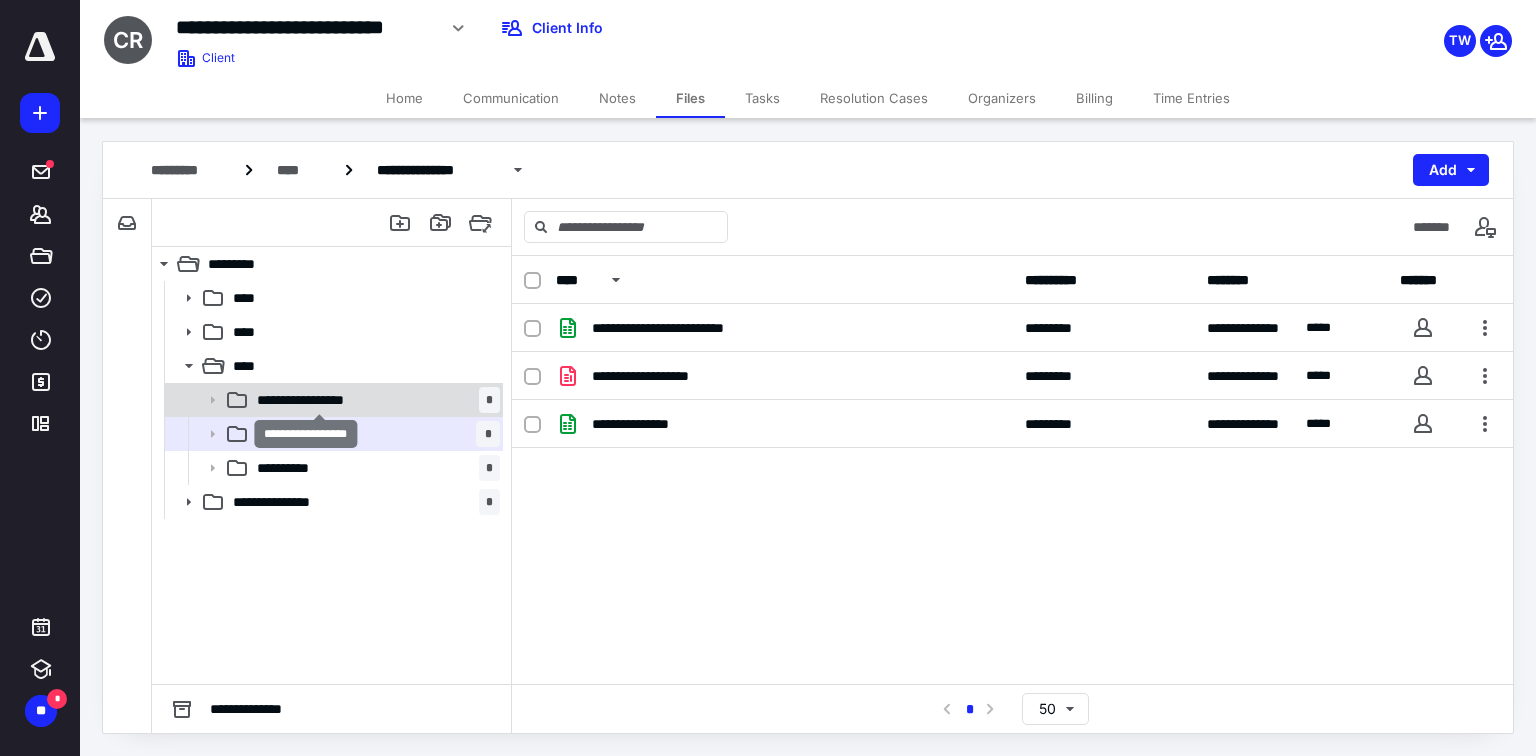 click on "**********" at bounding box center [320, 400] 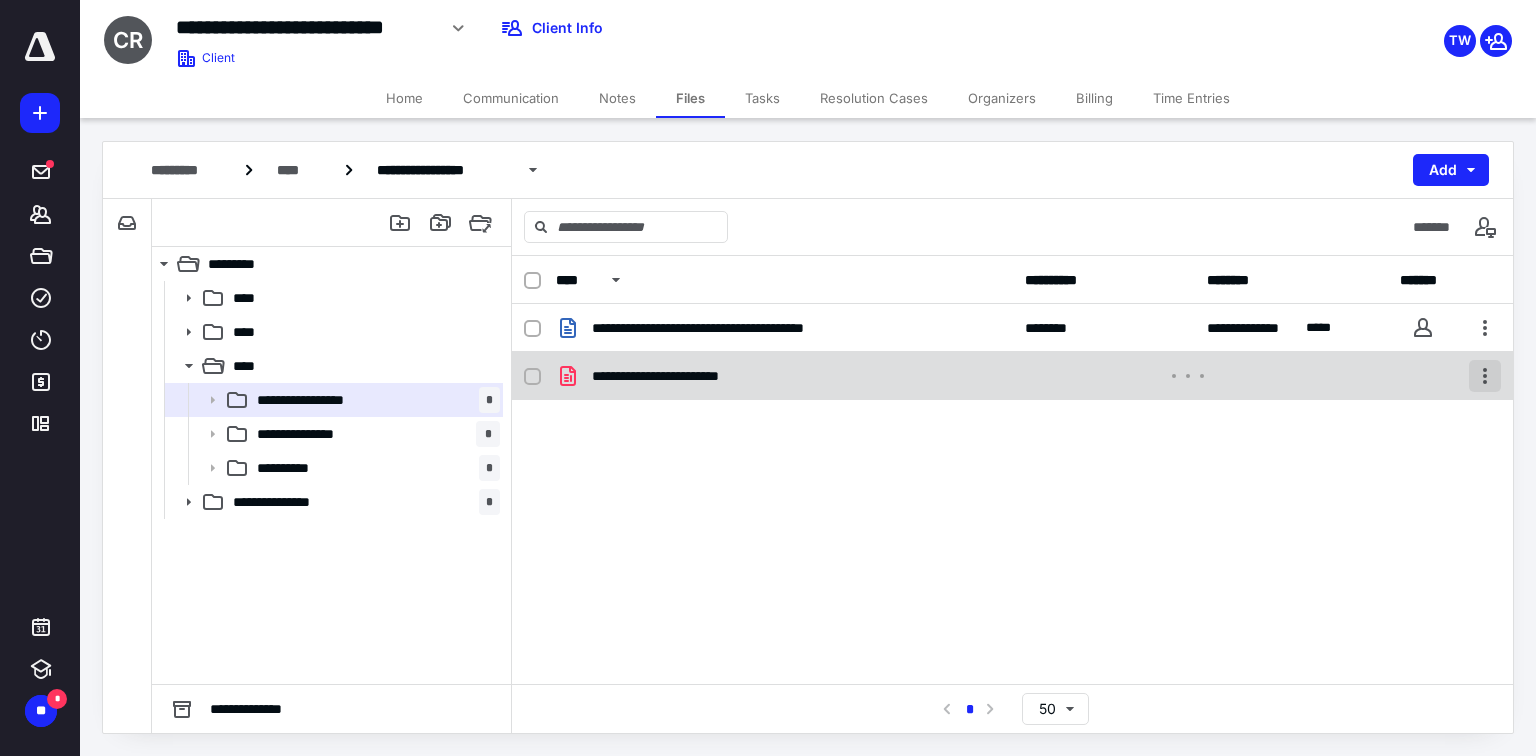 click at bounding box center (1485, 376) 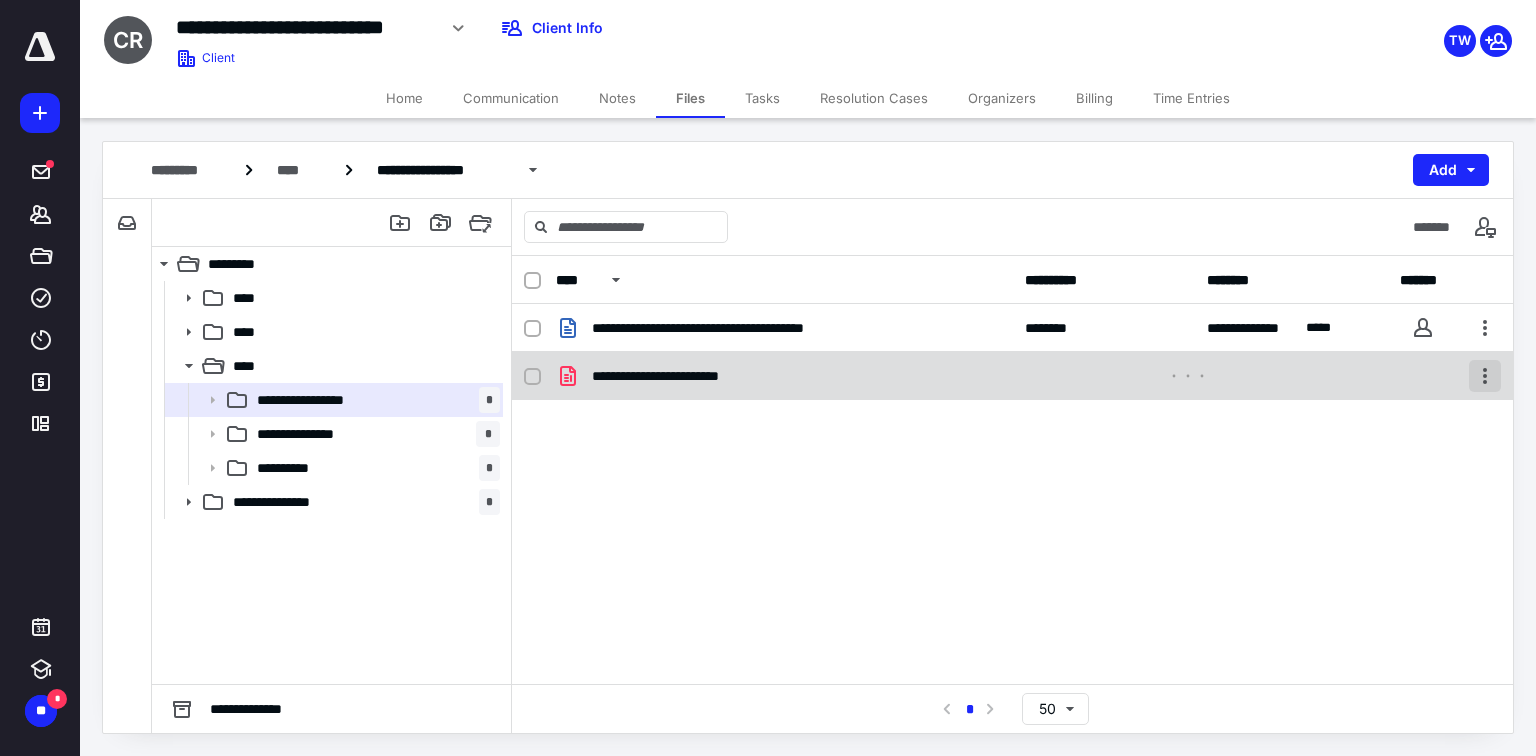 click at bounding box center [1485, 376] 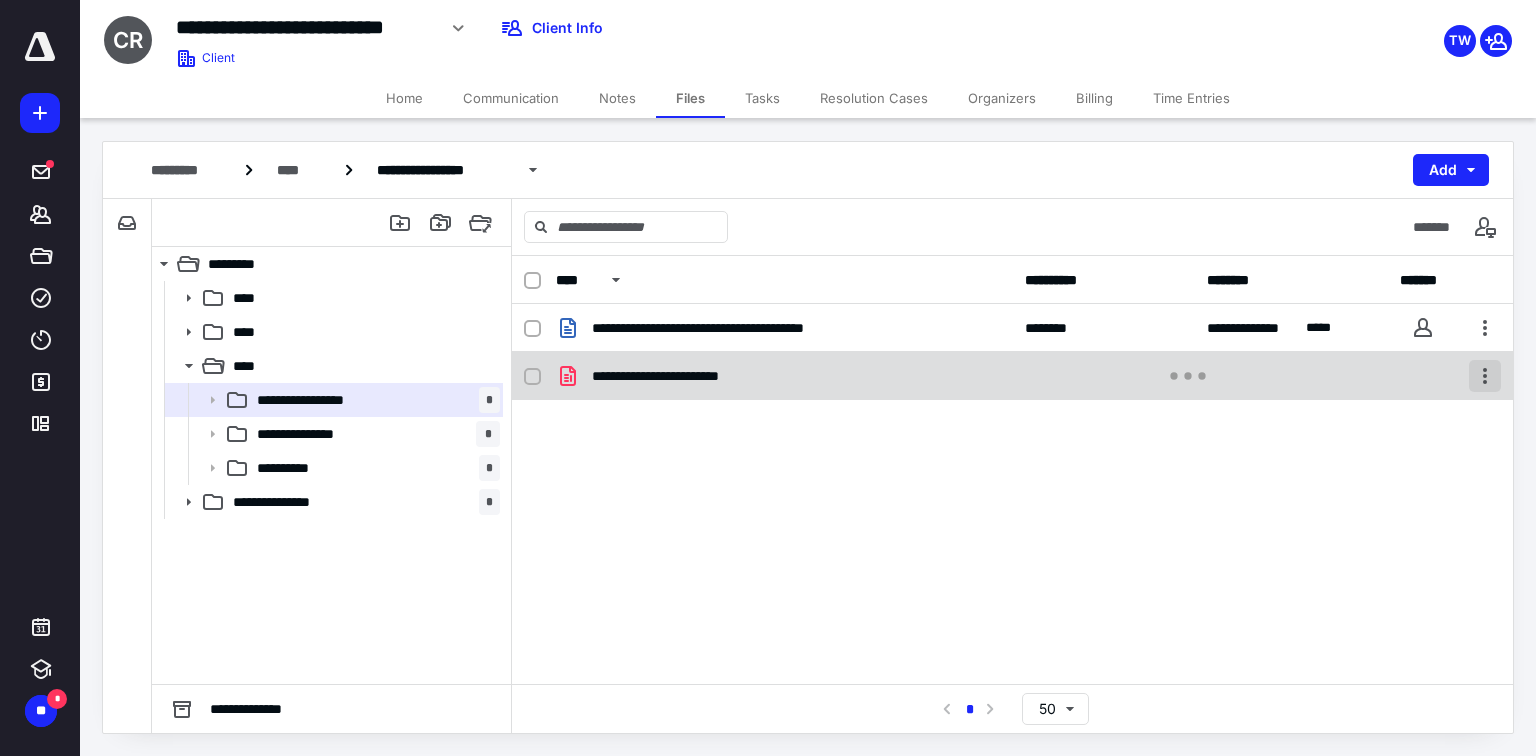 click at bounding box center (1485, 376) 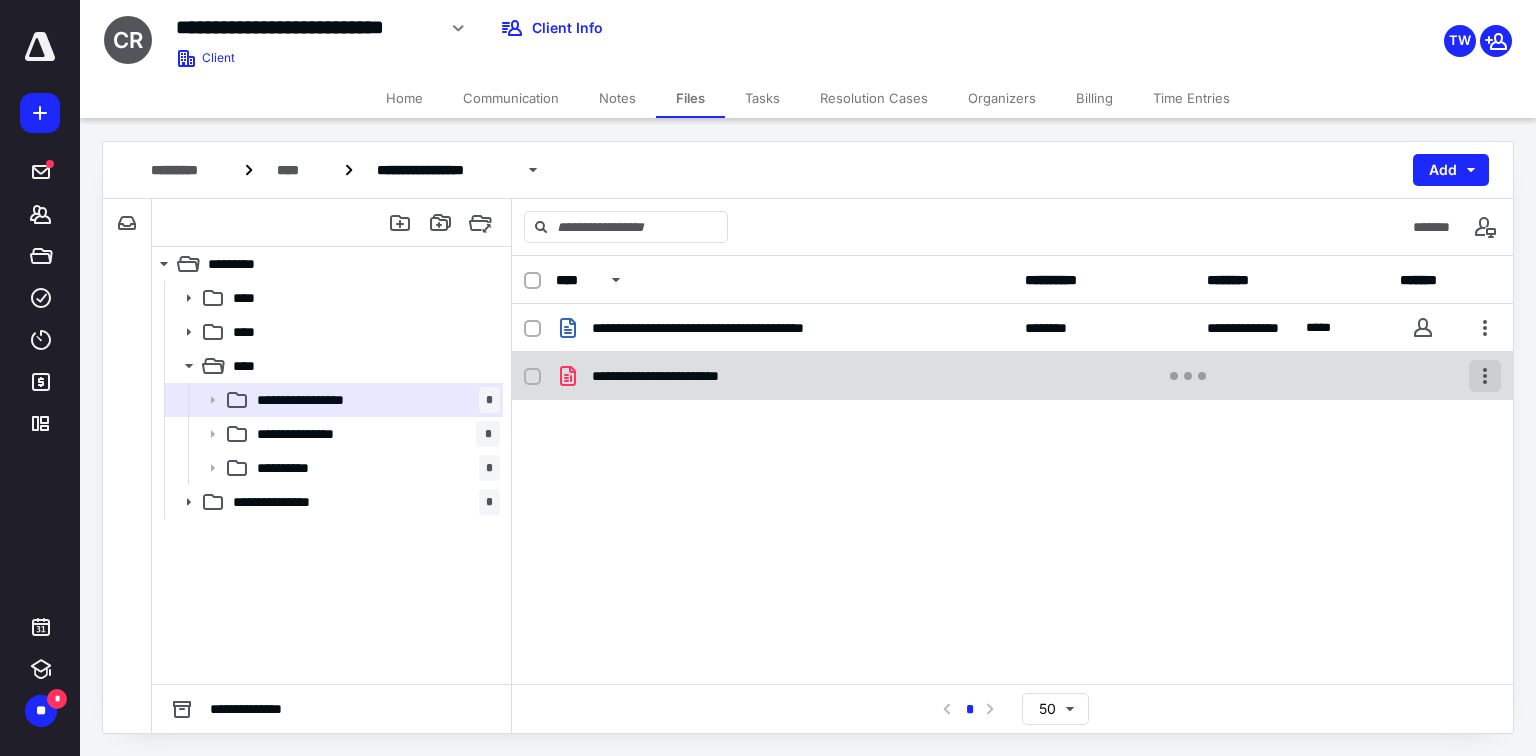 click at bounding box center [1485, 376] 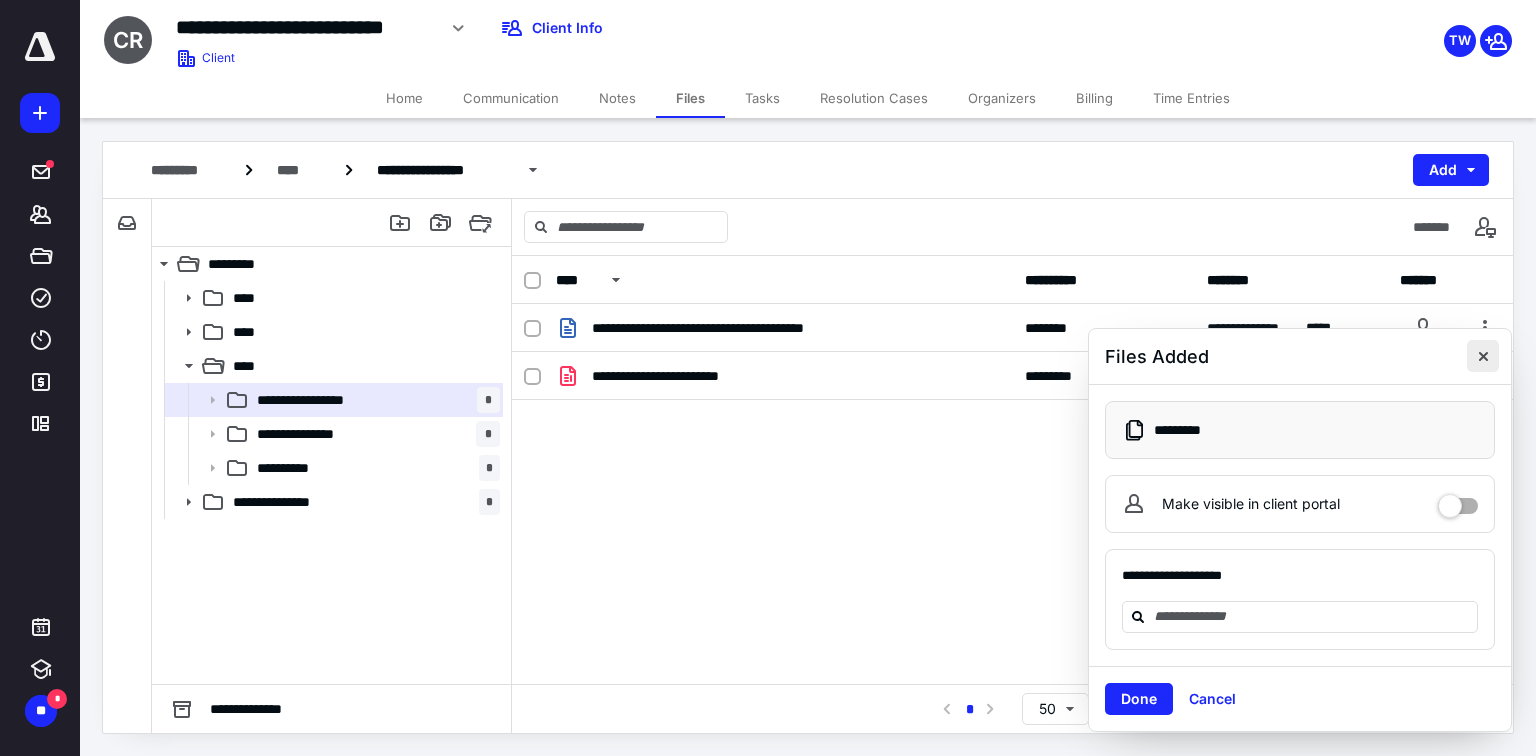 click at bounding box center [1483, 356] 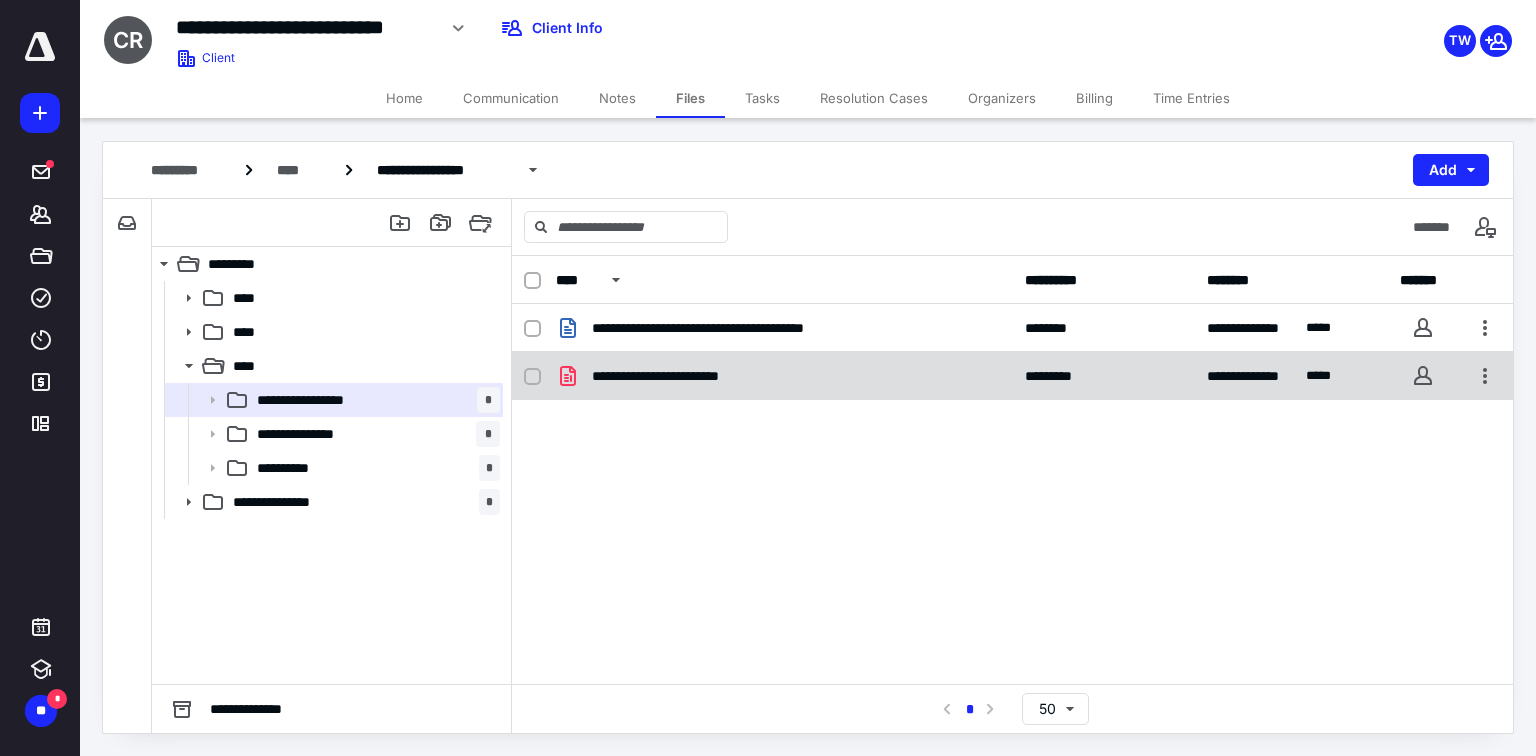 click on "**********" at bounding box center [687, 376] 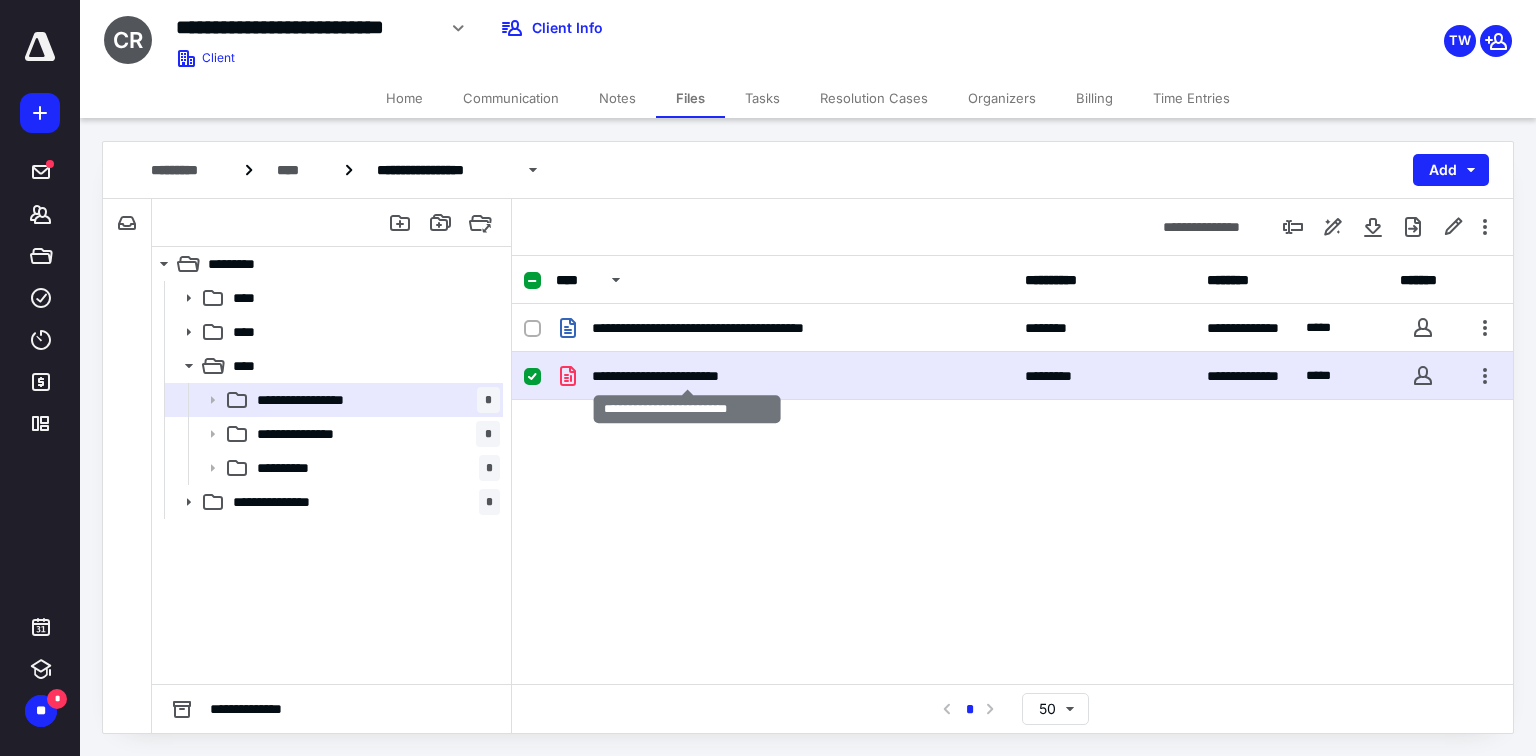 click on "**********" at bounding box center (687, 376) 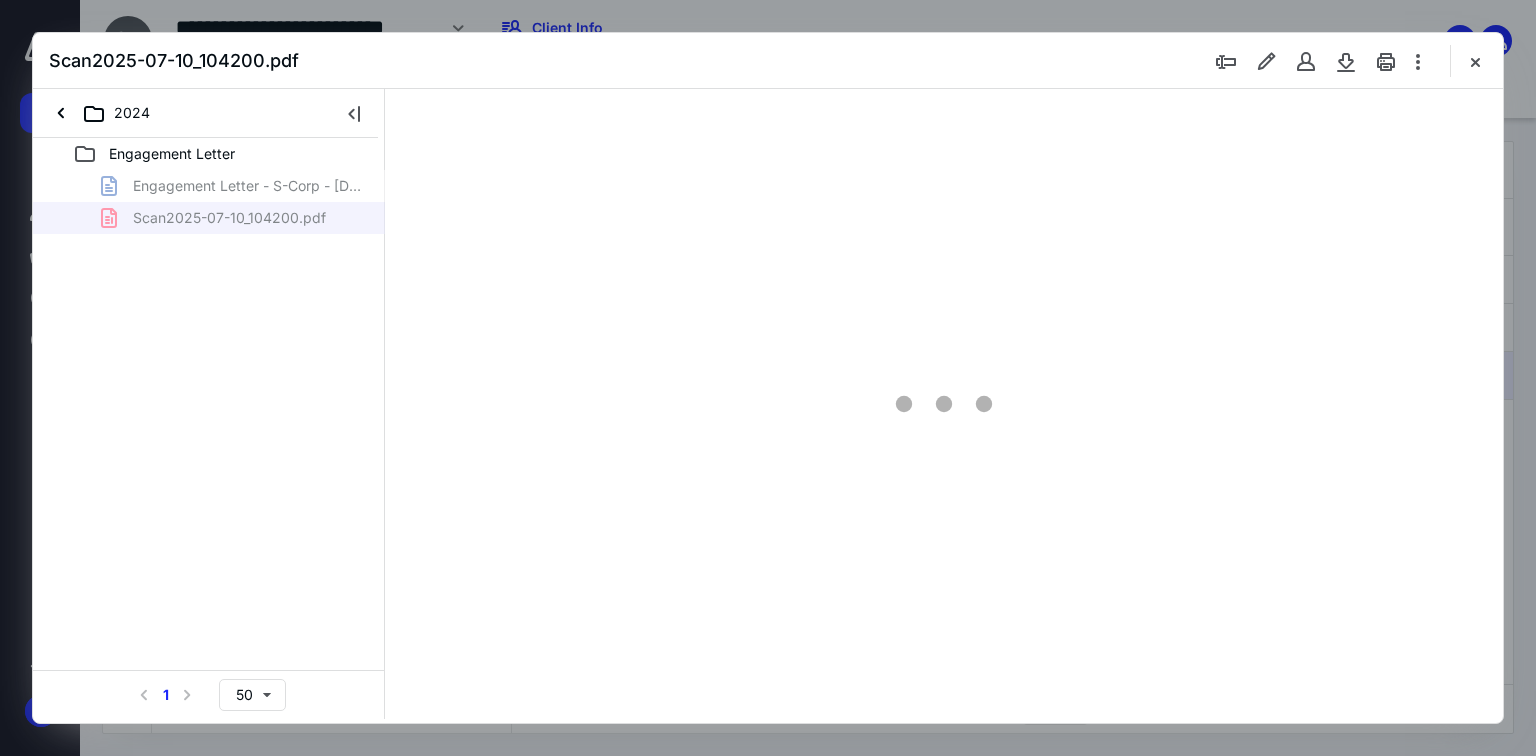 scroll, scrollTop: 0, scrollLeft: 0, axis: both 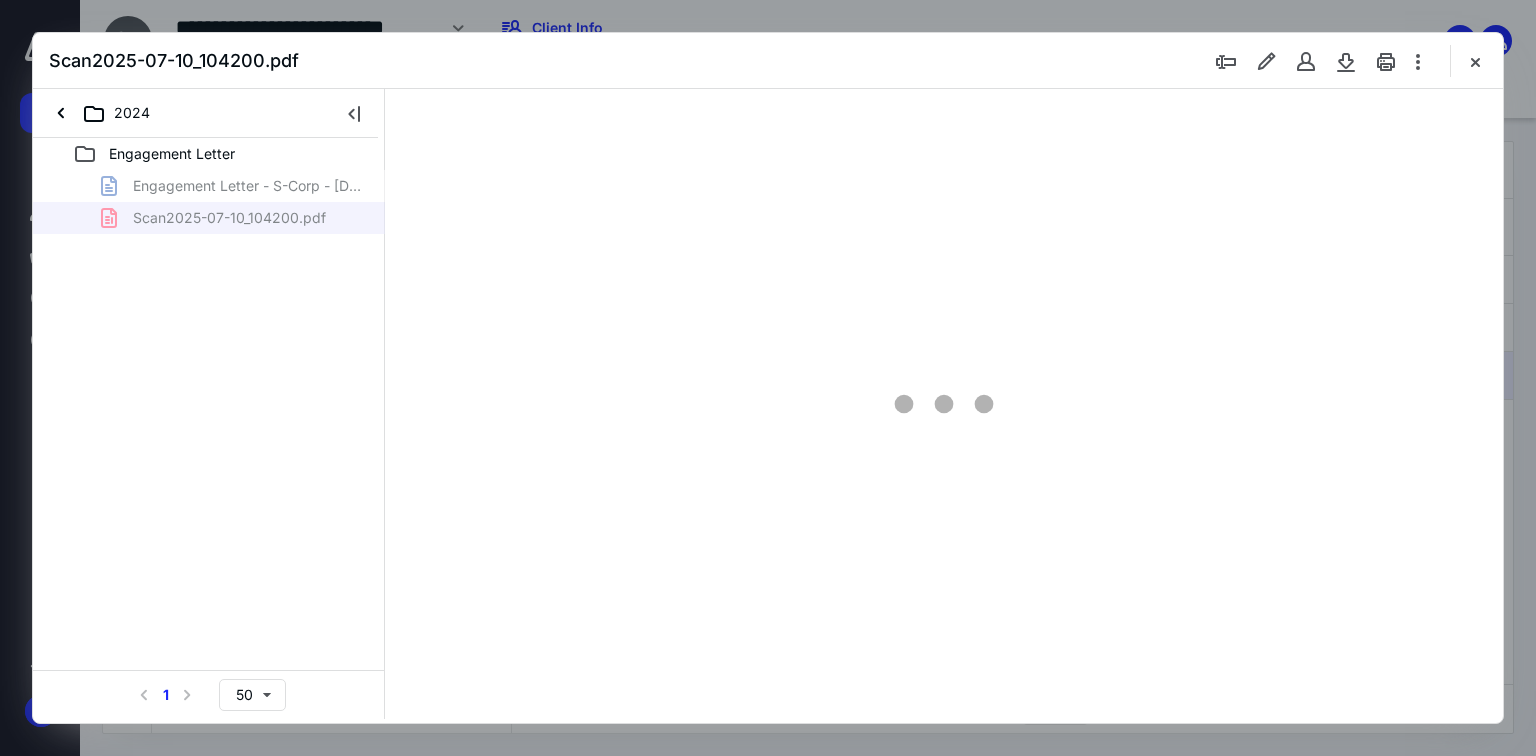 type on "71" 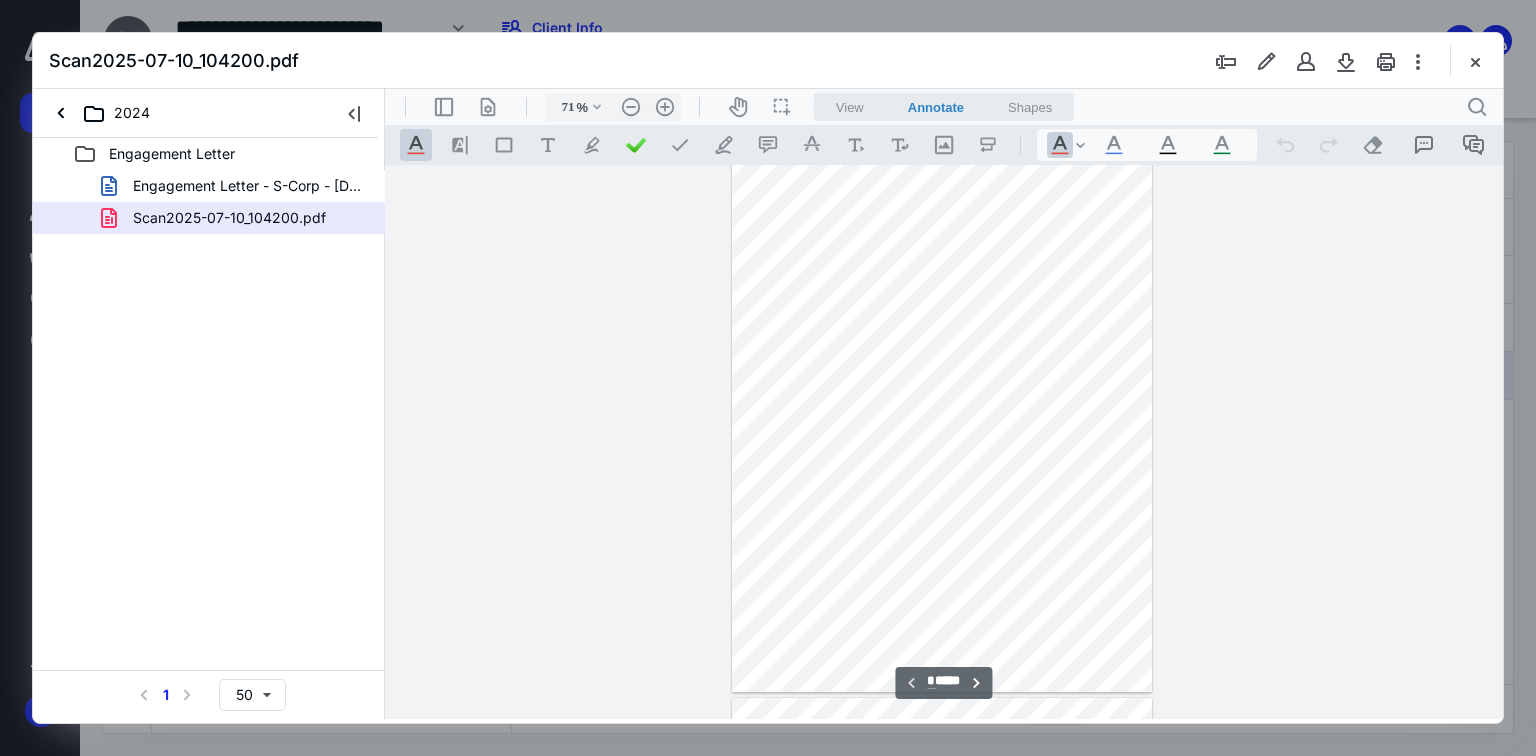 scroll, scrollTop: 0, scrollLeft: 0, axis: both 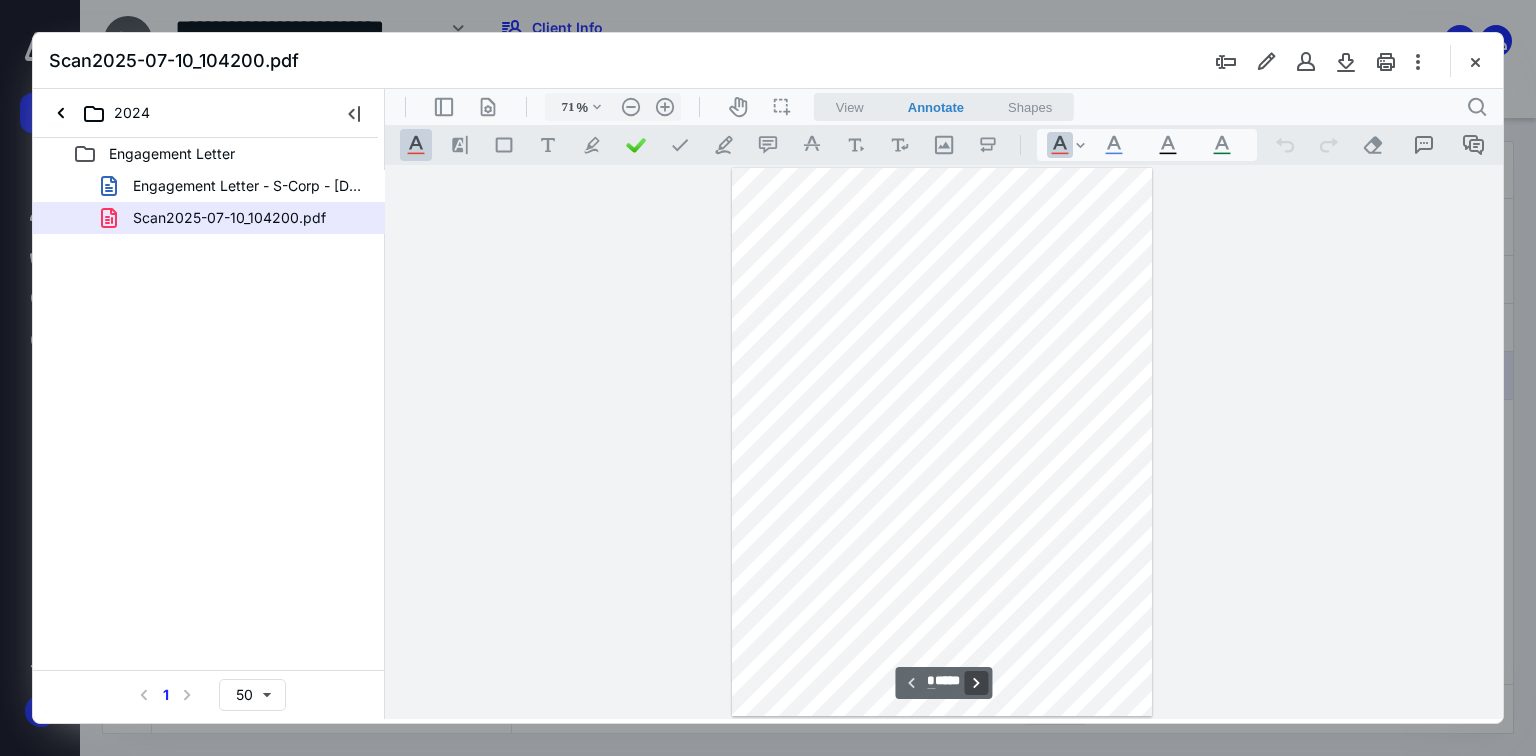 click on "**********" at bounding box center [977, 683] 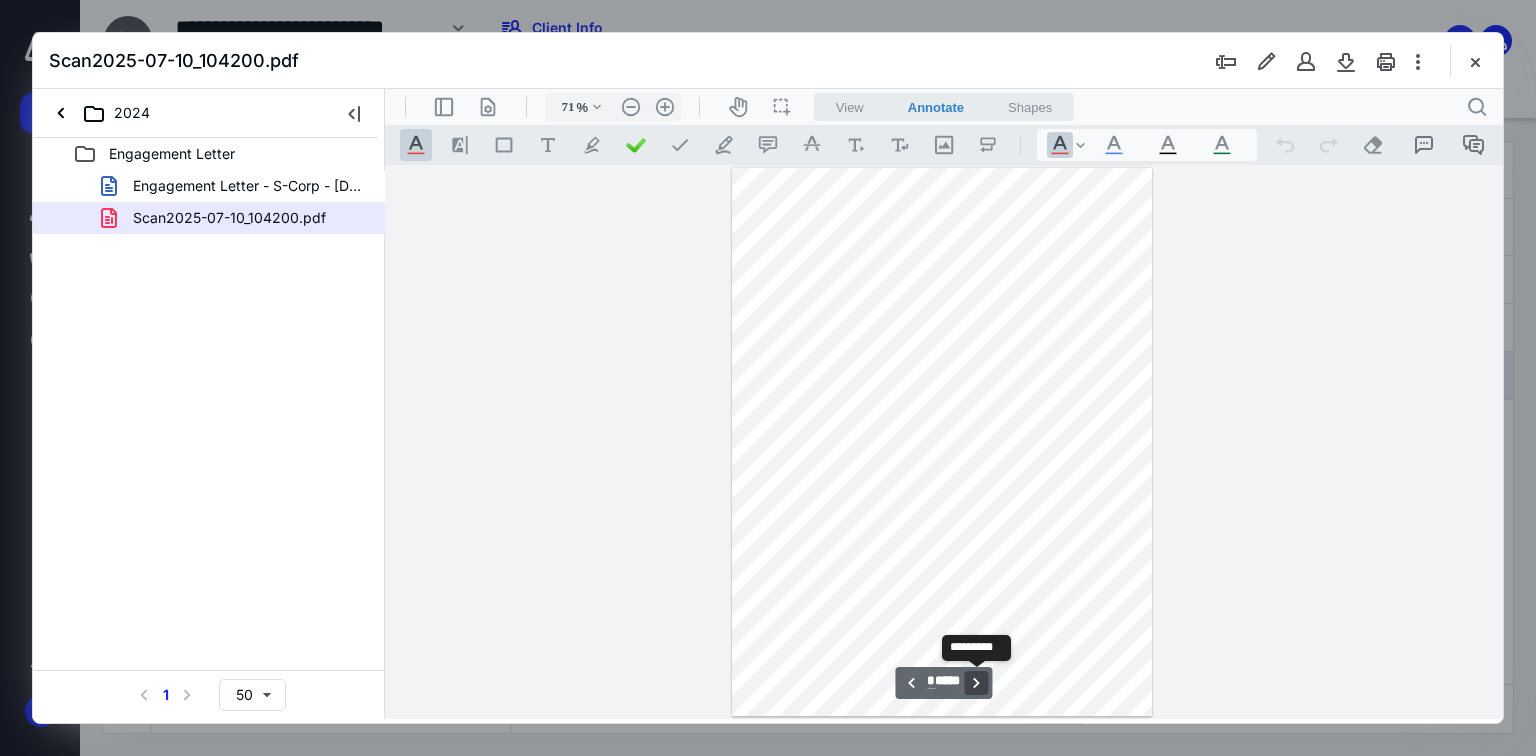 click on "**********" at bounding box center (977, 683) 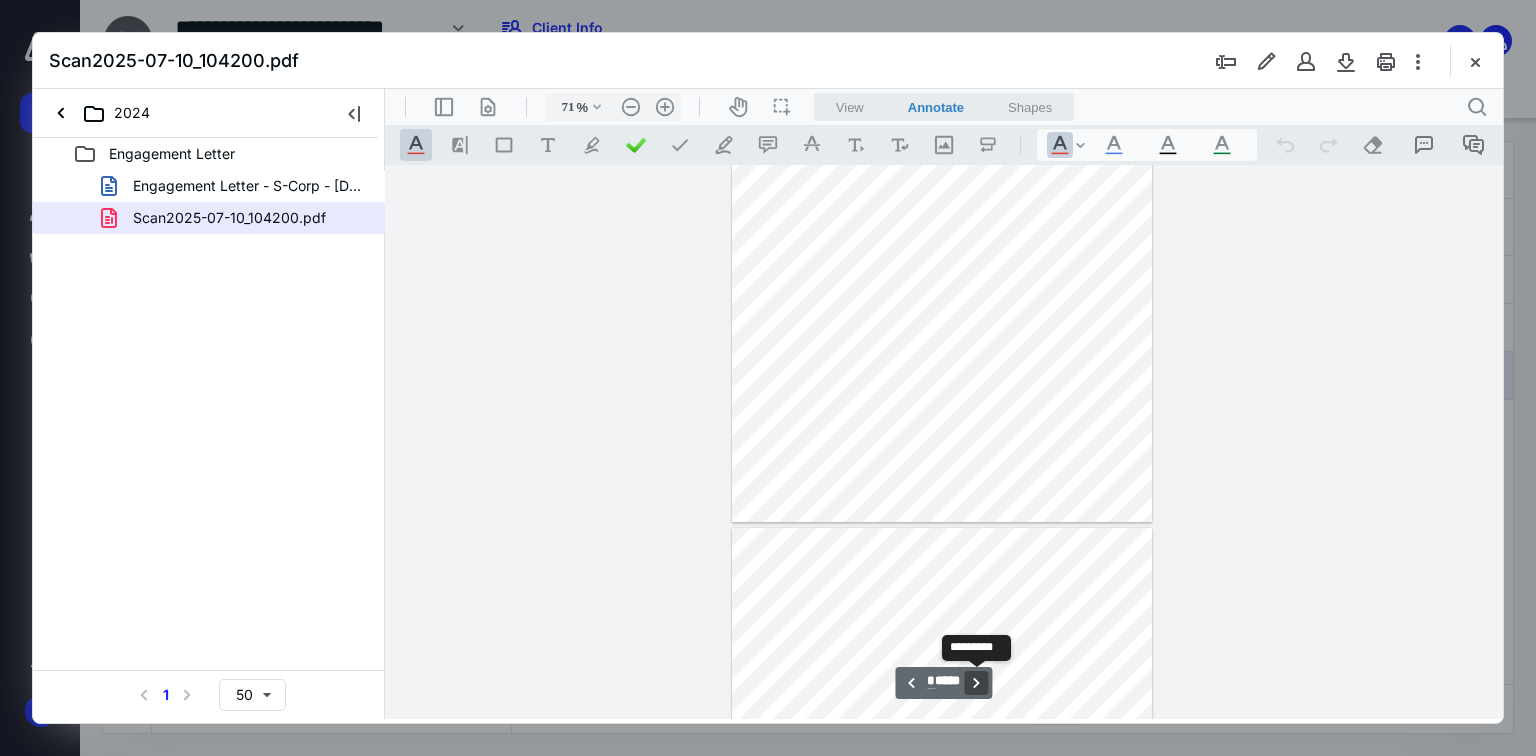 click on "**********" at bounding box center [977, 683] 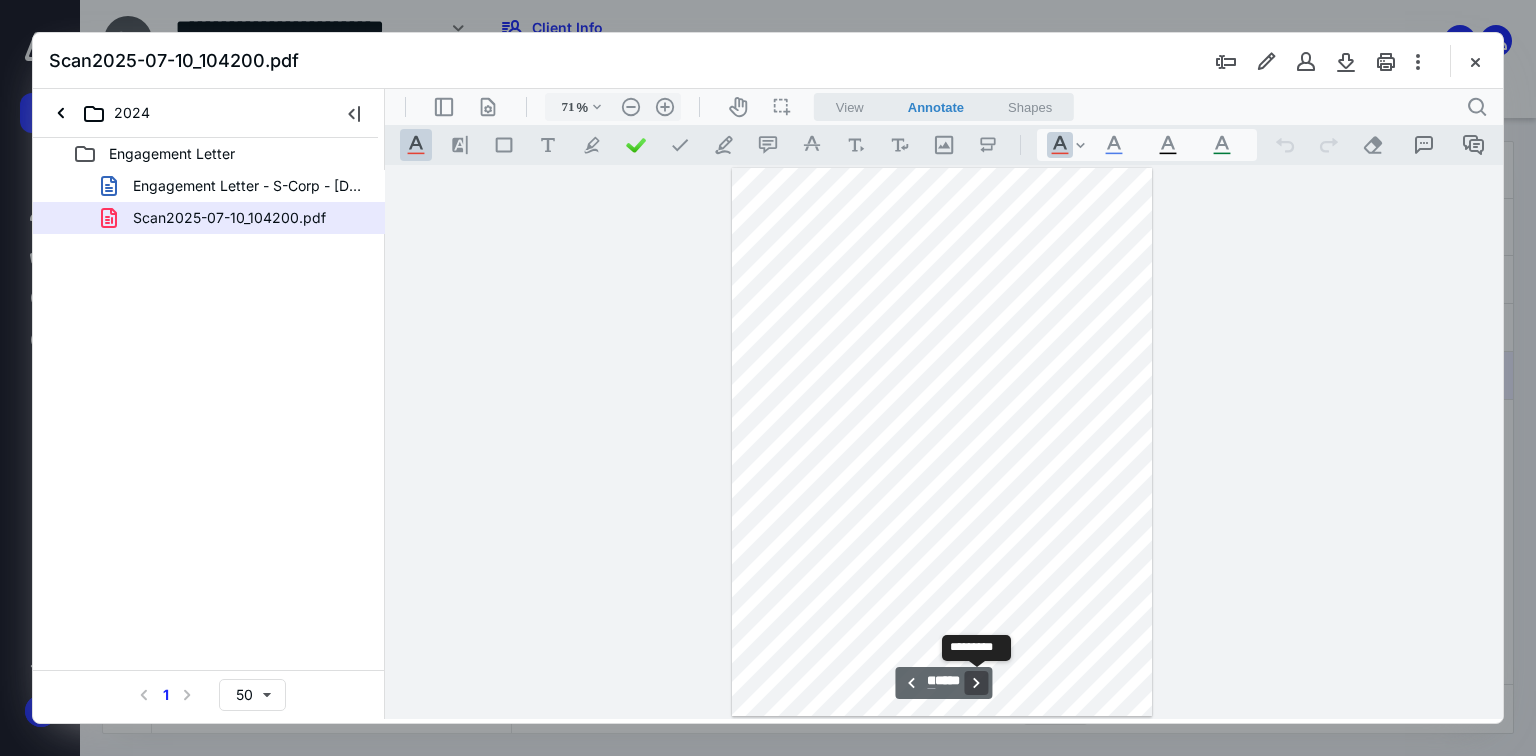 click on "**********" at bounding box center [977, 683] 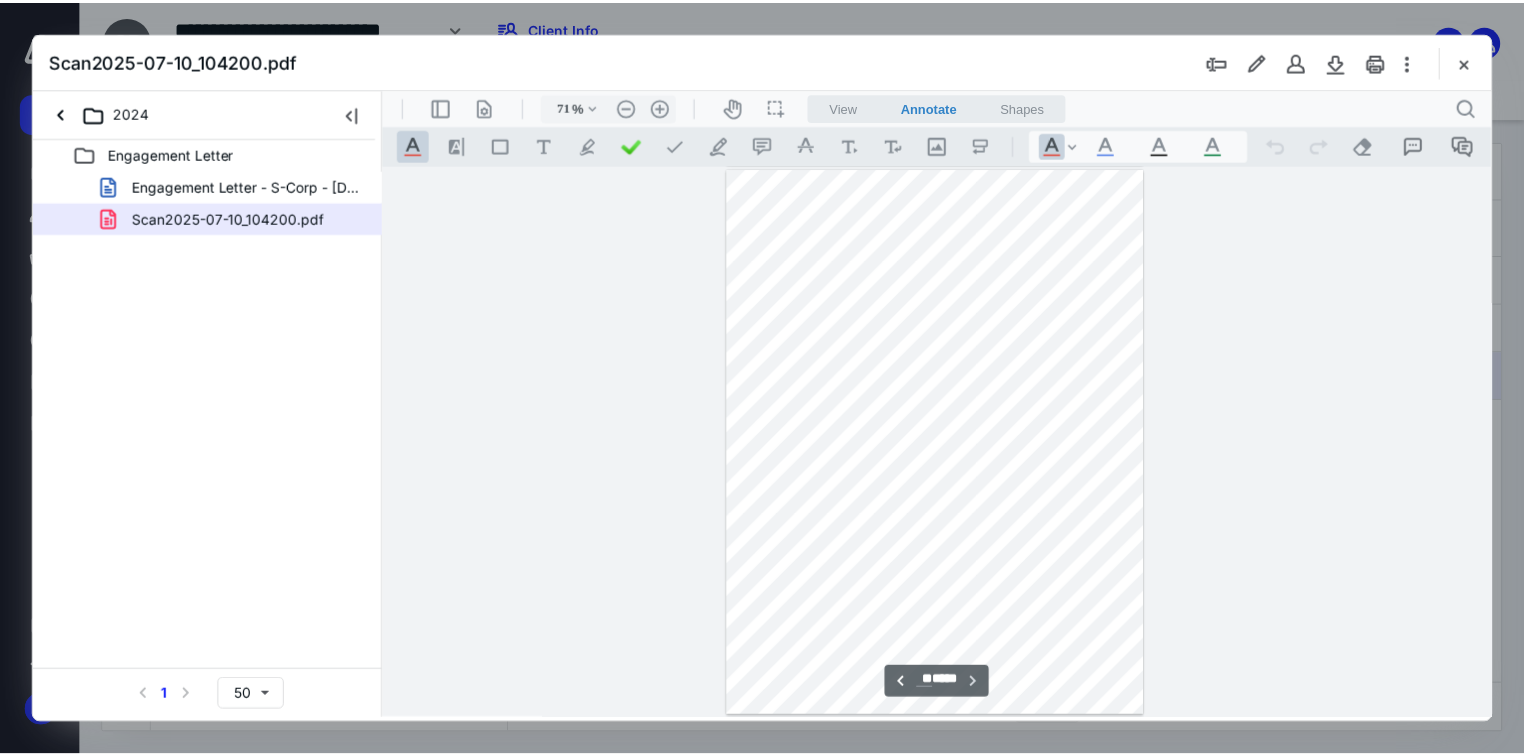 scroll, scrollTop: 5540, scrollLeft: 0, axis: vertical 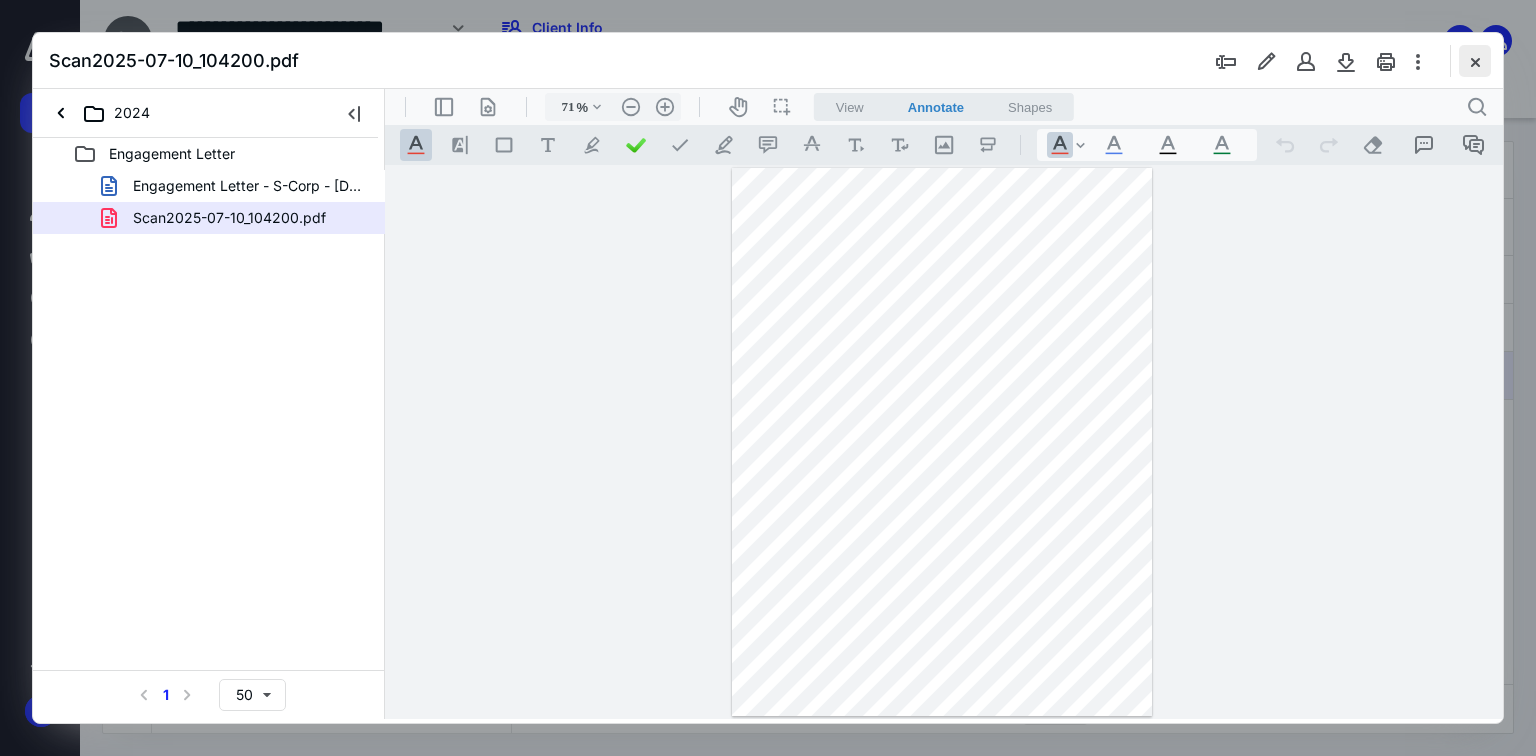 click at bounding box center (1475, 61) 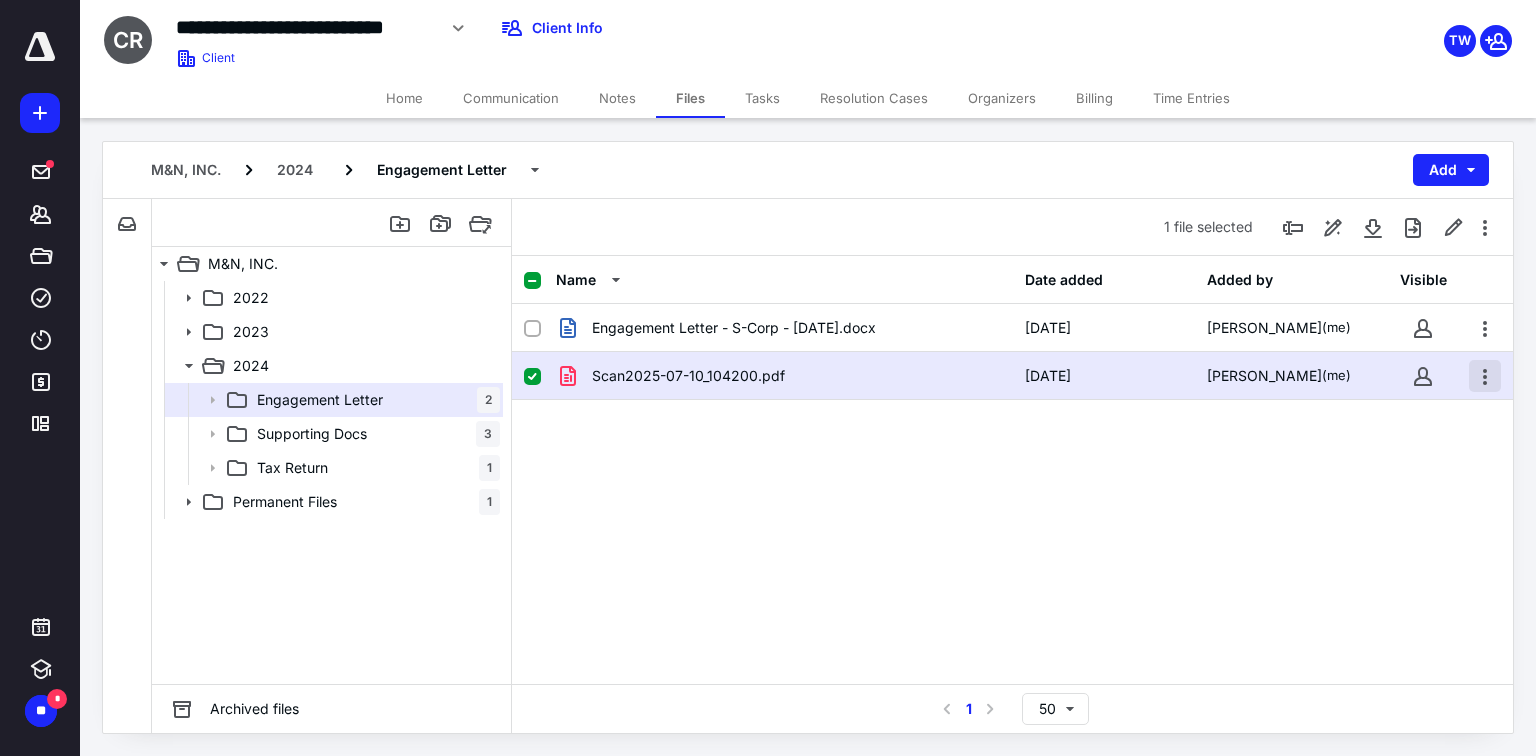 click at bounding box center (1485, 376) 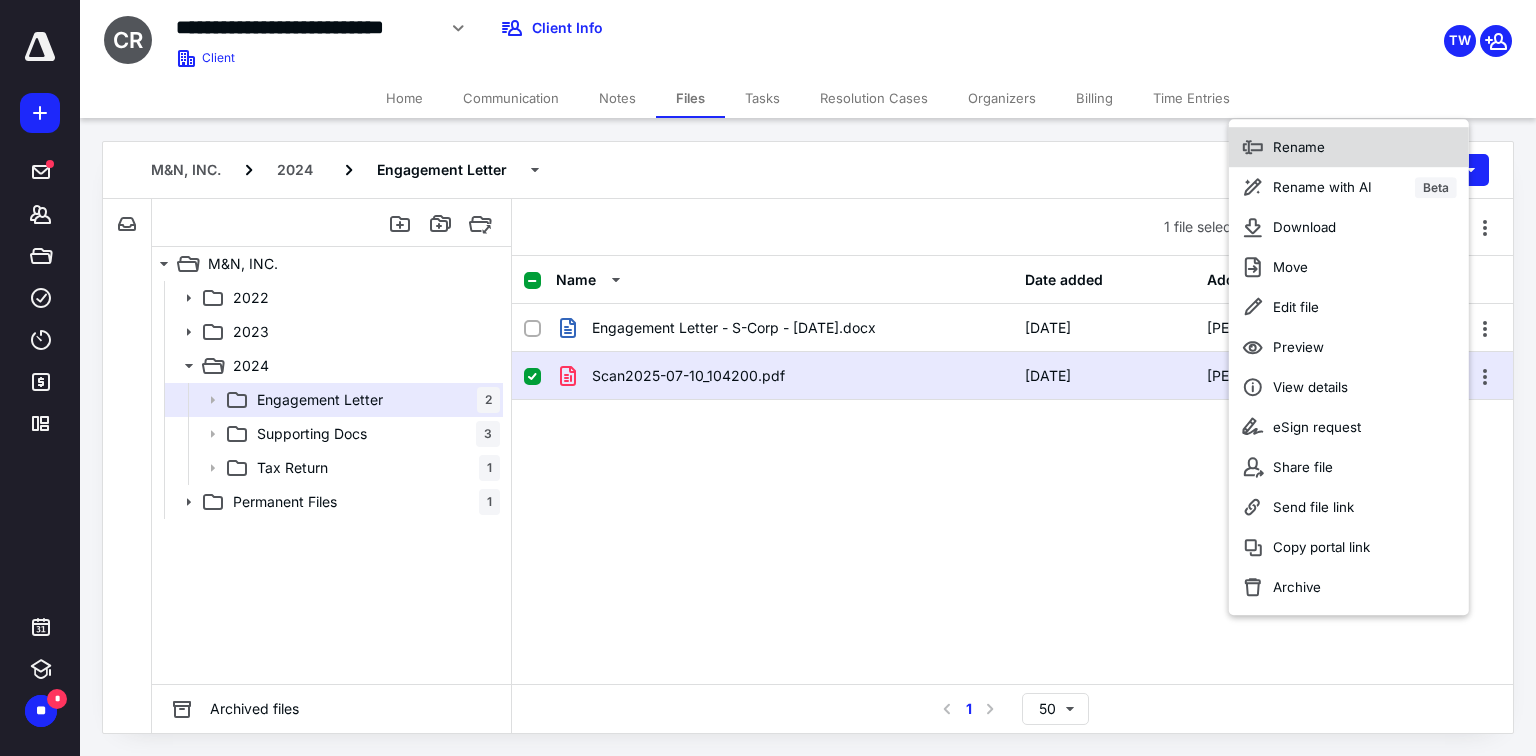 click on "Rename" at bounding box center [1349, 147] 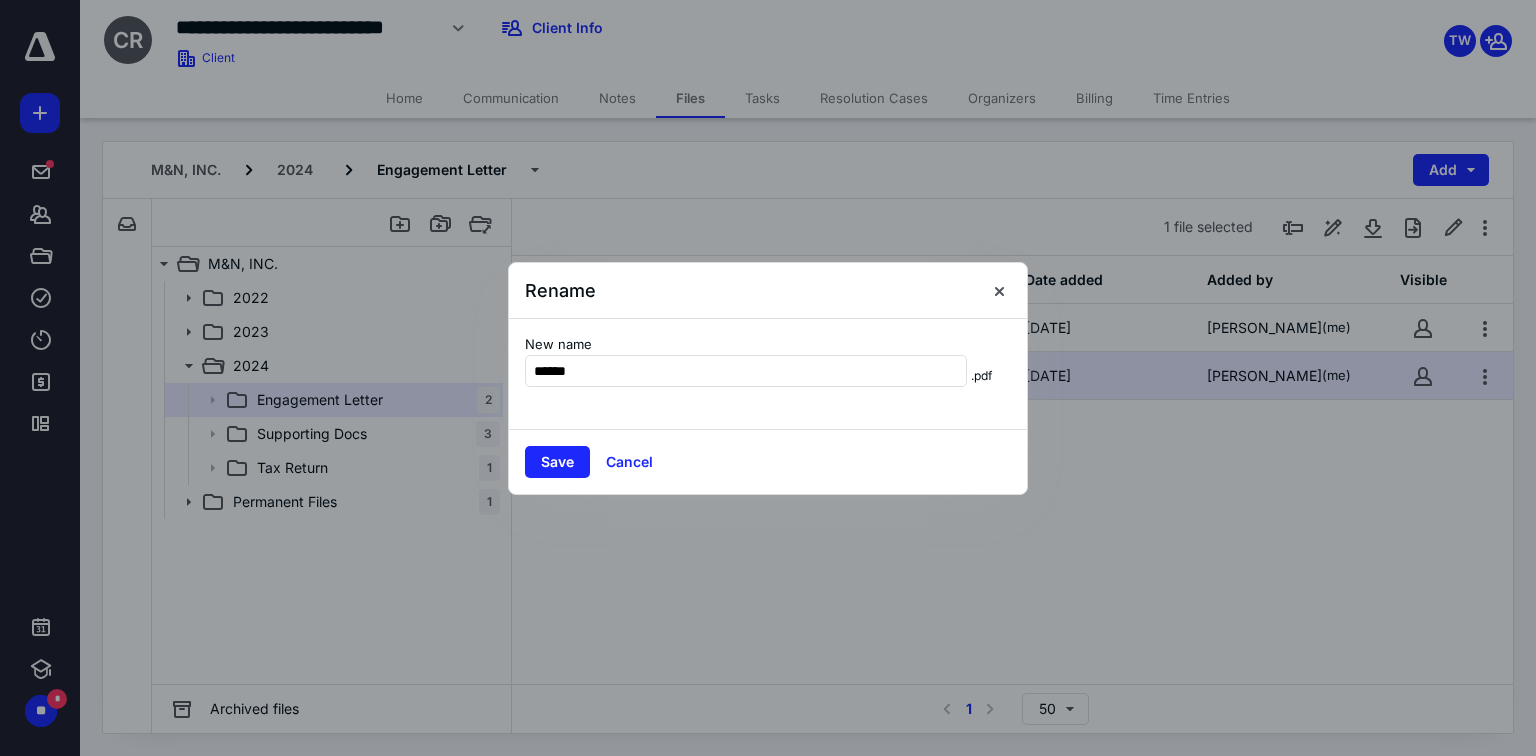 type on "**********" 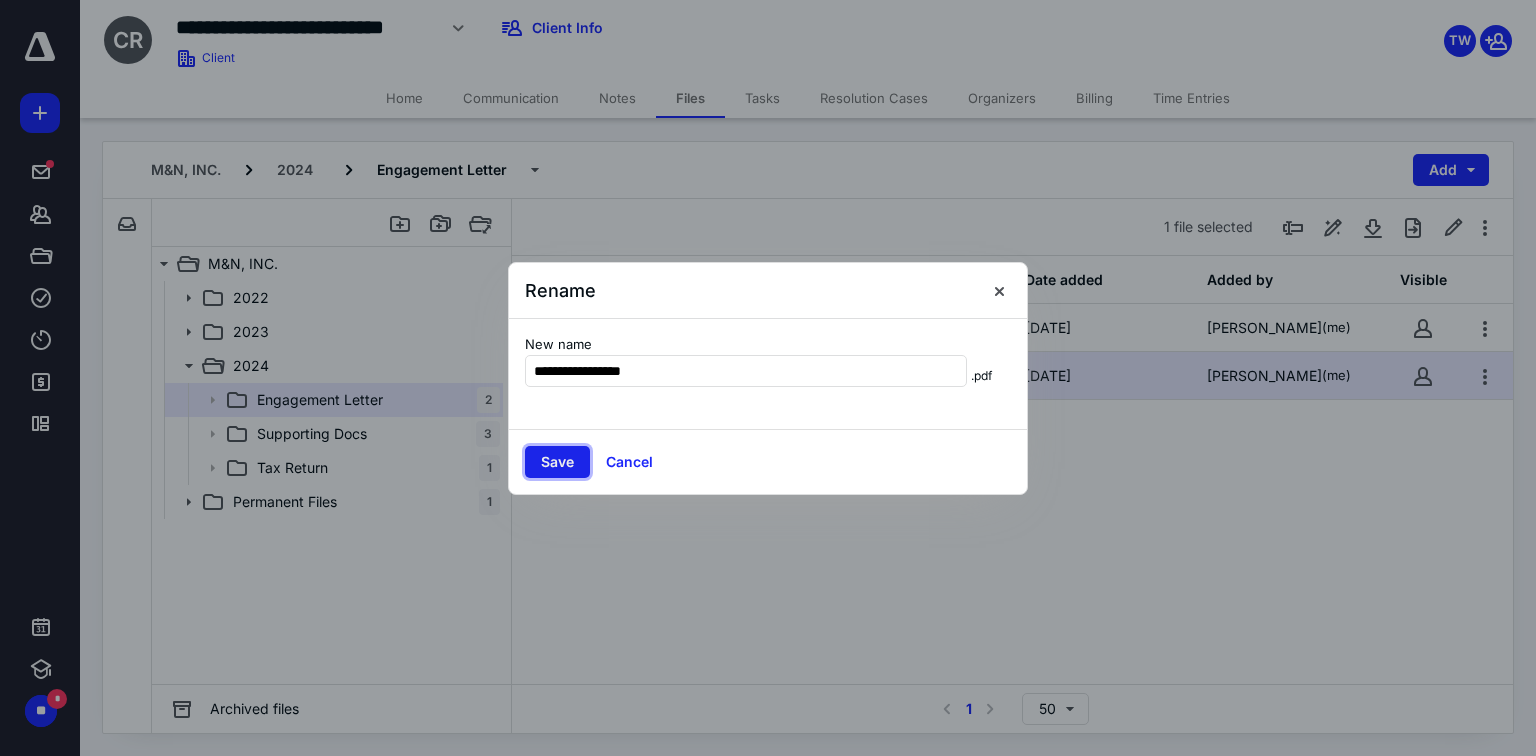 click on "Save" at bounding box center (557, 462) 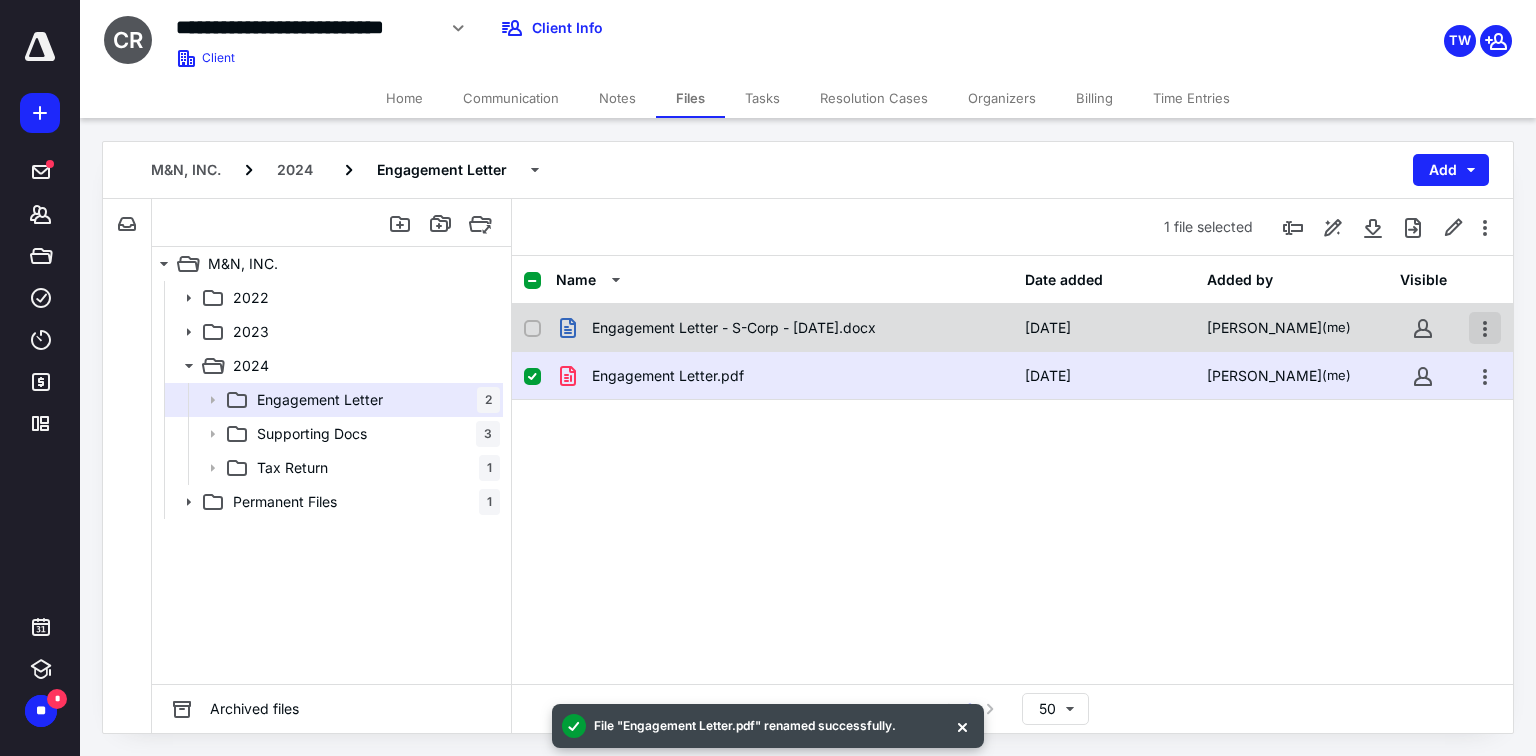 click at bounding box center (1485, 328) 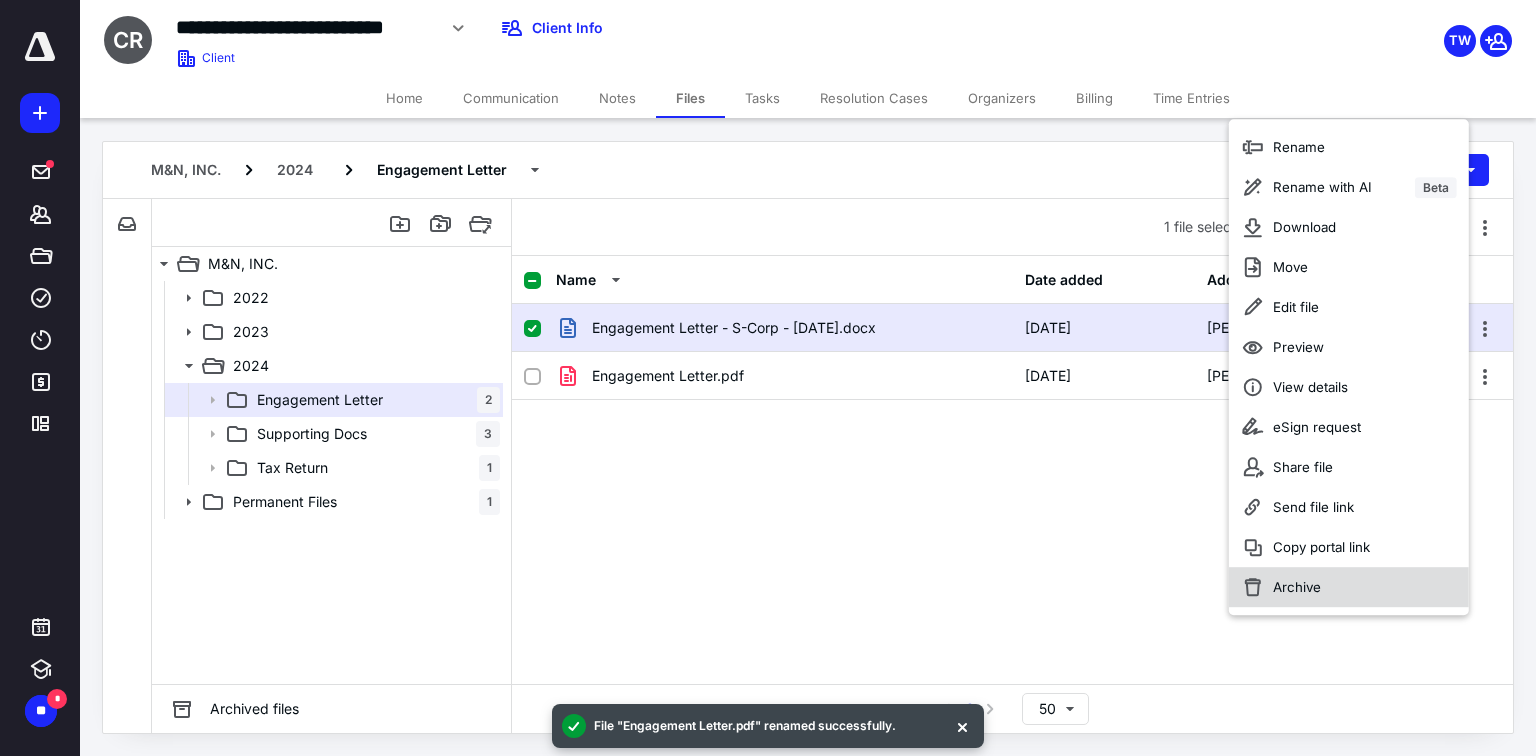 click on "Archive" at bounding box center [1349, 587] 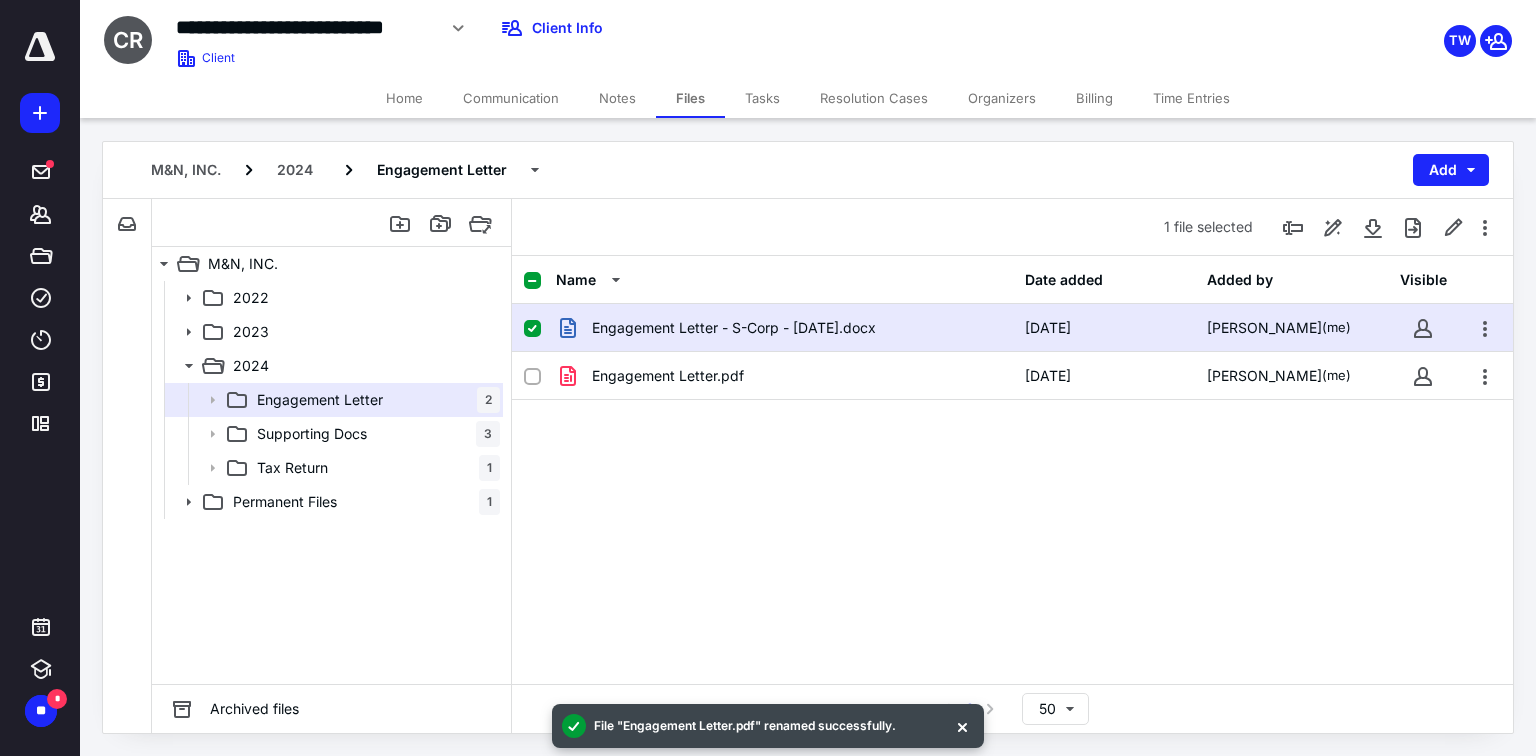 checkbox on "false" 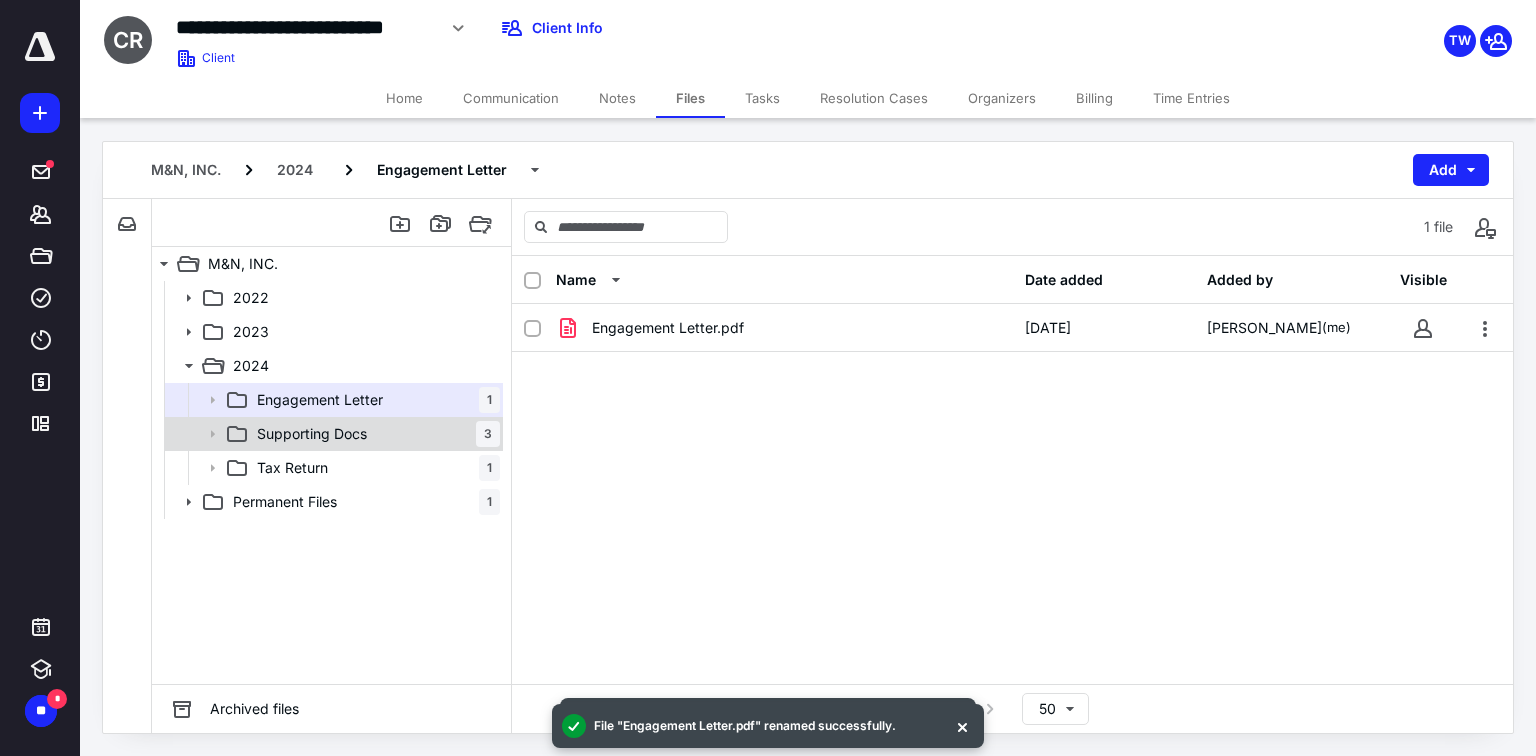 click on "Supporting Docs" at bounding box center (312, 434) 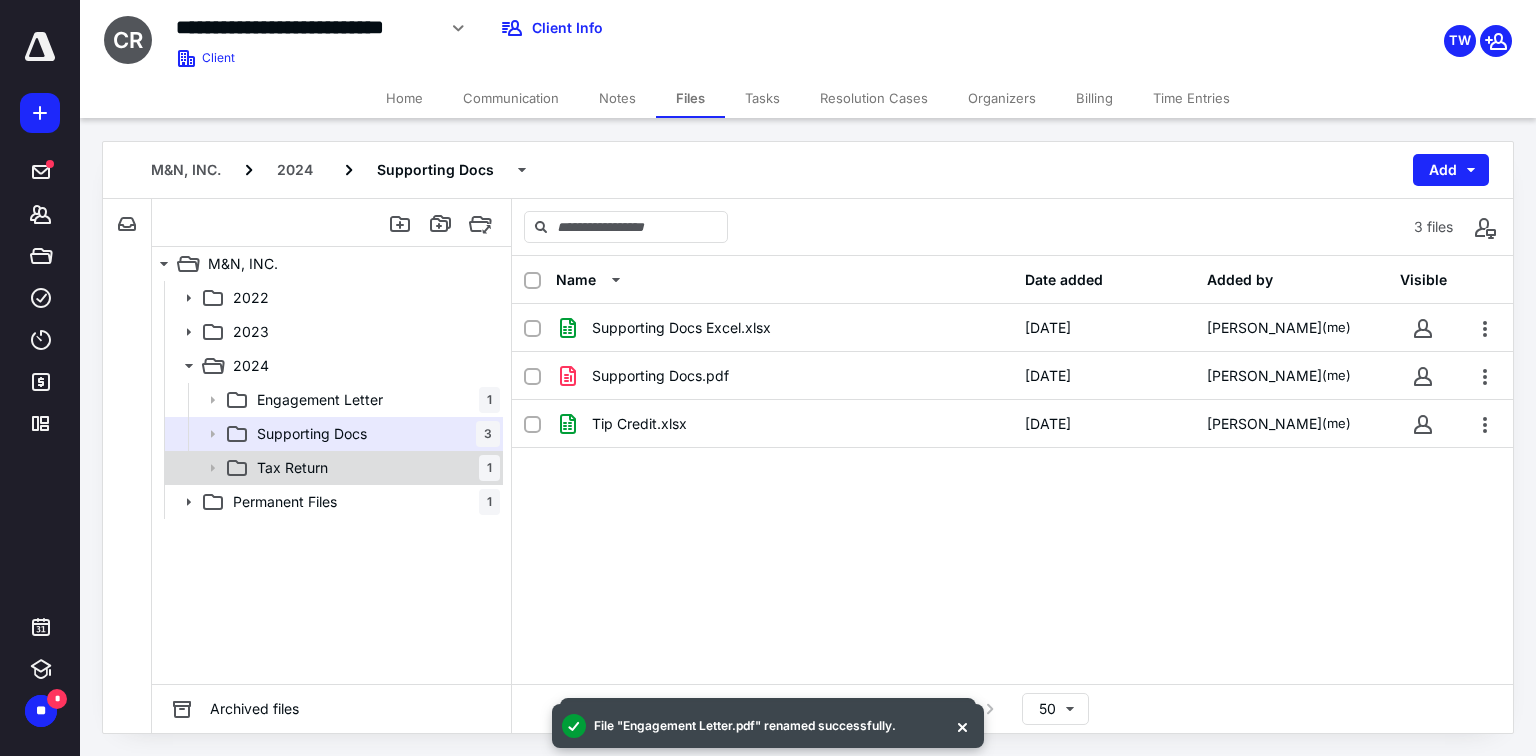 click on "Tax Return 1" at bounding box center [374, 468] 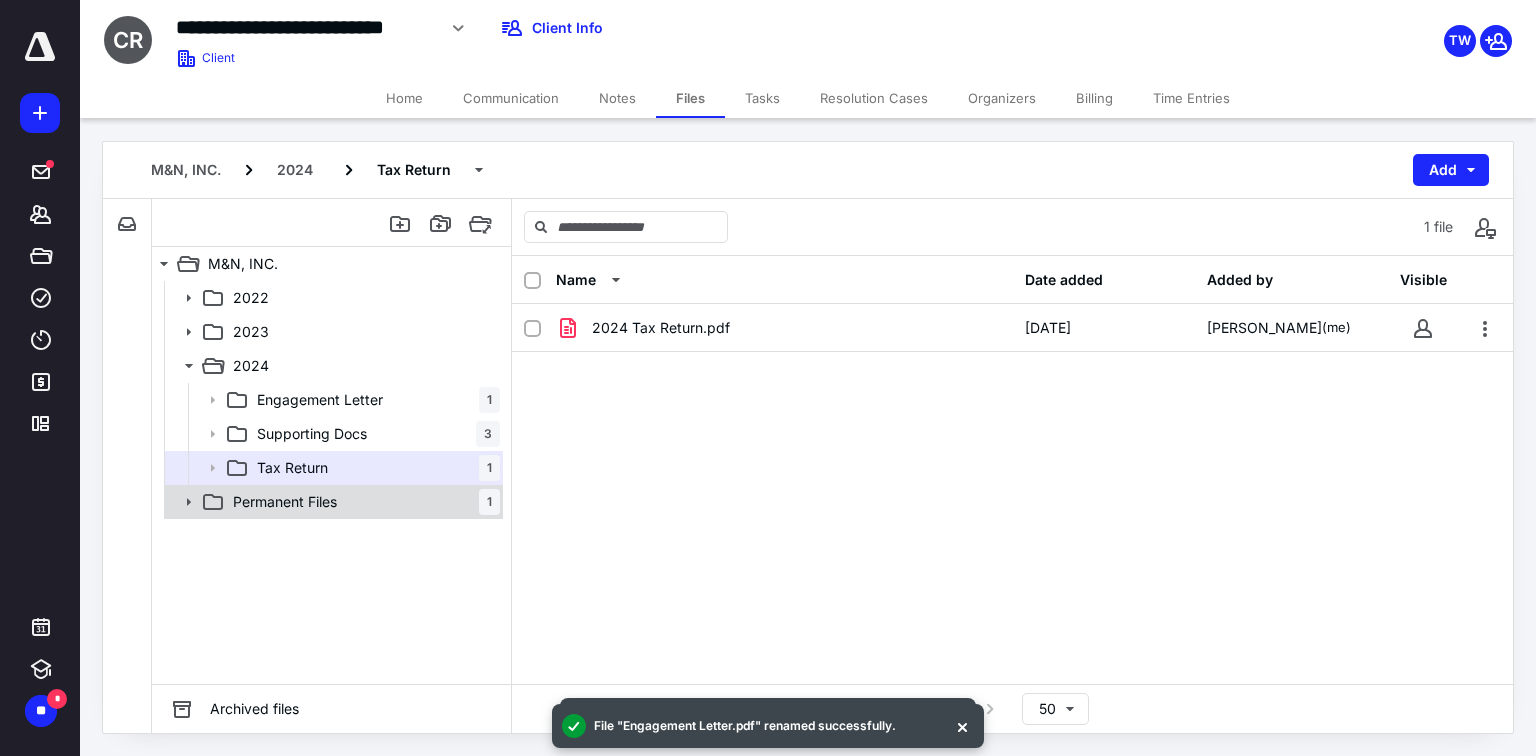 click on "Permanent Files" at bounding box center [285, 502] 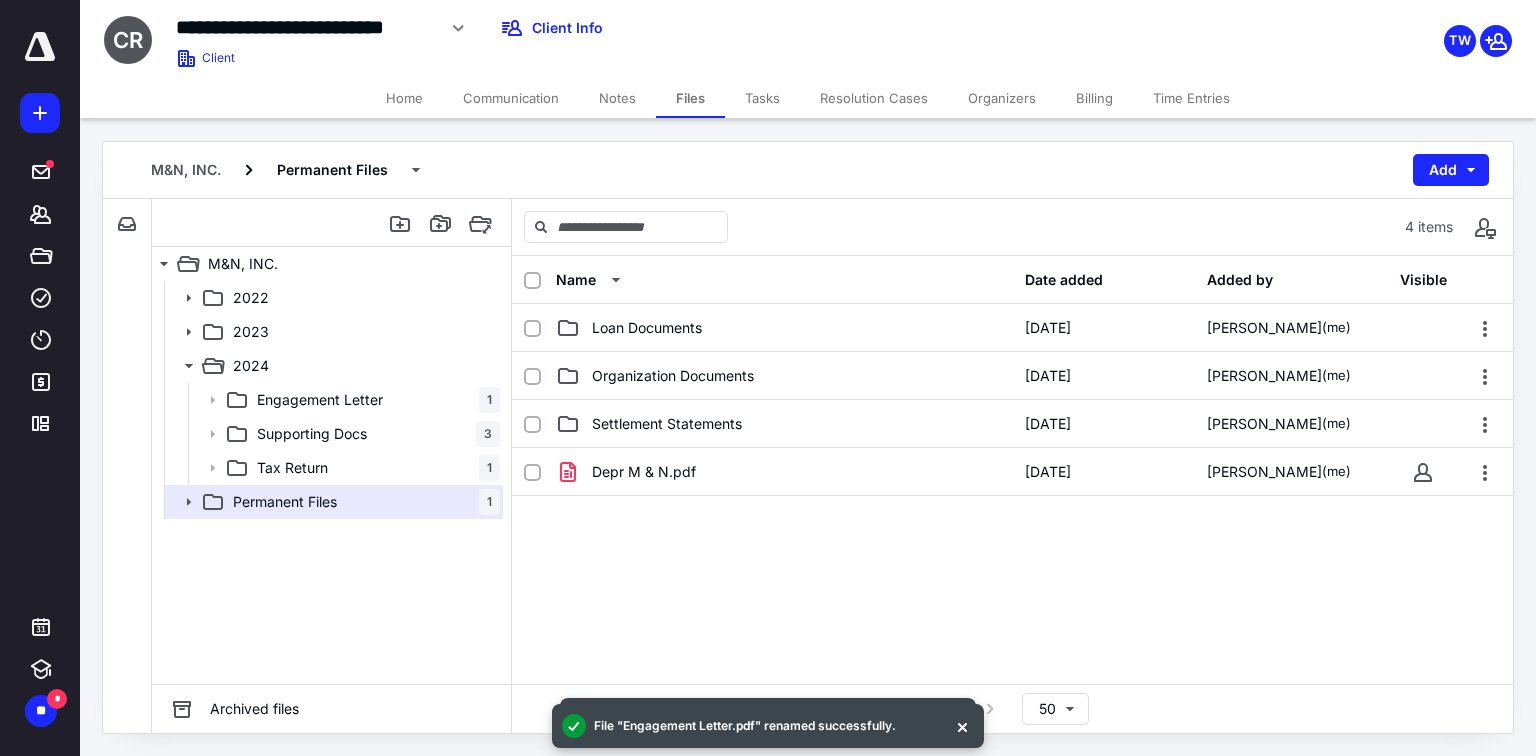click on "Tasks" at bounding box center (762, 98) 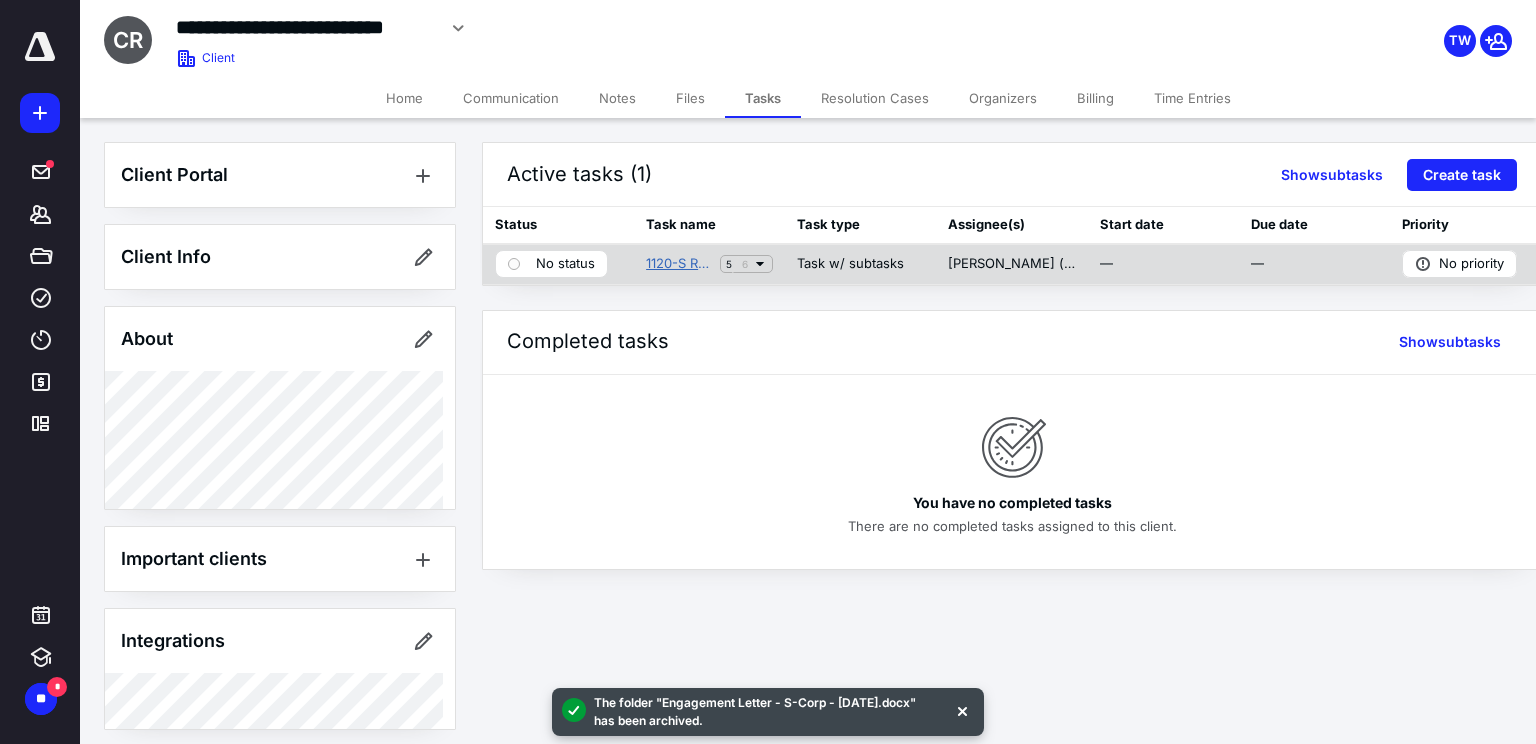 click on "1120-S Return" at bounding box center [679, 264] 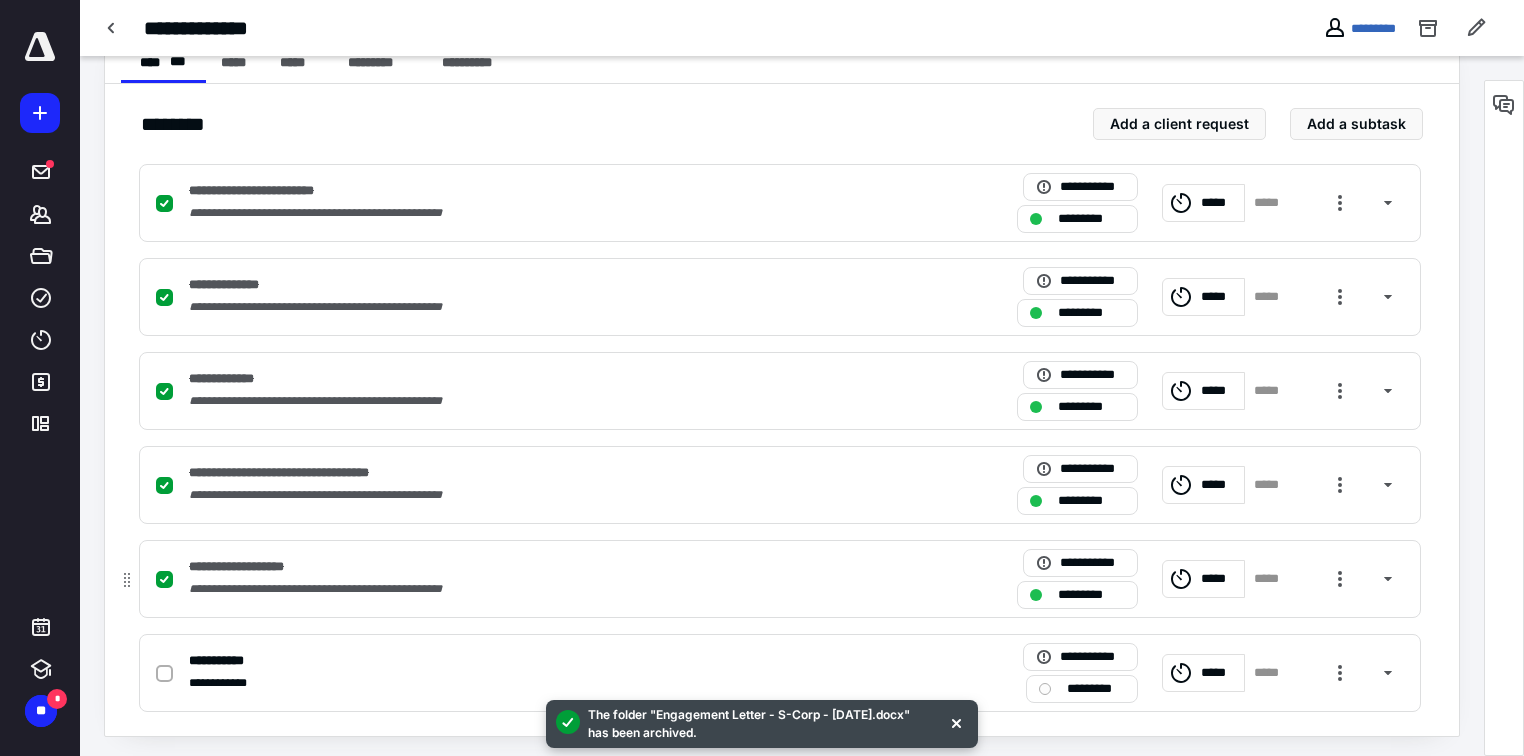 scroll, scrollTop: 418, scrollLeft: 0, axis: vertical 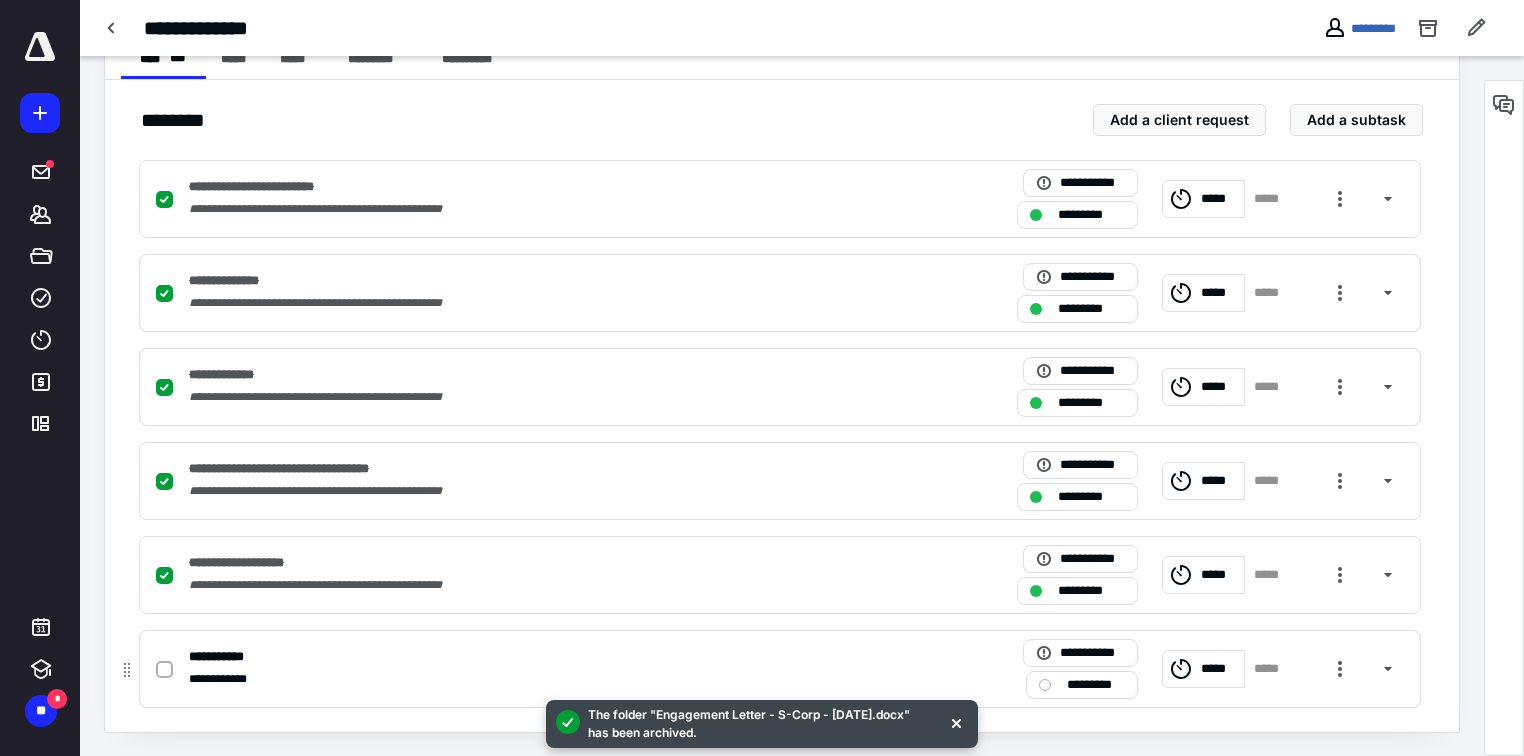 click at bounding box center [164, 670] 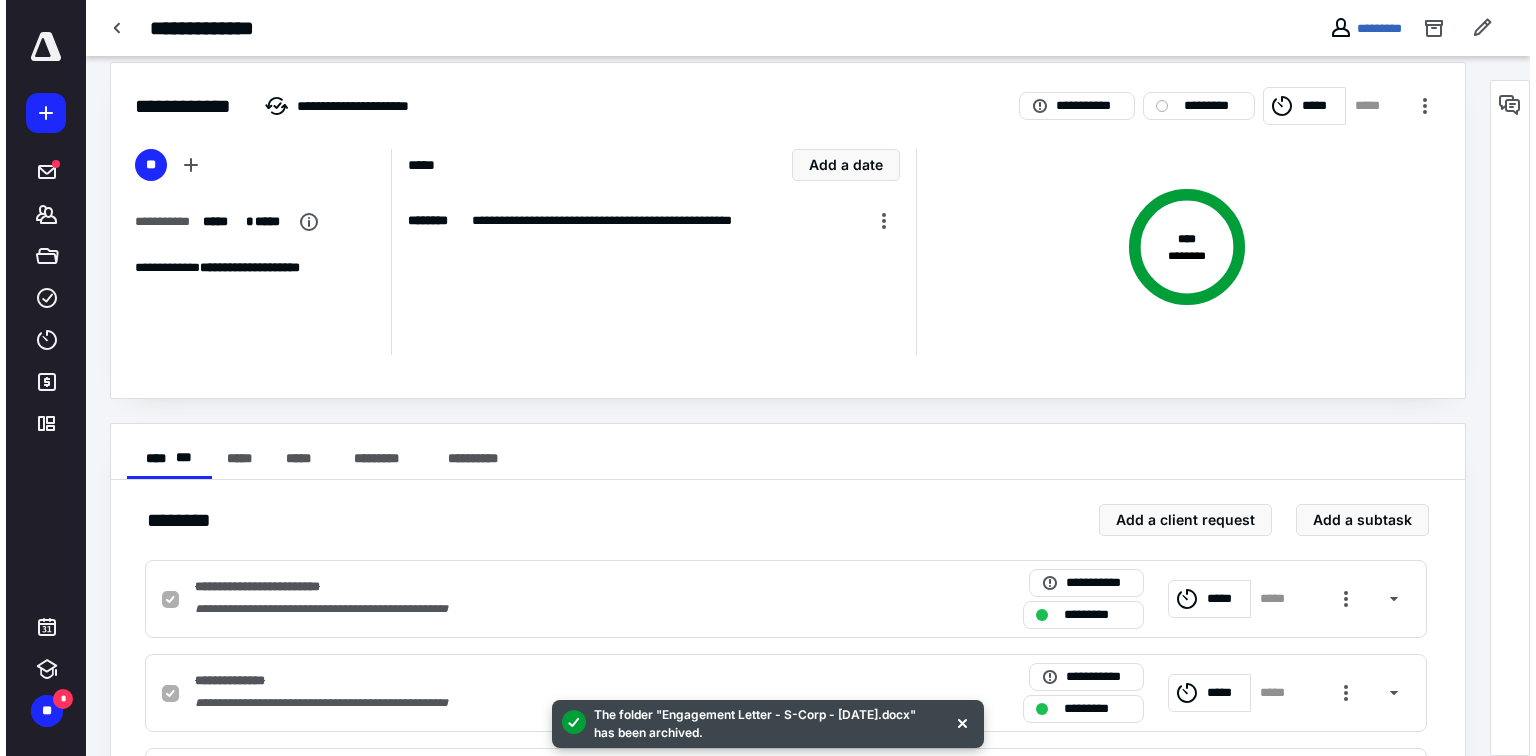 scroll, scrollTop: 0, scrollLeft: 0, axis: both 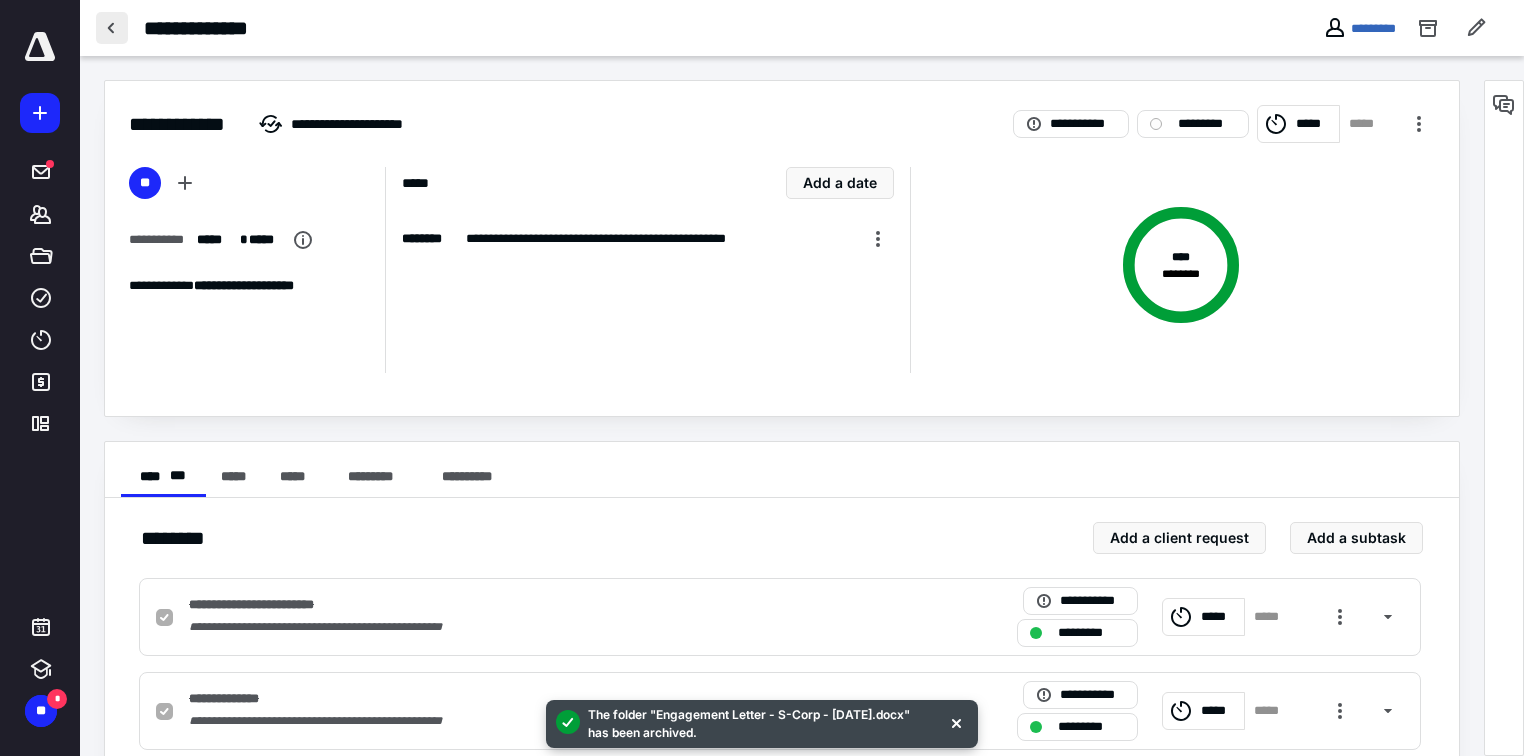 click at bounding box center [112, 28] 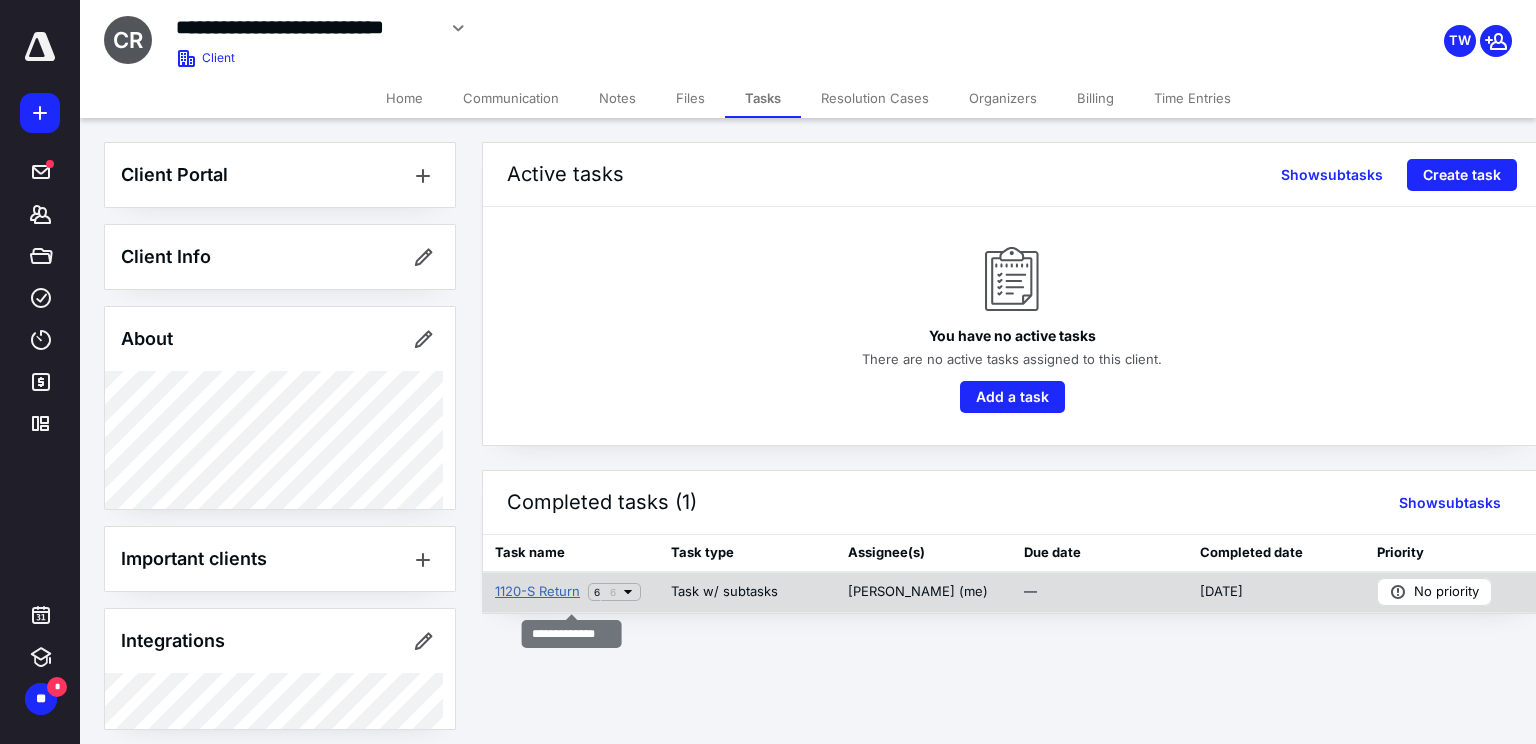 click on "1120-S Return" at bounding box center (537, 592) 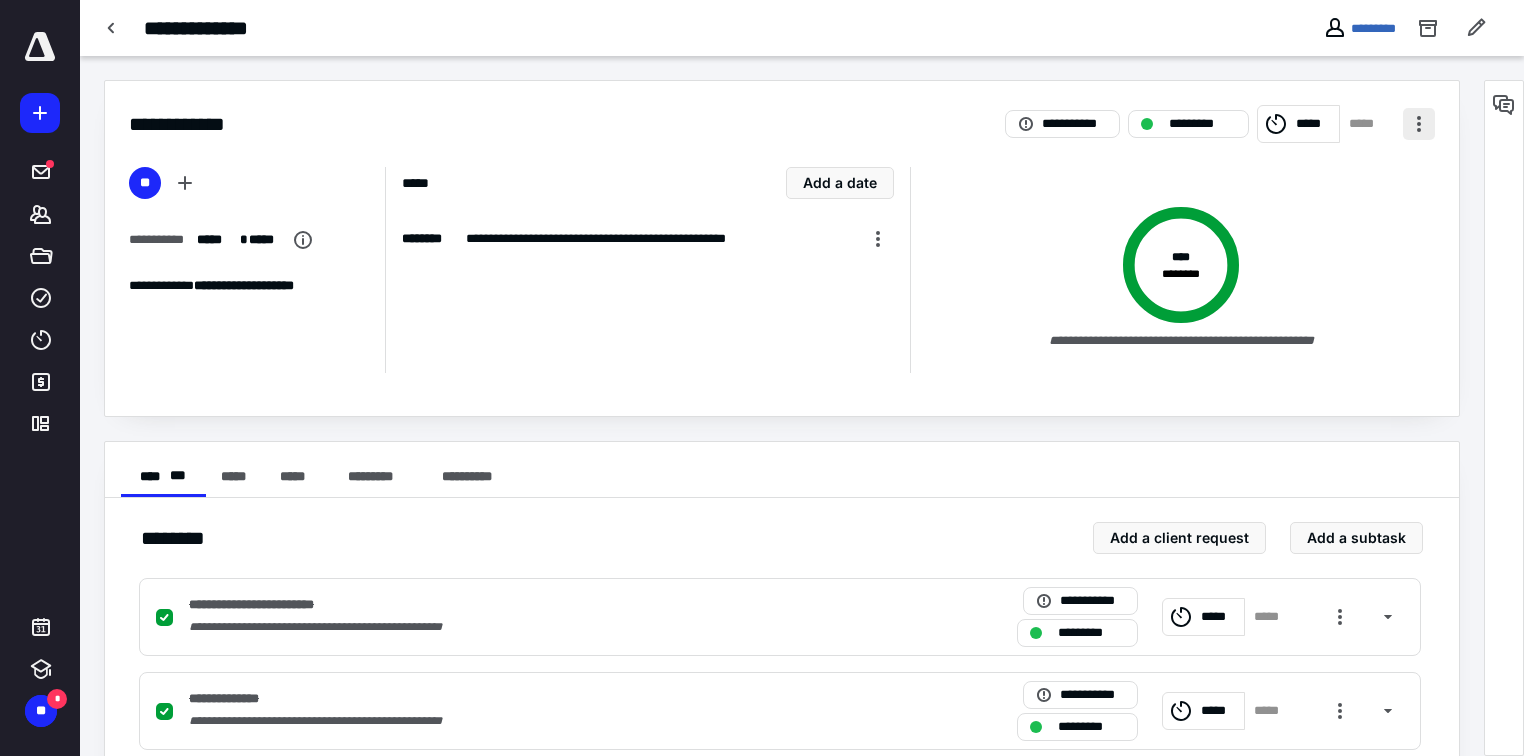 click at bounding box center [1419, 124] 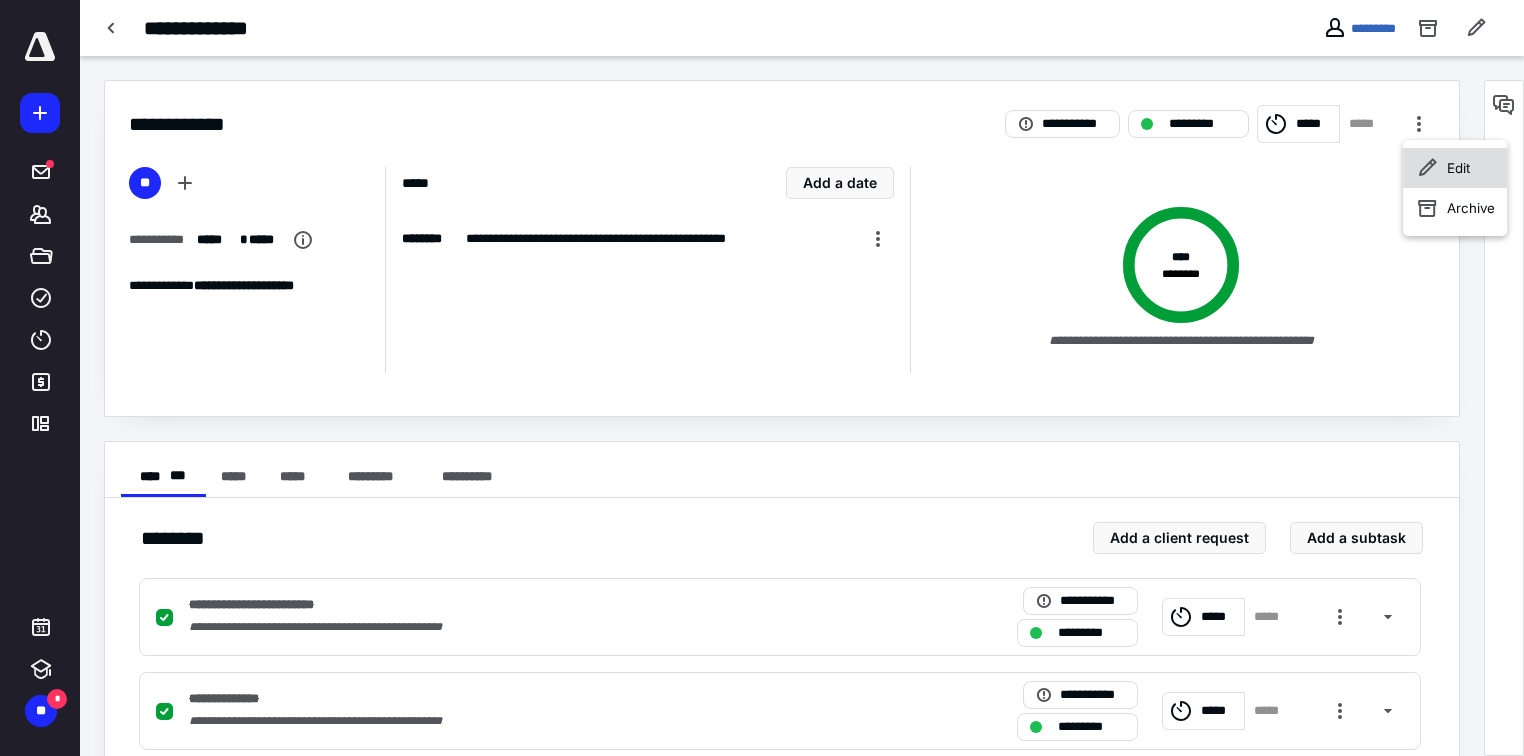 click on "Edit" at bounding box center (1455, 168) 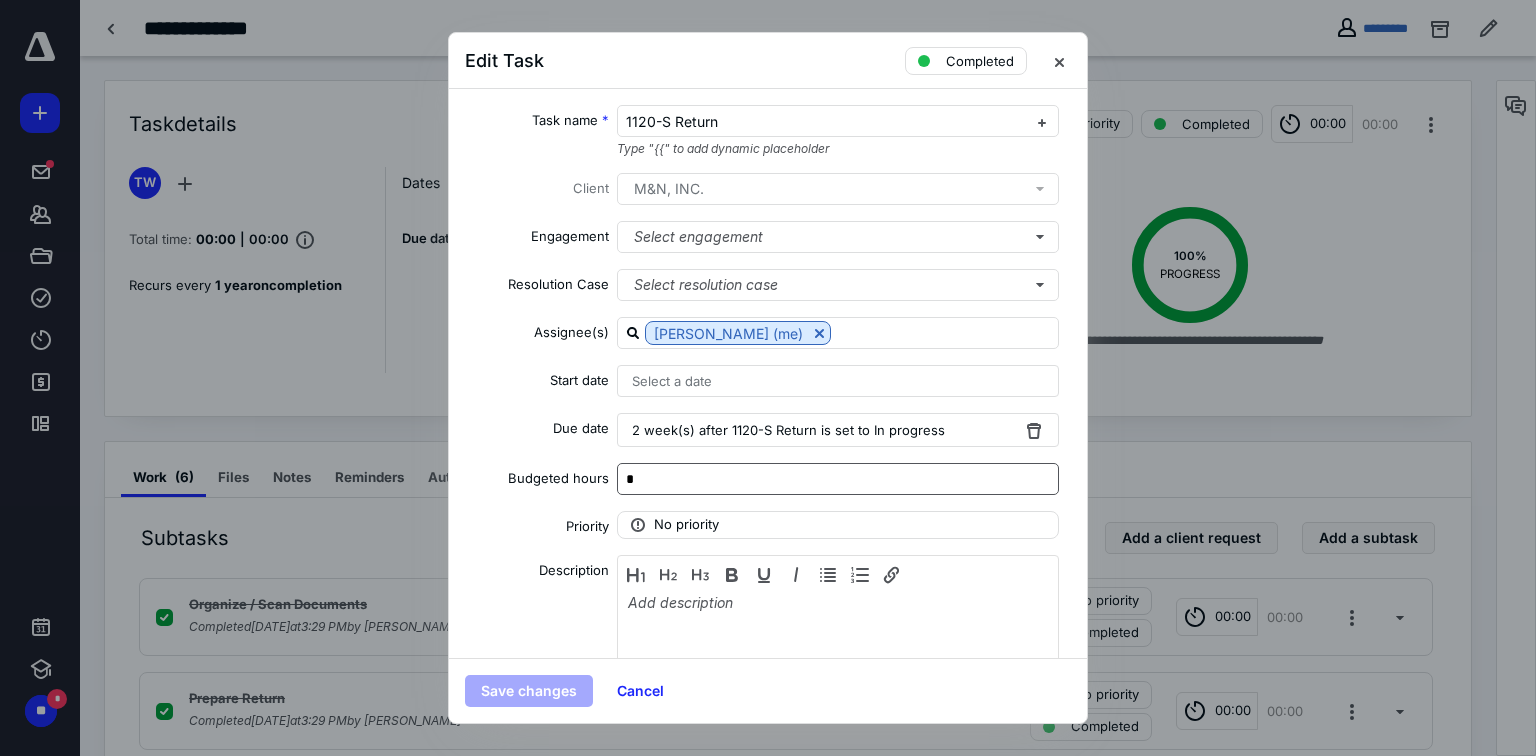 scroll, scrollTop: 365, scrollLeft: 0, axis: vertical 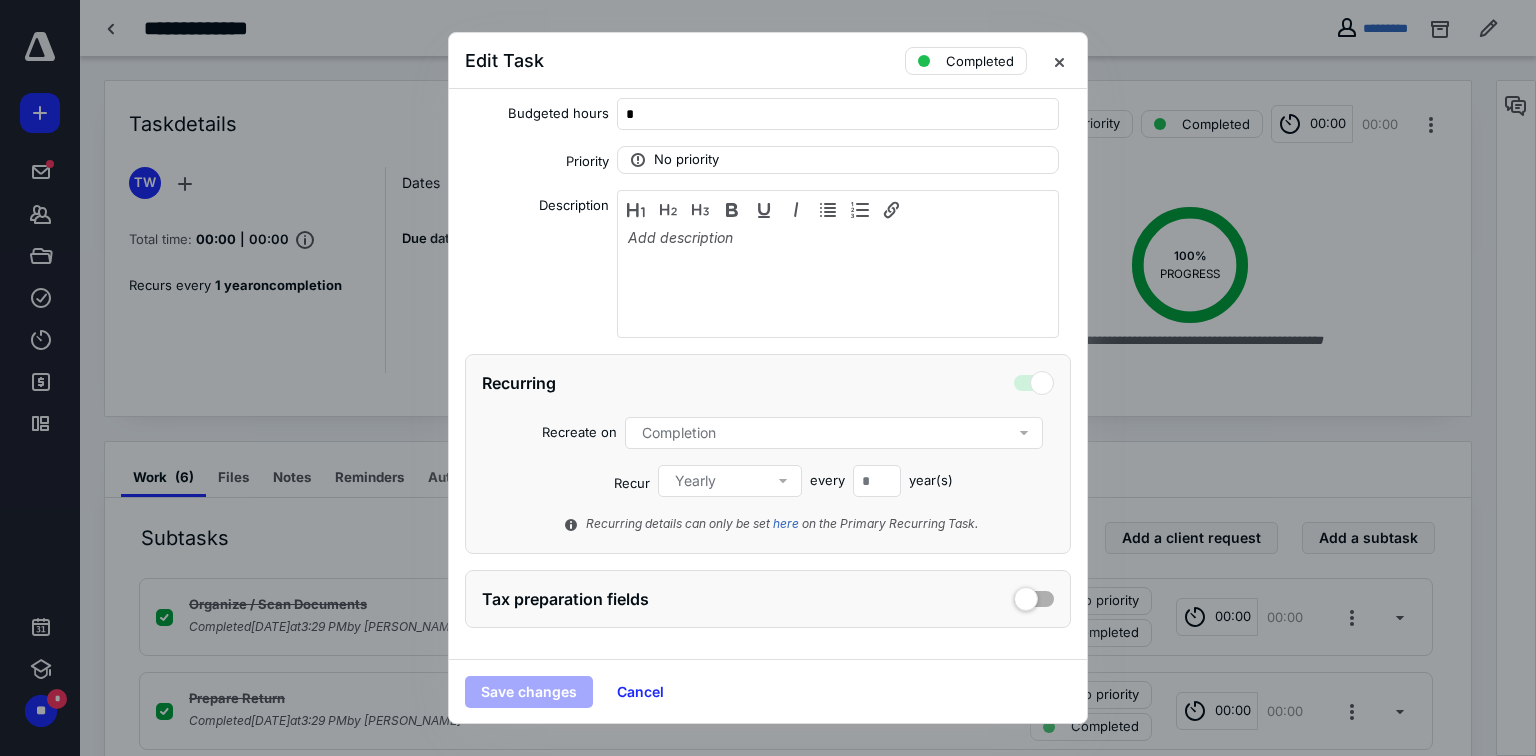 click on "Completion" at bounding box center (838, 433) 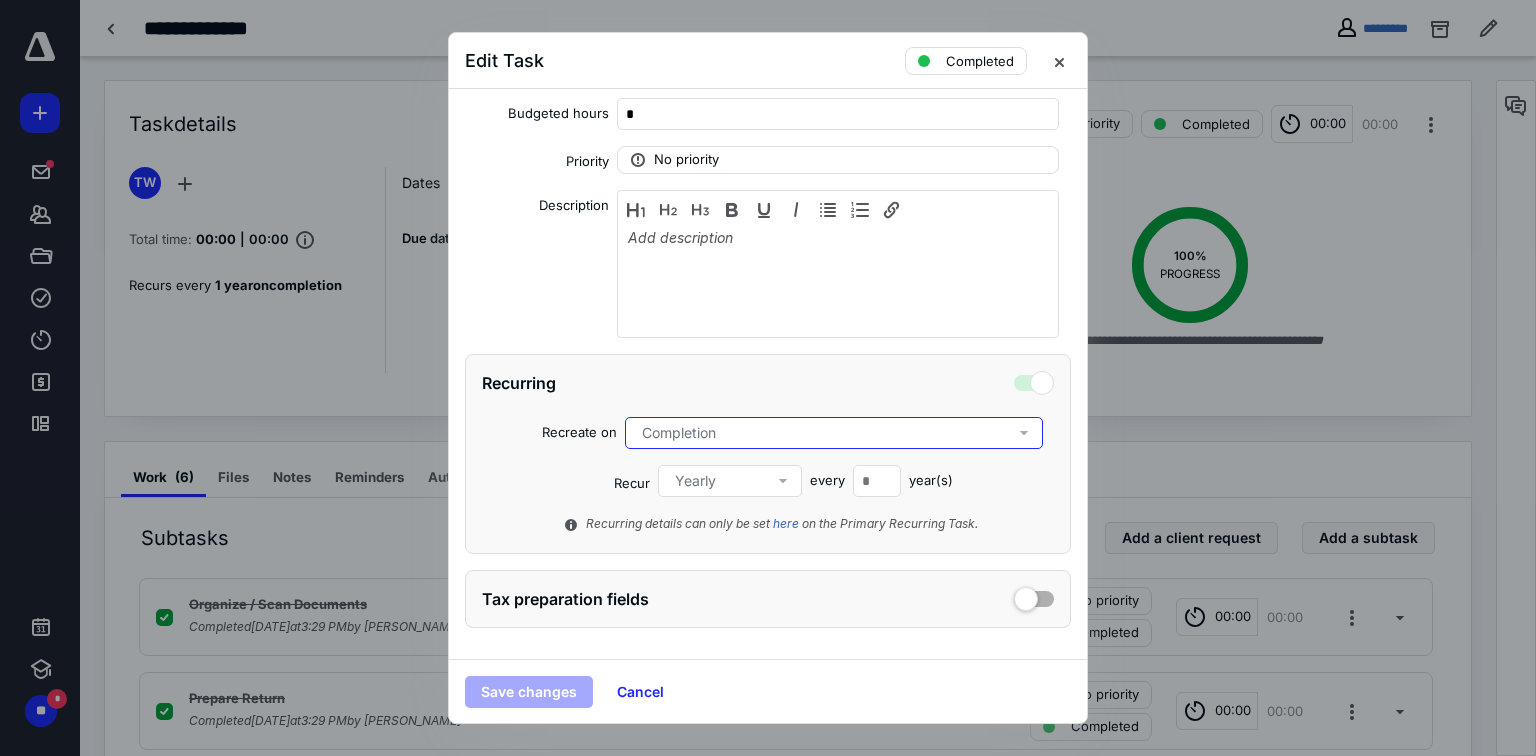 click at bounding box center (1034, 380) 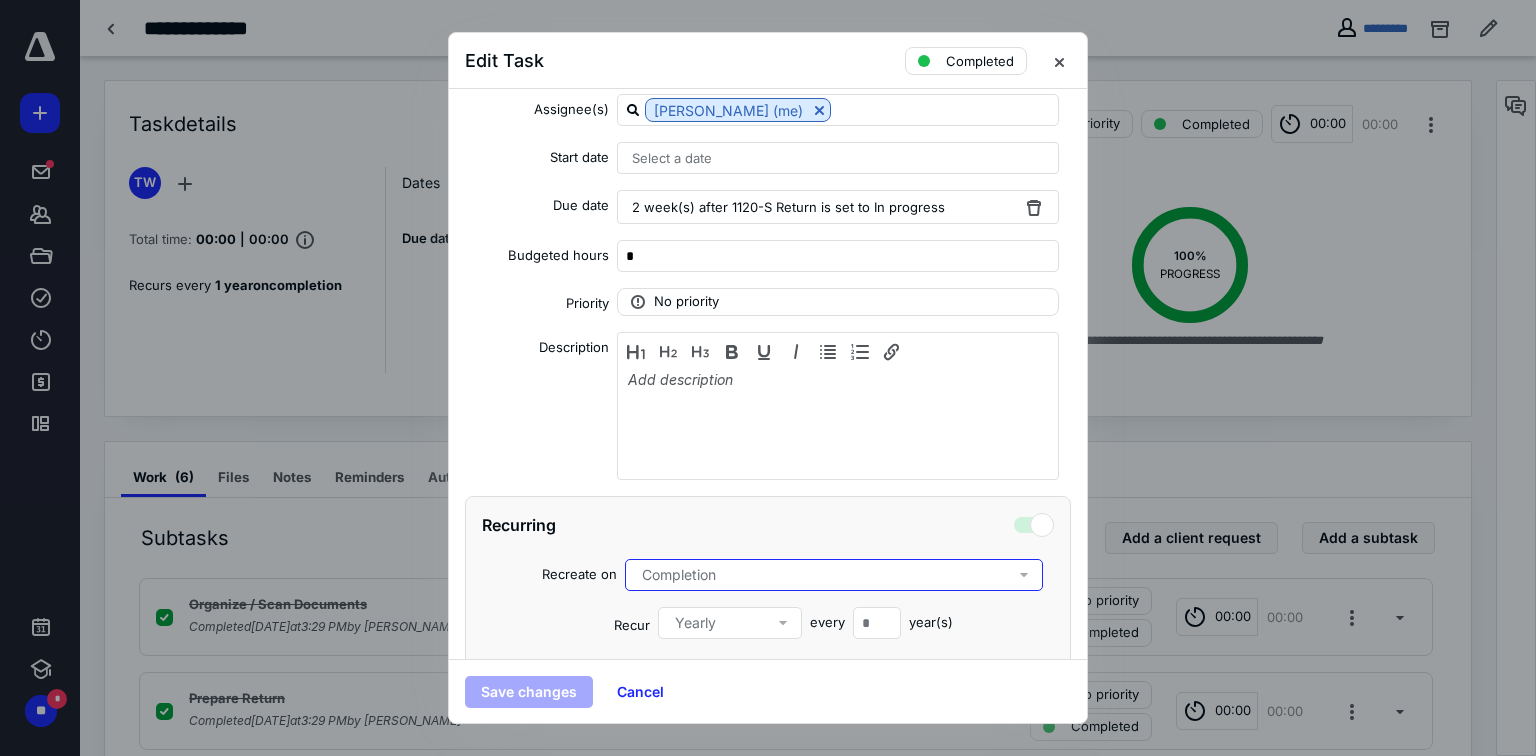 scroll, scrollTop: 0, scrollLeft: 0, axis: both 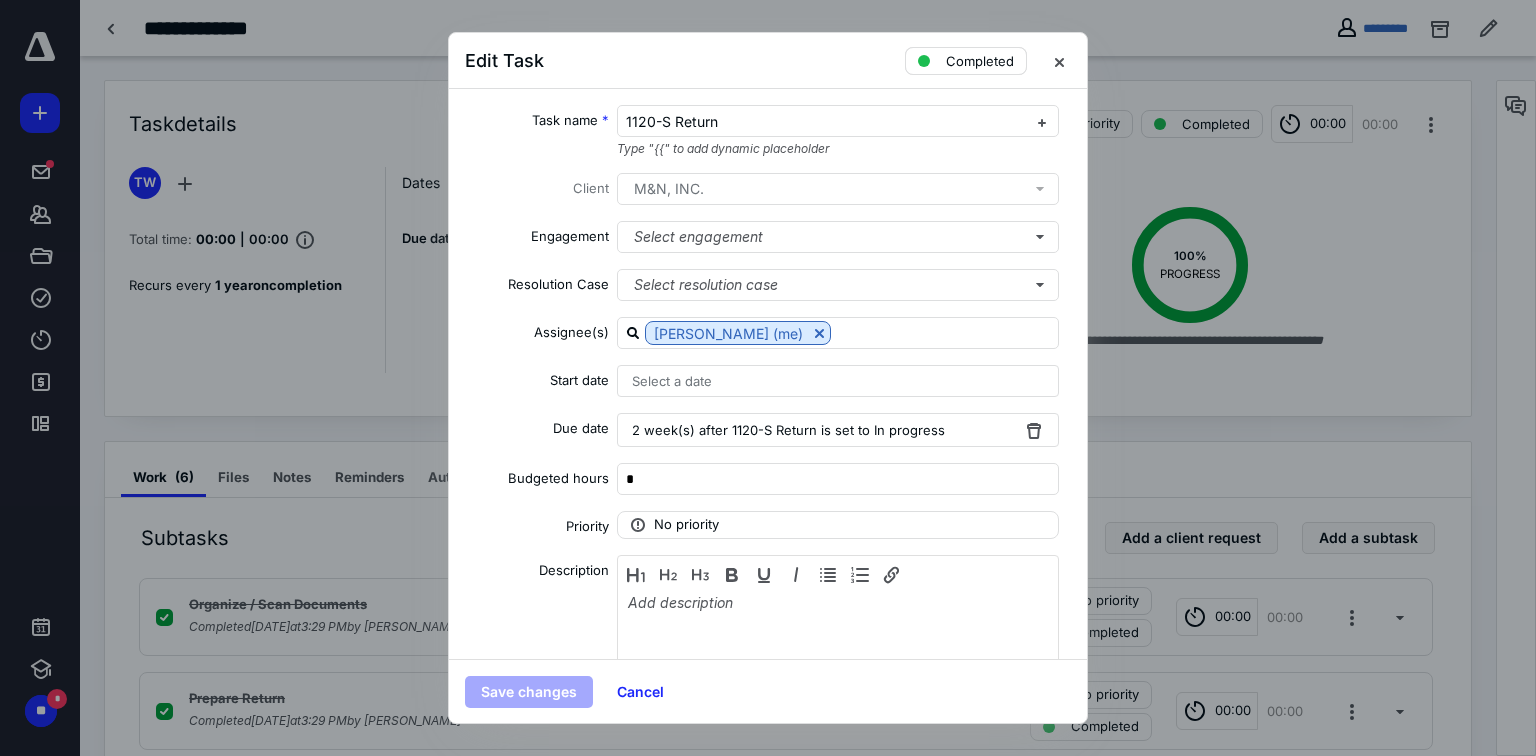 click on "Completed" at bounding box center [980, 61] 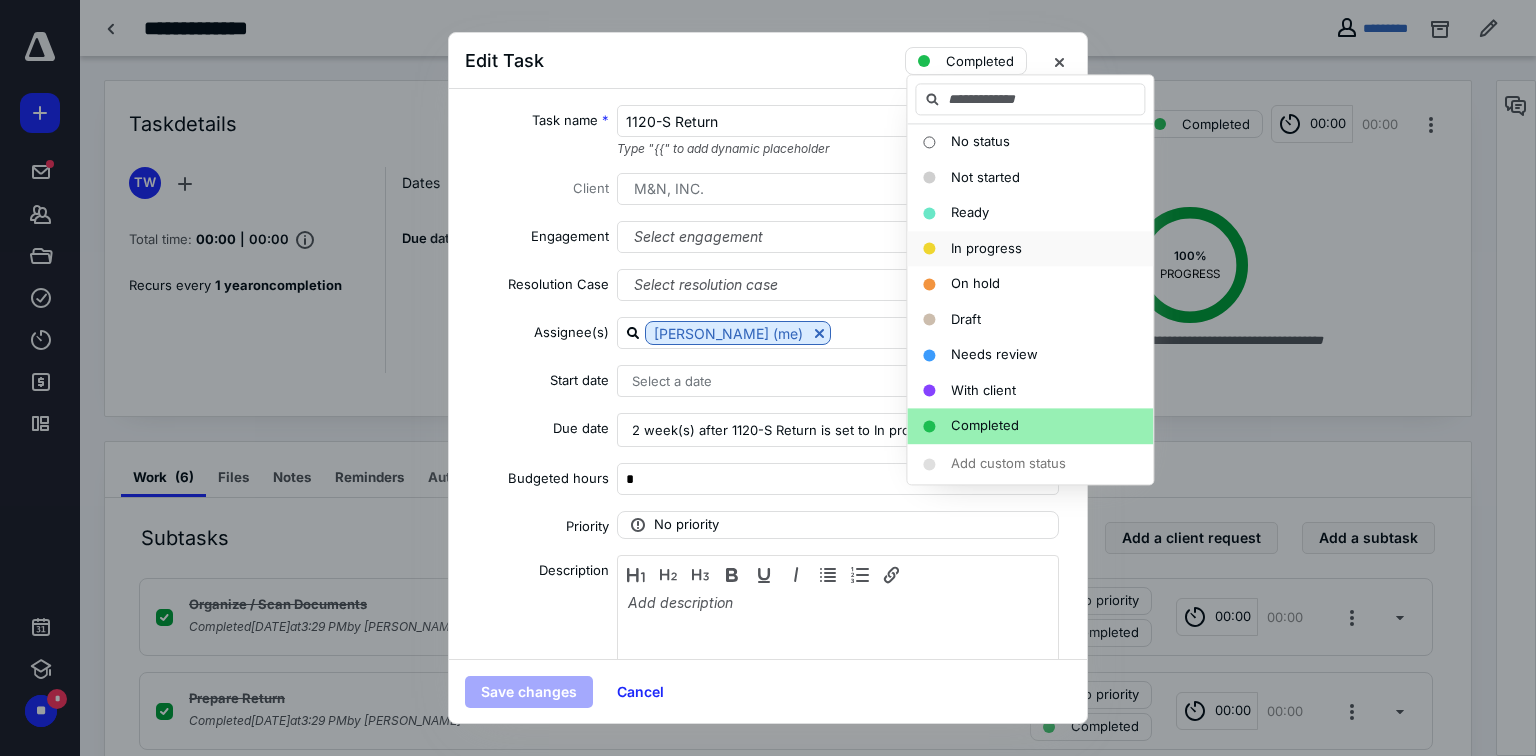 click on "In progress" at bounding box center (986, 248) 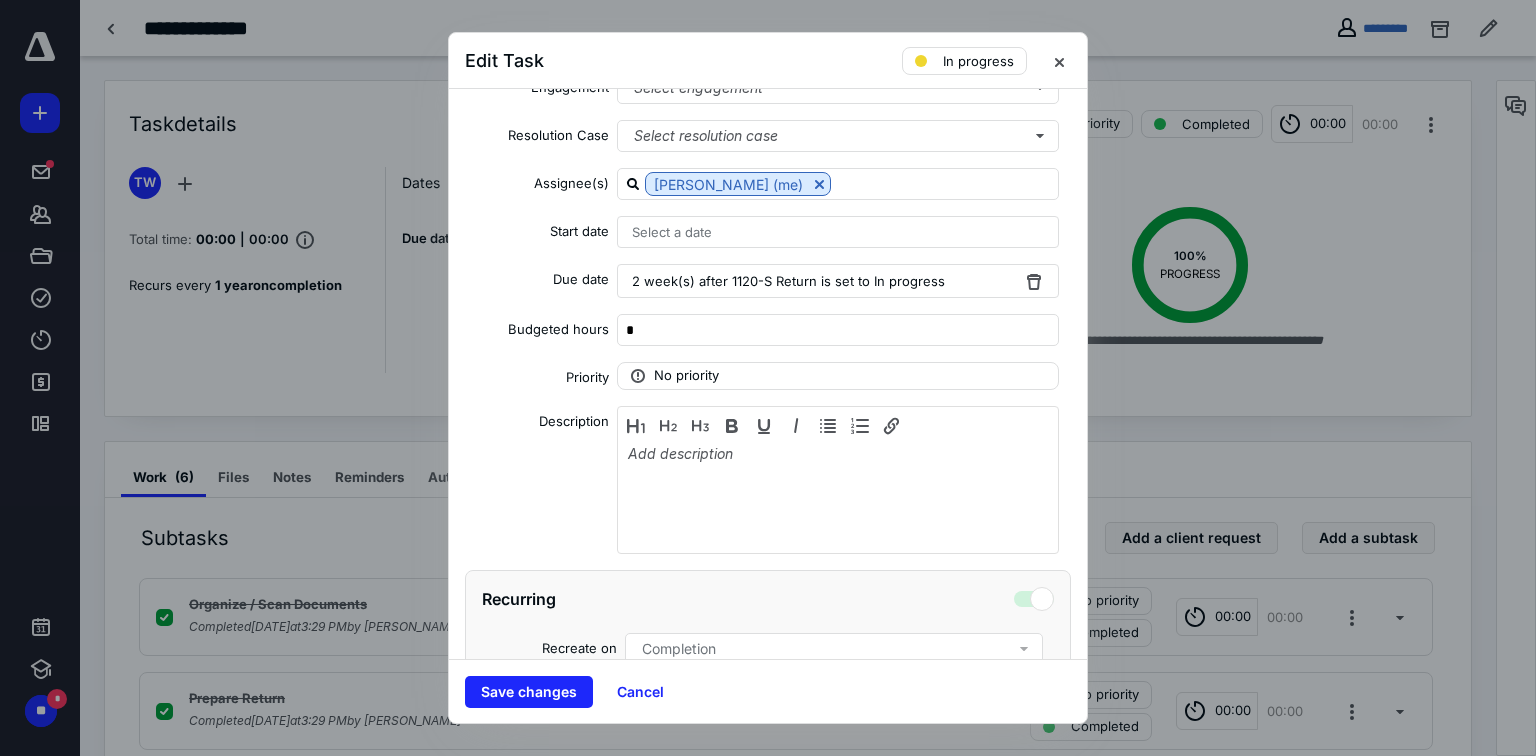 scroll, scrollTop: 365, scrollLeft: 0, axis: vertical 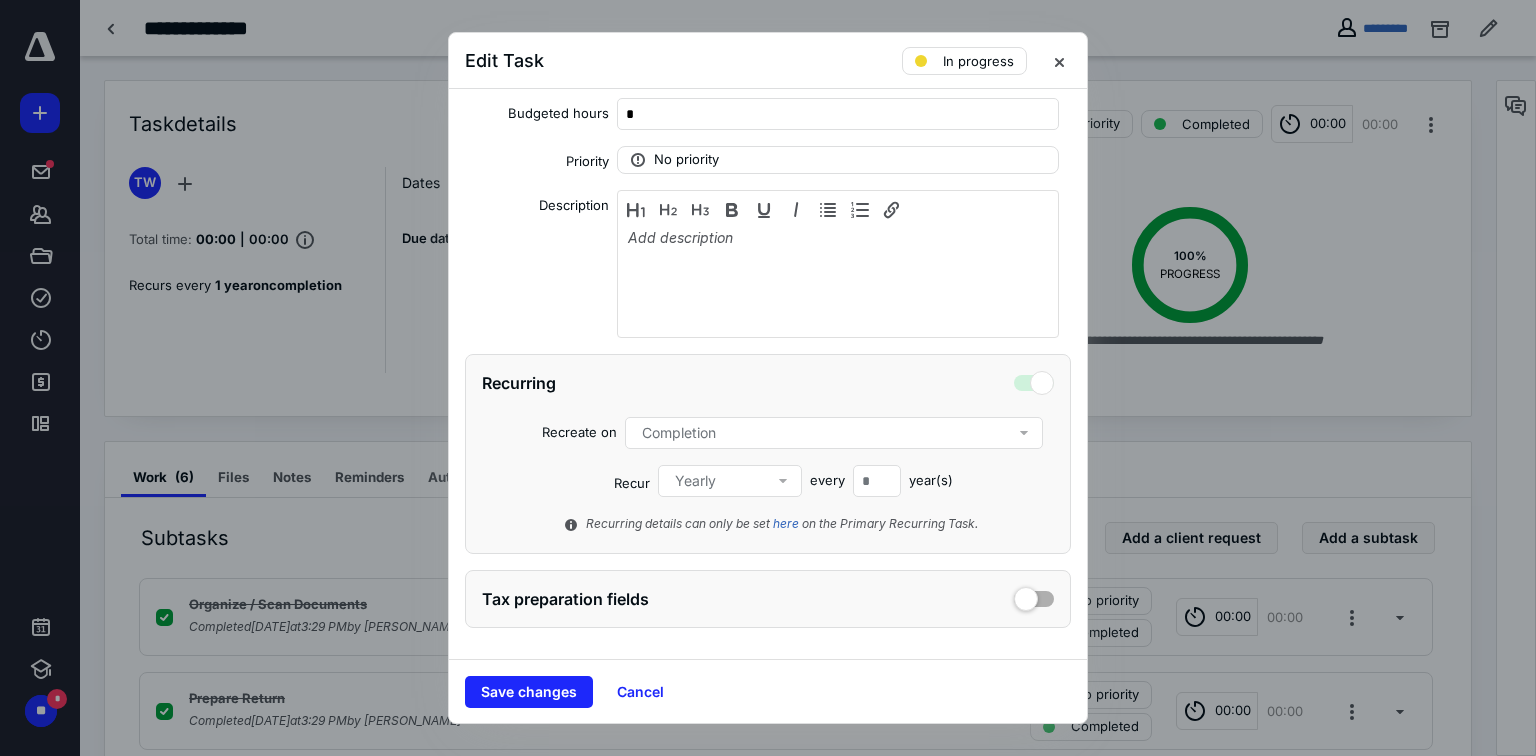 click at bounding box center [1034, 379] 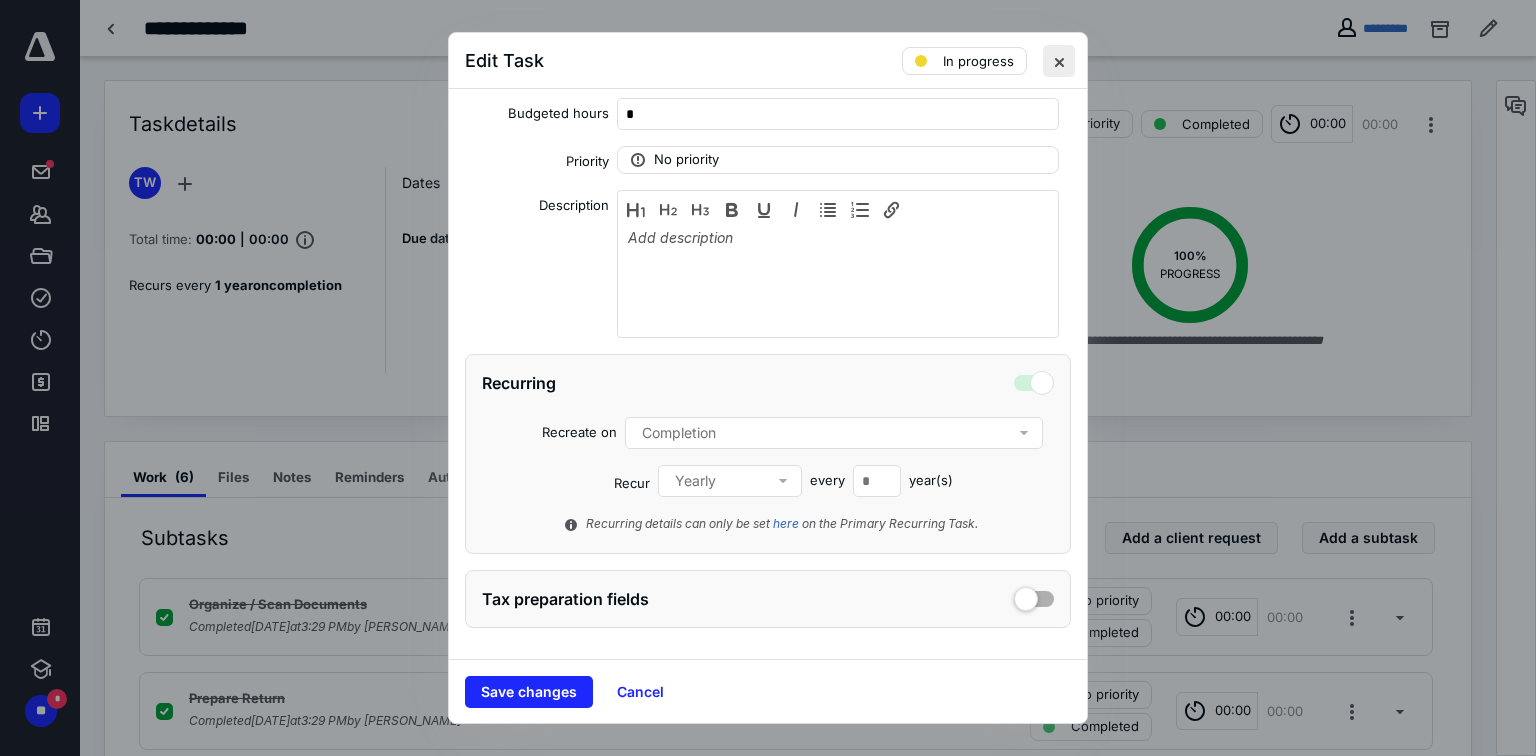 click at bounding box center [1059, 61] 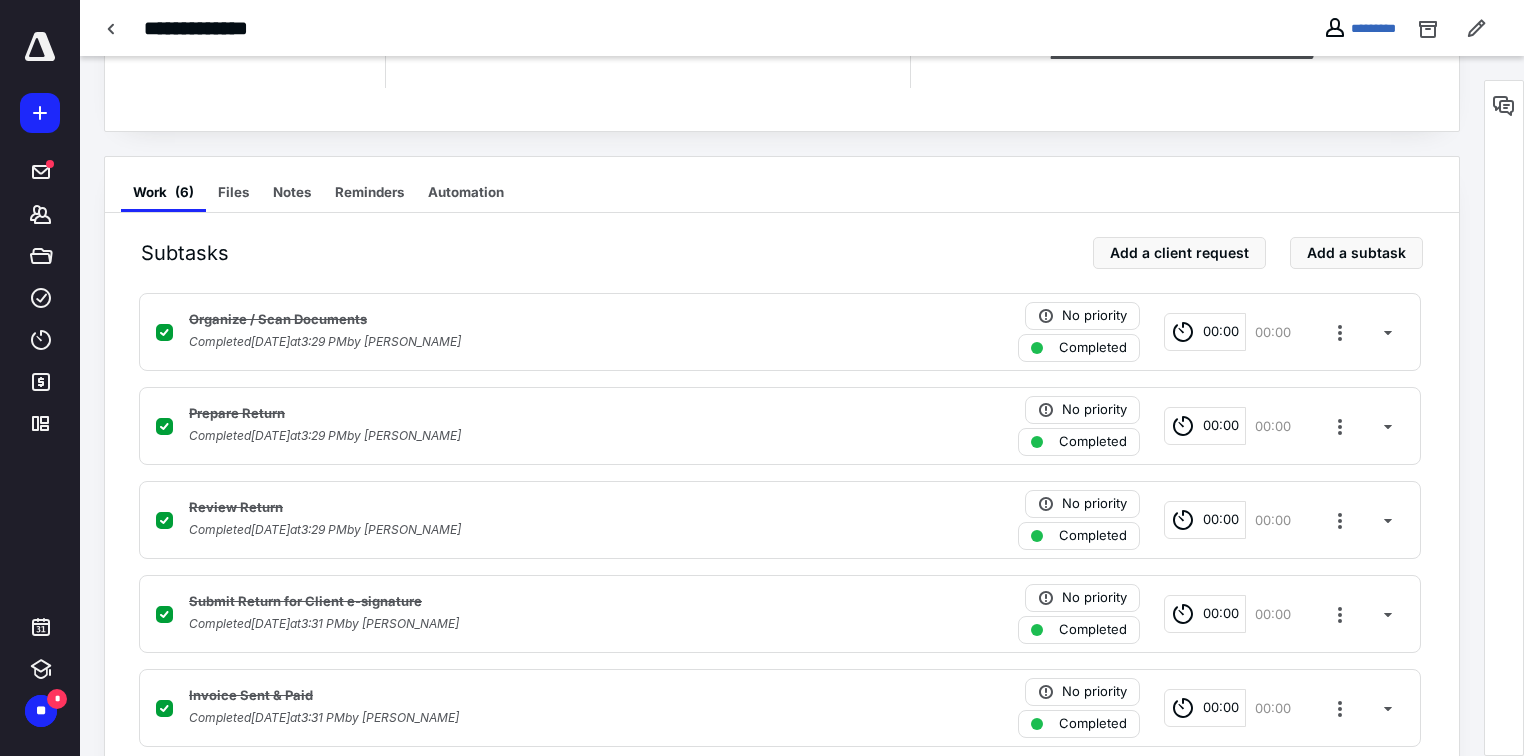 scroll, scrollTop: 418, scrollLeft: 0, axis: vertical 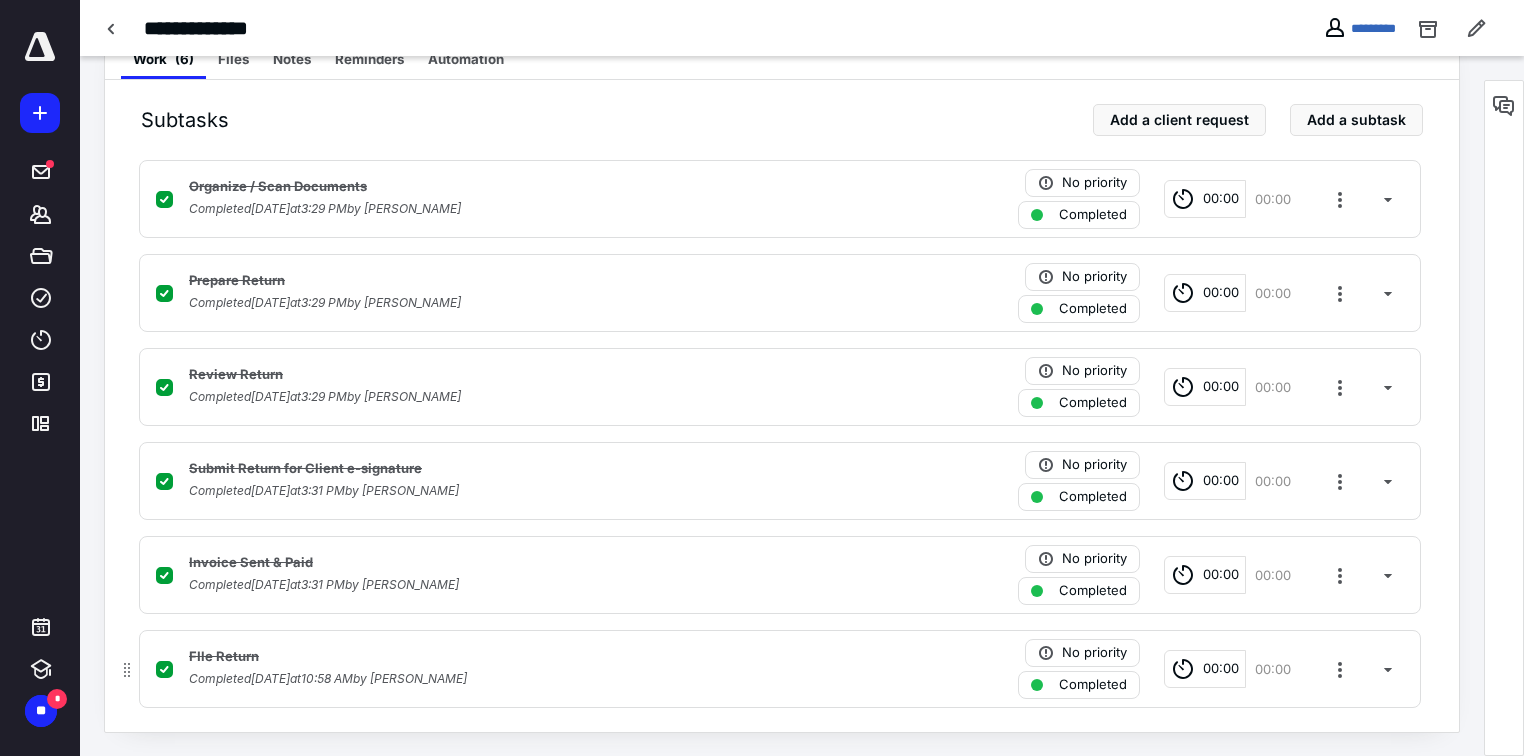click 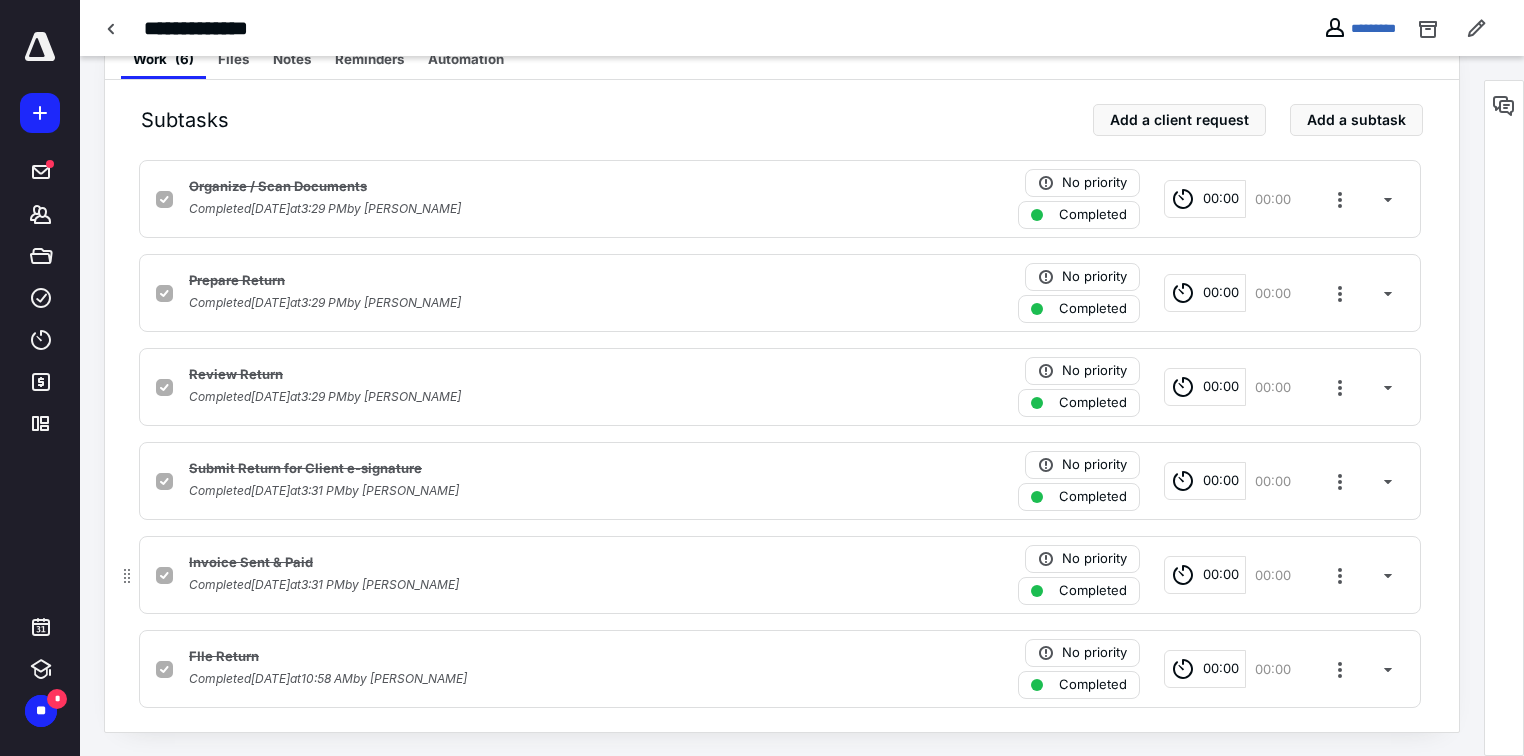 checkbox on "false" 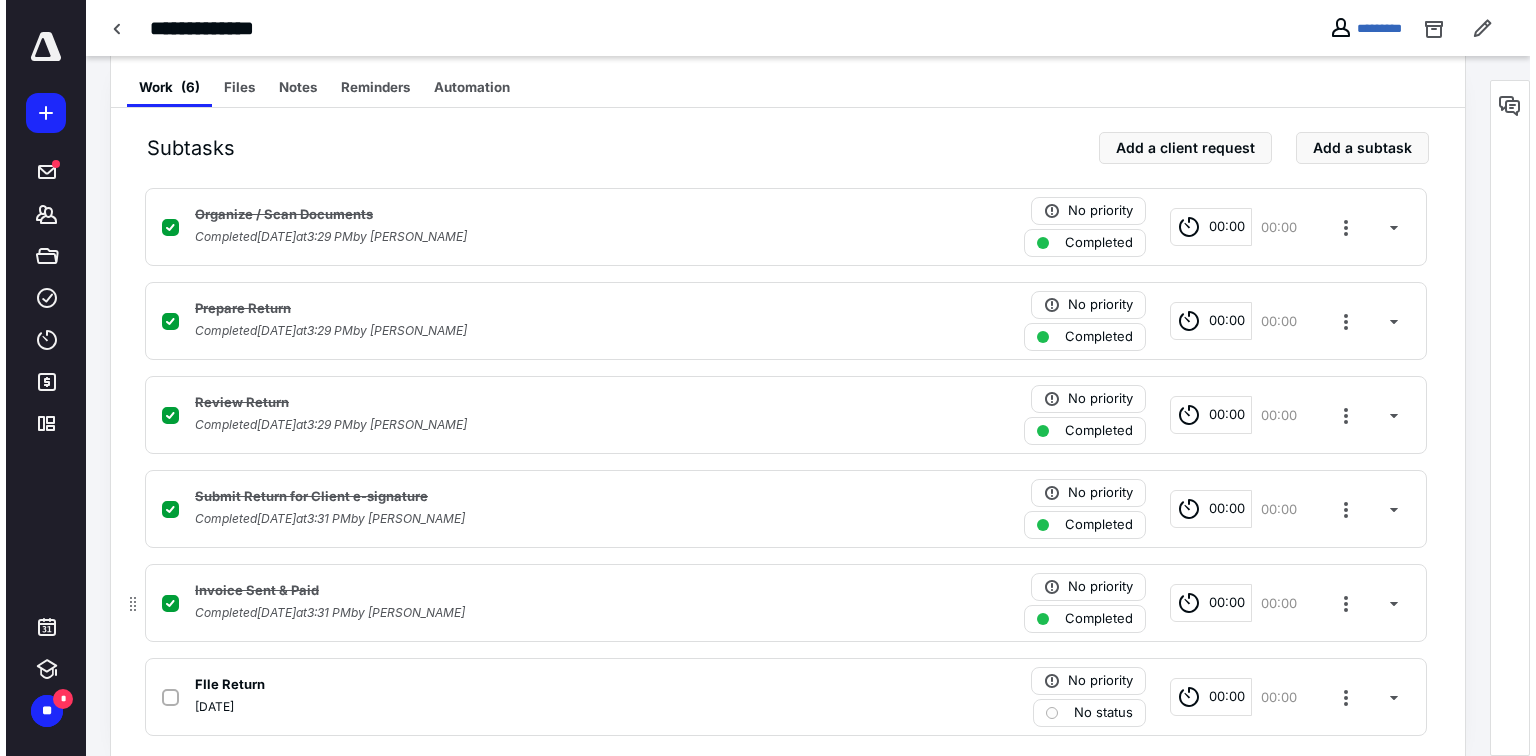scroll, scrollTop: 0, scrollLeft: 0, axis: both 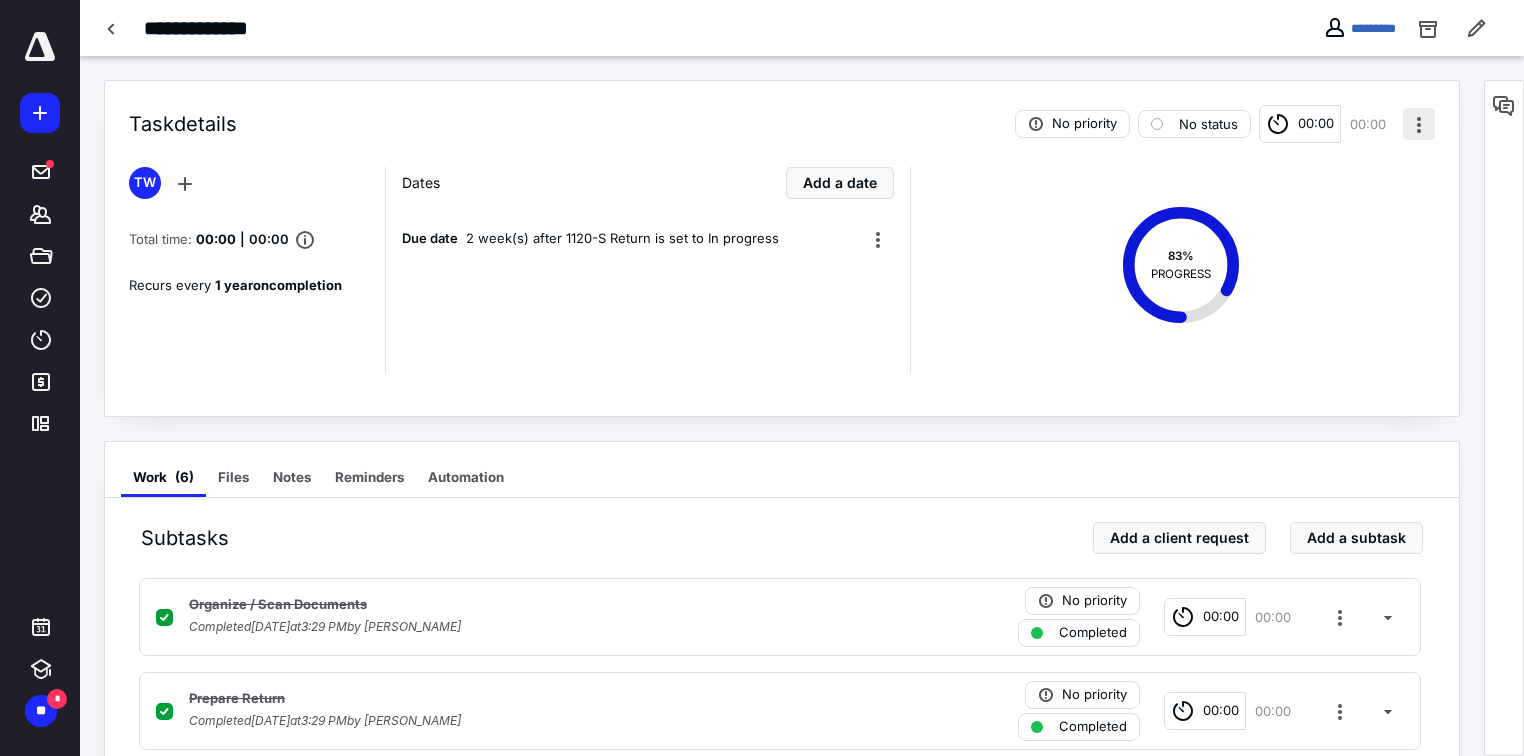 click at bounding box center [1419, 124] 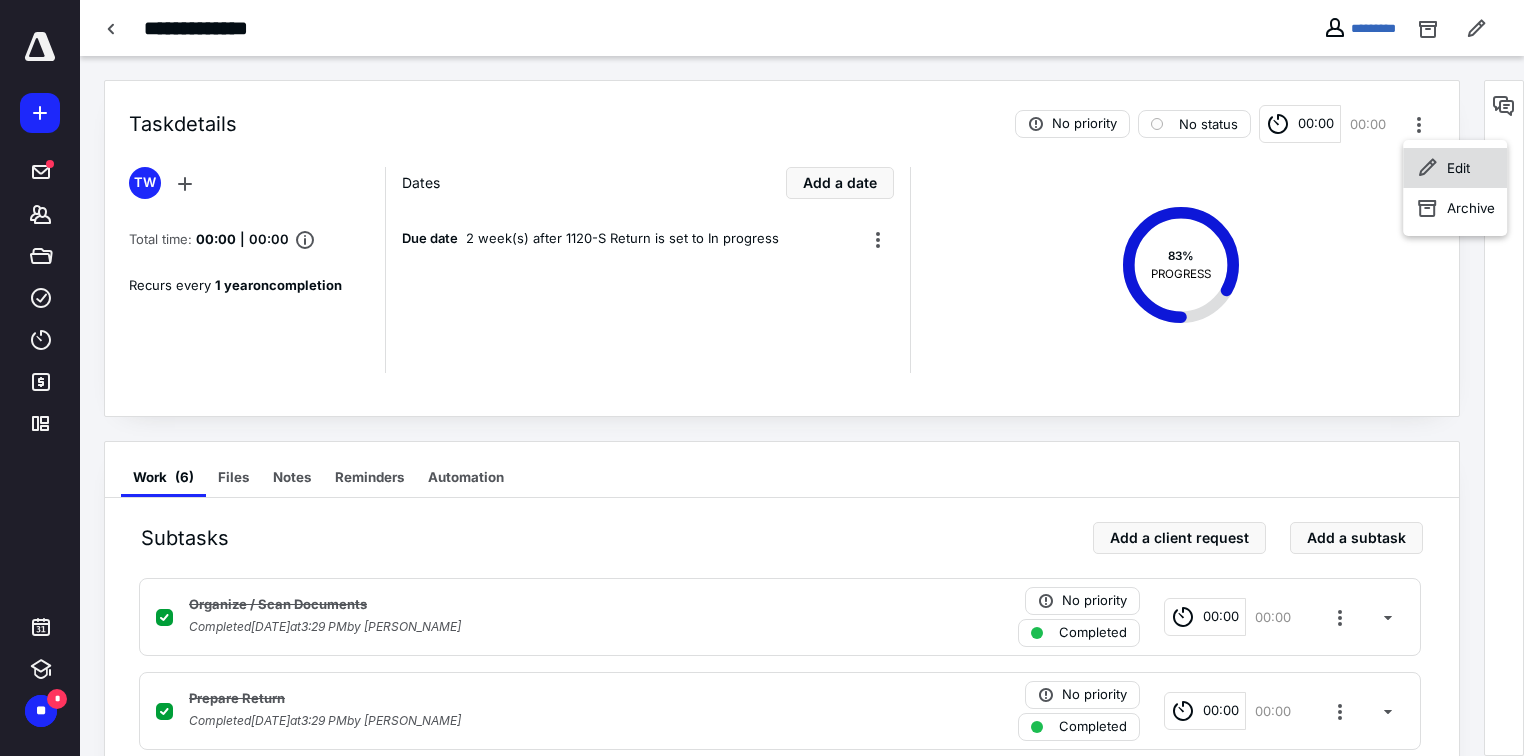 click on "Edit" at bounding box center (1458, 168) 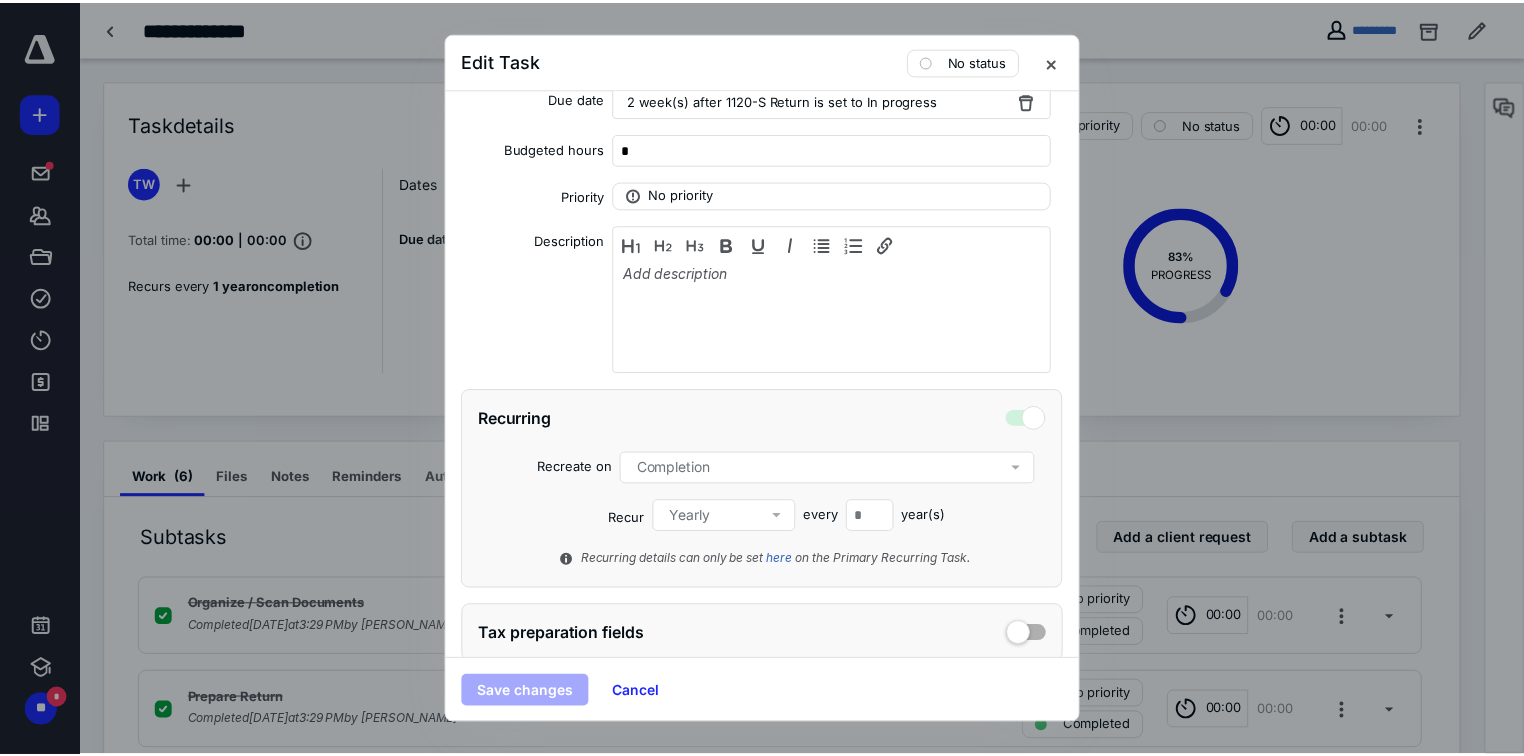 scroll, scrollTop: 365, scrollLeft: 0, axis: vertical 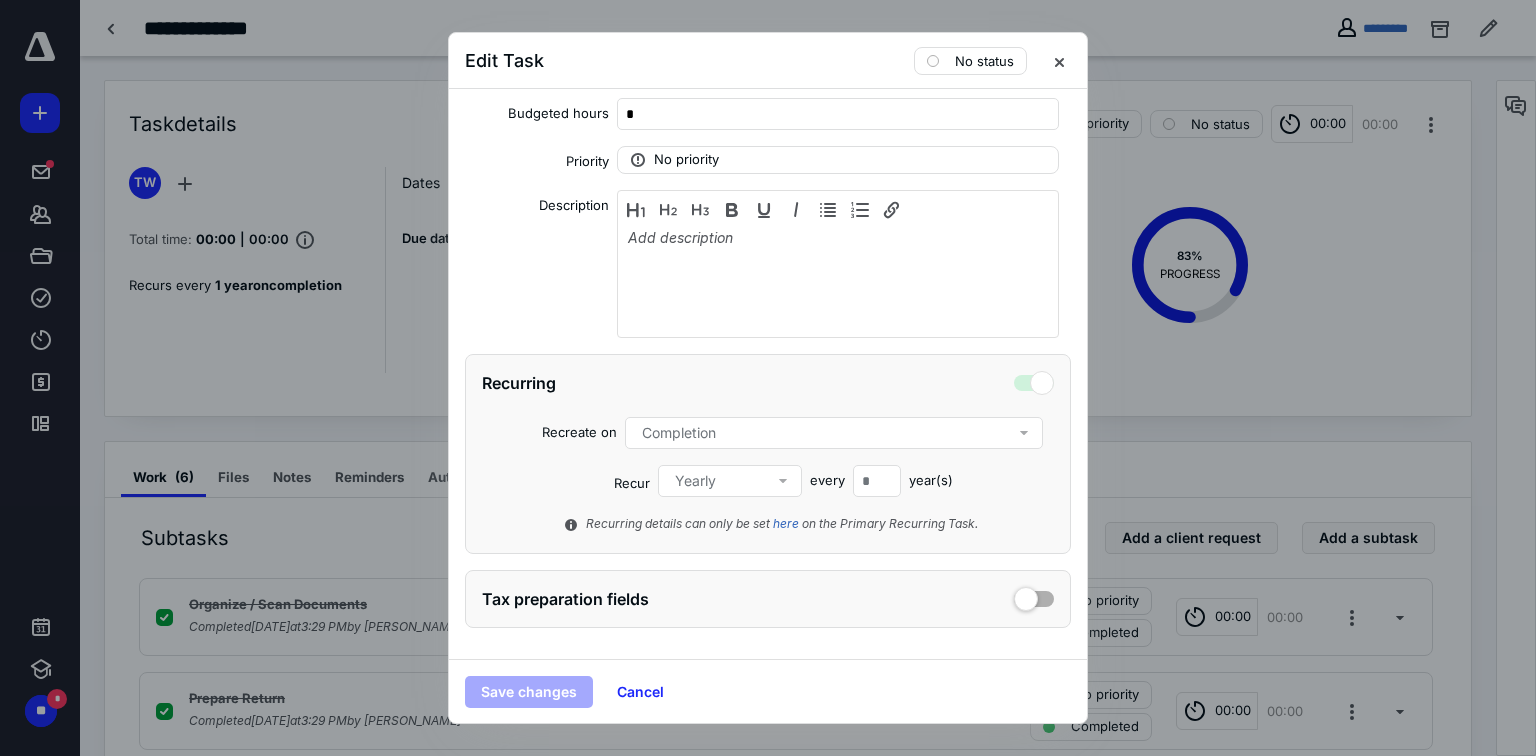 click at bounding box center [1034, 380] 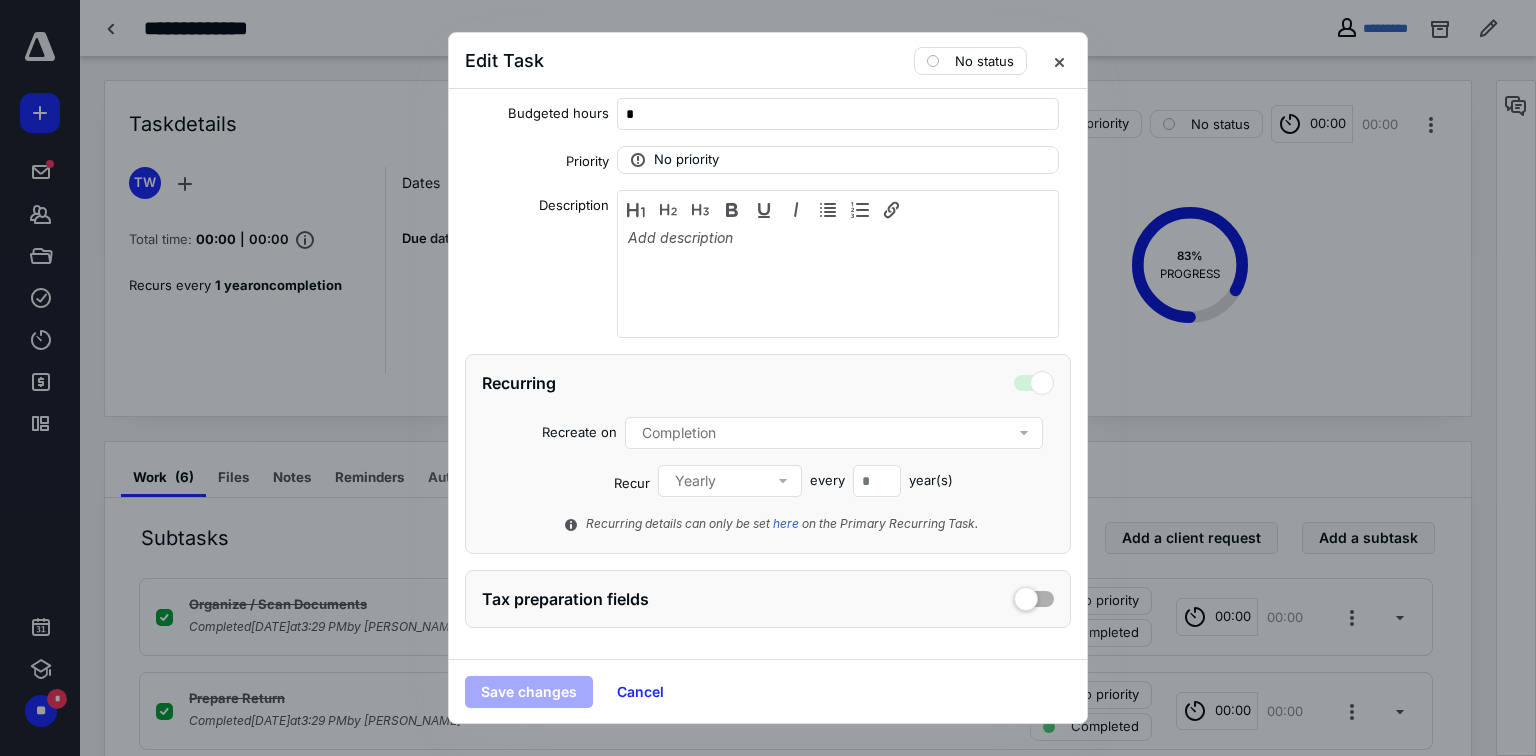 click on "Completion" at bounding box center (838, 433) 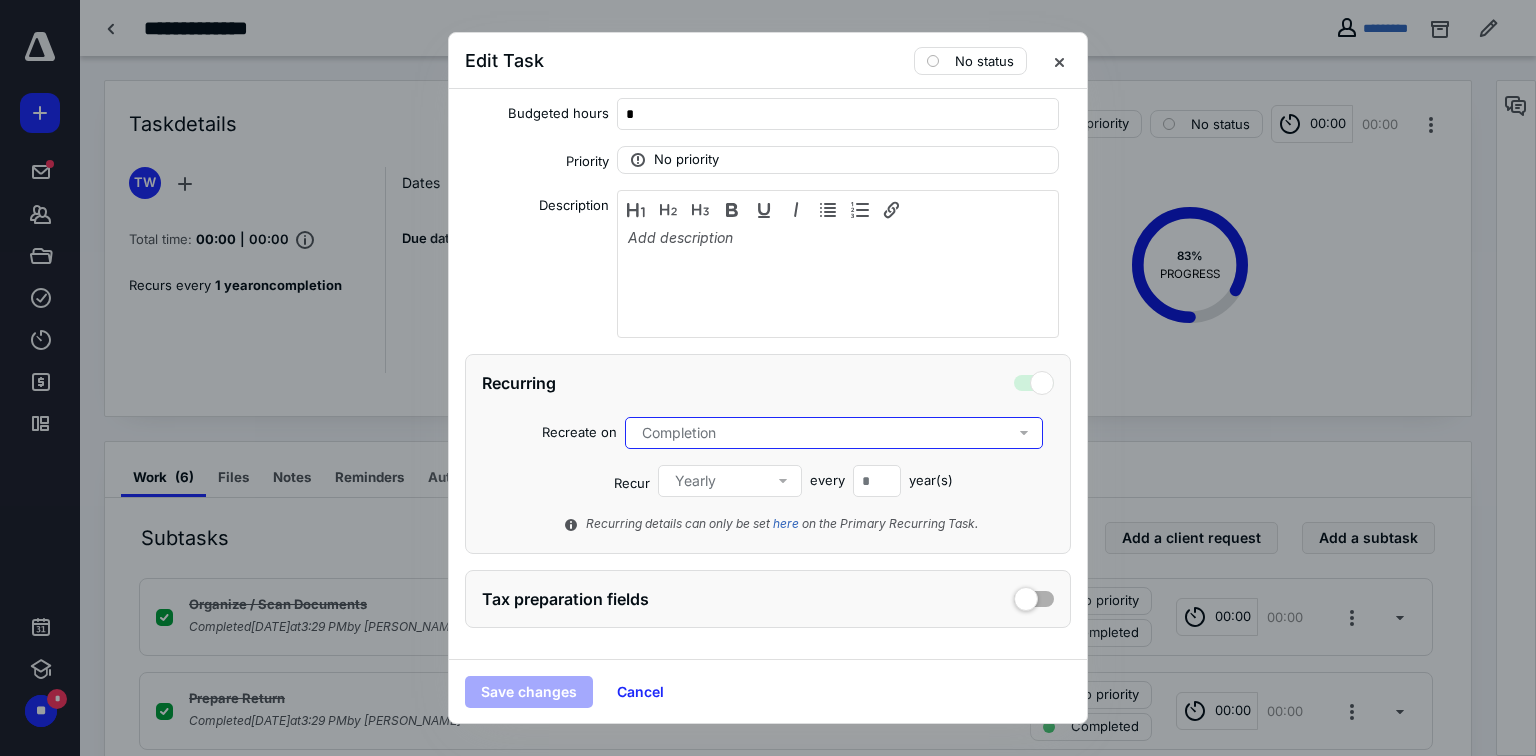 drag, startPoint x: 1009, startPoint y: 440, endPoint x: 660, endPoint y: 521, distance: 358.27643 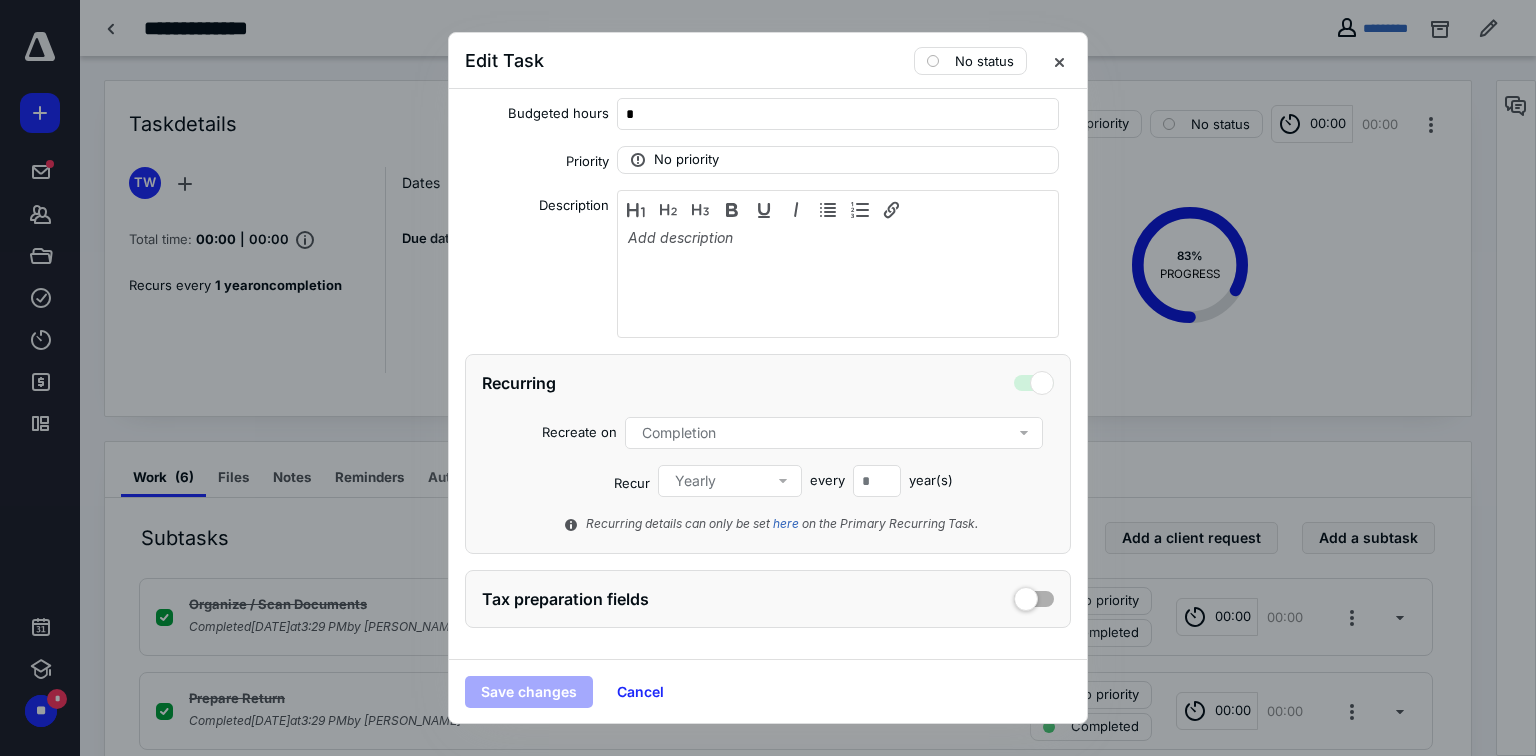 click on "Recurring Recreate on Completion Recur Yearly every * year(s)   Recurring details can only be set   here   on the Primary Recurring Task." at bounding box center (768, 454) 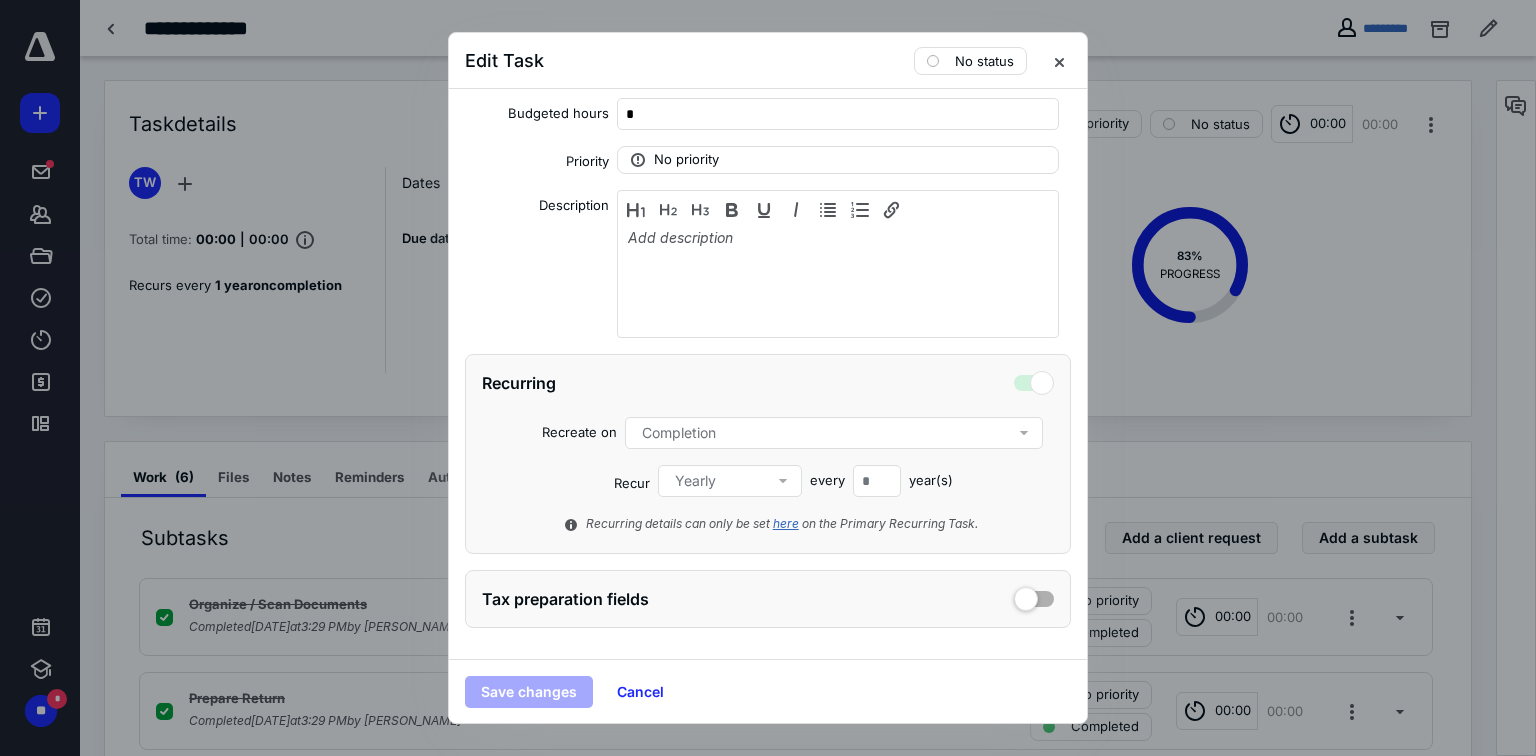 click on "here" at bounding box center [786, 523] 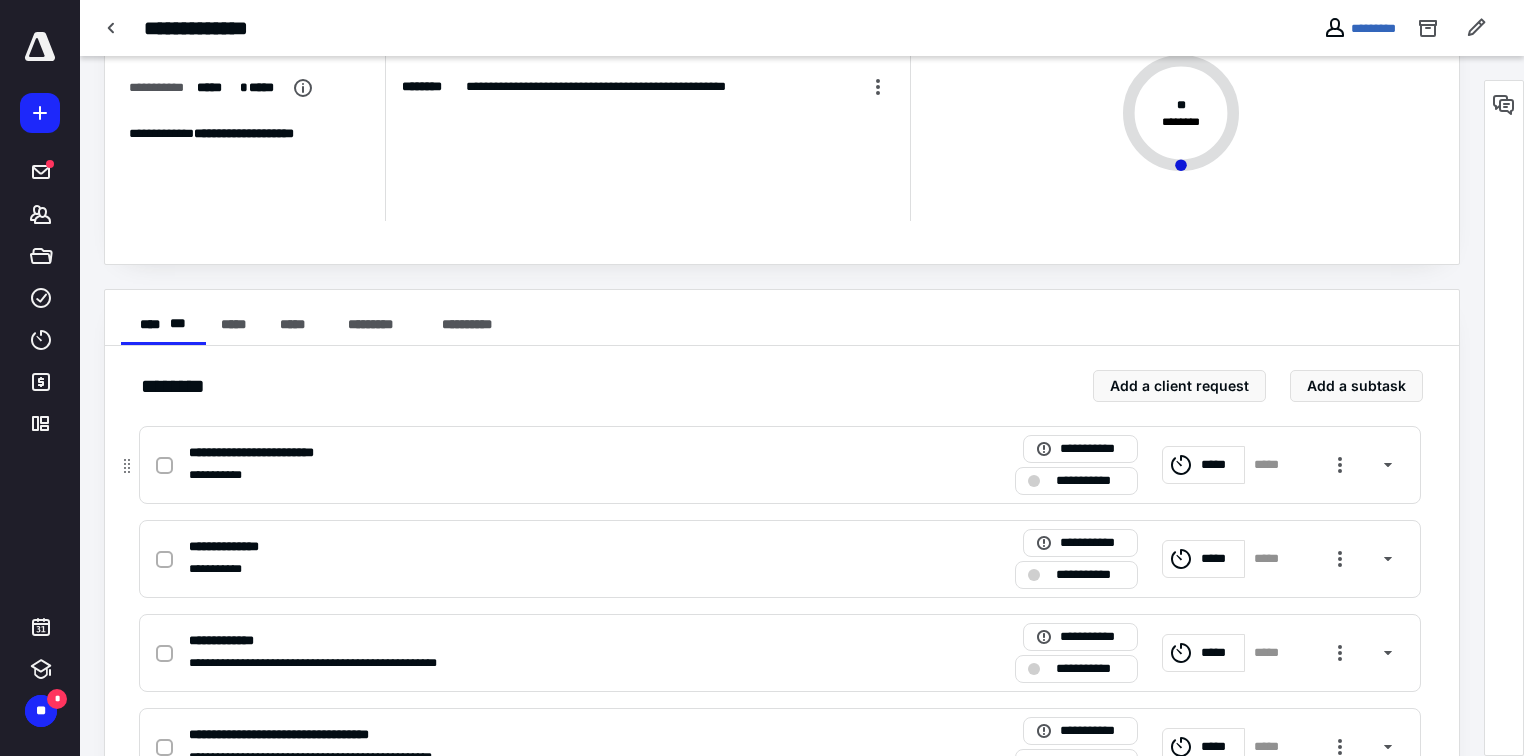 scroll, scrollTop: 0, scrollLeft: 0, axis: both 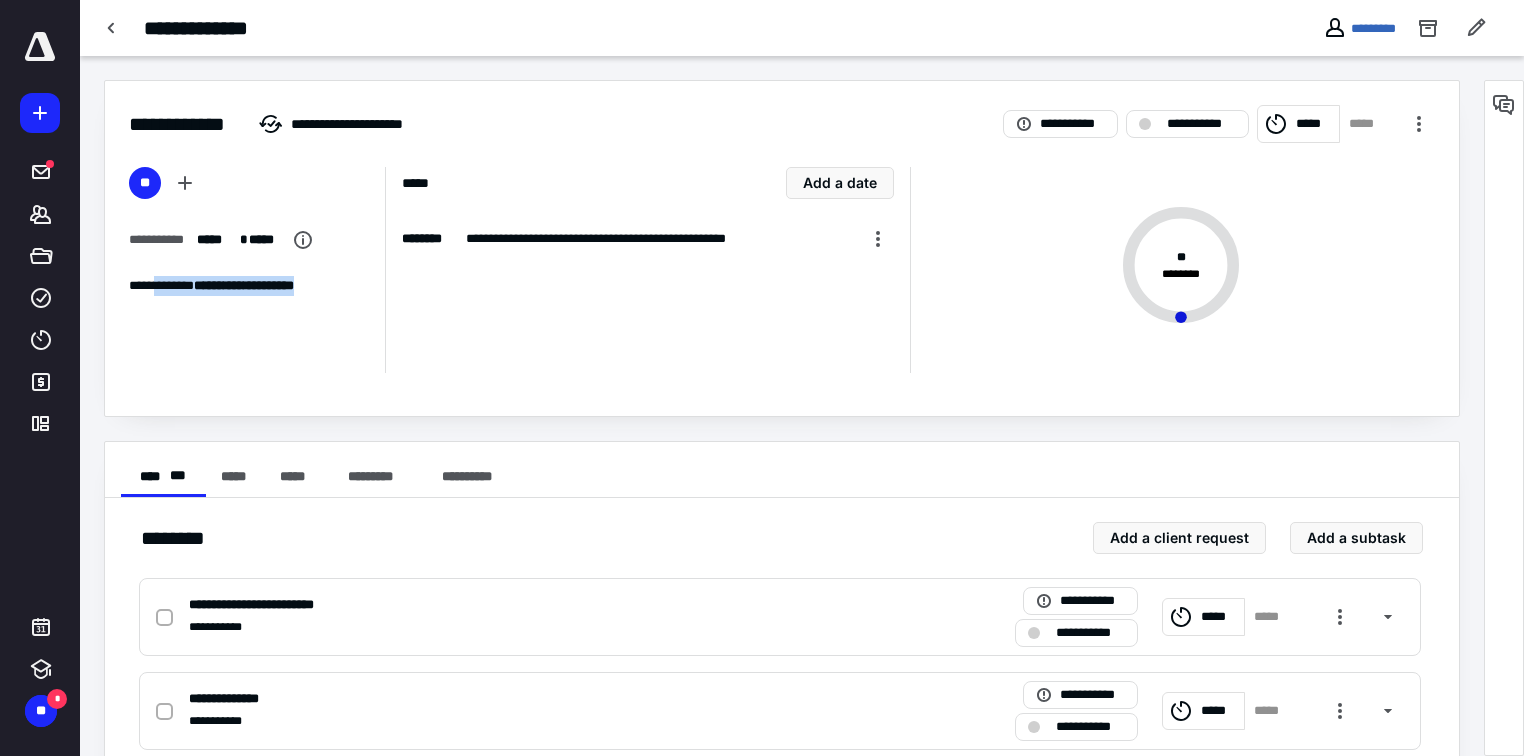 drag, startPoint x: 164, startPoint y: 286, endPoint x: 352, endPoint y: 292, distance: 188.09572 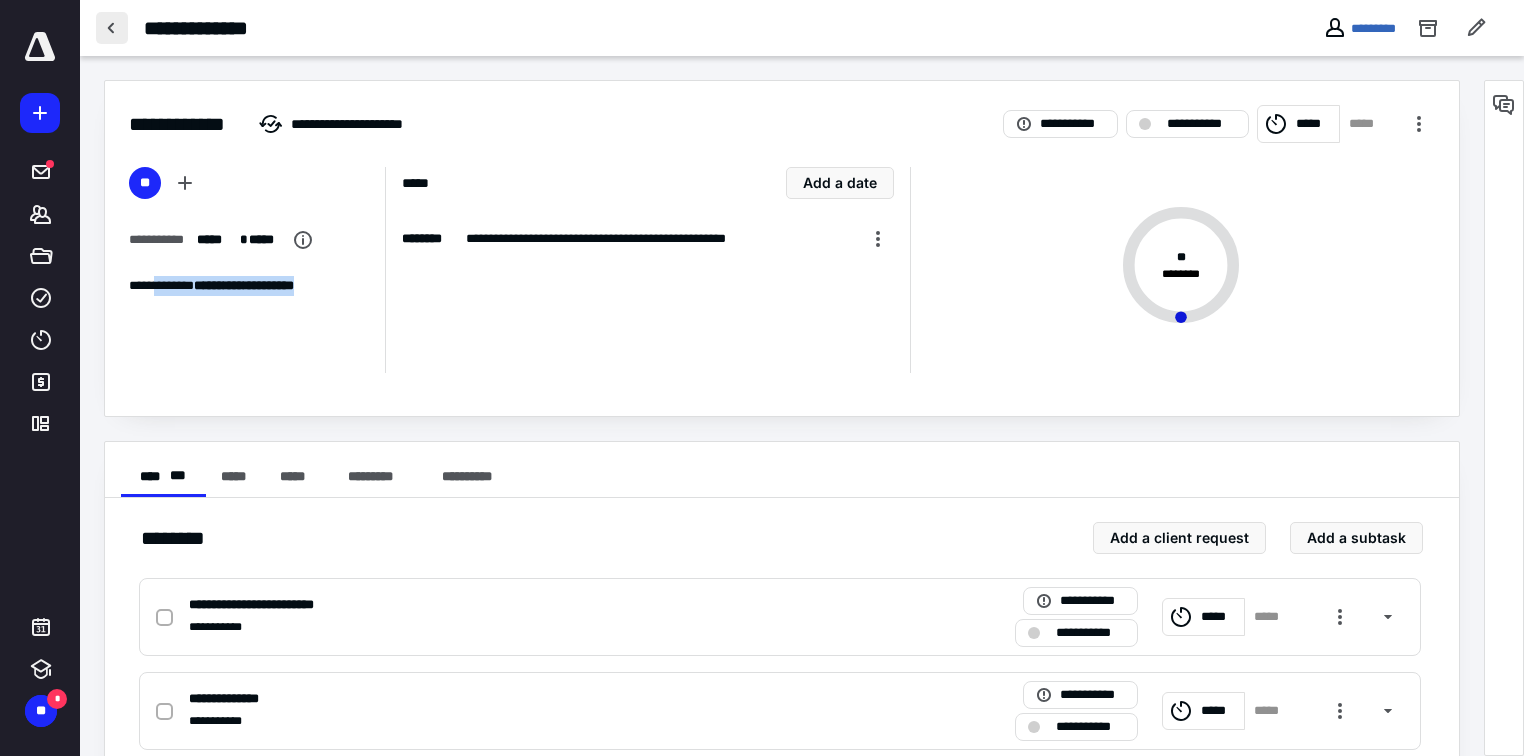 click at bounding box center [112, 28] 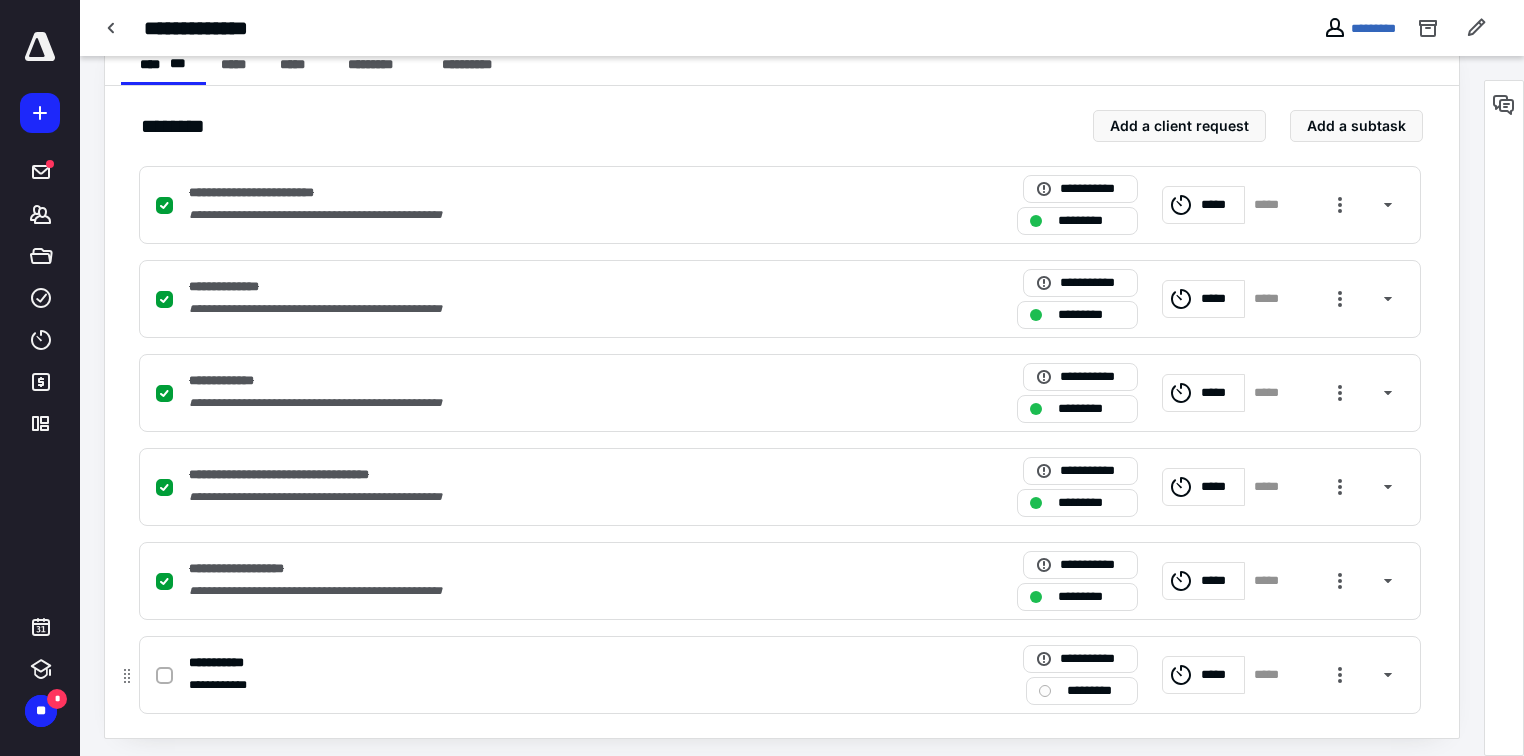scroll, scrollTop: 418, scrollLeft: 0, axis: vertical 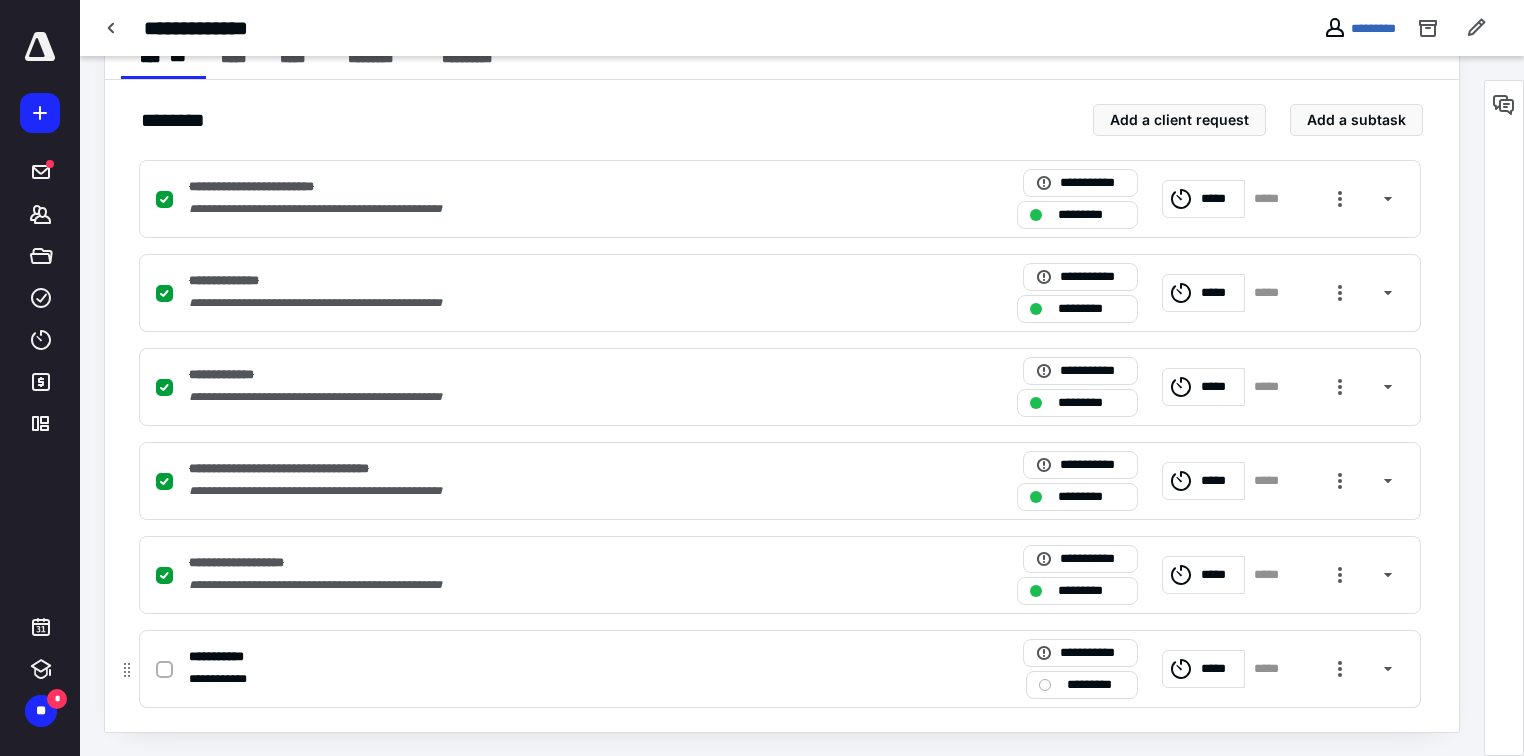 click 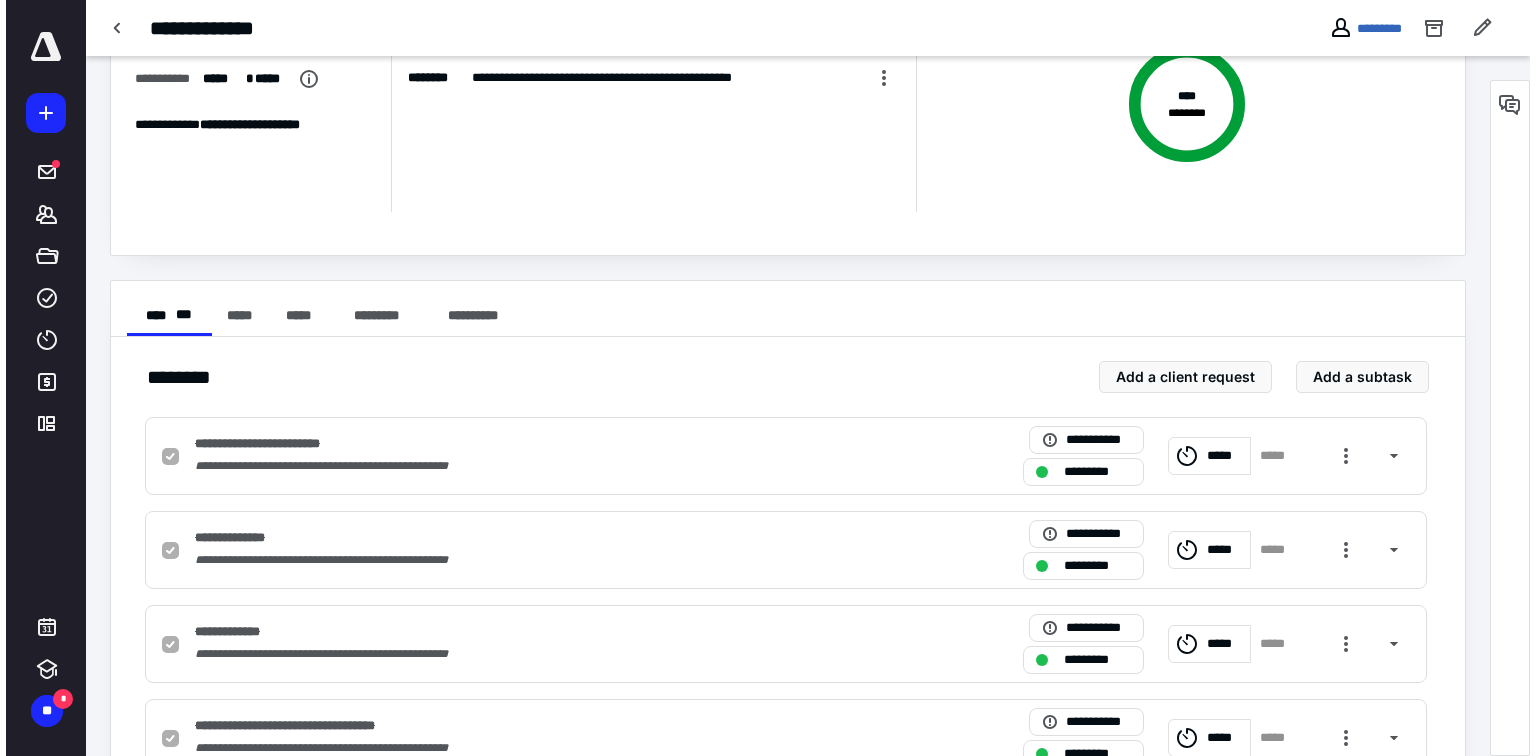scroll, scrollTop: 0, scrollLeft: 0, axis: both 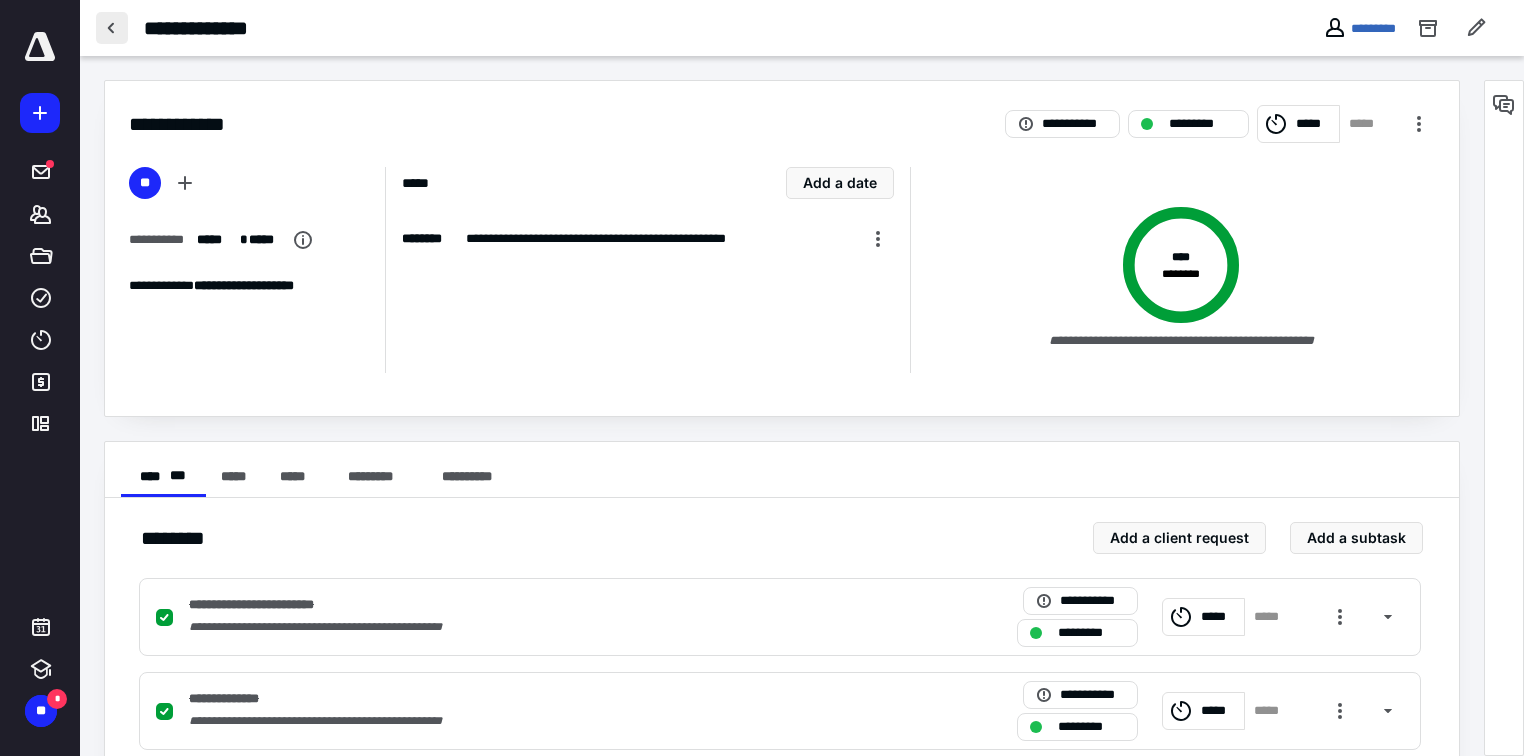 click at bounding box center [112, 28] 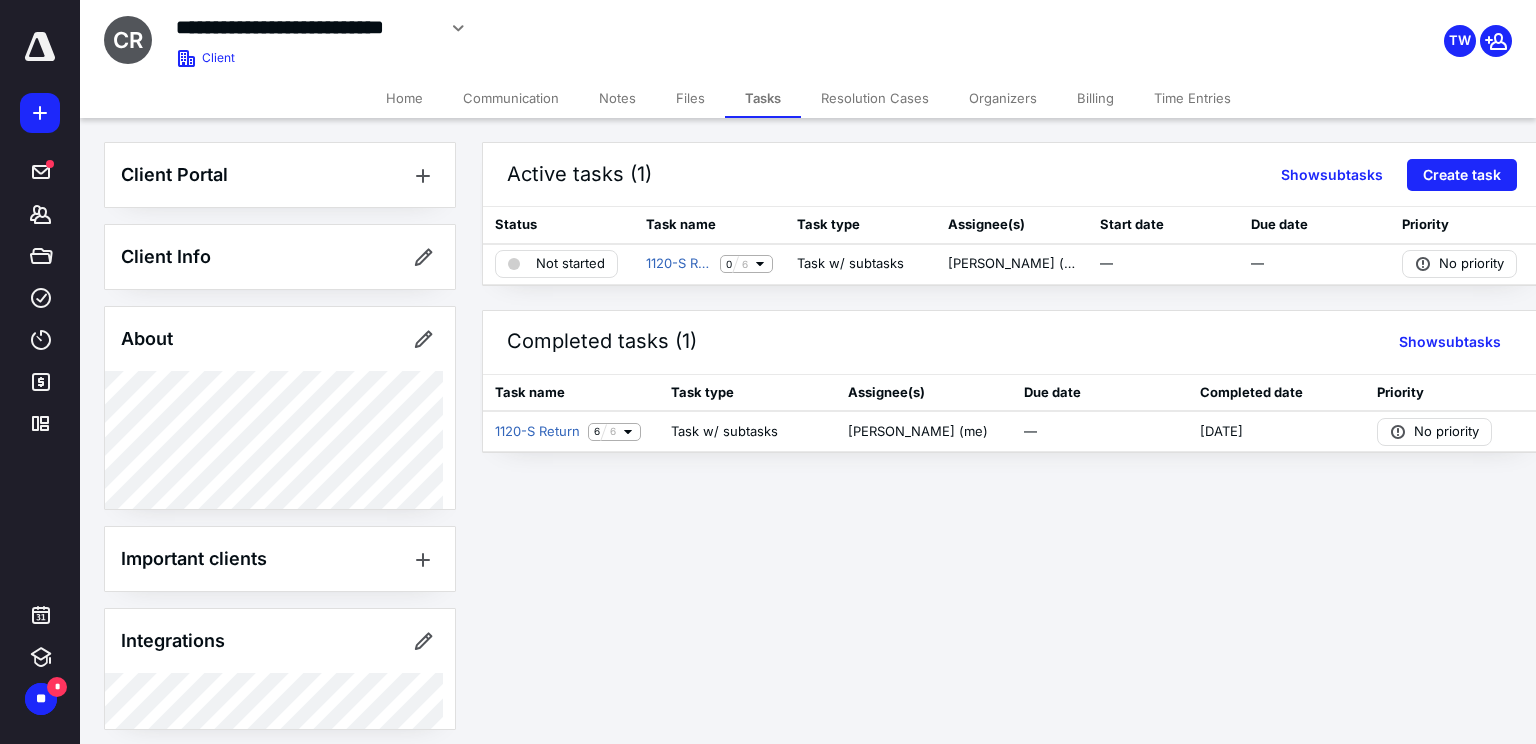 click on "Files" at bounding box center (690, 98) 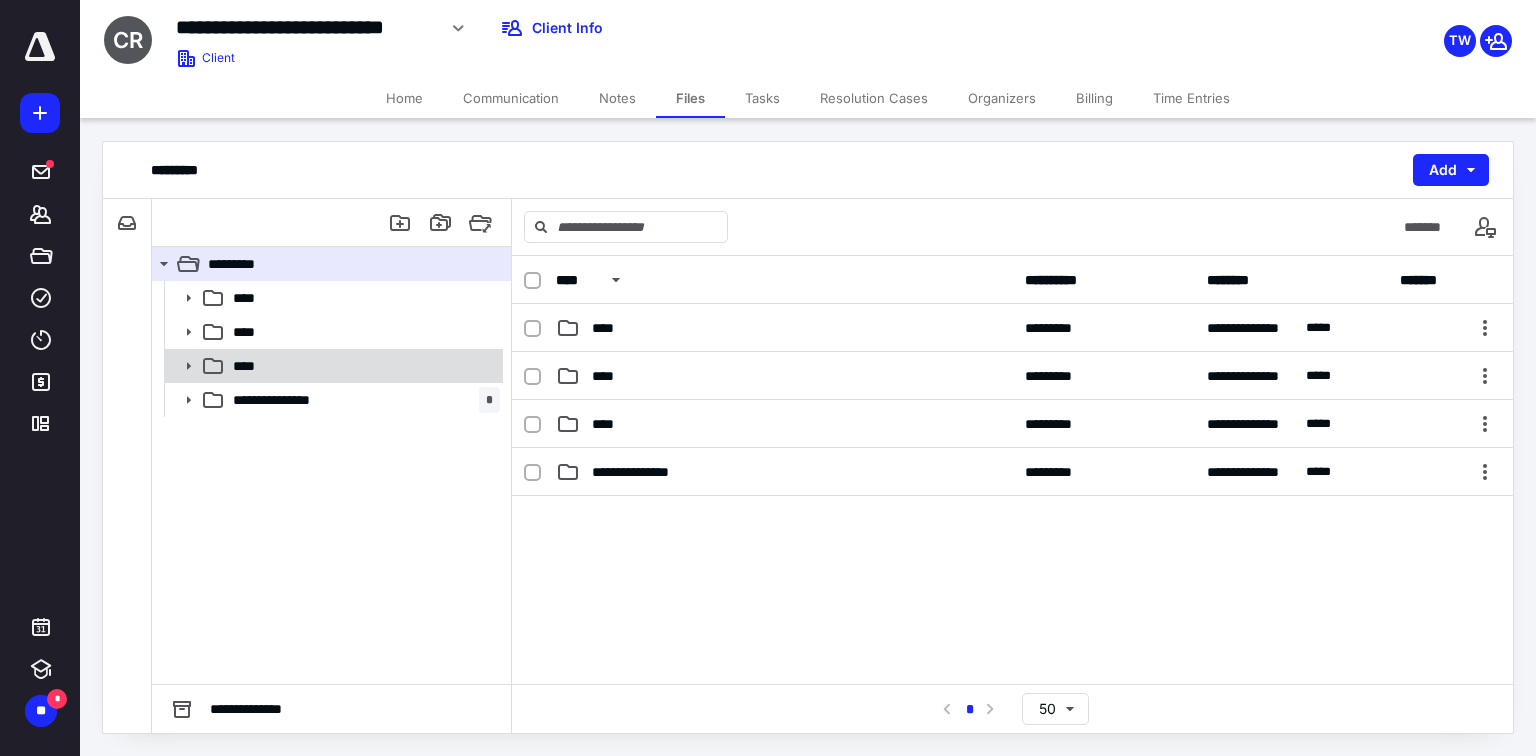 click on "****" at bounding box center [362, 366] 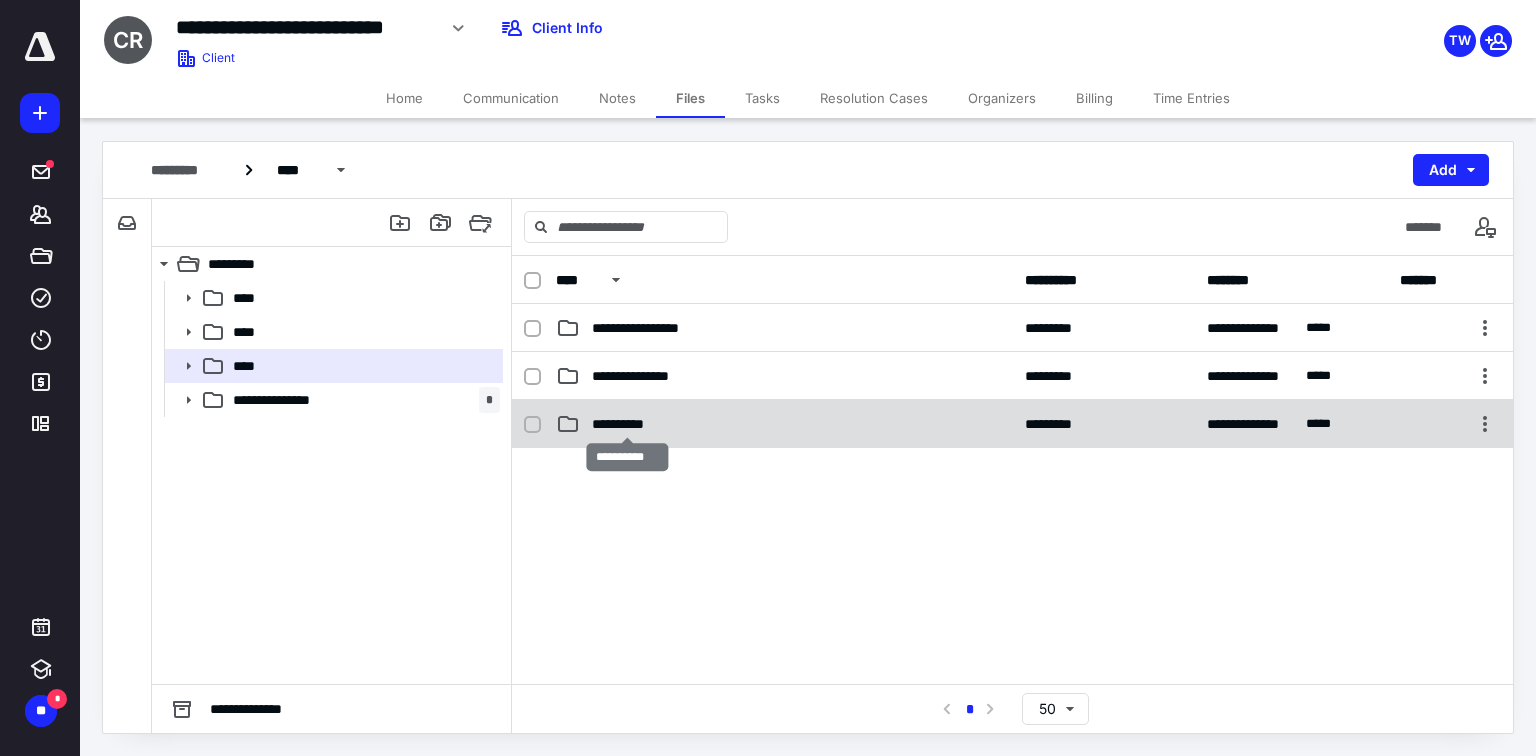 click on "**********" at bounding box center [627, 424] 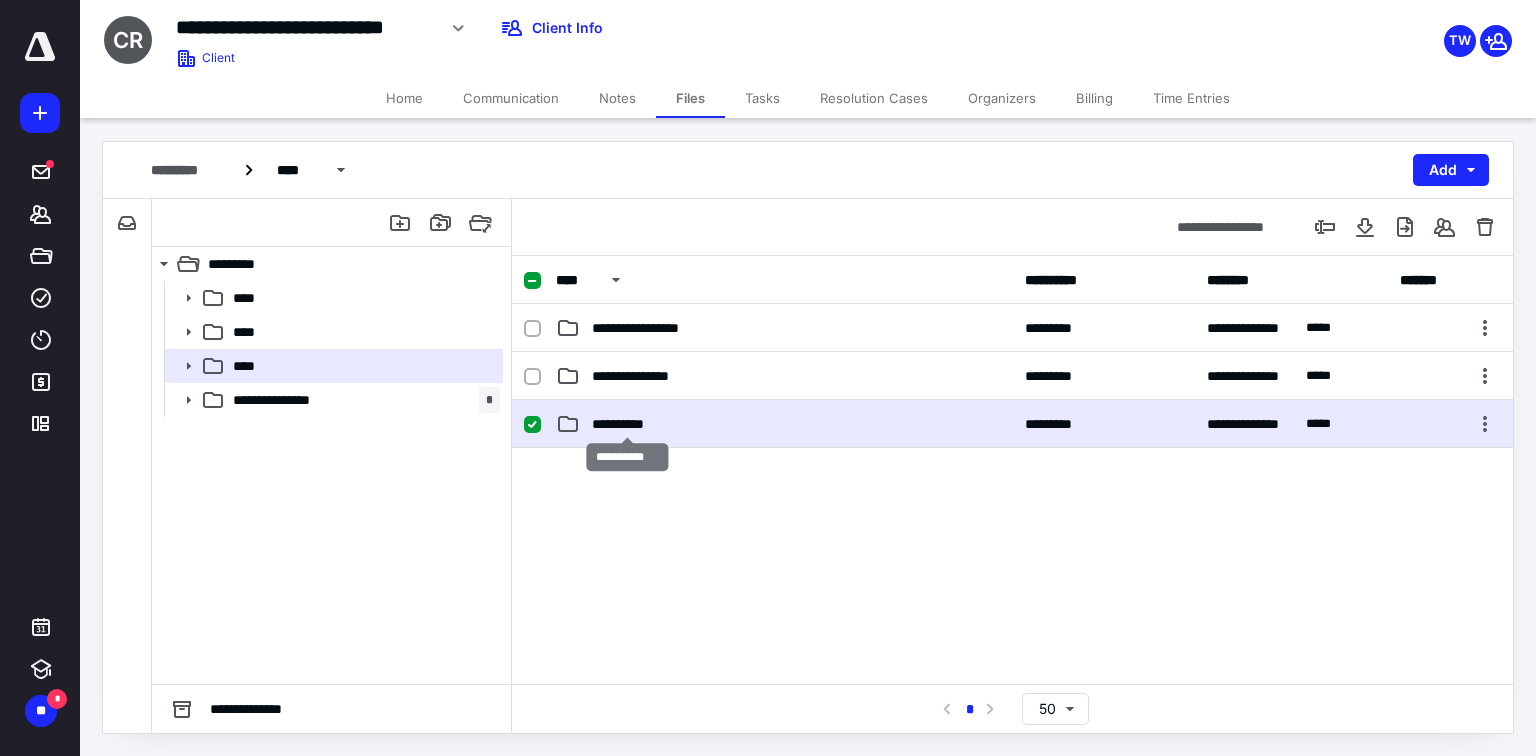 click on "**********" at bounding box center (627, 424) 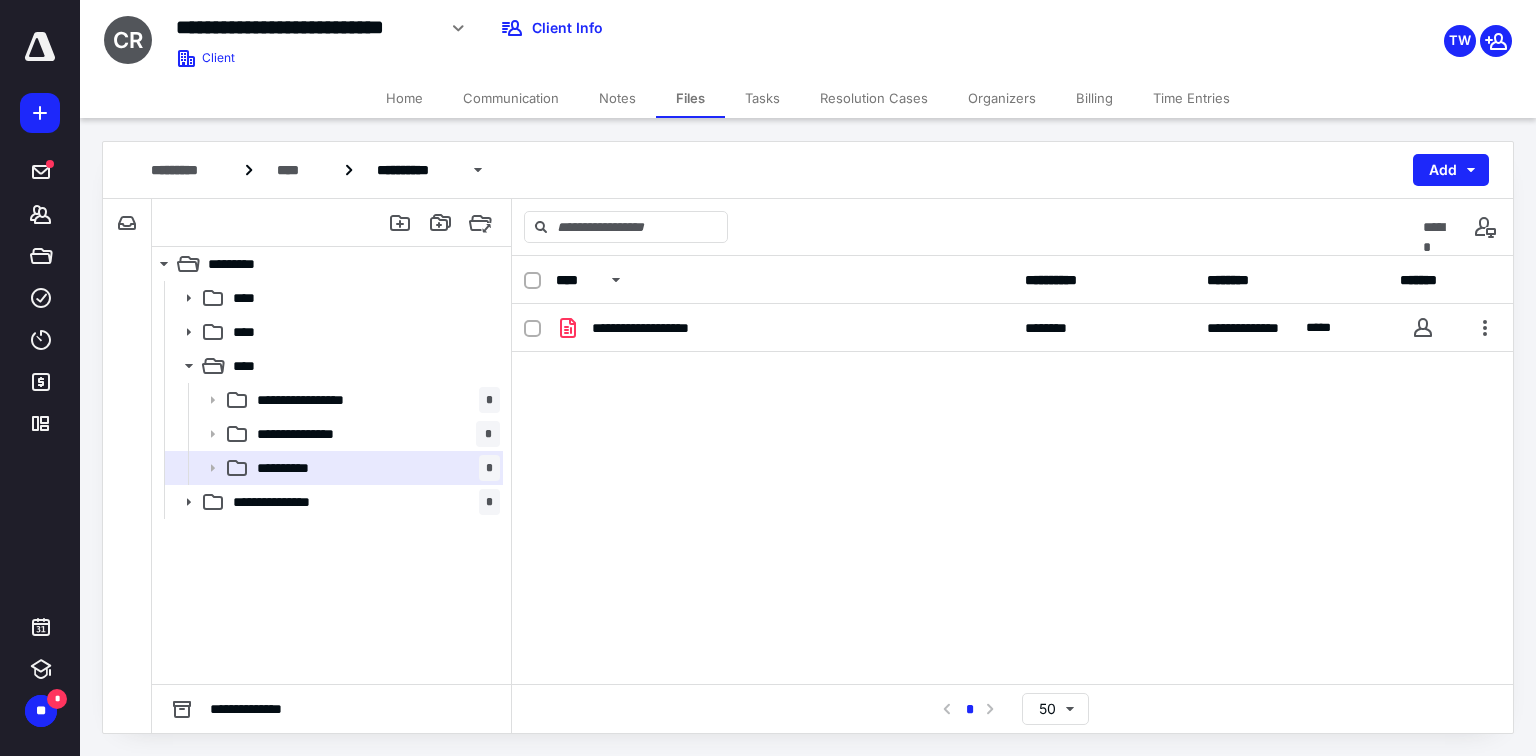 click on "**********" at bounding box center (1012, 454) 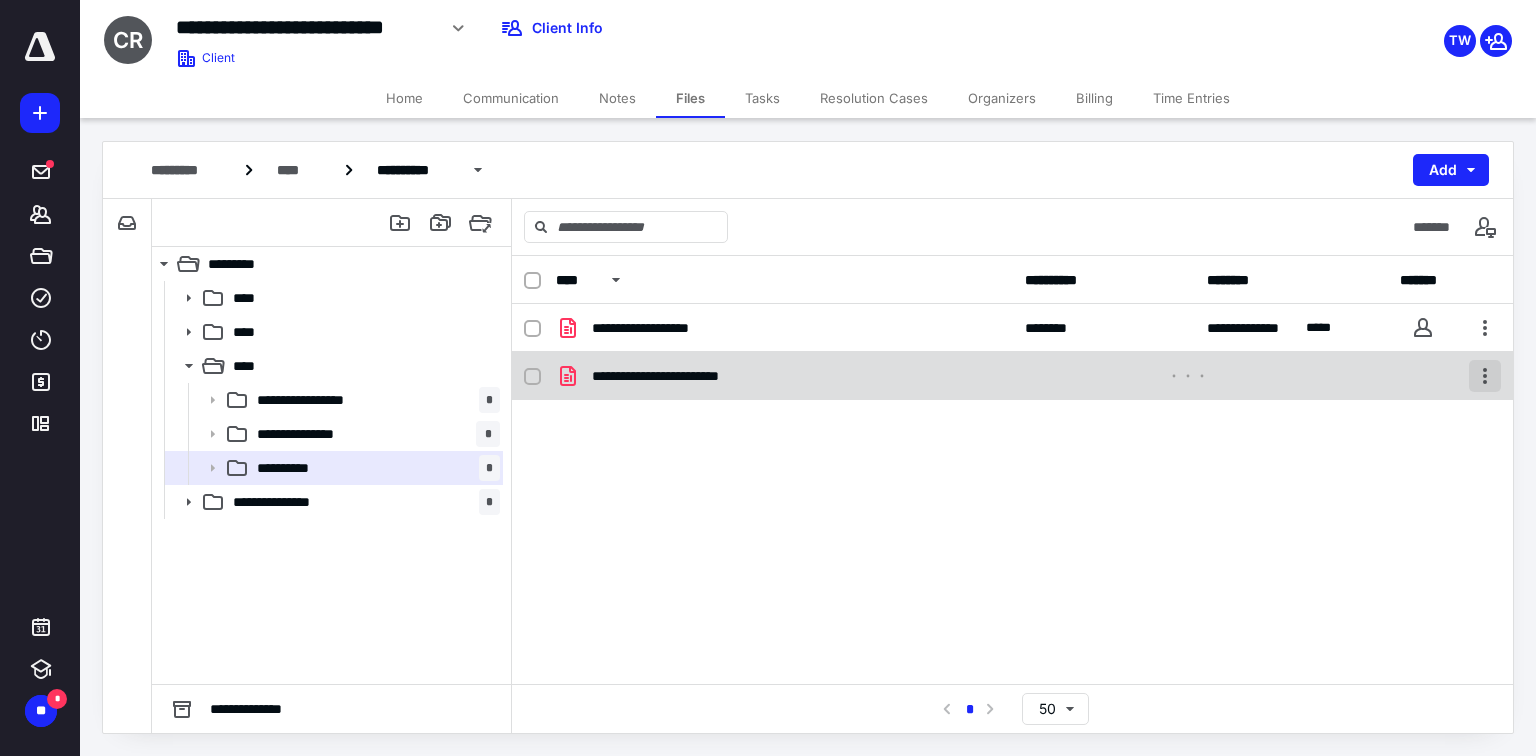 click at bounding box center (1485, 376) 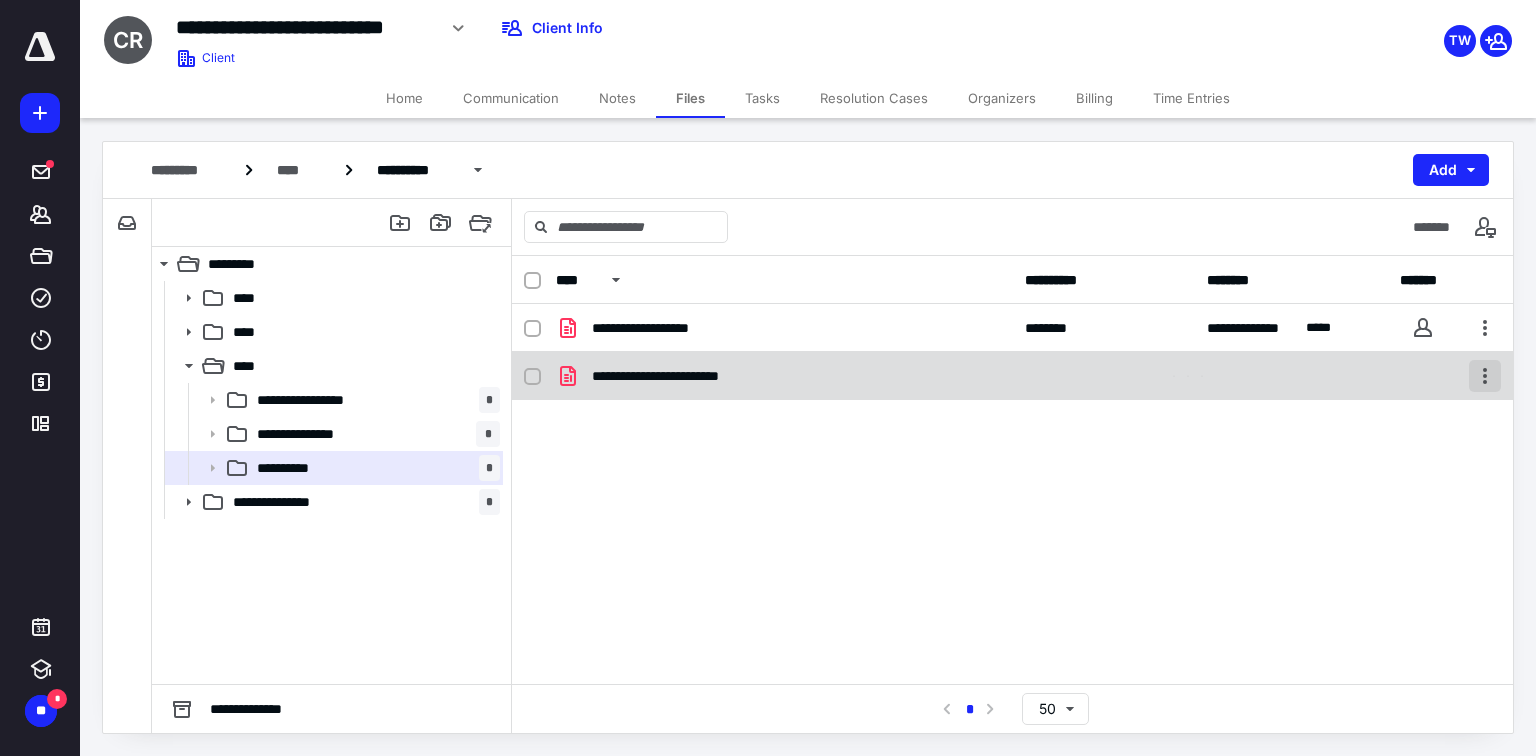 click at bounding box center (1485, 376) 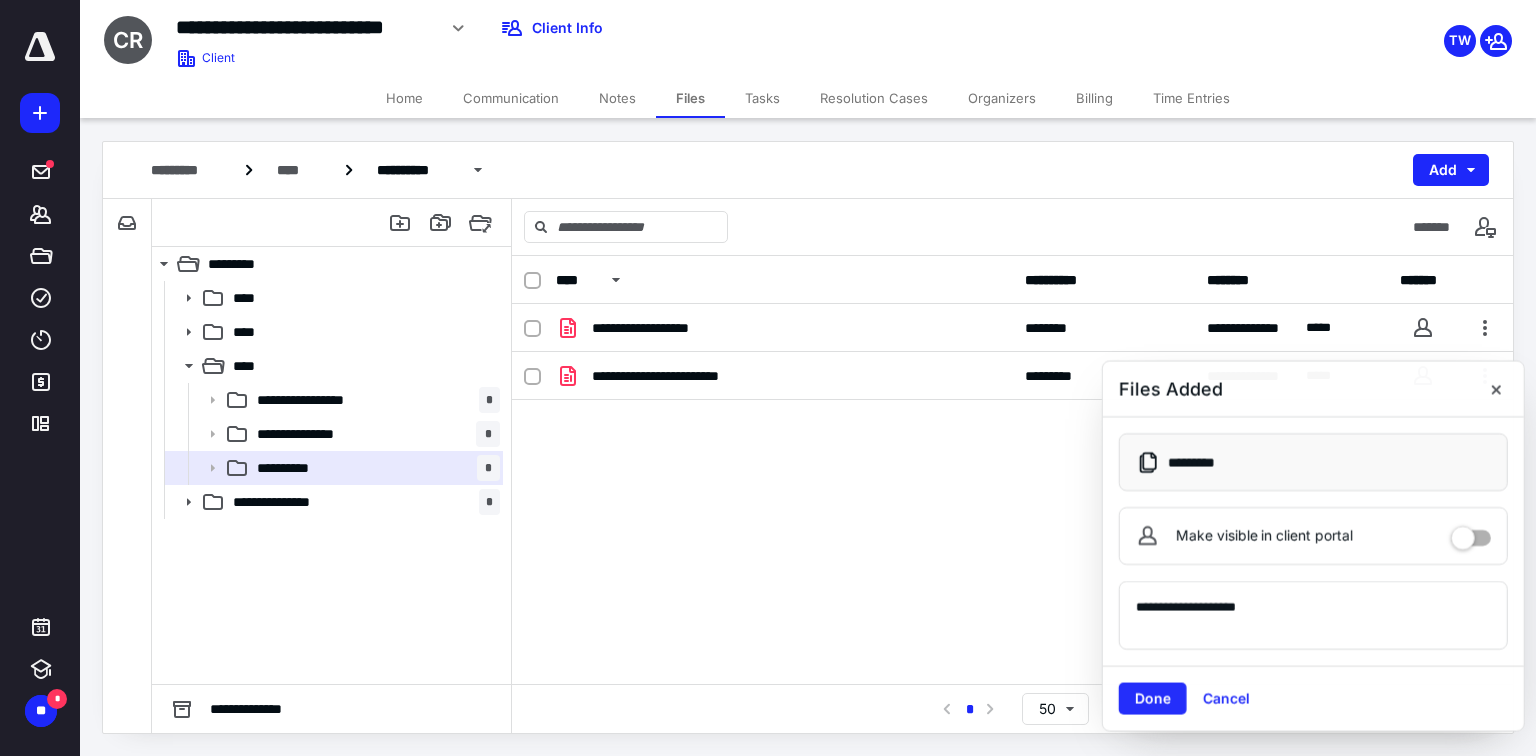 click on "Files Added" at bounding box center [1313, 389] 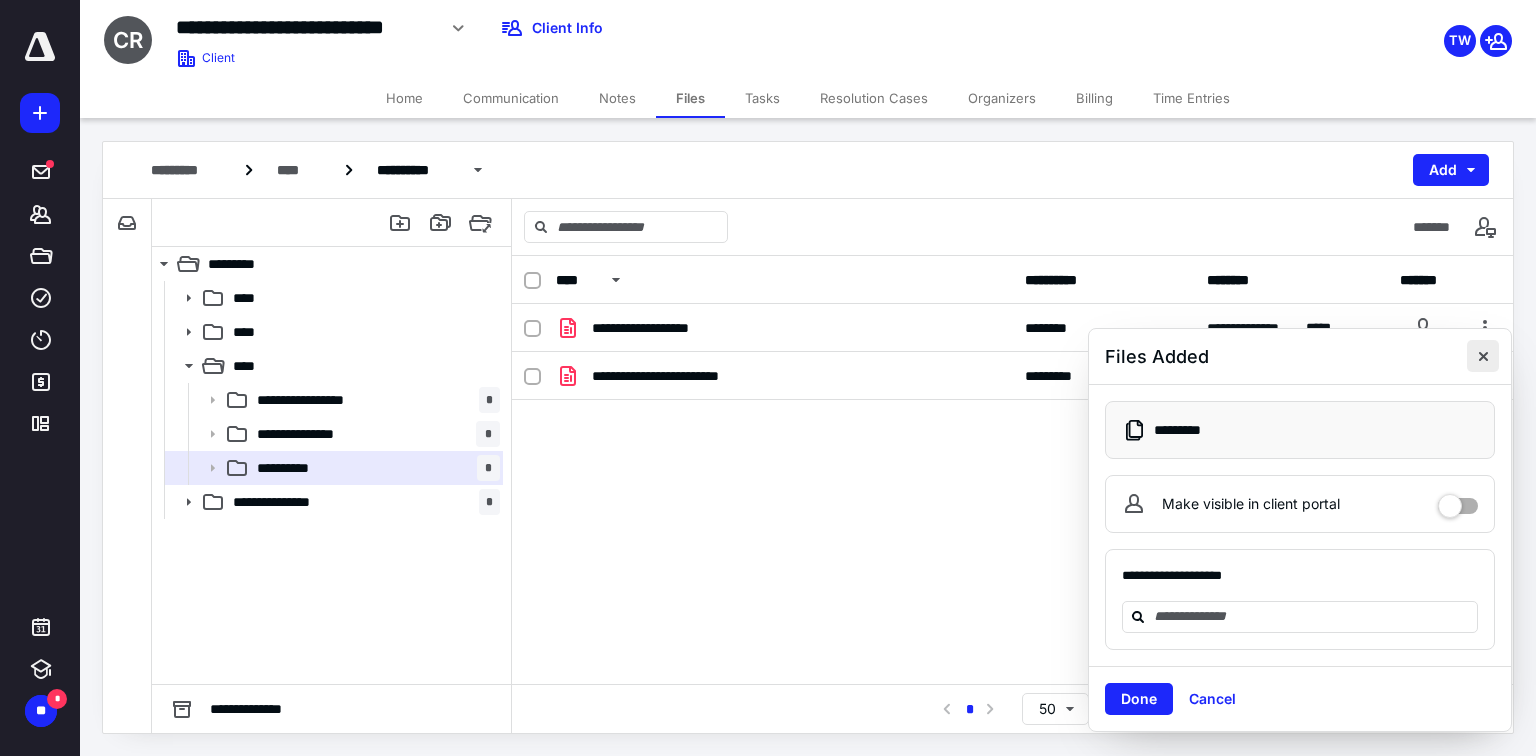 click at bounding box center (1483, 356) 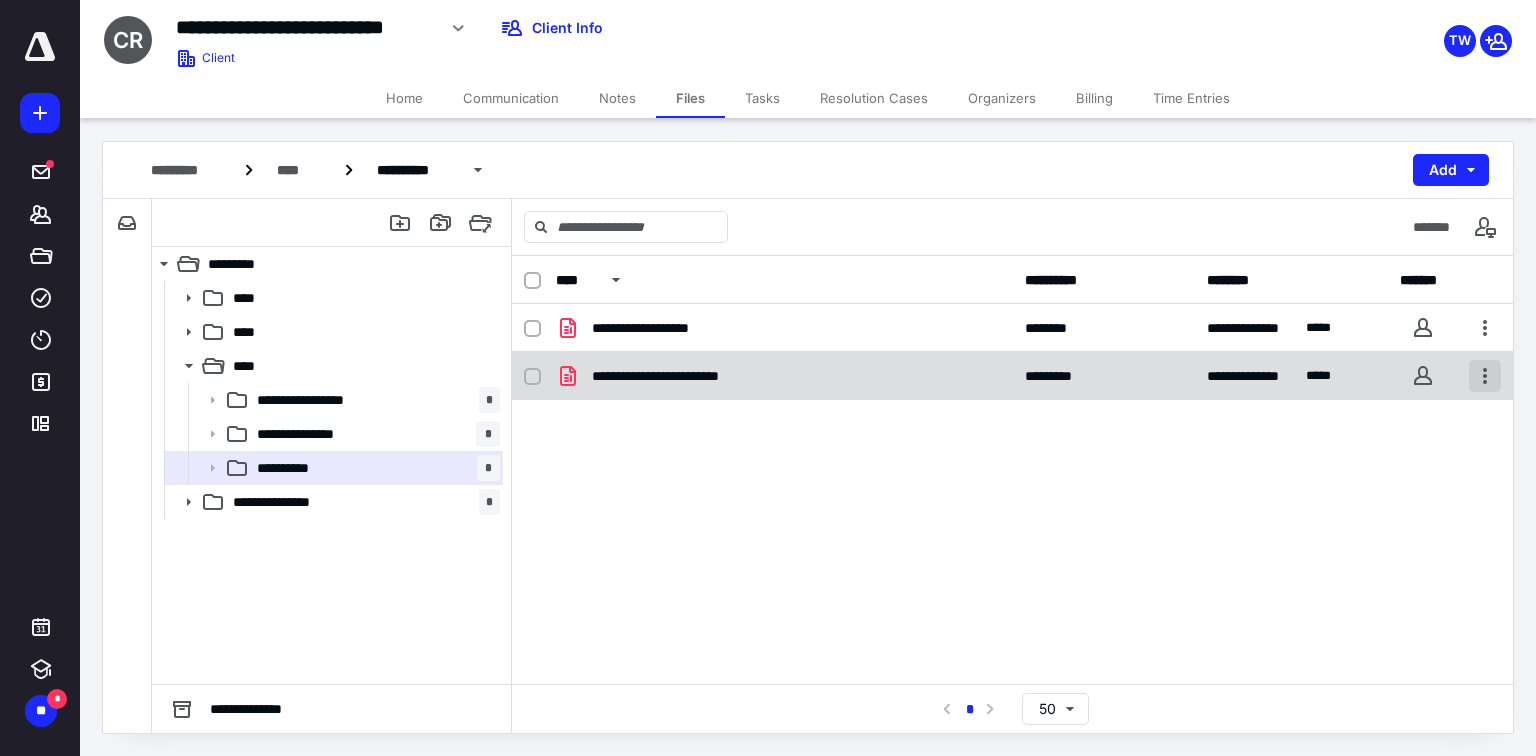 click at bounding box center [1485, 376] 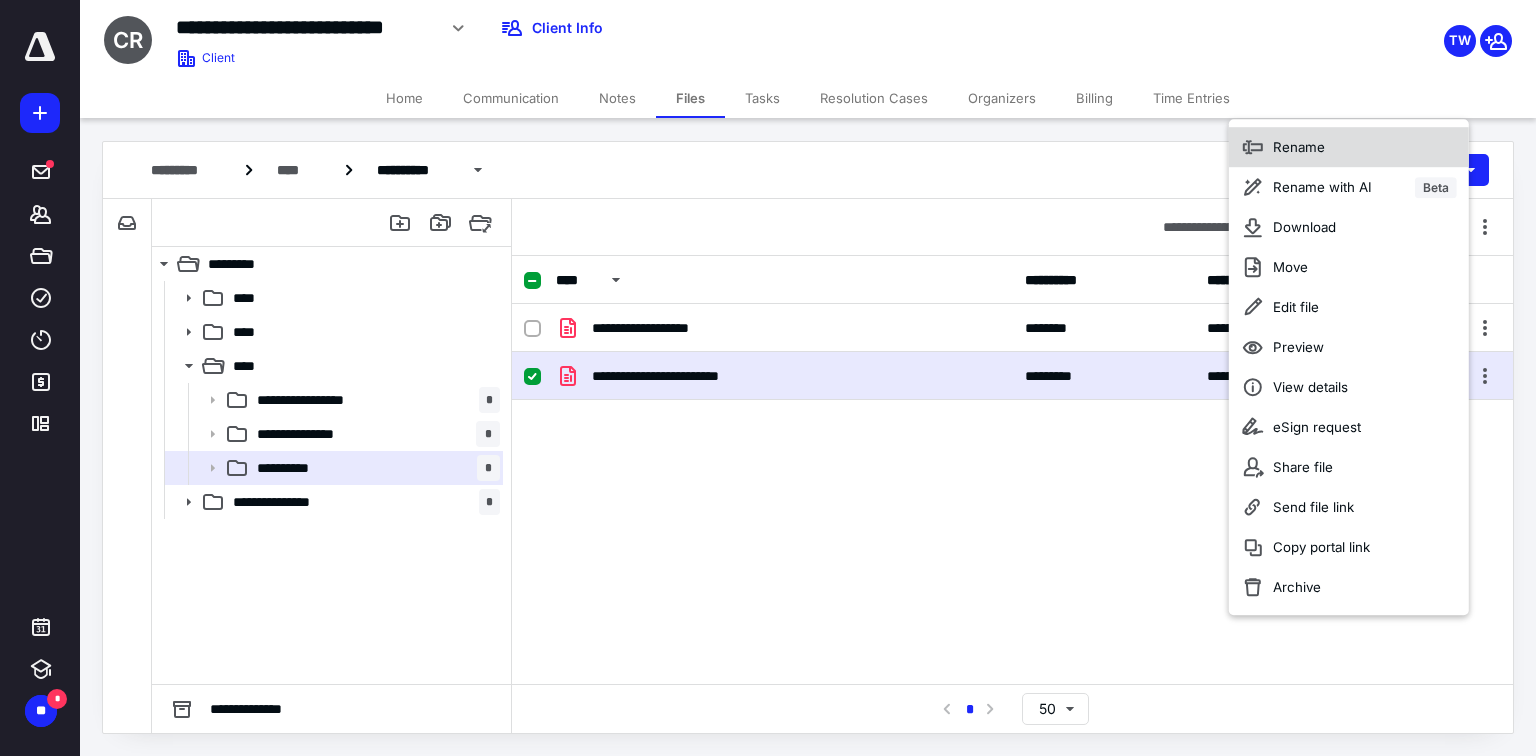 click on "Rename" at bounding box center [1349, 147] 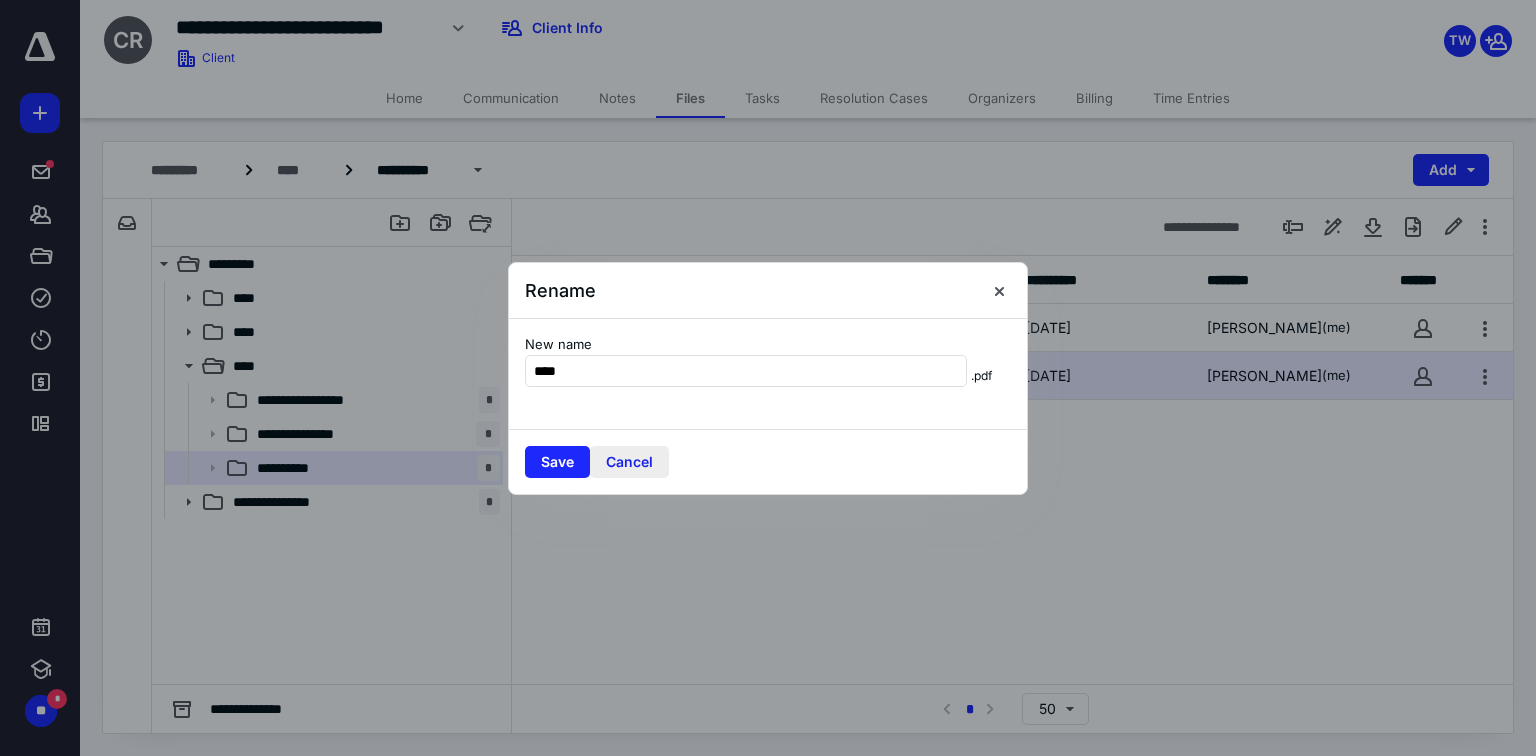 type on "*********" 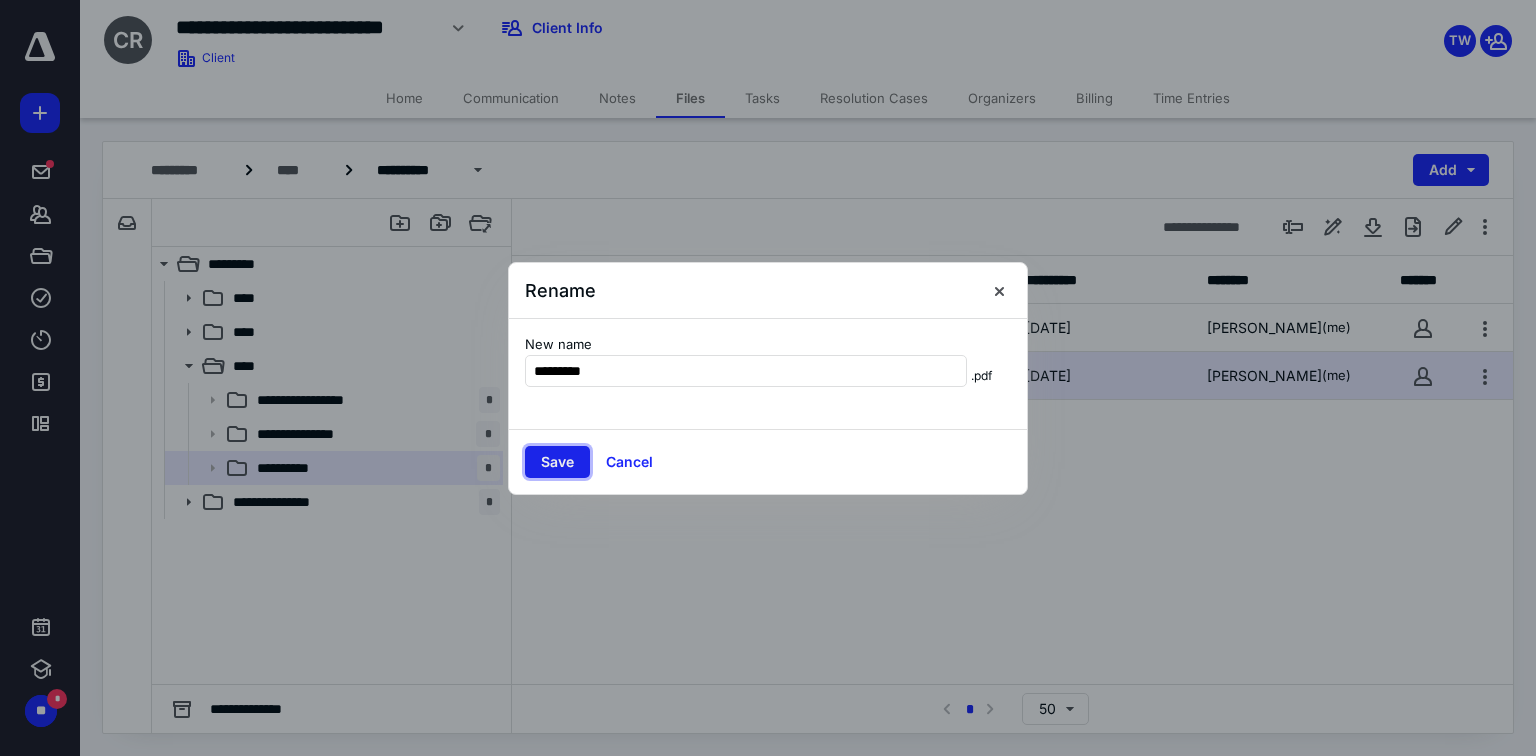 click on "Save" at bounding box center (557, 462) 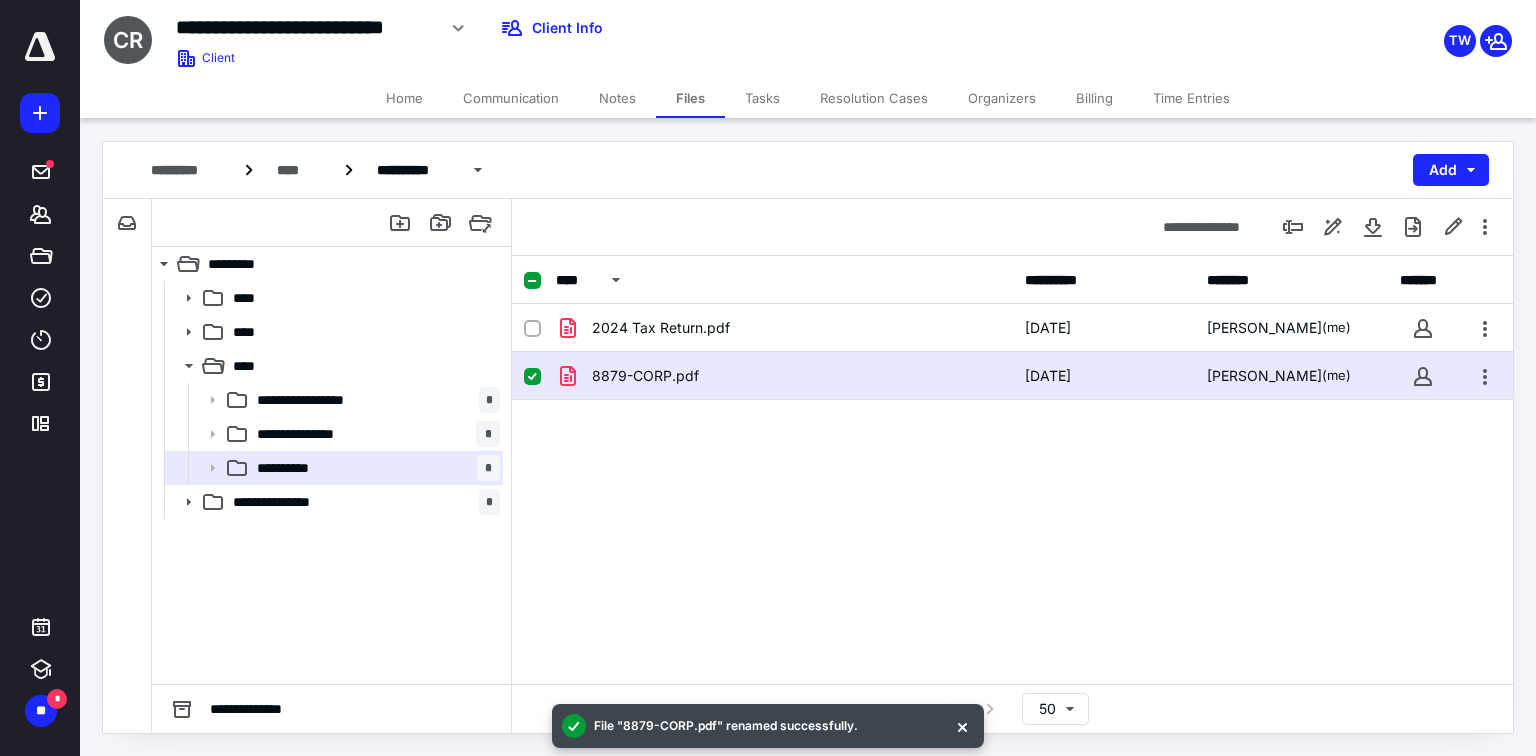 click on "**********" at bounding box center [1012, 470] 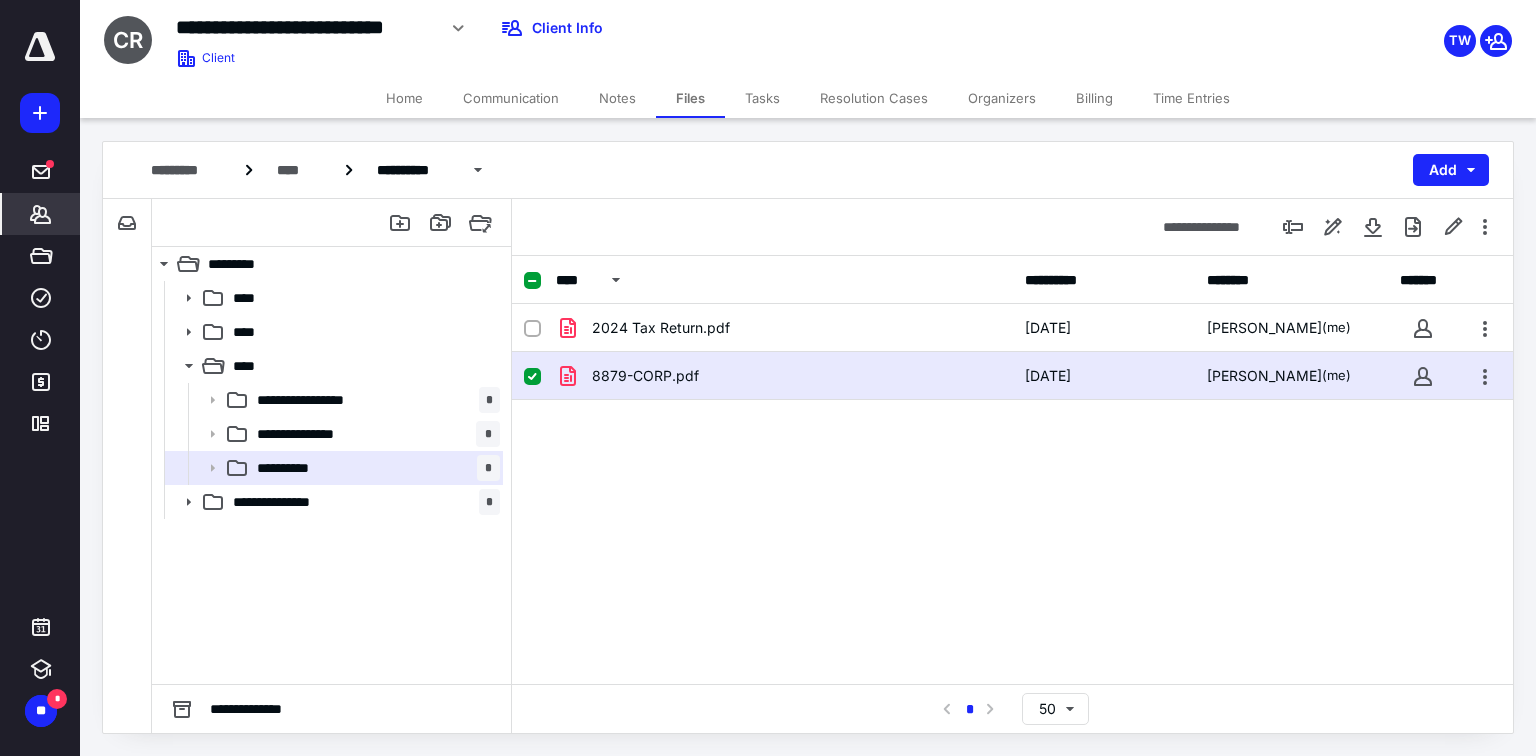 click on "*******" at bounding box center [41, 214] 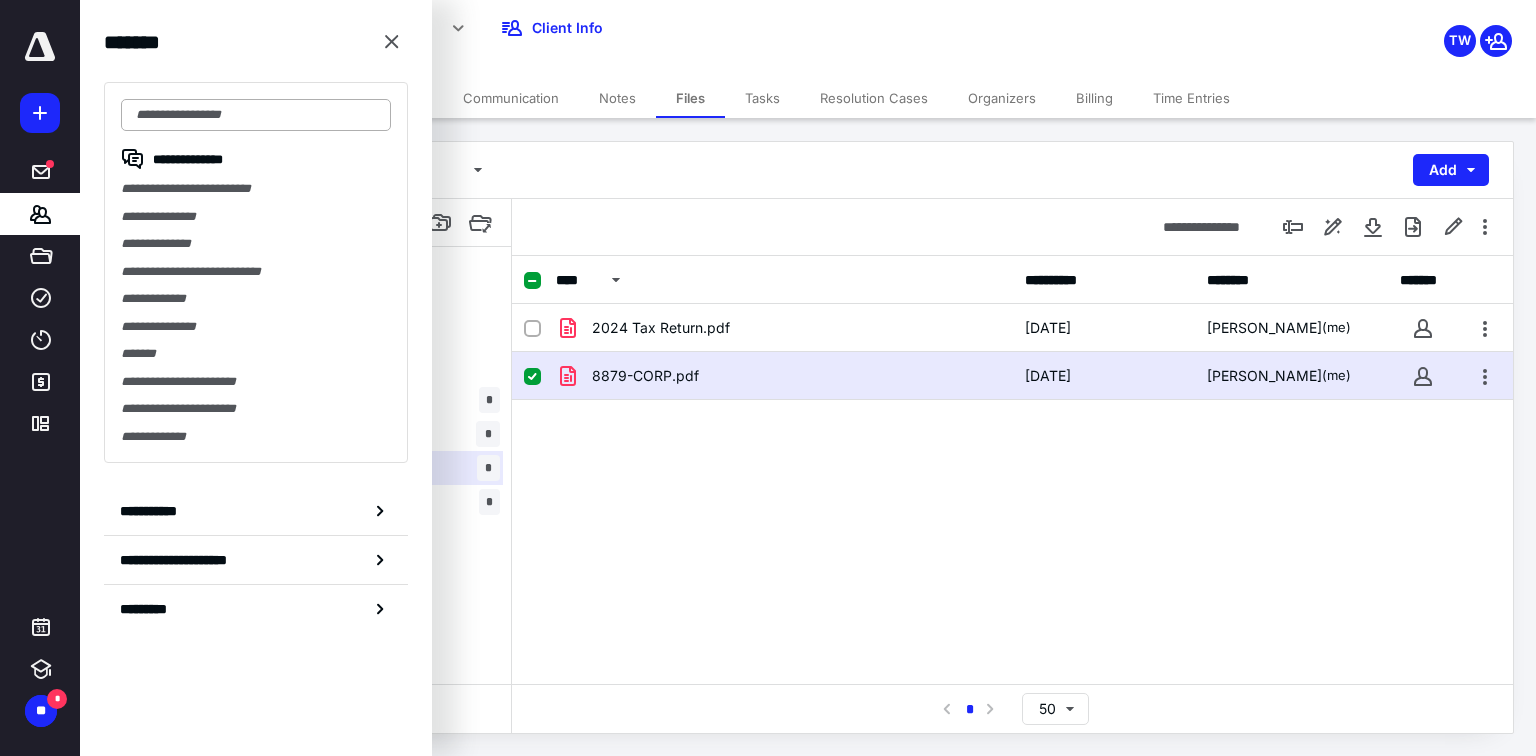 click at bounding box center [256, 115] 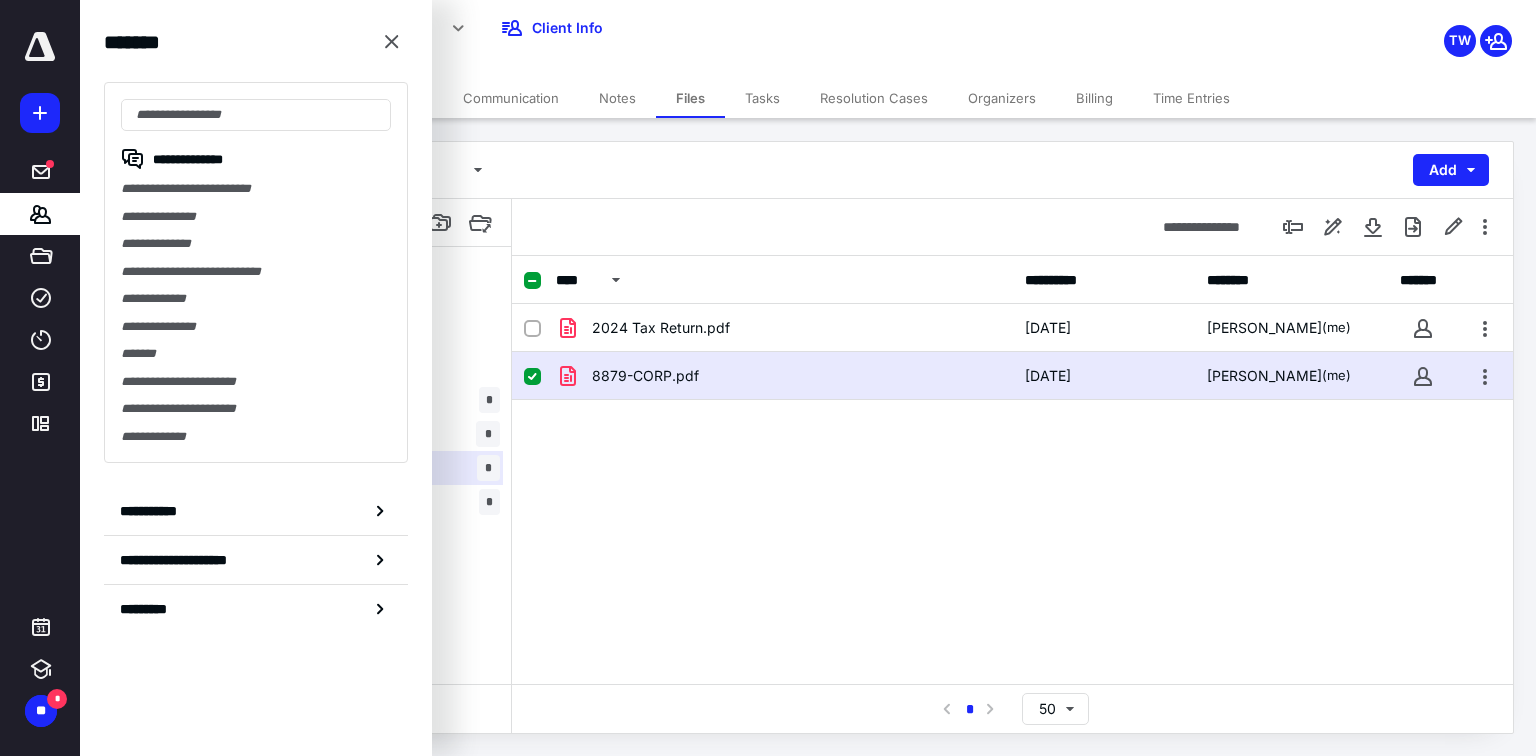 click on "**********" at bounding box center [256, 217] 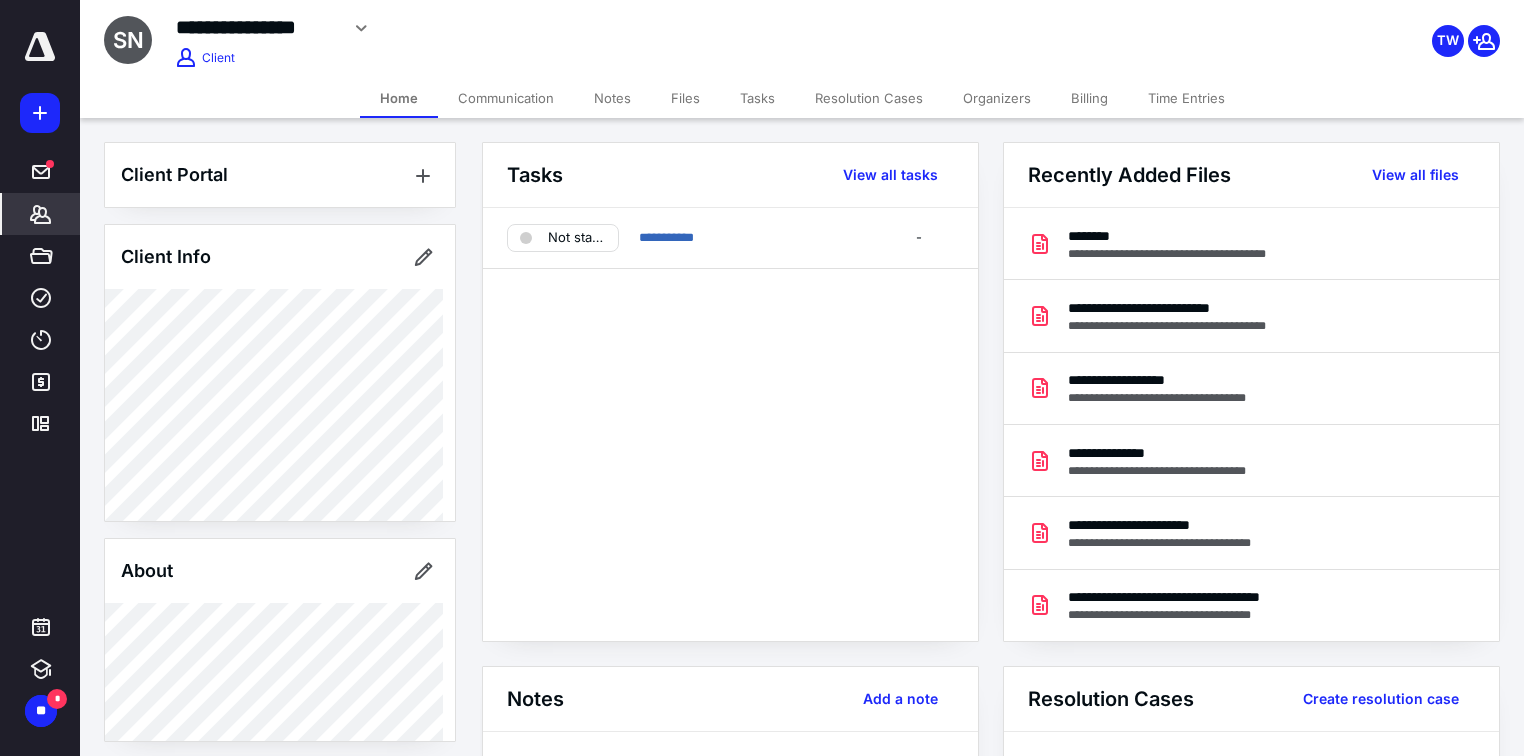 click on "Files" at bounding box center (685, 98) 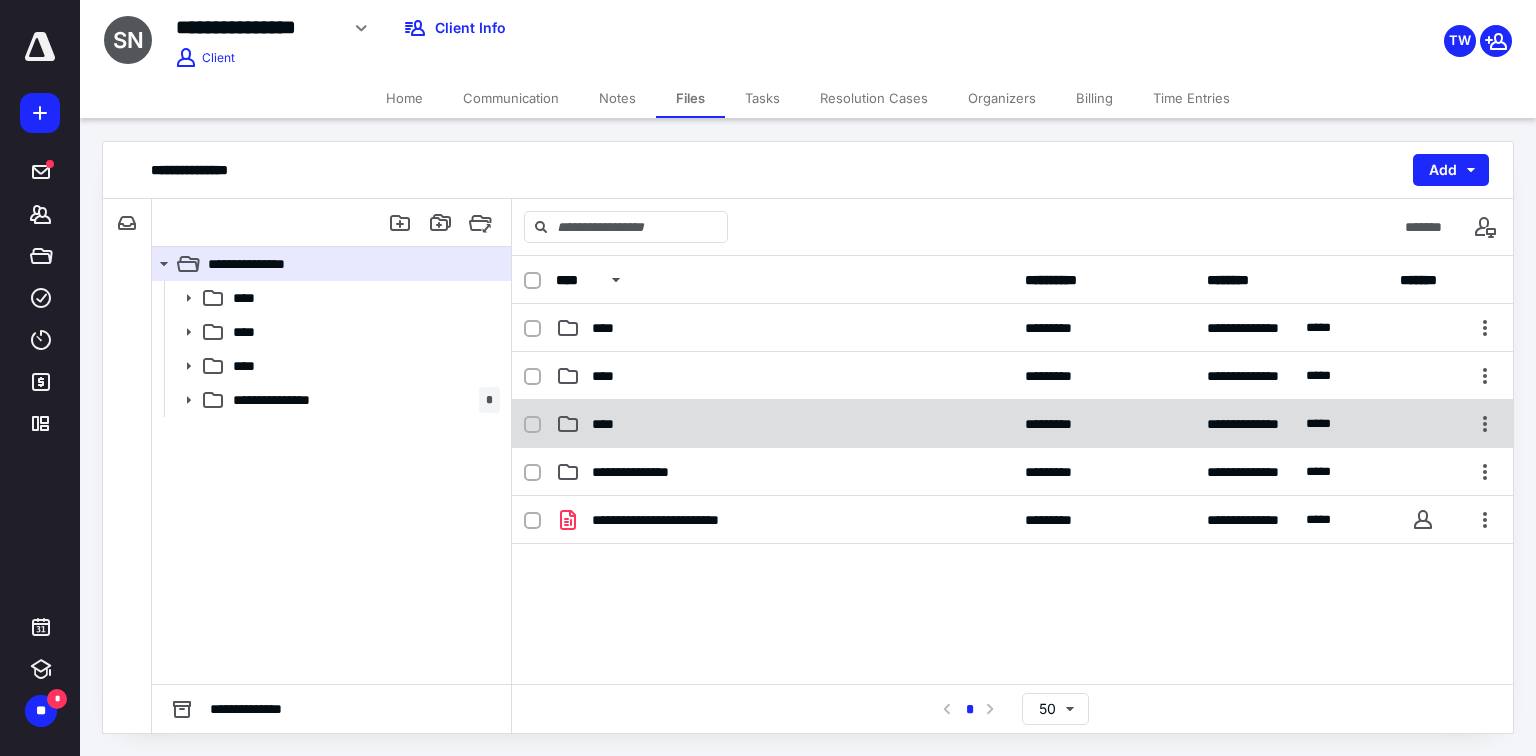 click on "**********" at bounding box center [1012, 424] 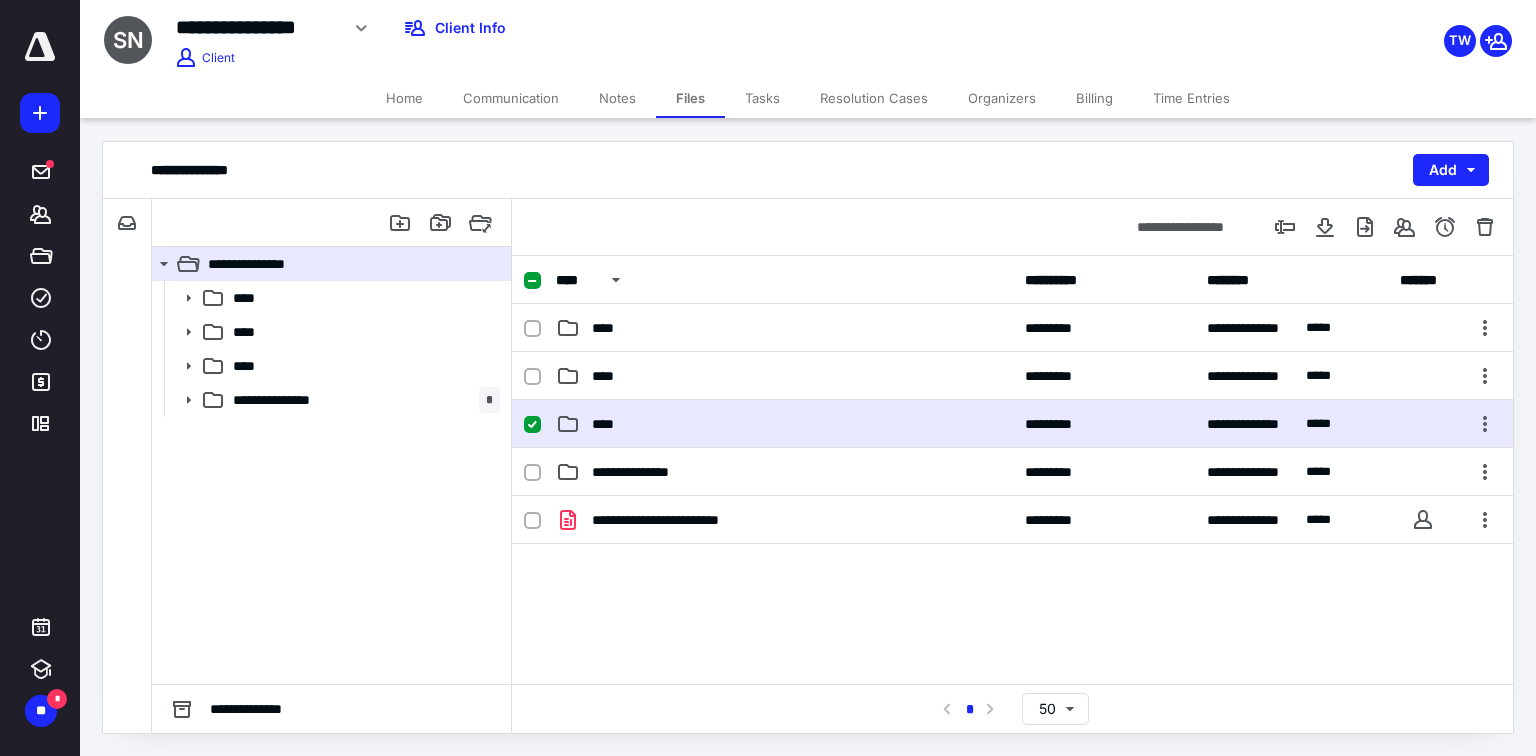 click on "**********" at bounding box center [1012, 424] 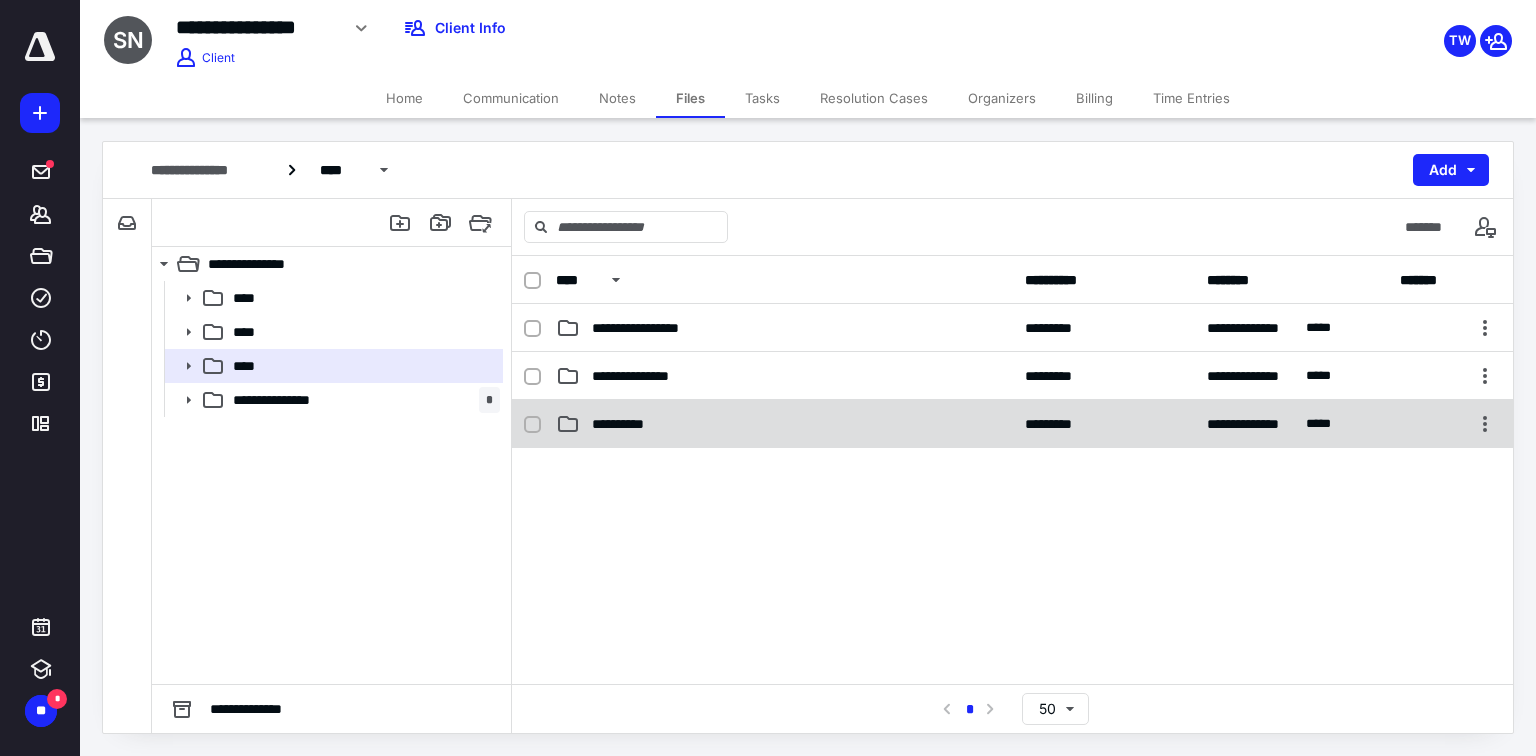 click on "**********" at bounding box center [784, 424] 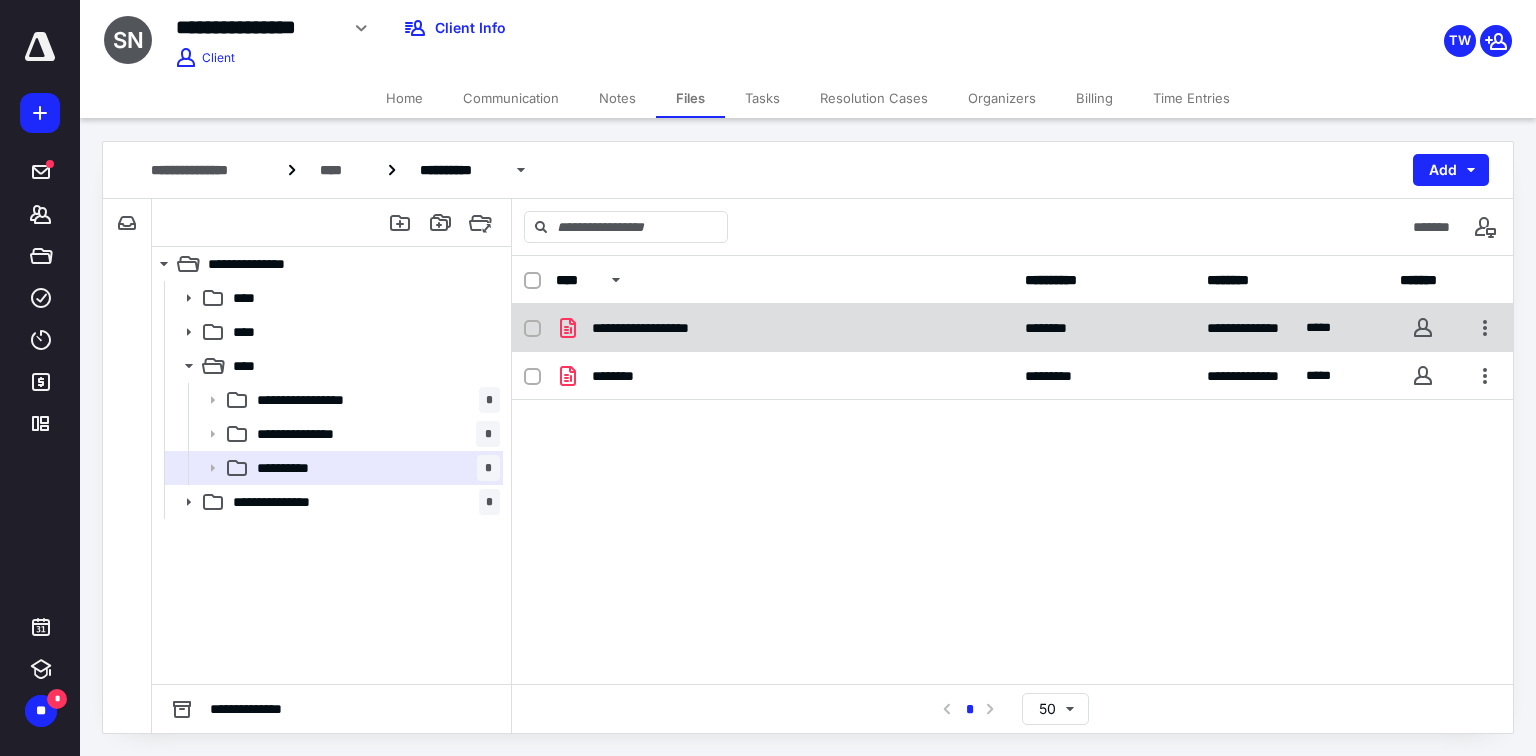 click on "**********" at bounding box center [660, 328] 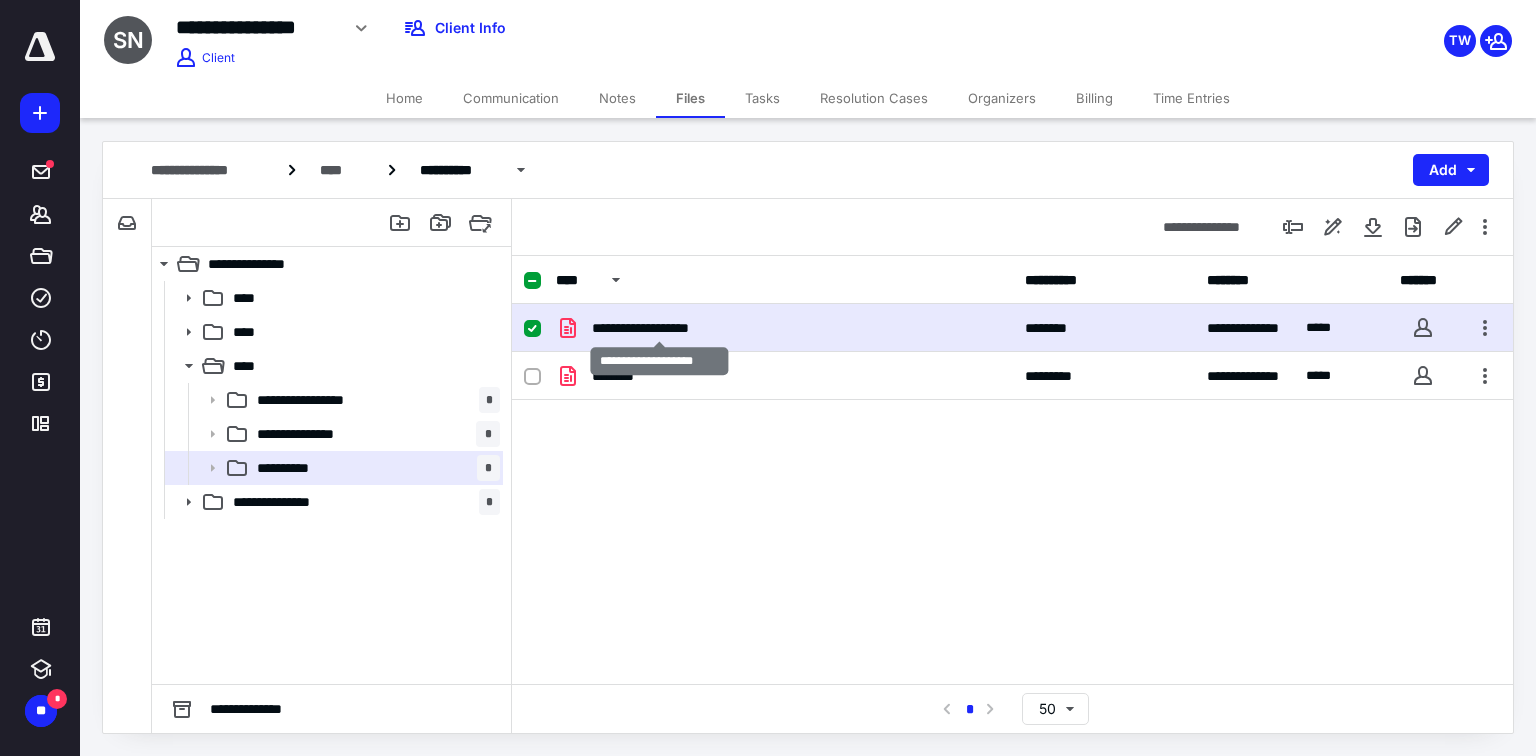 click on "**********" at bounding box center [660, 328] 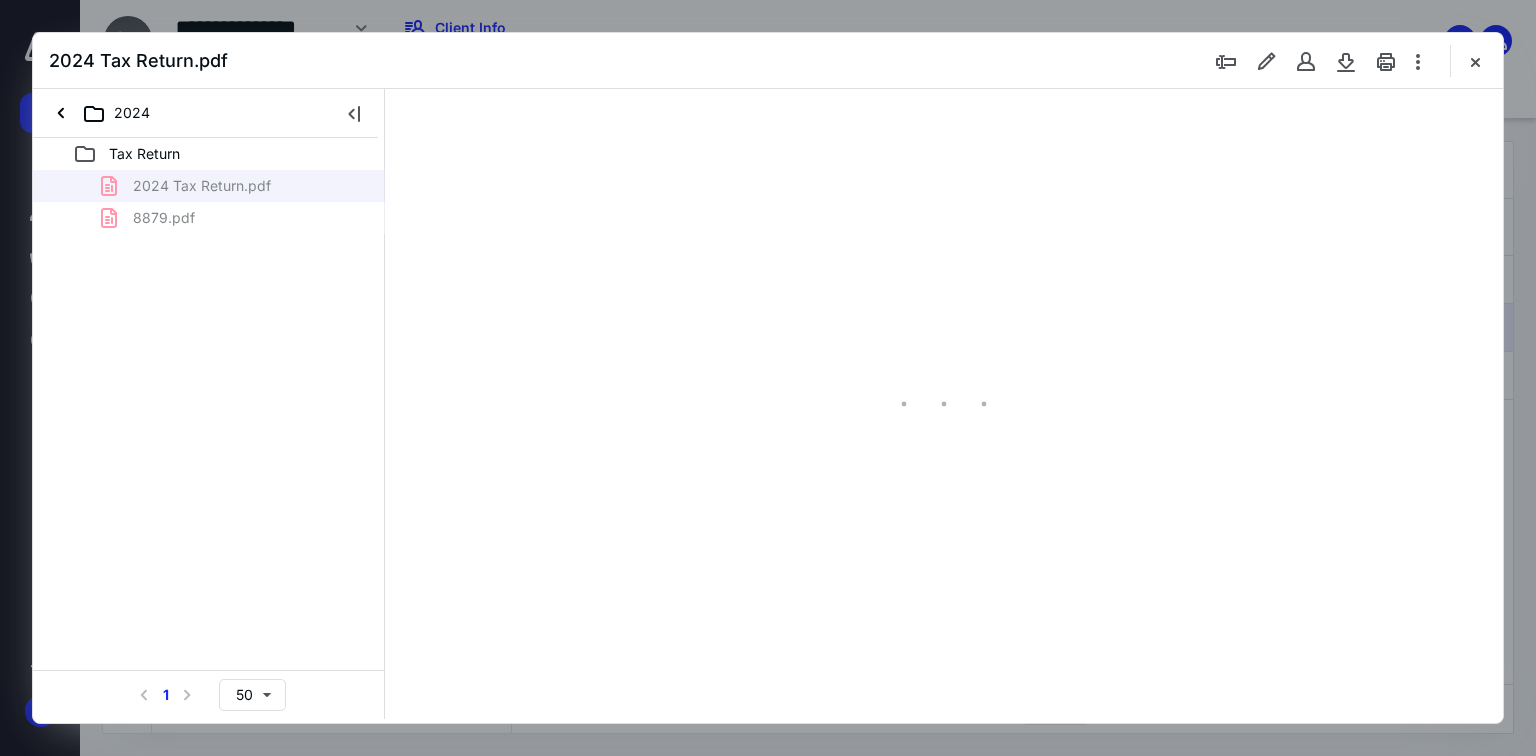 scroll, scrollTop: 0, scrollLeft: 0, axis: both 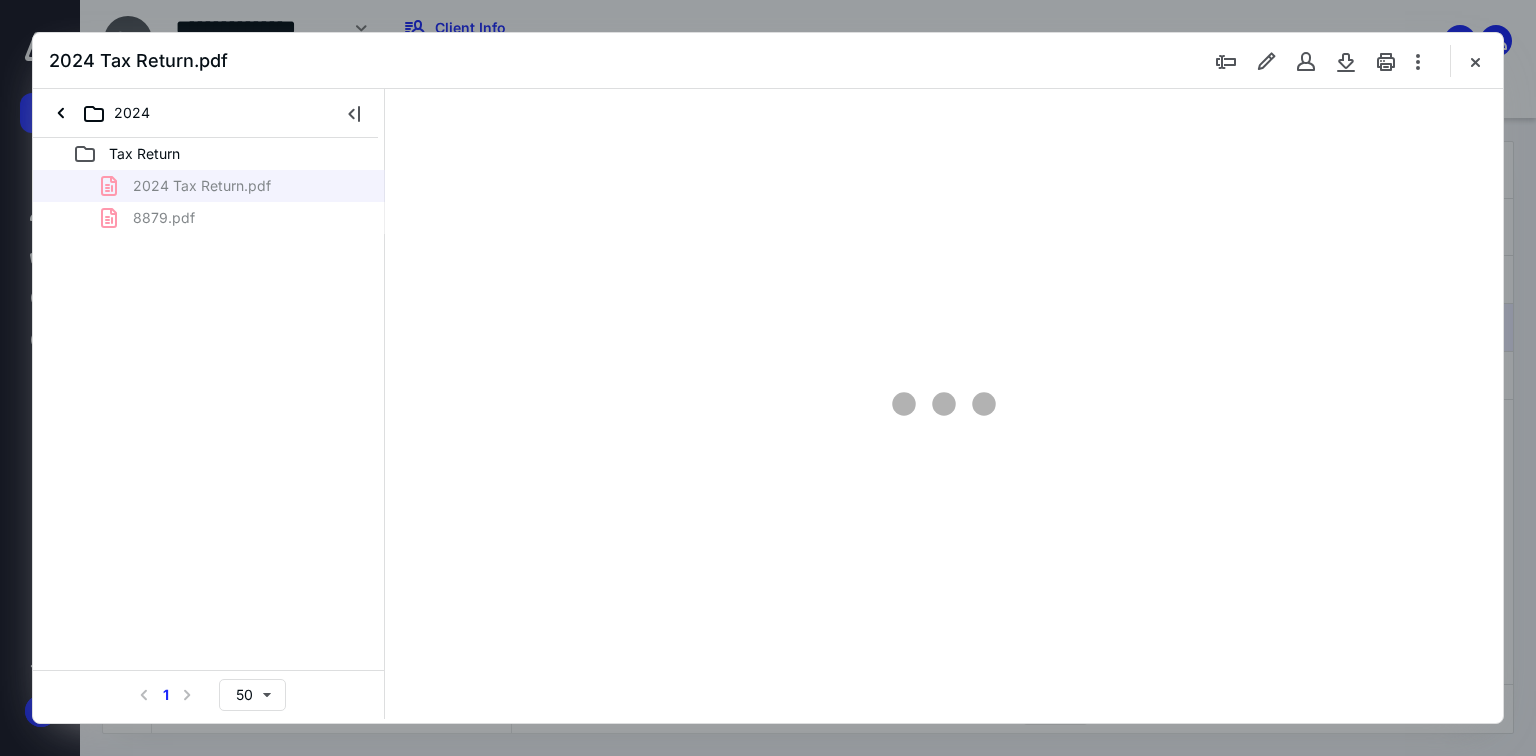 type on "70" 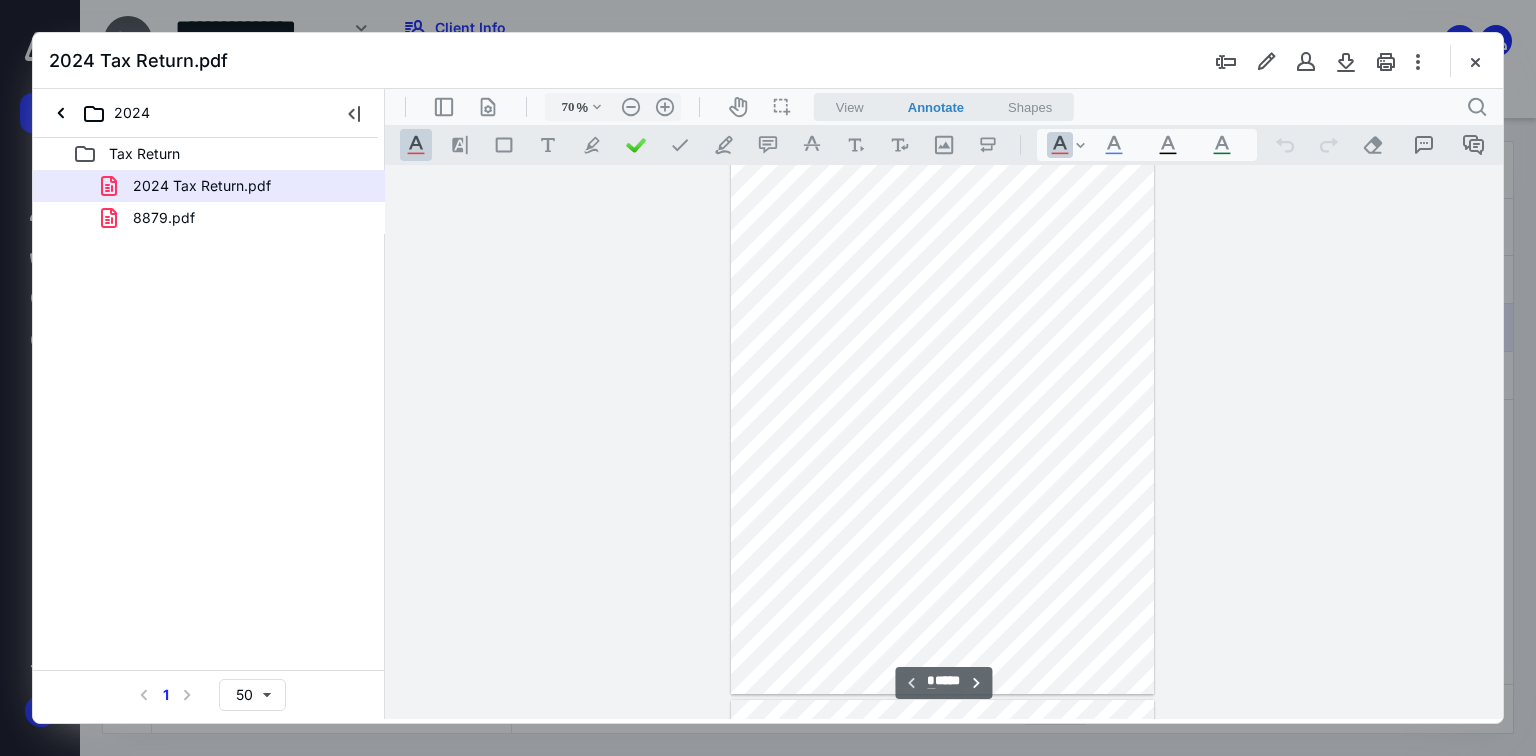 scroll, scrollTop: 0, scrollLeft: 0, axis: both 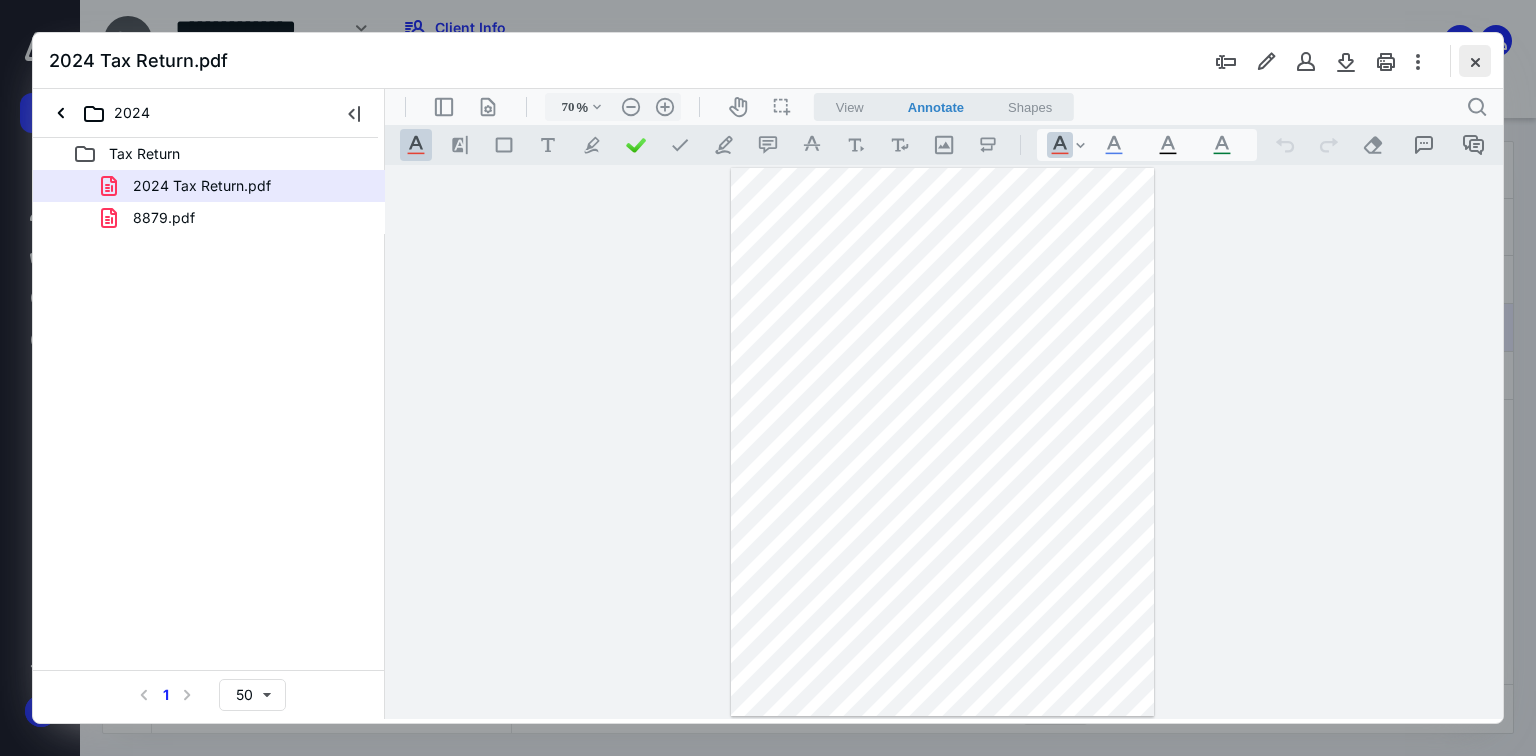 click at bounding box center [1475, 61] 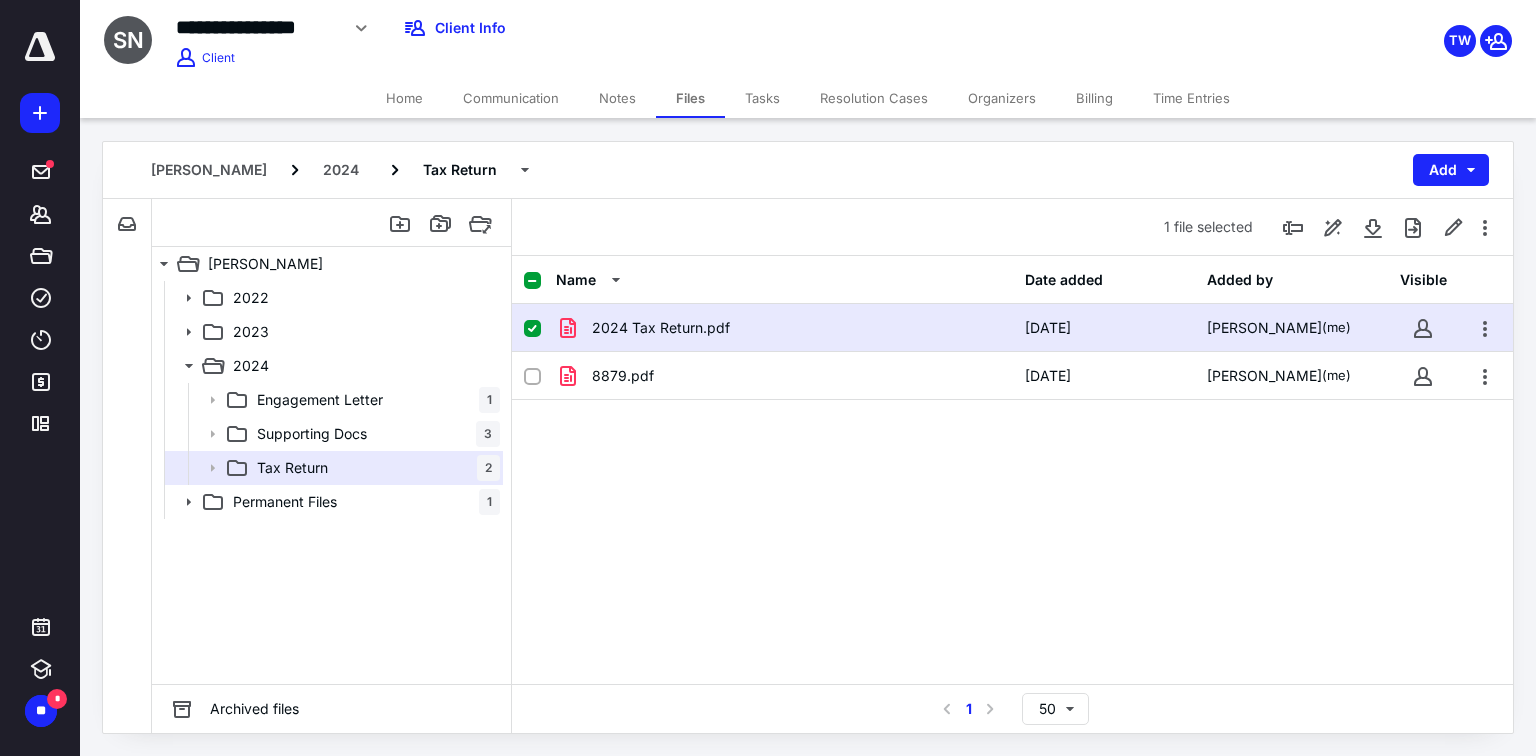 click on "2024 Tax Return.pdf [DATE] [PERSON_NAME]  (me) 8879.pdf [DATE] [PERSON_NAME]  (me)" at bounding box center (1012, 454) 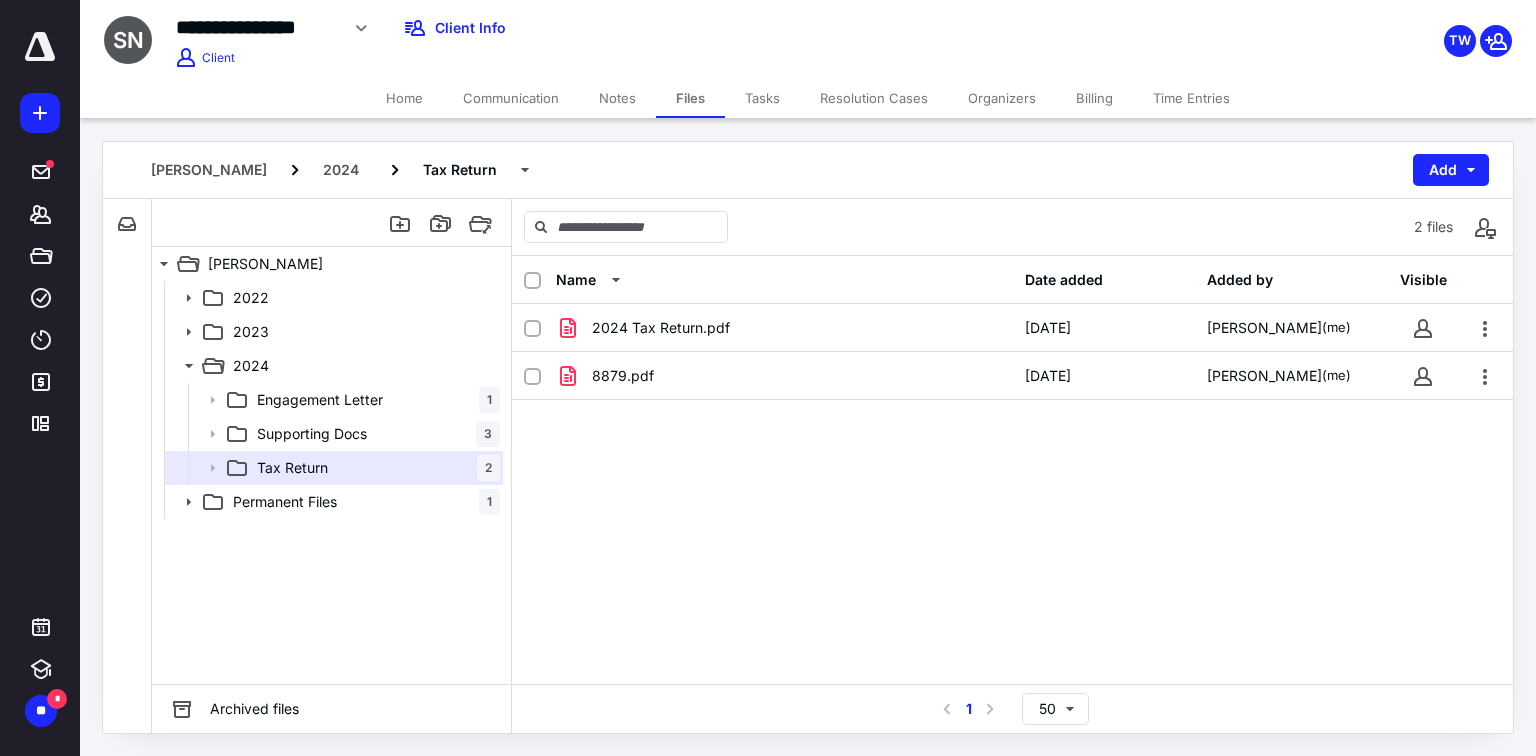 click on "2024 Tax Return.pdf [DATE] [PERSON_NAME]  (me) 8879.pdf [DATE] [PERSON_NAME]  (me)" at bounding box center (1012, 454) 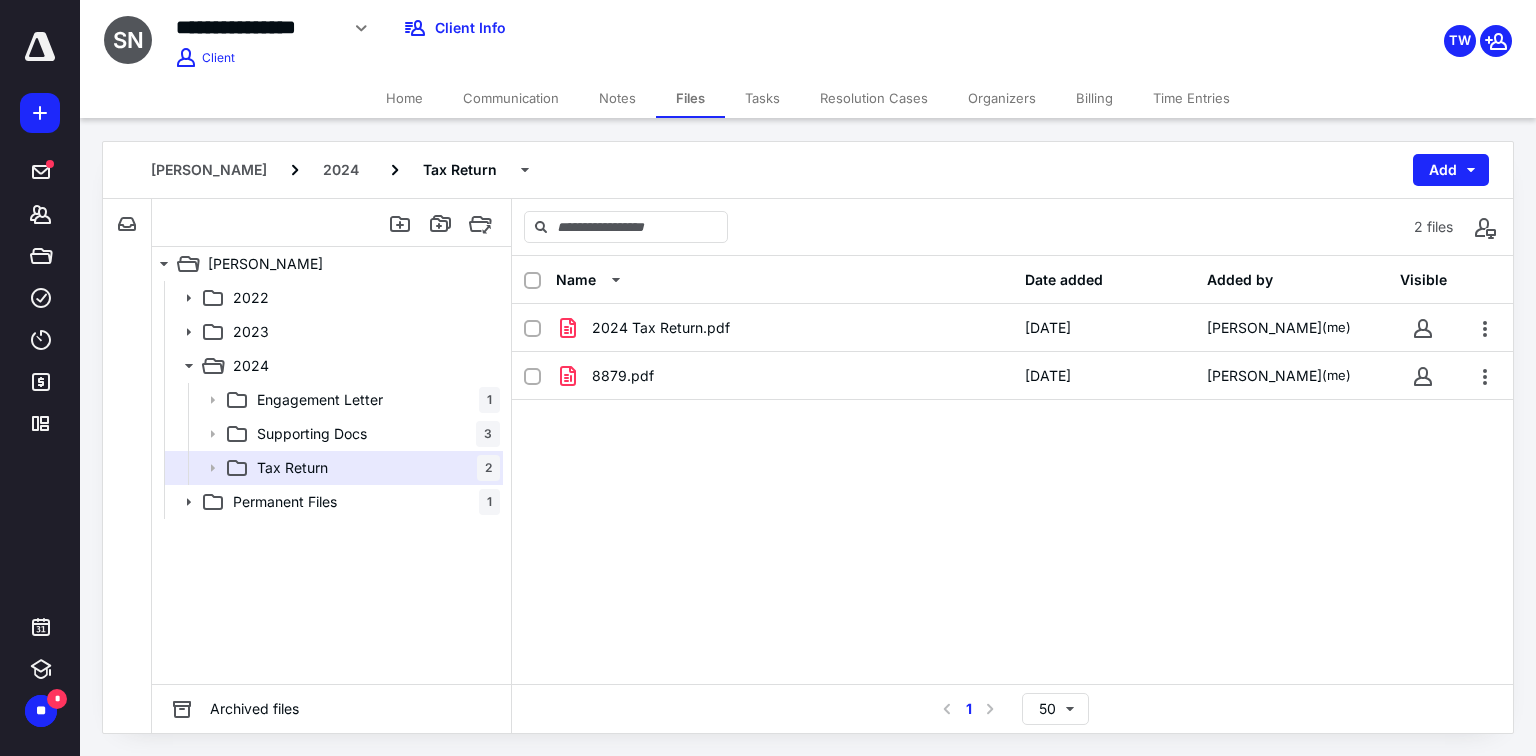 click on "Tasks" at bounding box center [762, 98] 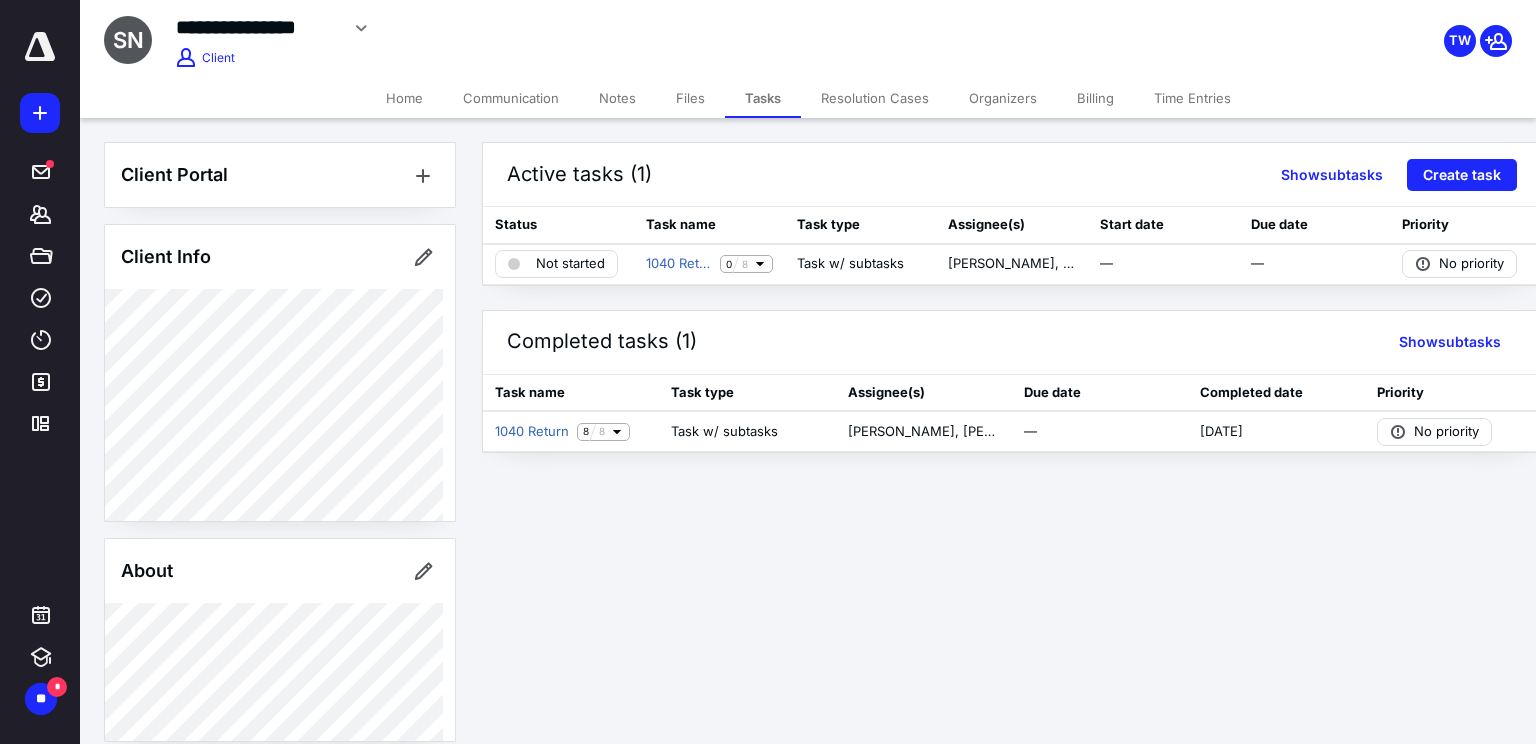 click on "**********" at bounding box center (768, 372) 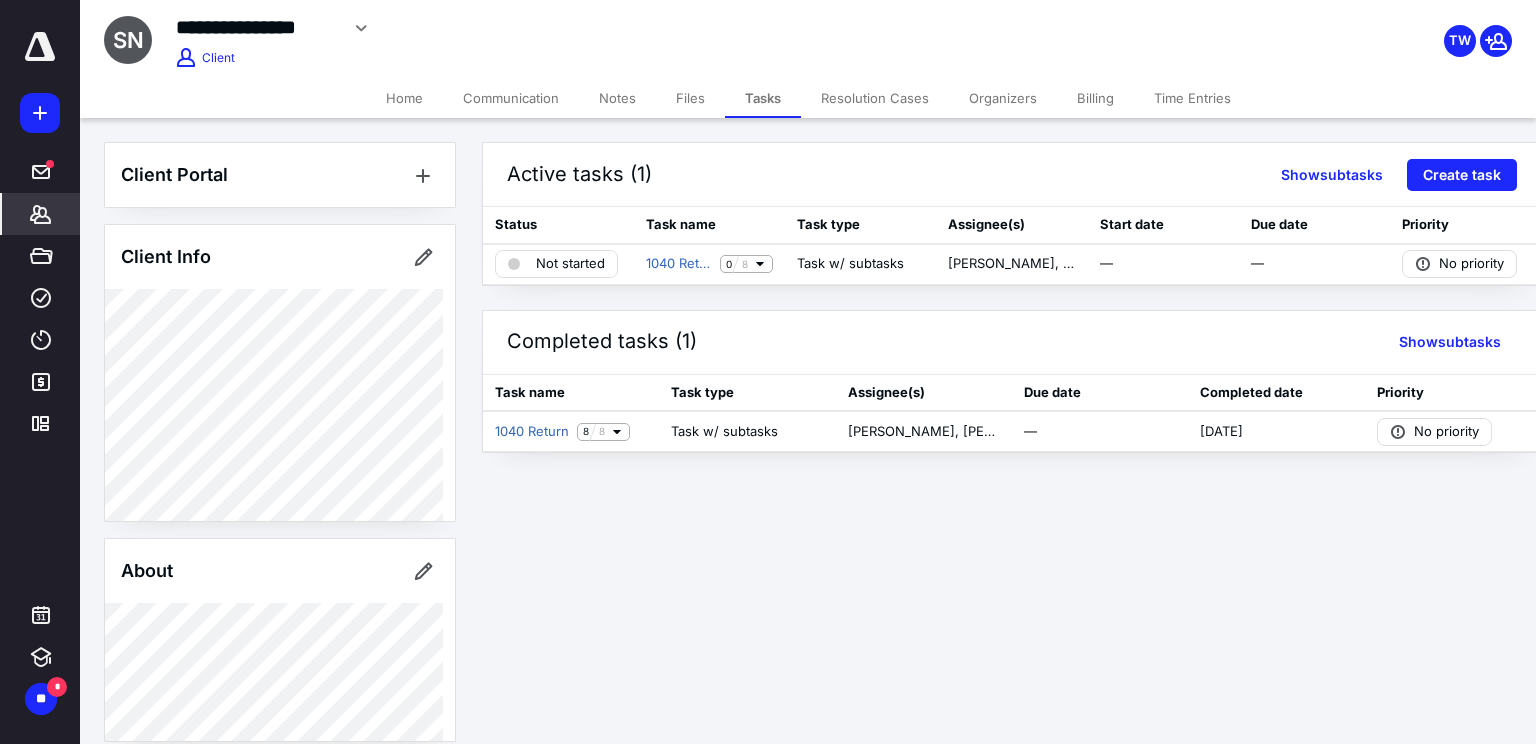 click on "*******" at bounding box center (41, 214) 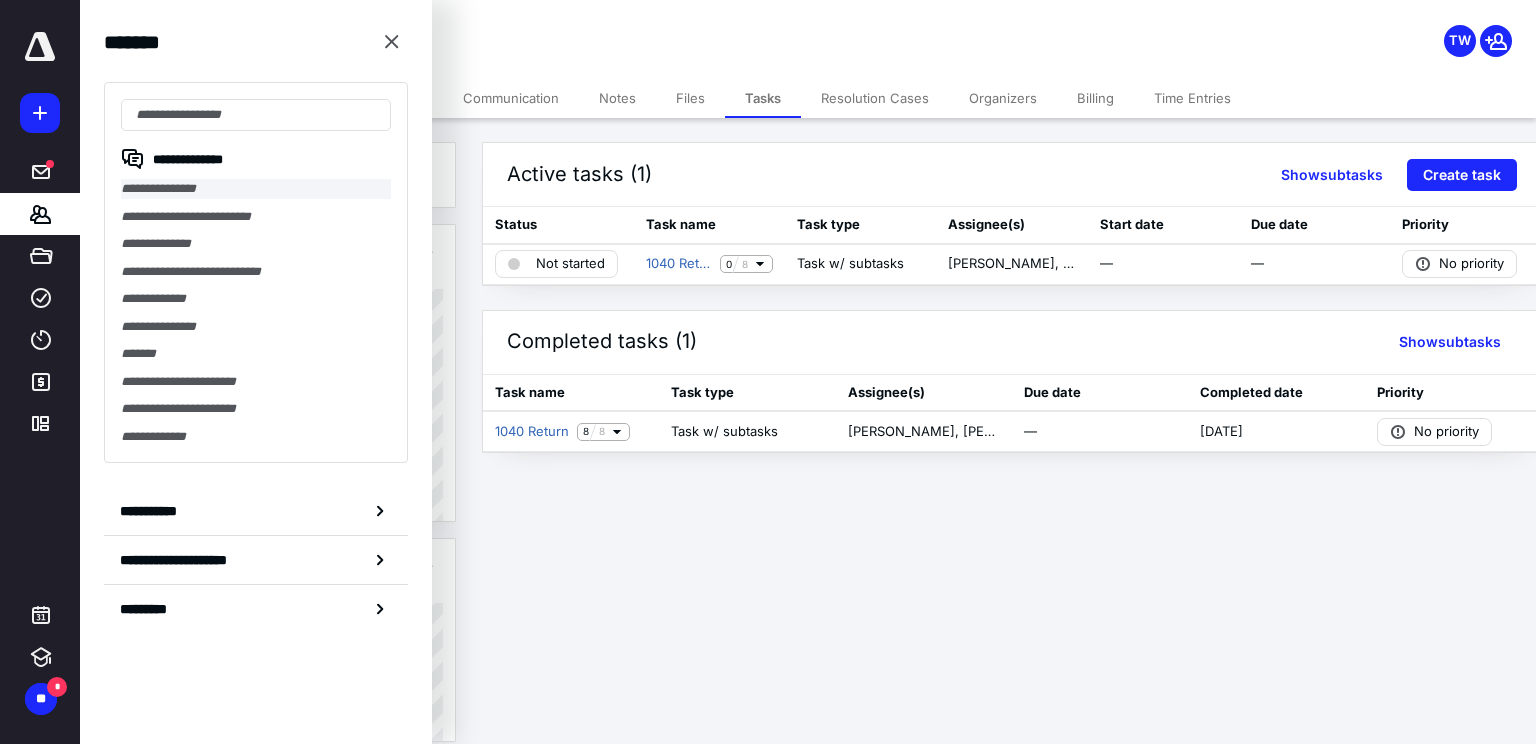 click on "**********" at bounding box center [256, 189] 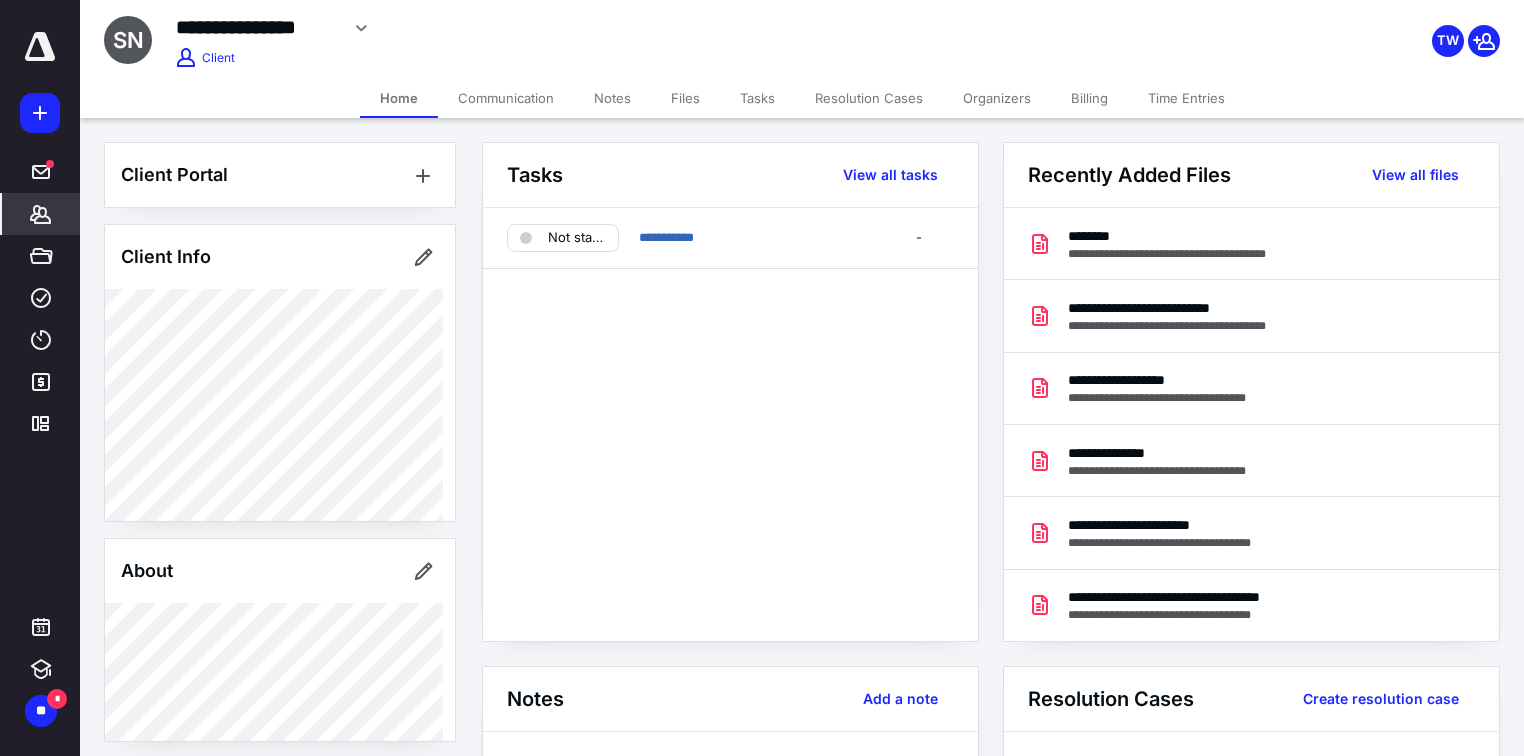 click on "Files" at bounding box center (685, 98) 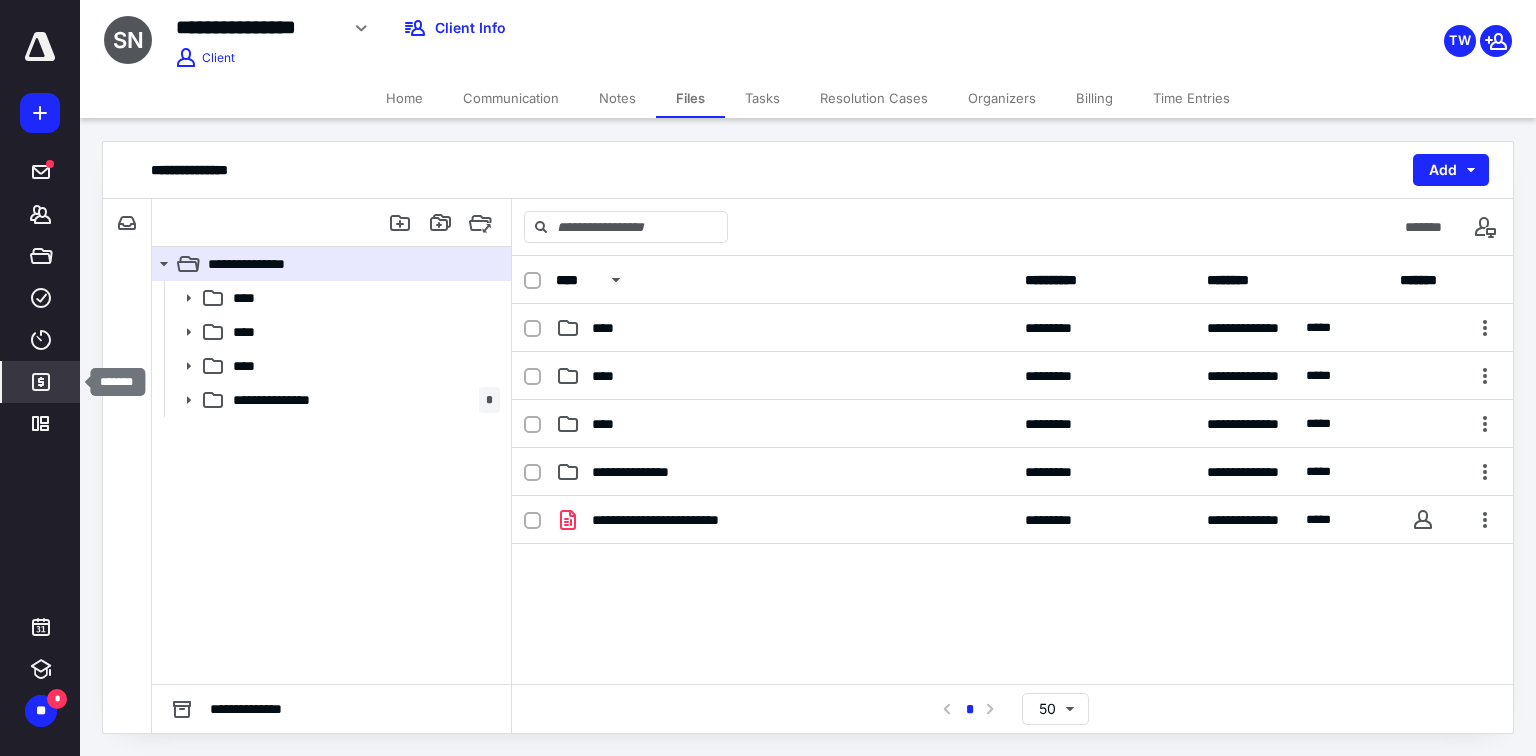 click 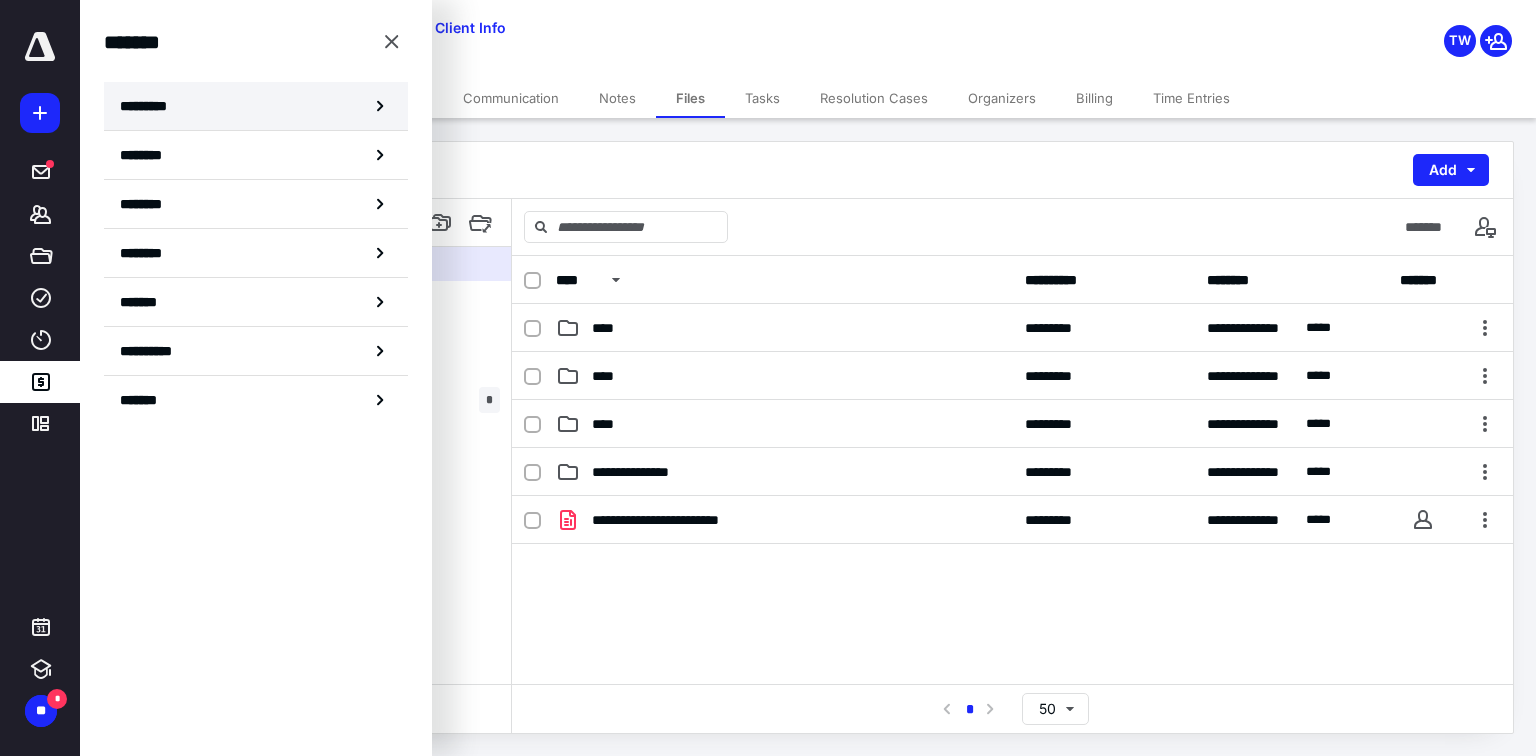 click on "*********" at bounding box center [256, 106] 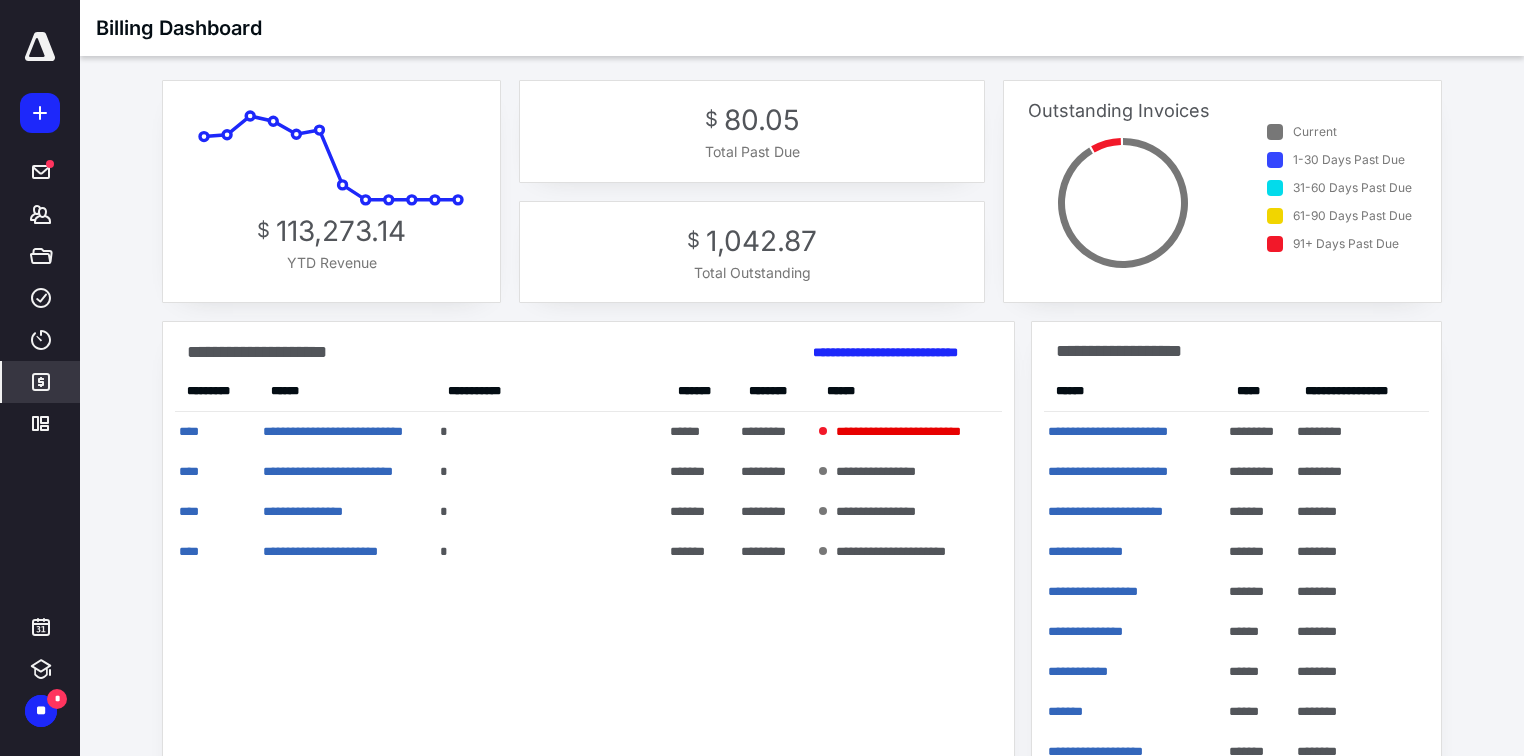click on "**********" at bounding box center [588, 567] 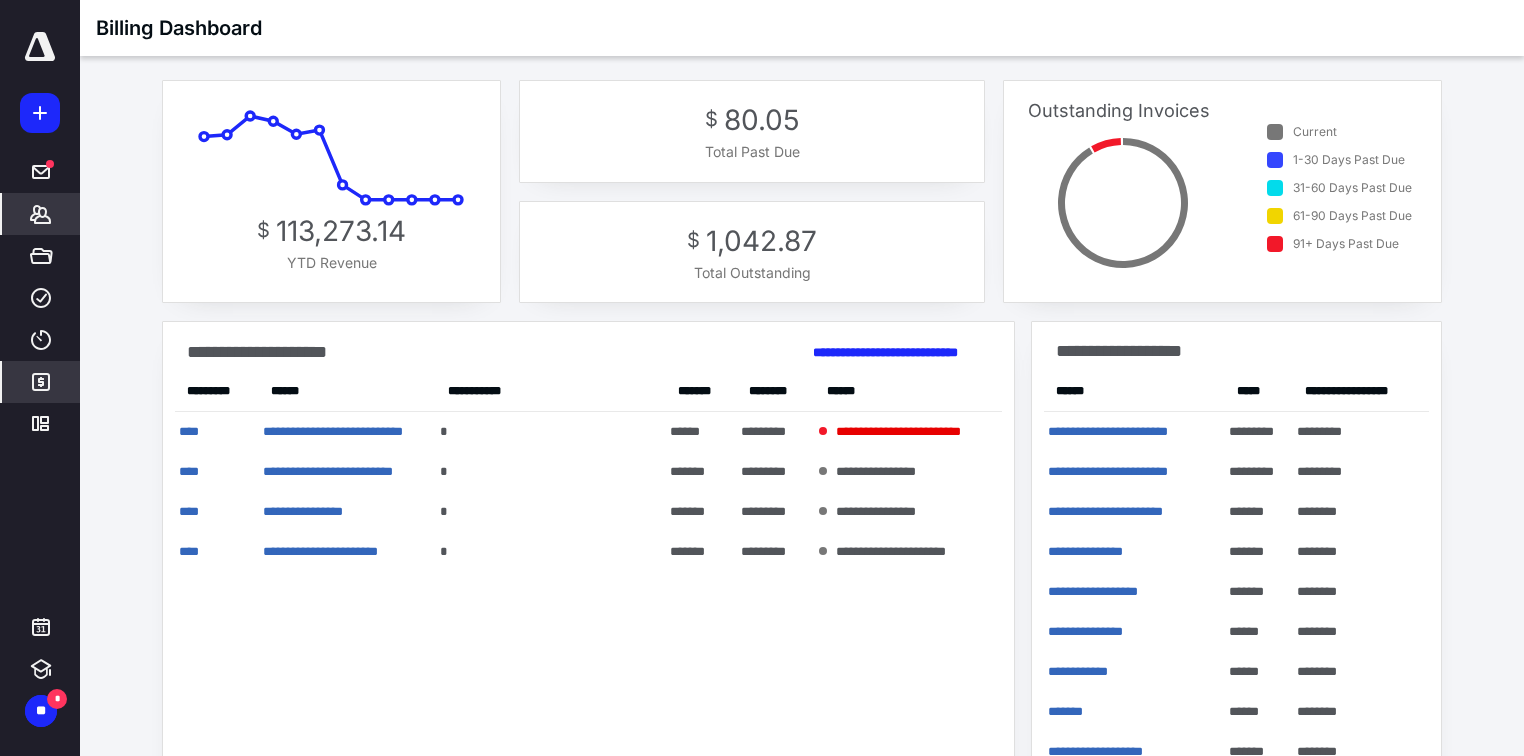 click 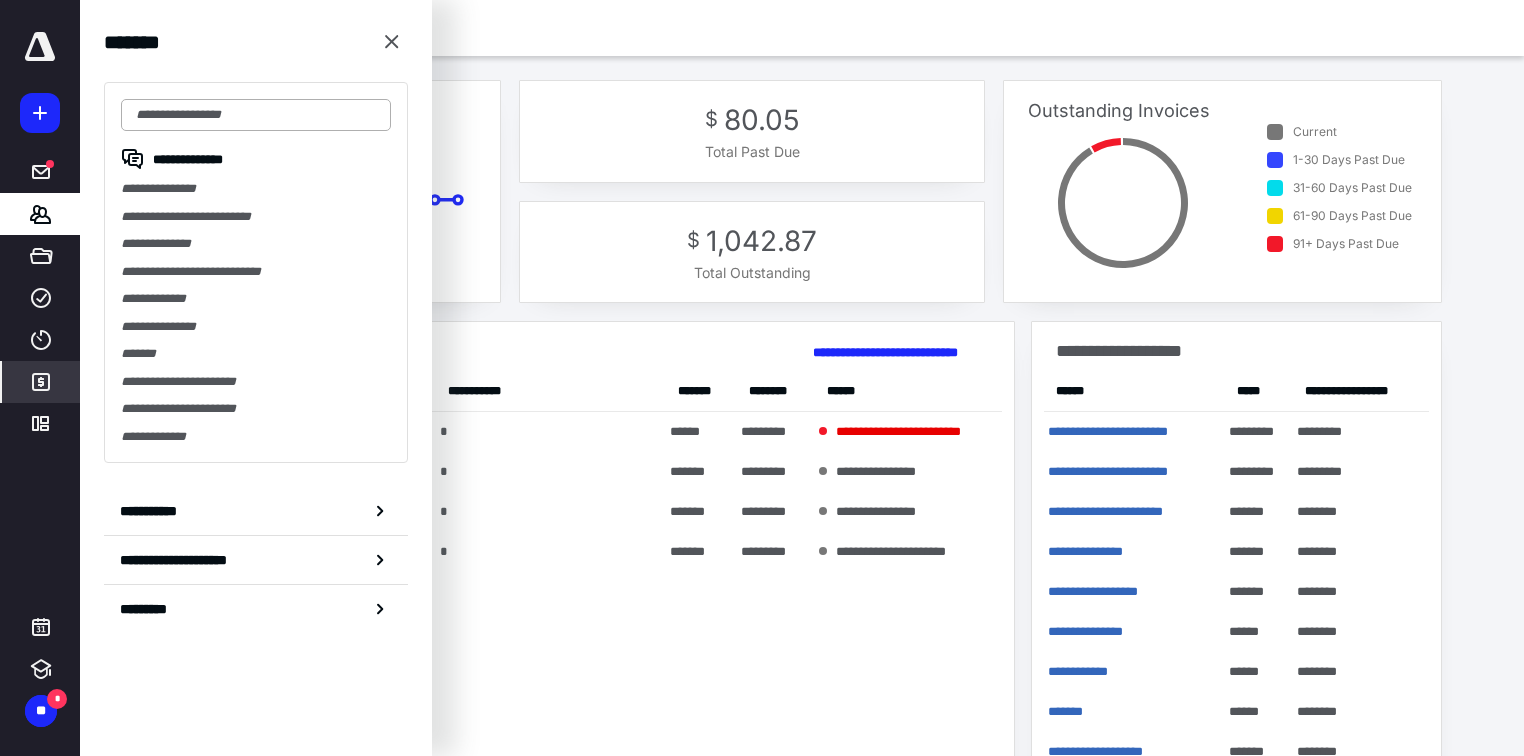 click at bounding box center [256, 115] 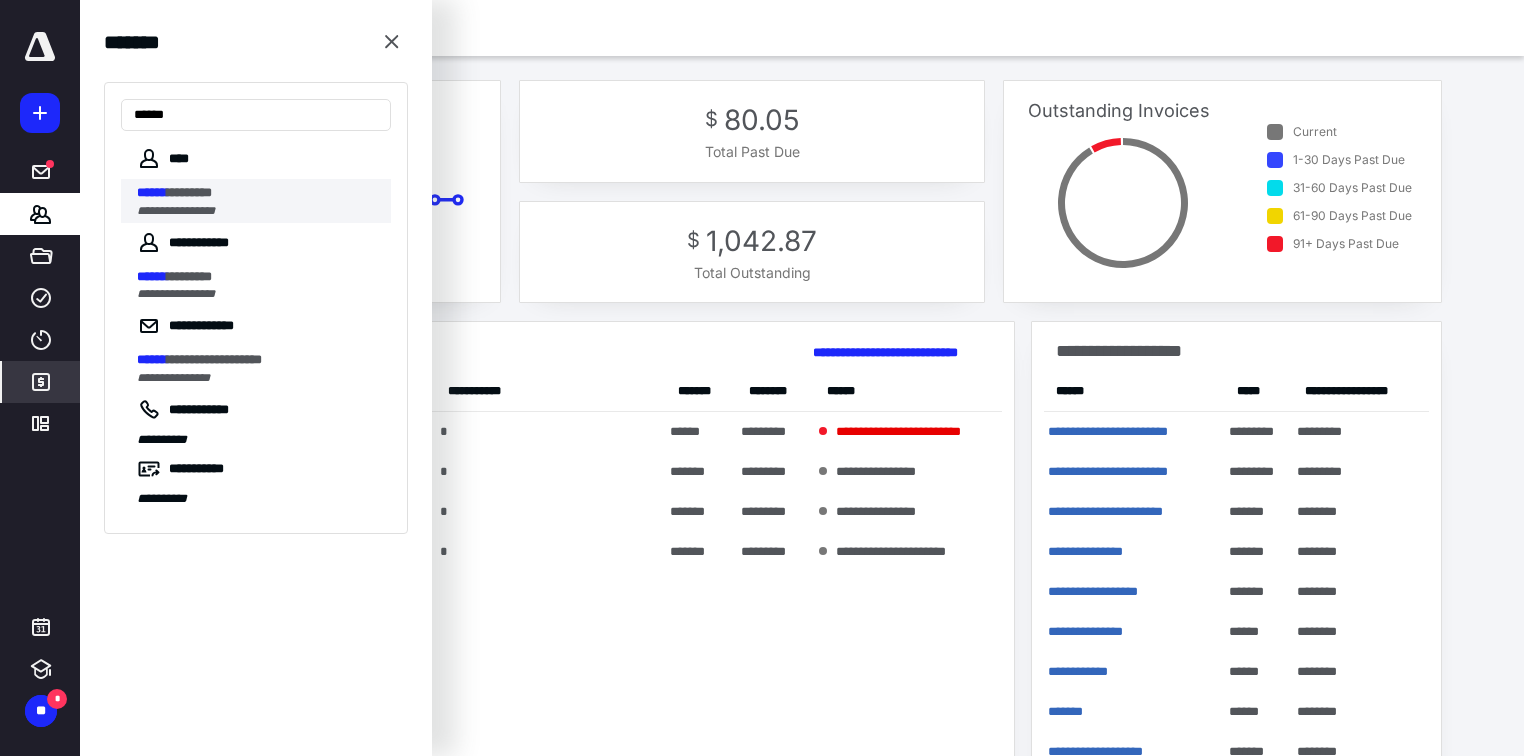 type on "******" 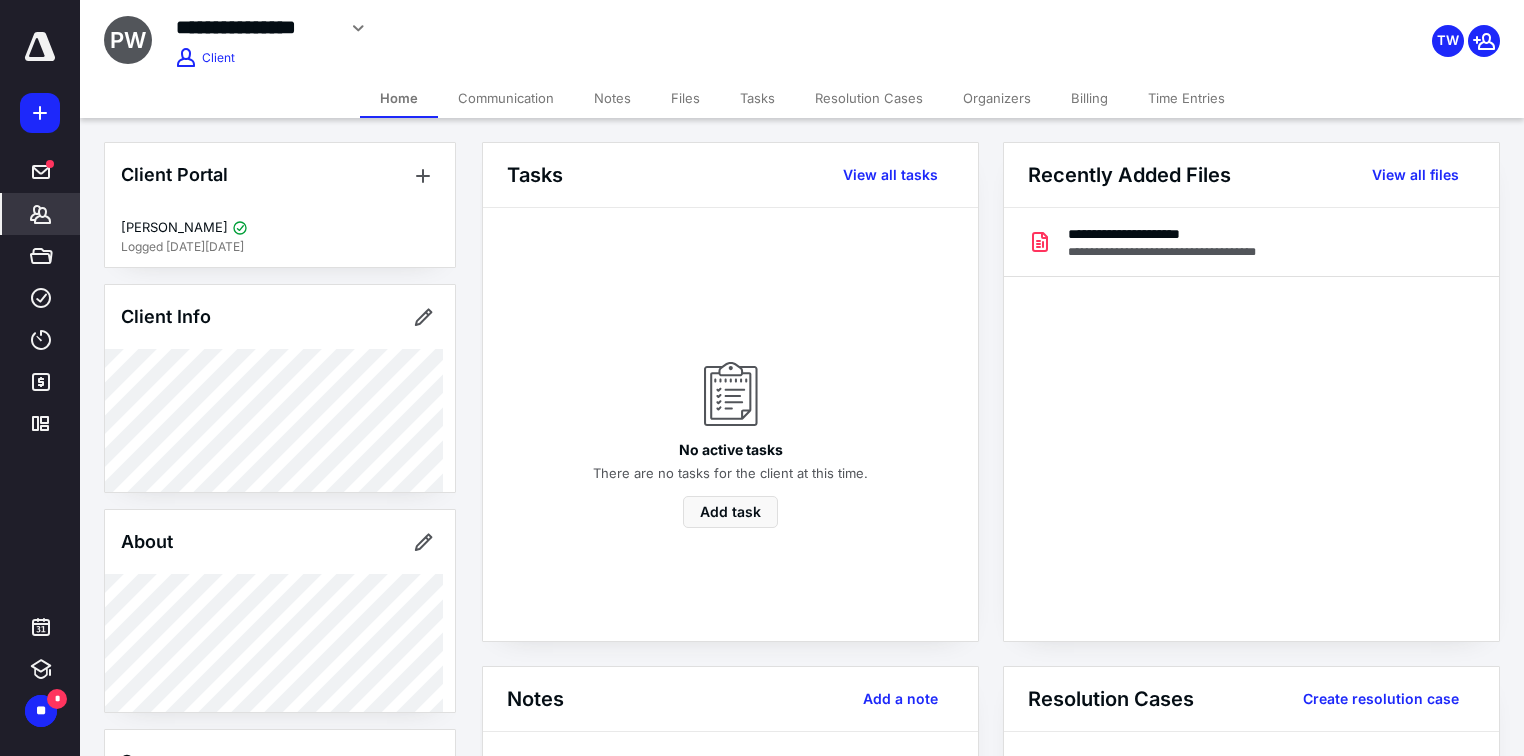 click on "Files" at bounding box center (685, 98) 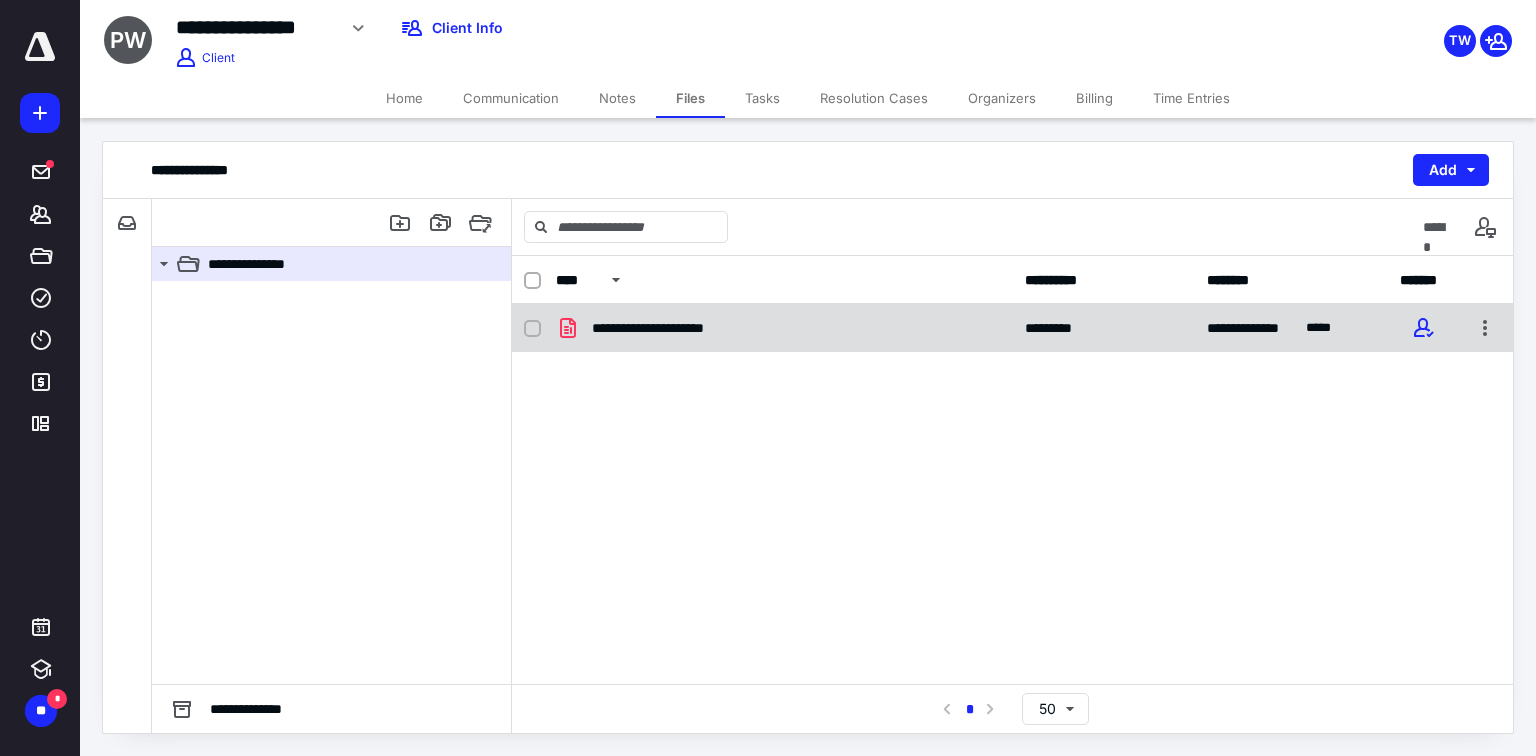 click on "**********" at bounding box center (673, 328) 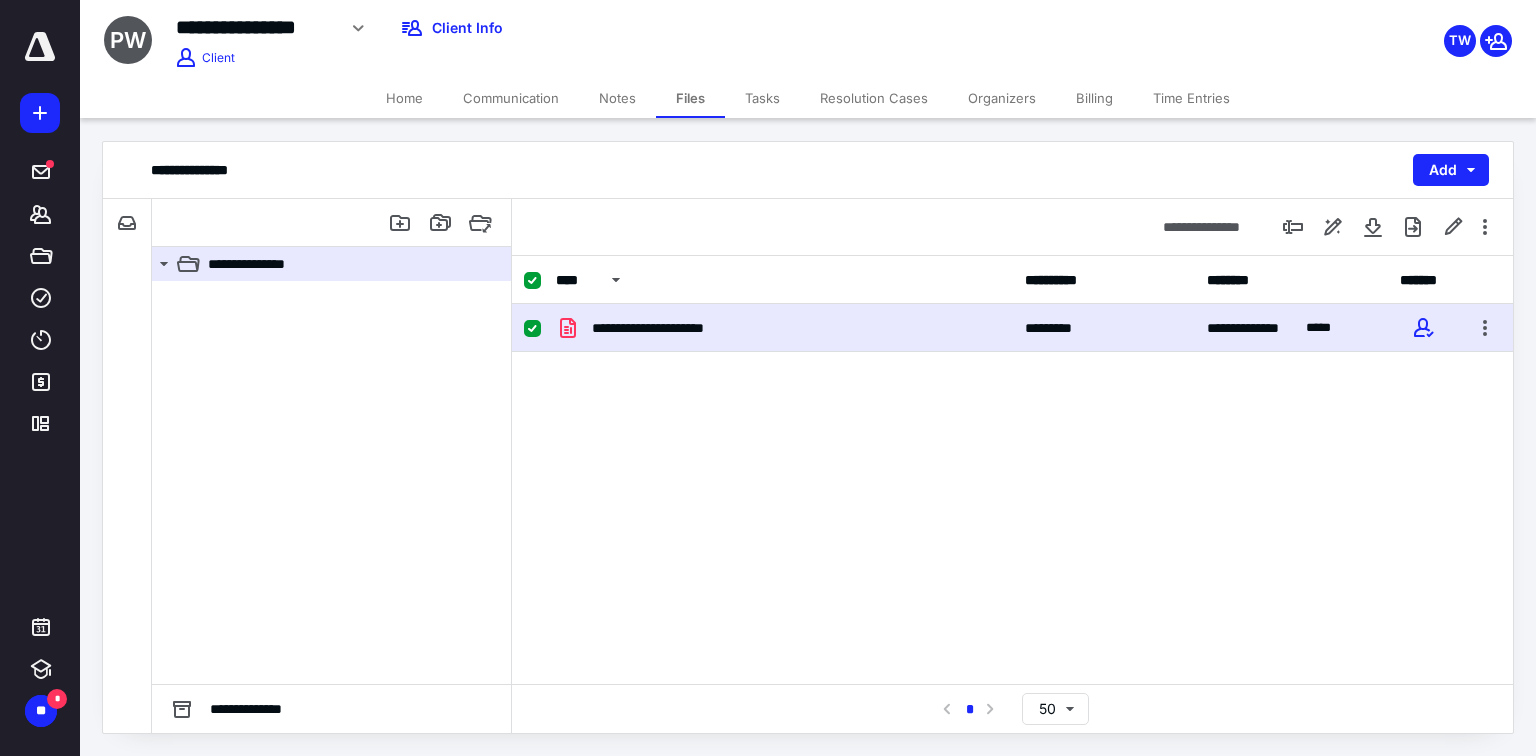 click on "**********" at bounding box center [673, 328] 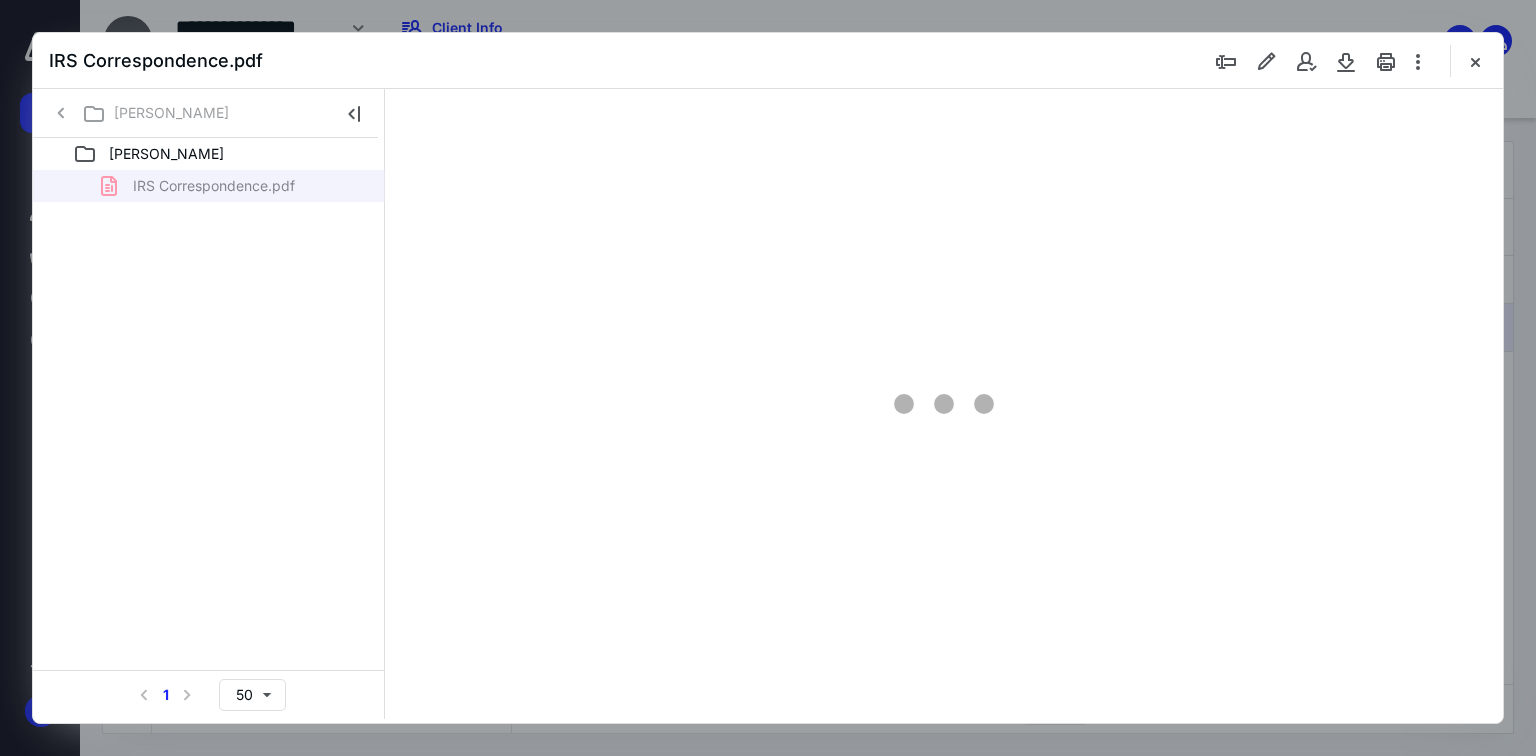 scroll, scrollTop: 0, scrollLeft: 0, axis: both 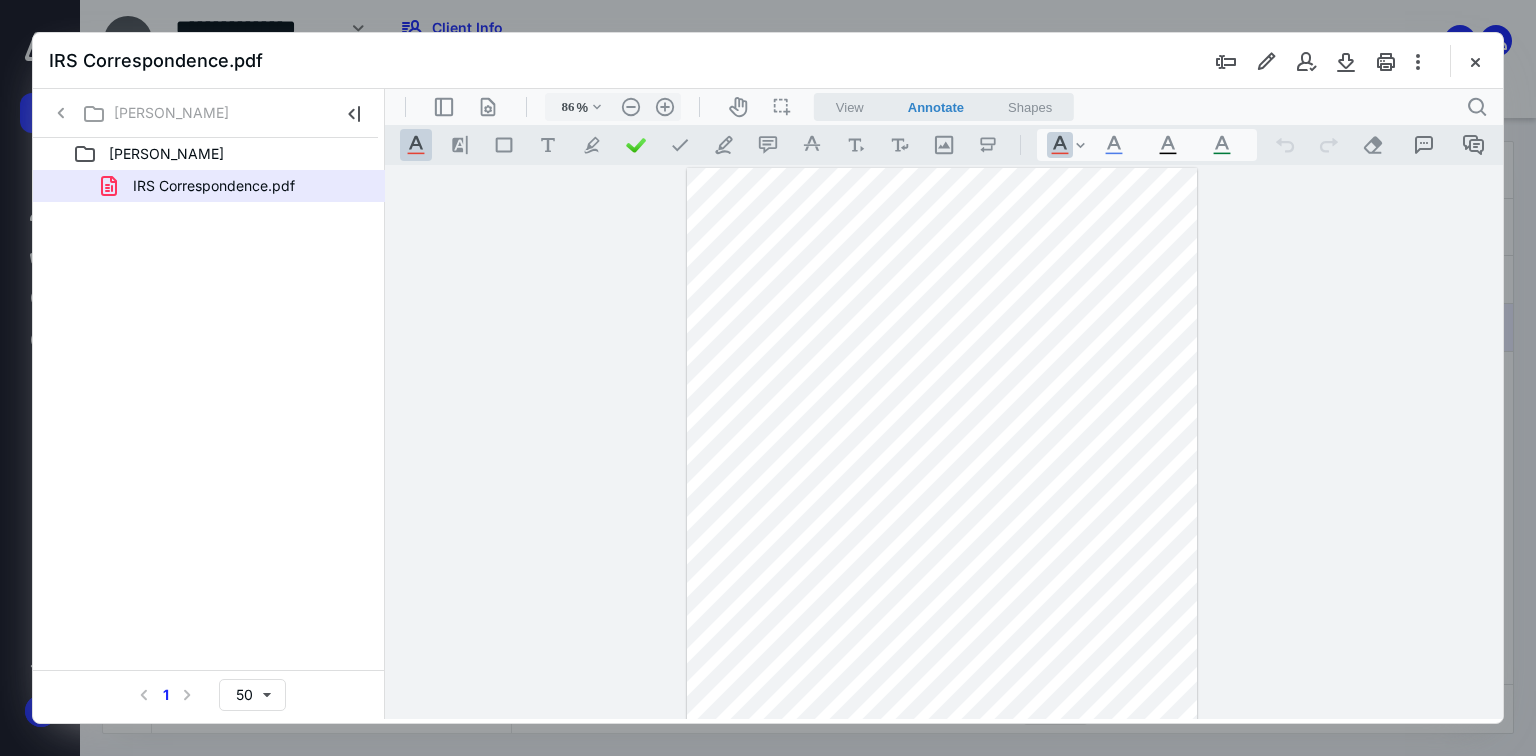 type on "111" 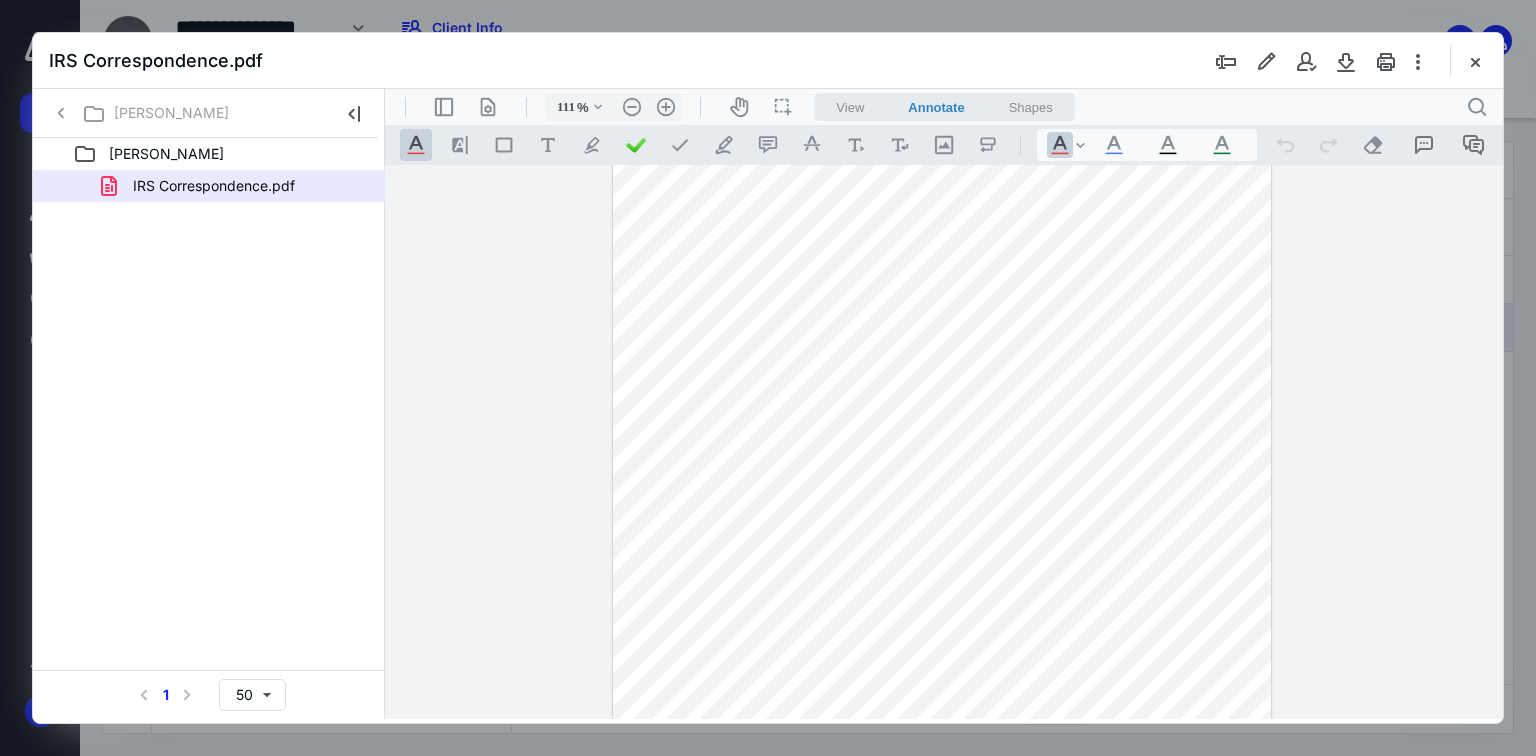 scroll, scrollTop: 0, scrollLeft: 0, axis: both 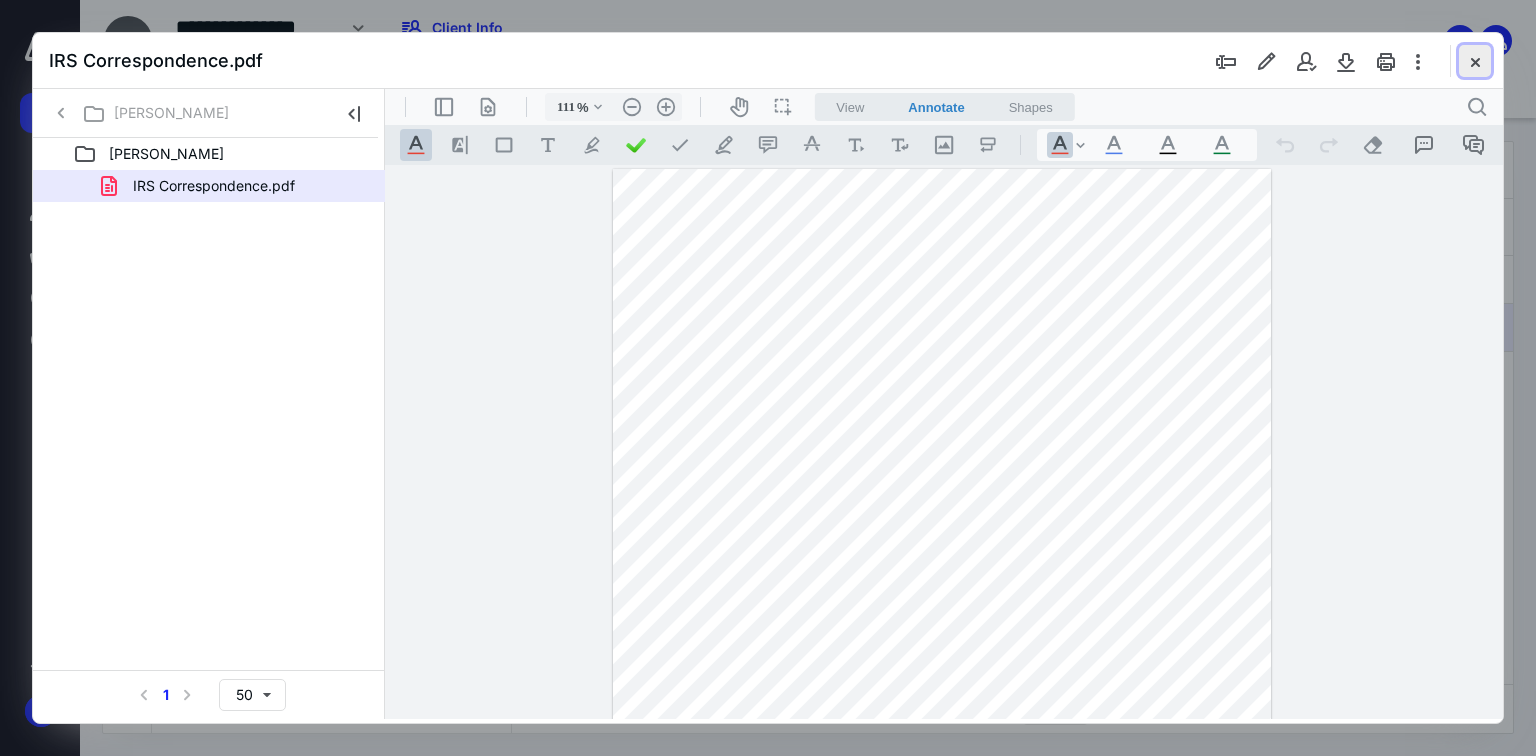 click at bounding box center [1475, 61] 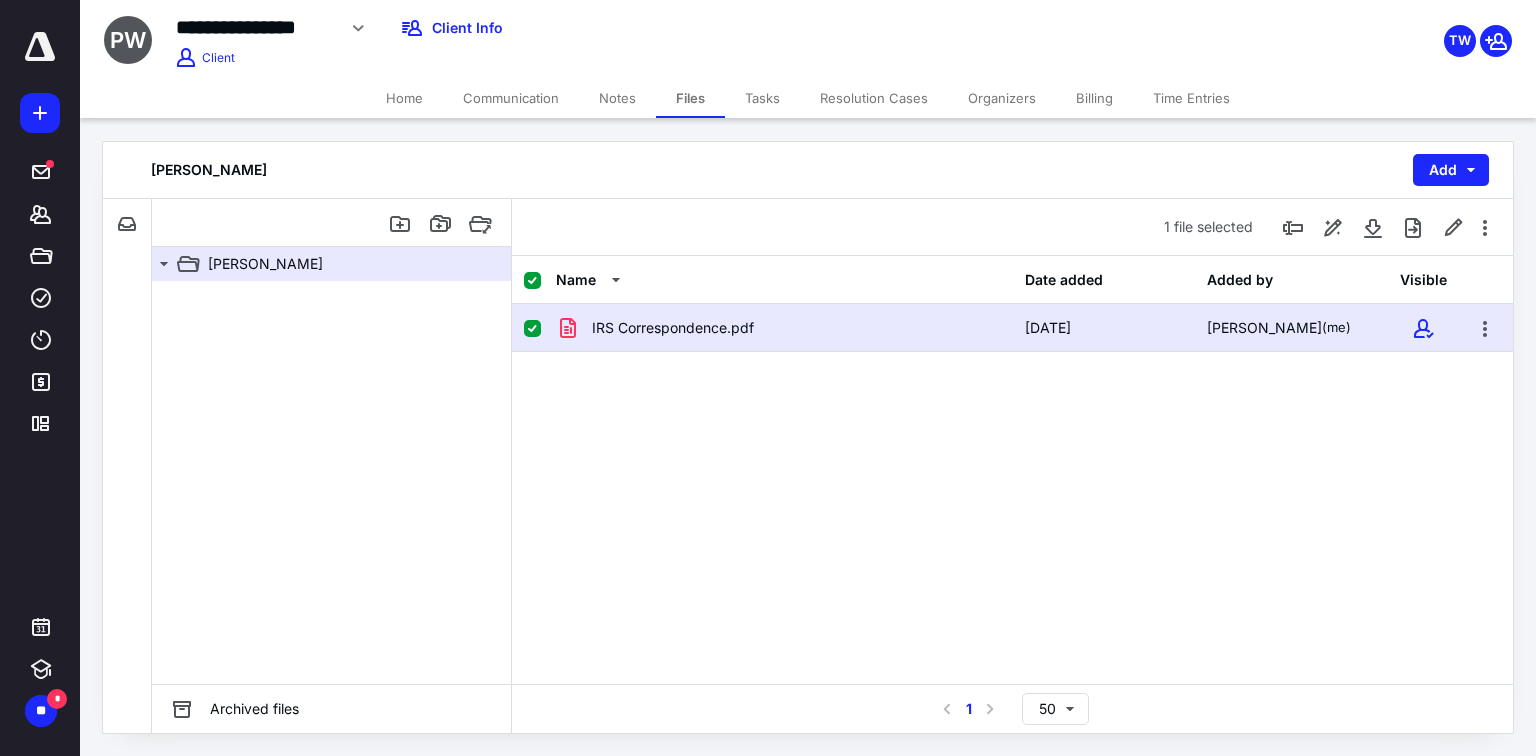 click on "IRS Correspondence.pdf [DATE] [PERSON_NAME]  (me)" at bounding box center (1012, 454) 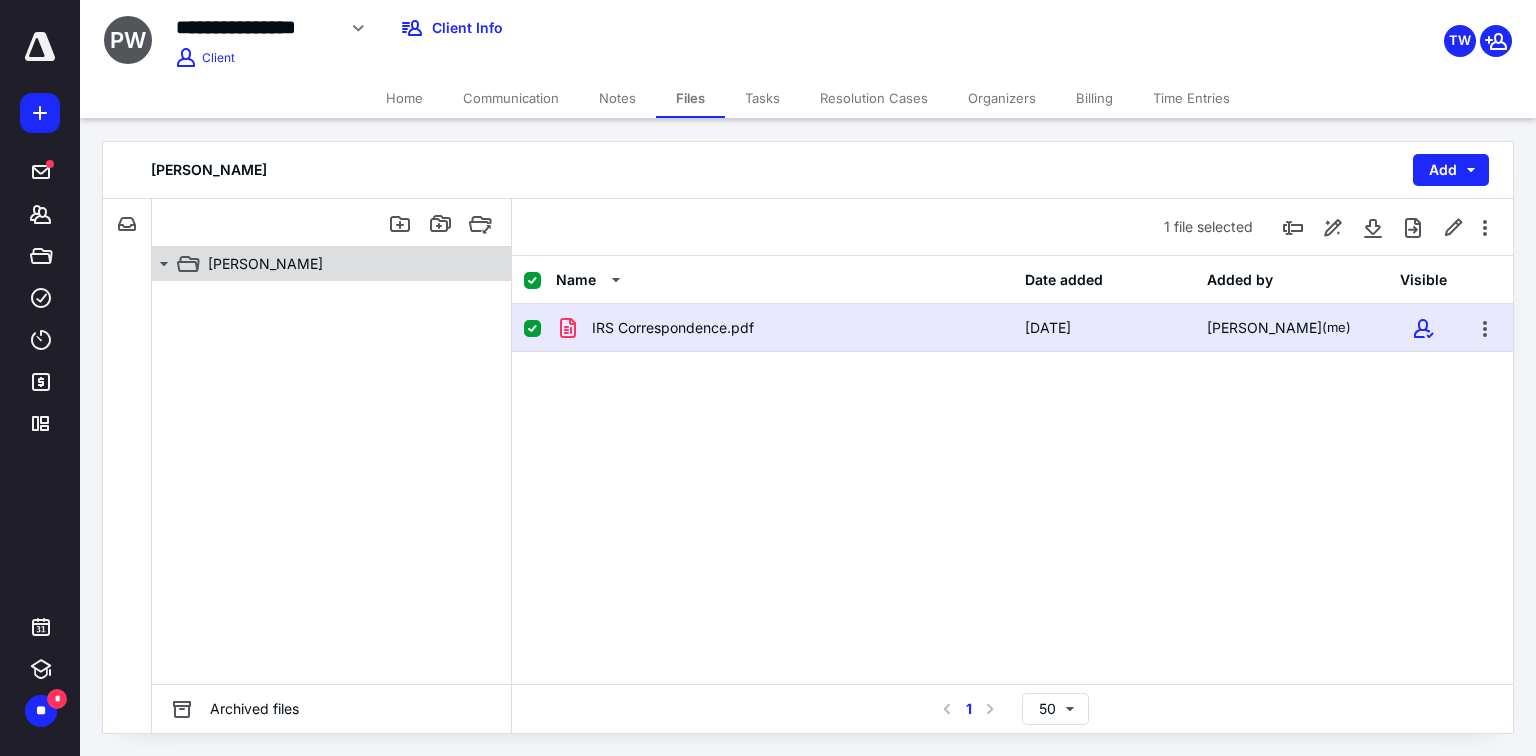 click on "[PERSON_NAME]" at bounding box center (344, 264) 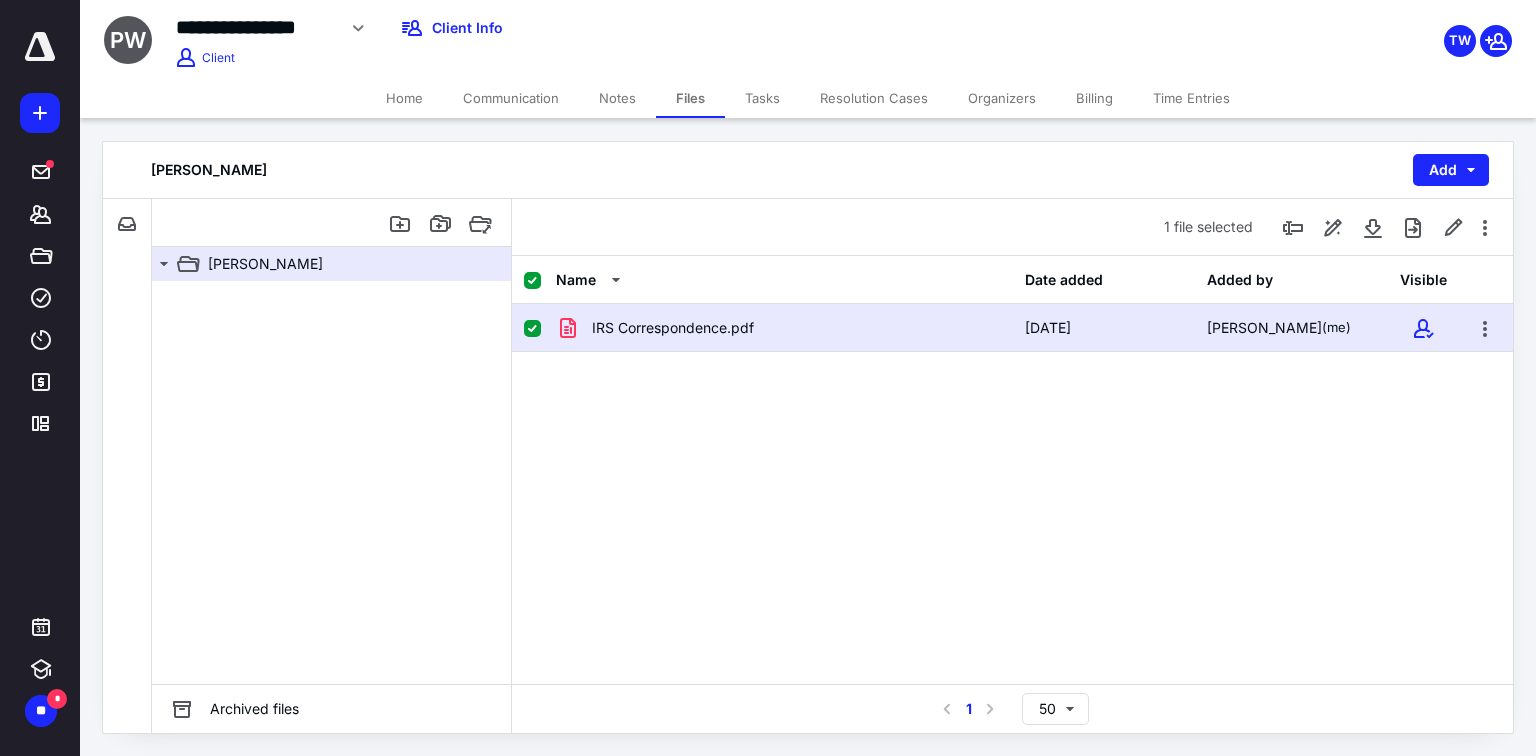 click on "IRS Correspondence.pdf [DATE] [PERSON_NAME]  (me)" at bounding box center (1012, 454) 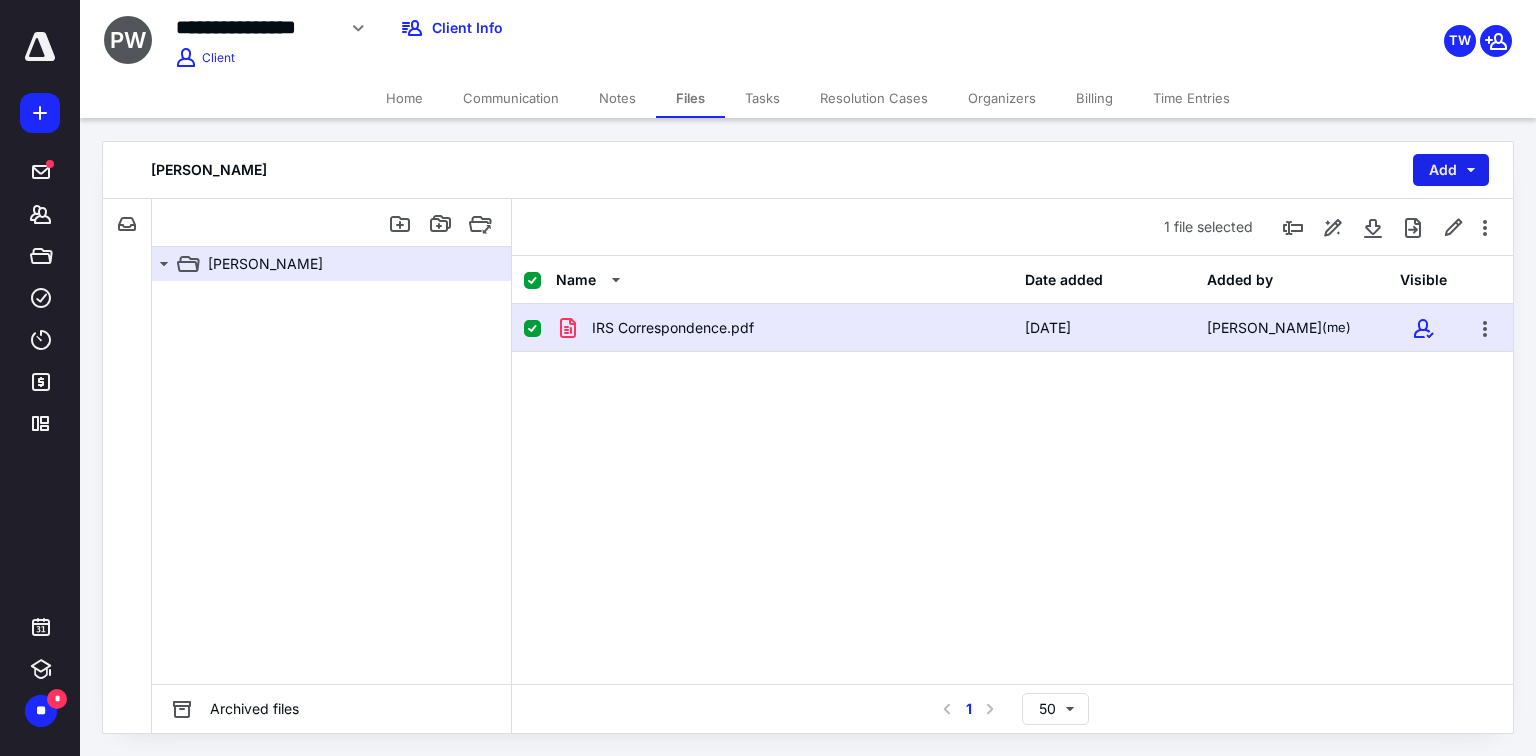 click on "Add" at bounding box center (1451, 170) 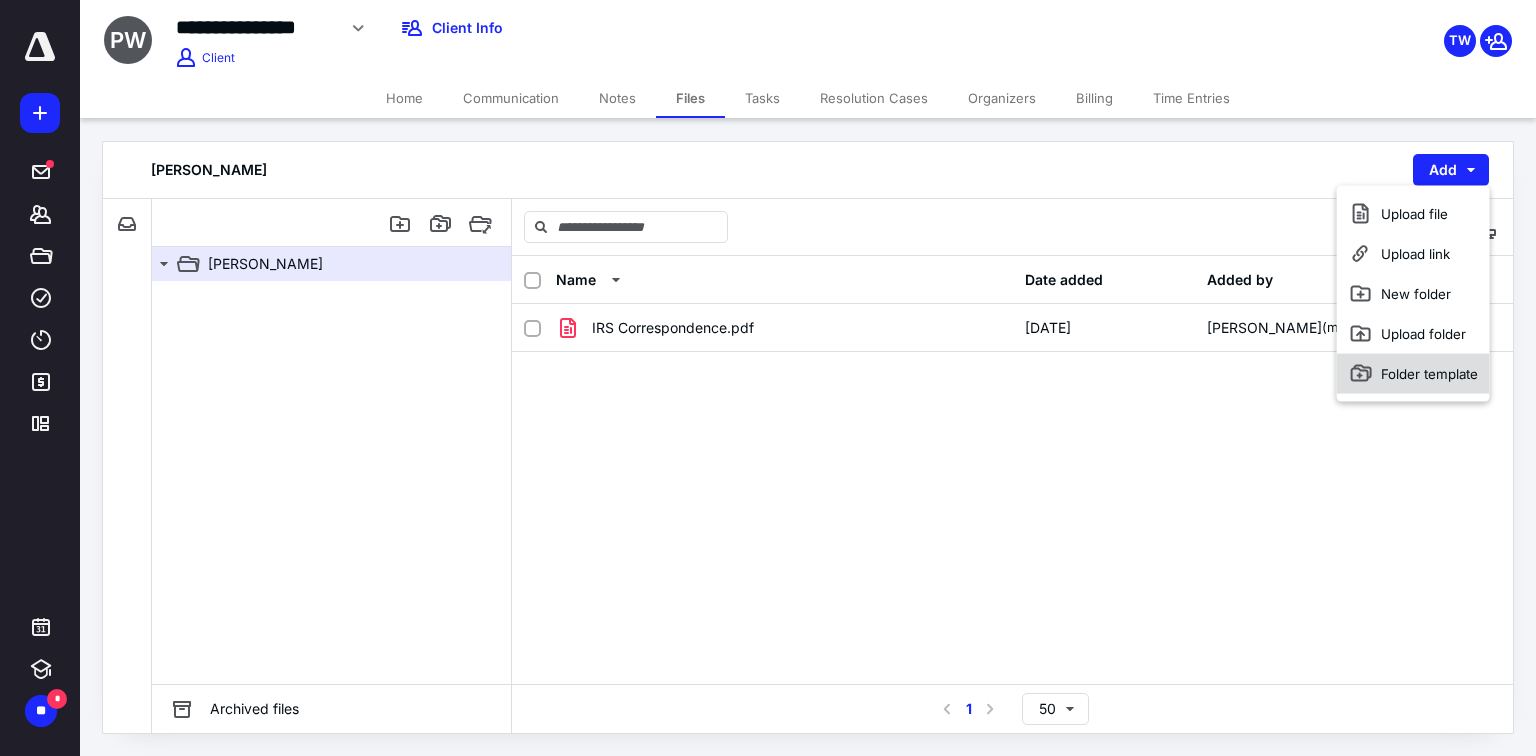 click on "Folder template" at bounding box center [1413, 374] 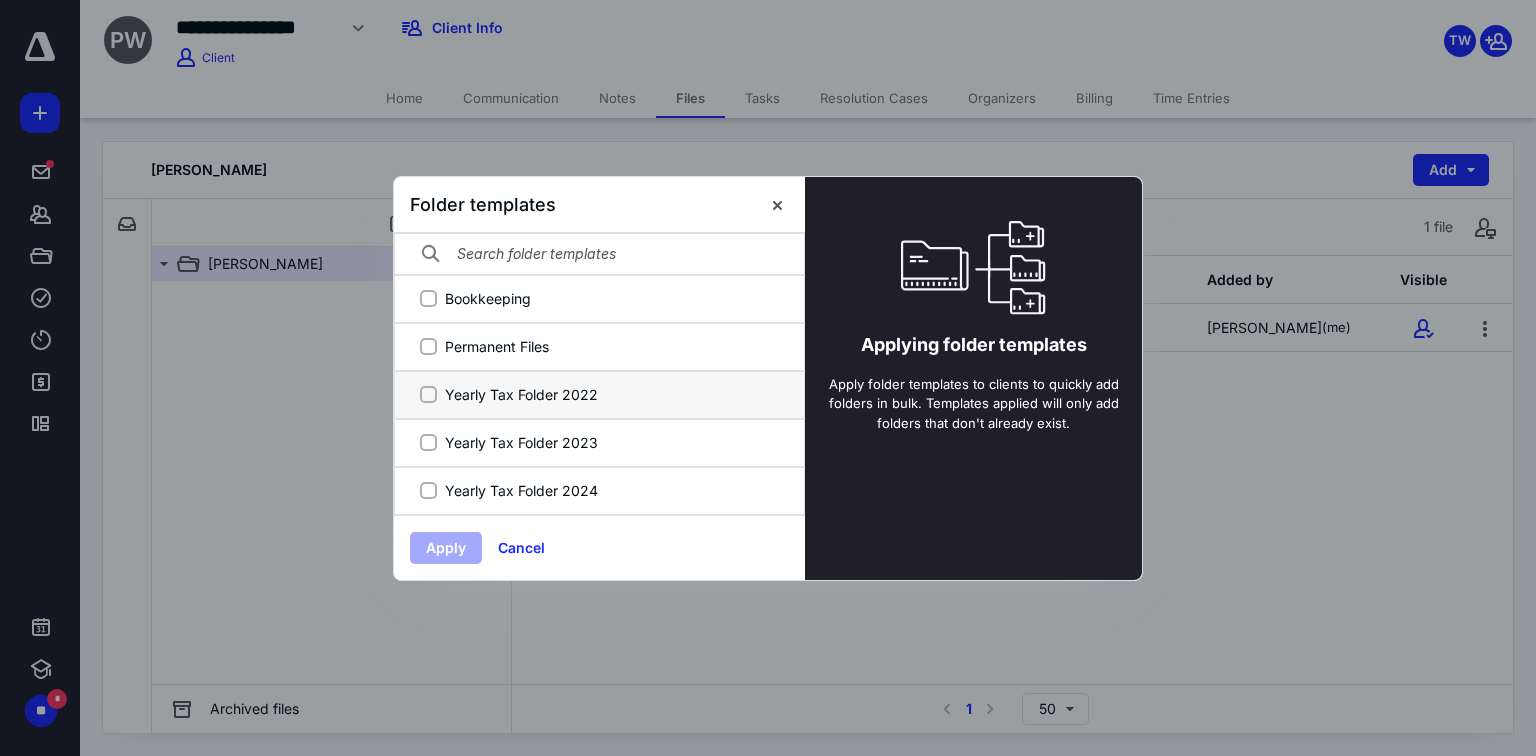 scroll, scrollTop: 48, scrollLeft: 0, axis: vertical 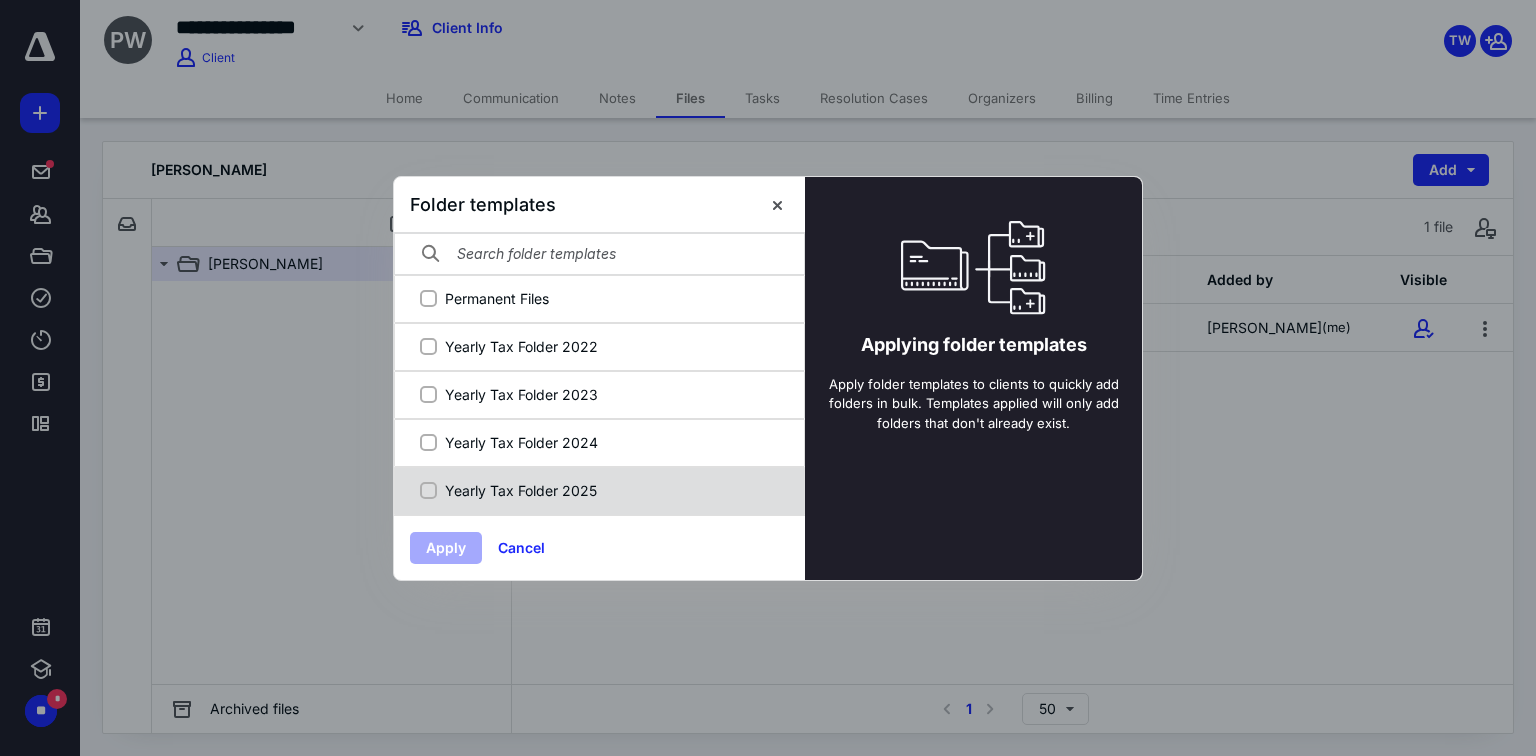 click 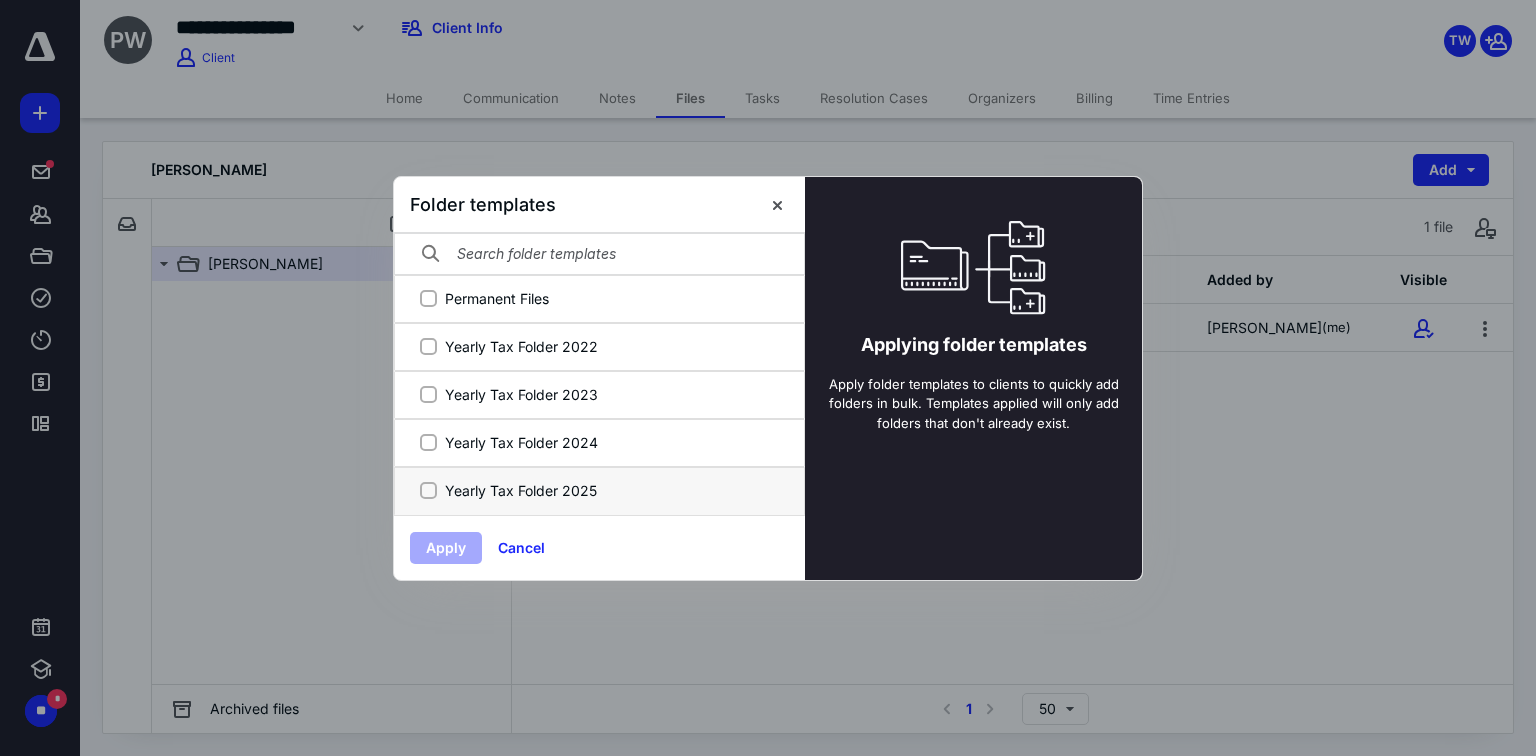 click on "Yearly Tax Folder 2025" at bounding box center [428, 490] 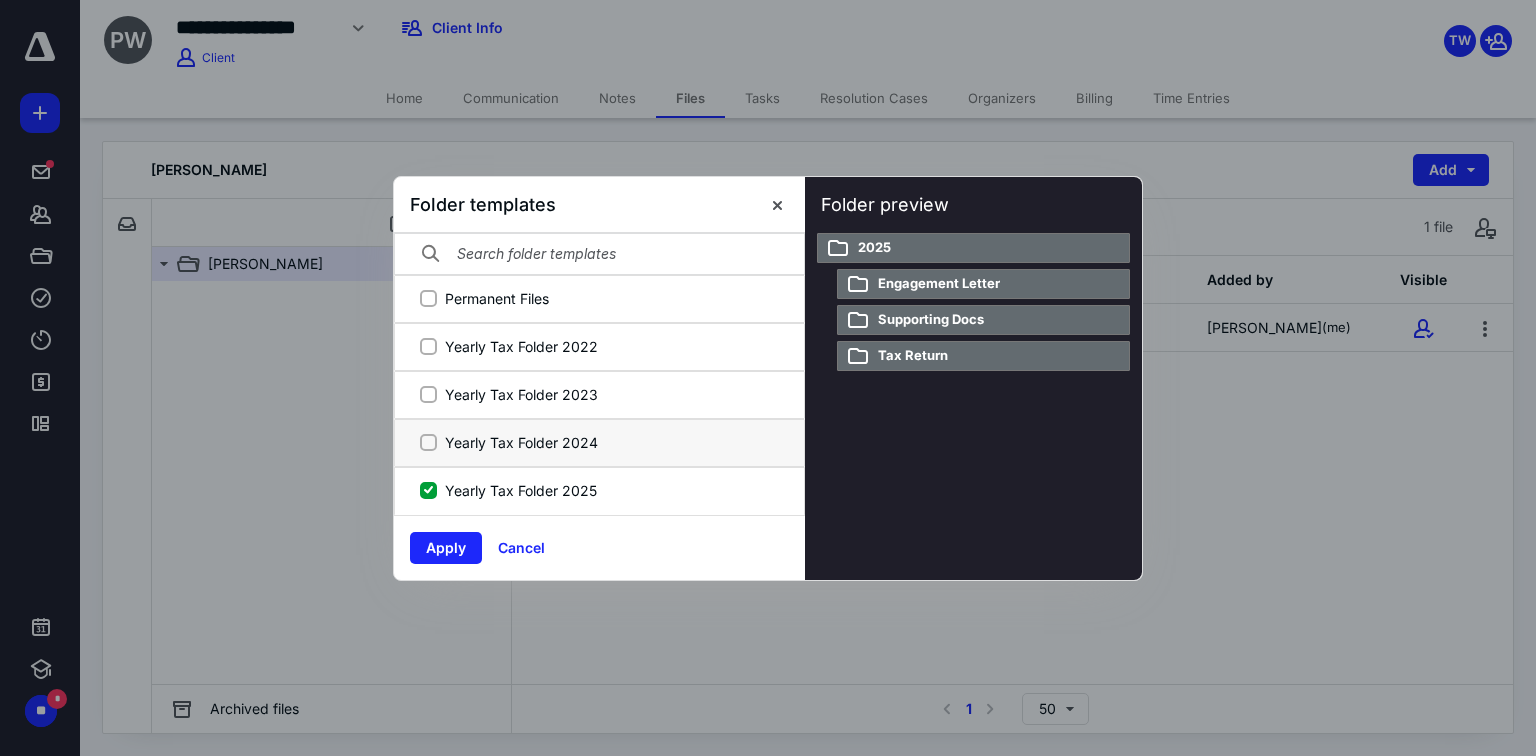 click on "Yearly Tax Folder 2024" at bounding box center [428, 442] 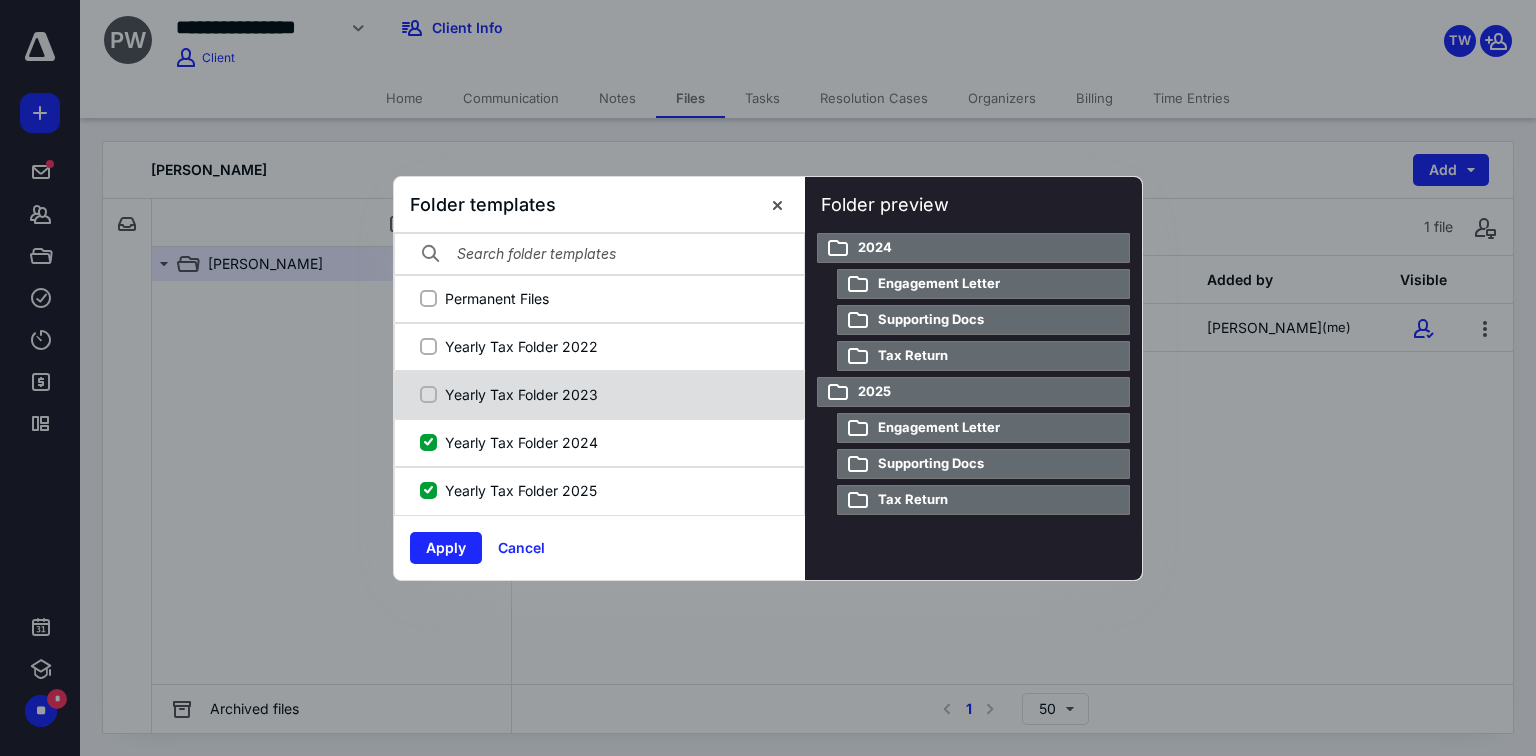 click 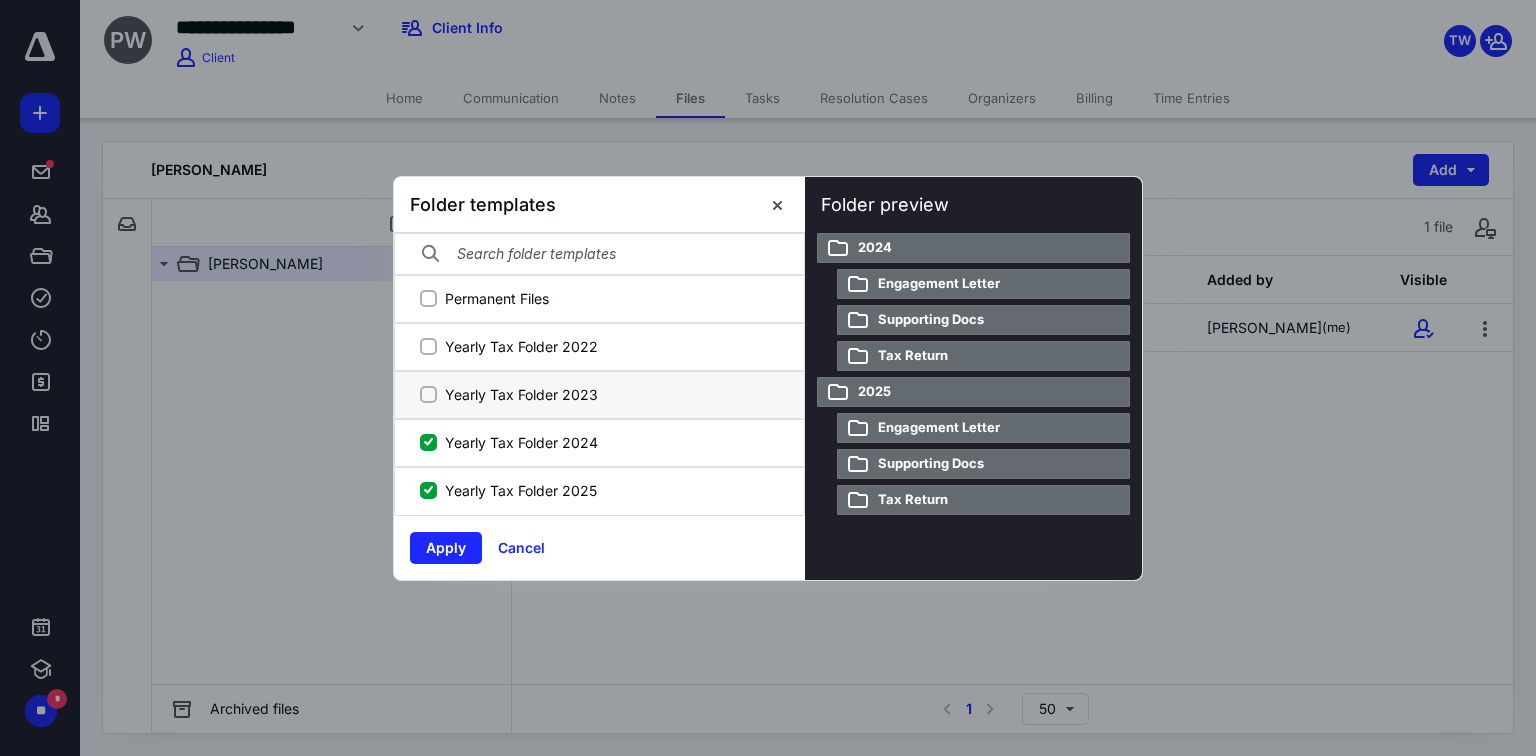 click on "Yearly Tax Folder 2023" at bounding box center (428, 394) 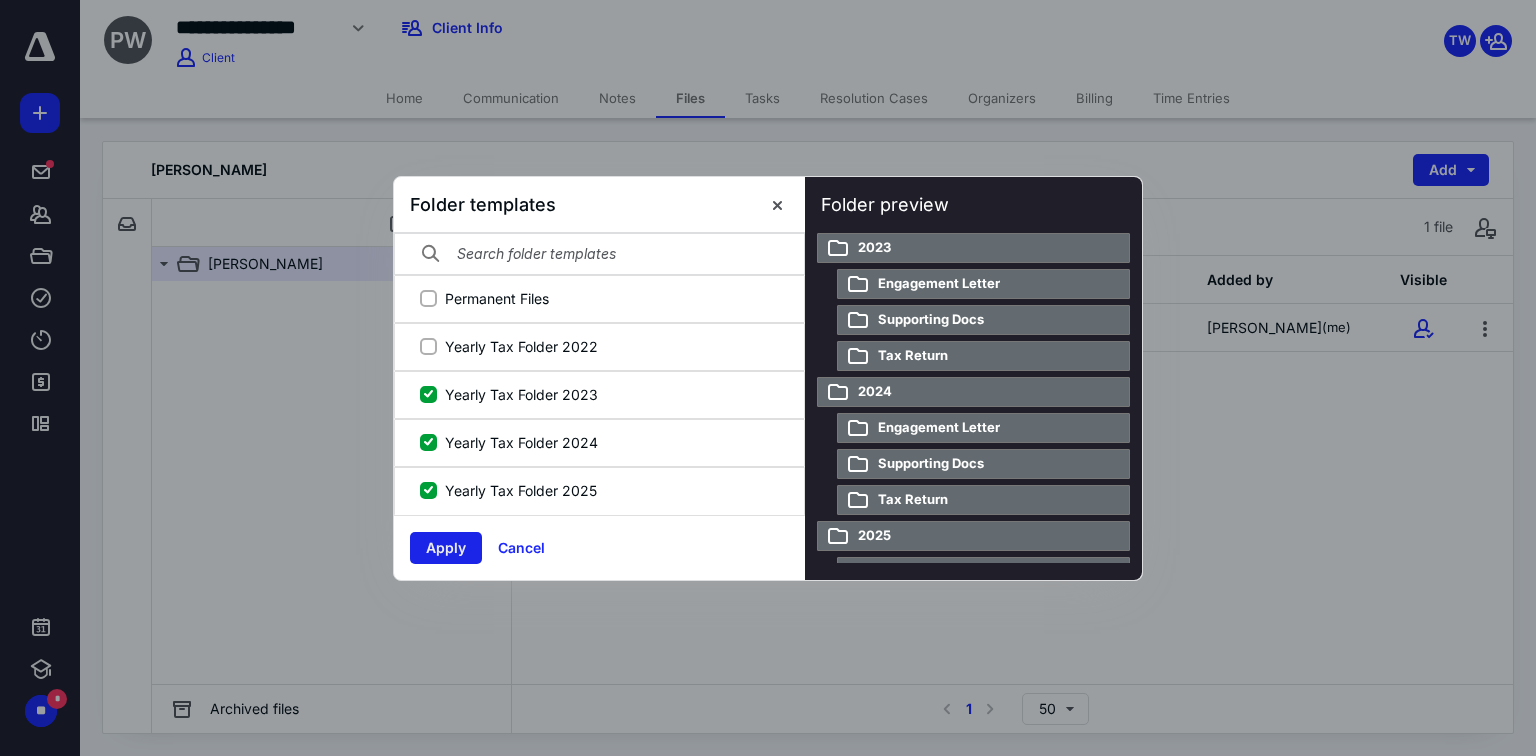 click on "Apply" at bounding box center (446, 548) 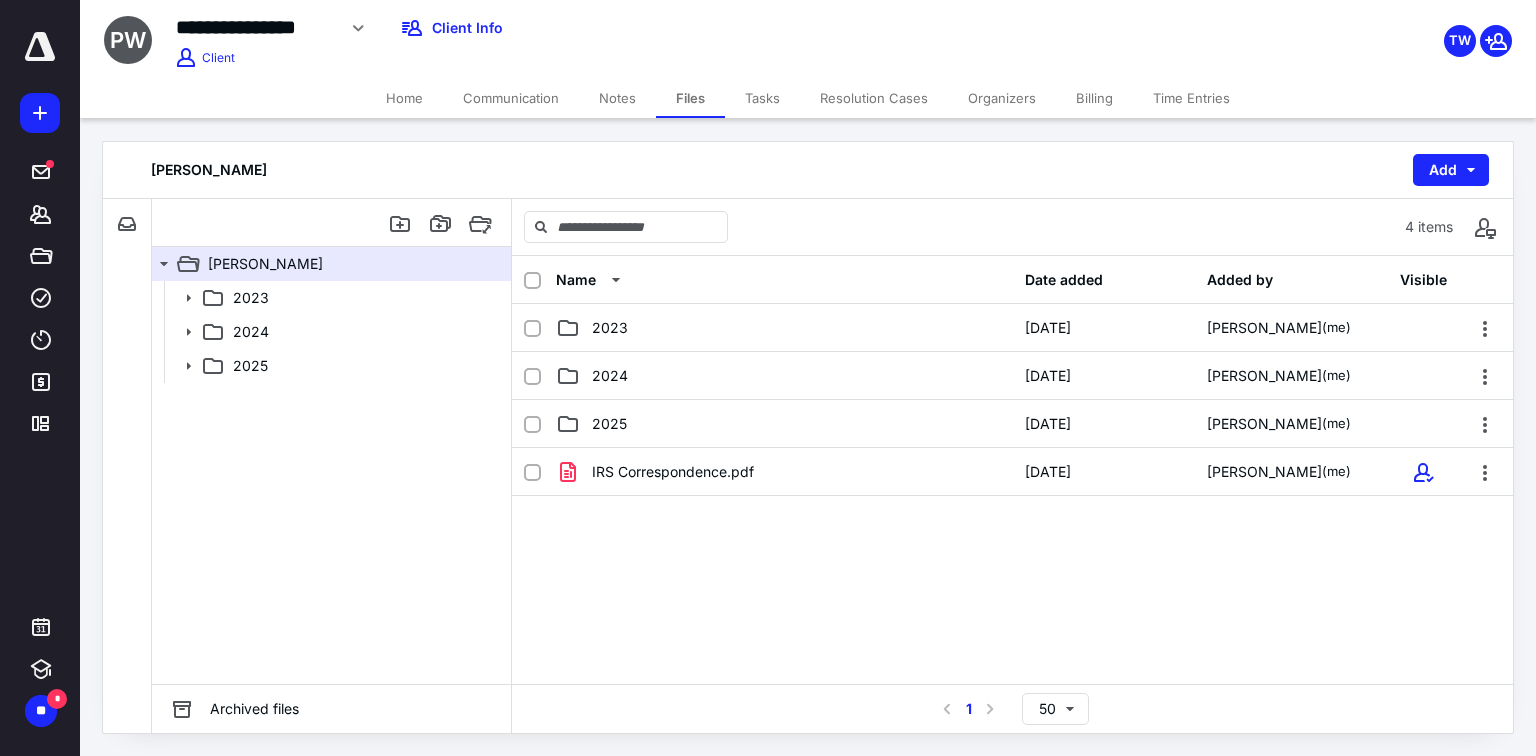 click on "IRS Correspondence.pdf [DATE] [PERSON_NAME]  (me)" at bounding box center [1012, 598] 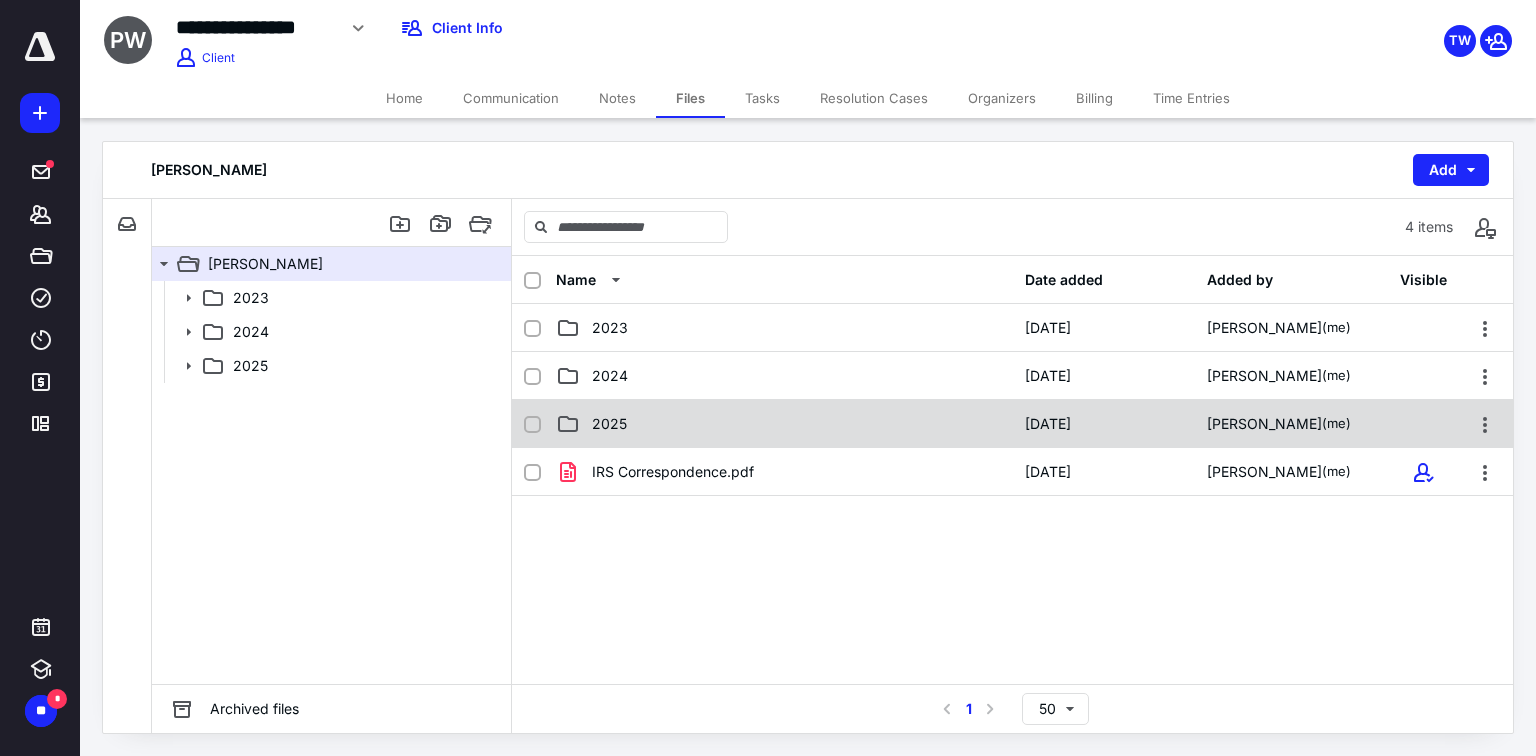 click on "2025 [DATE] [PERSON_NAME]  (me)" at bounding box center (1012, 424) 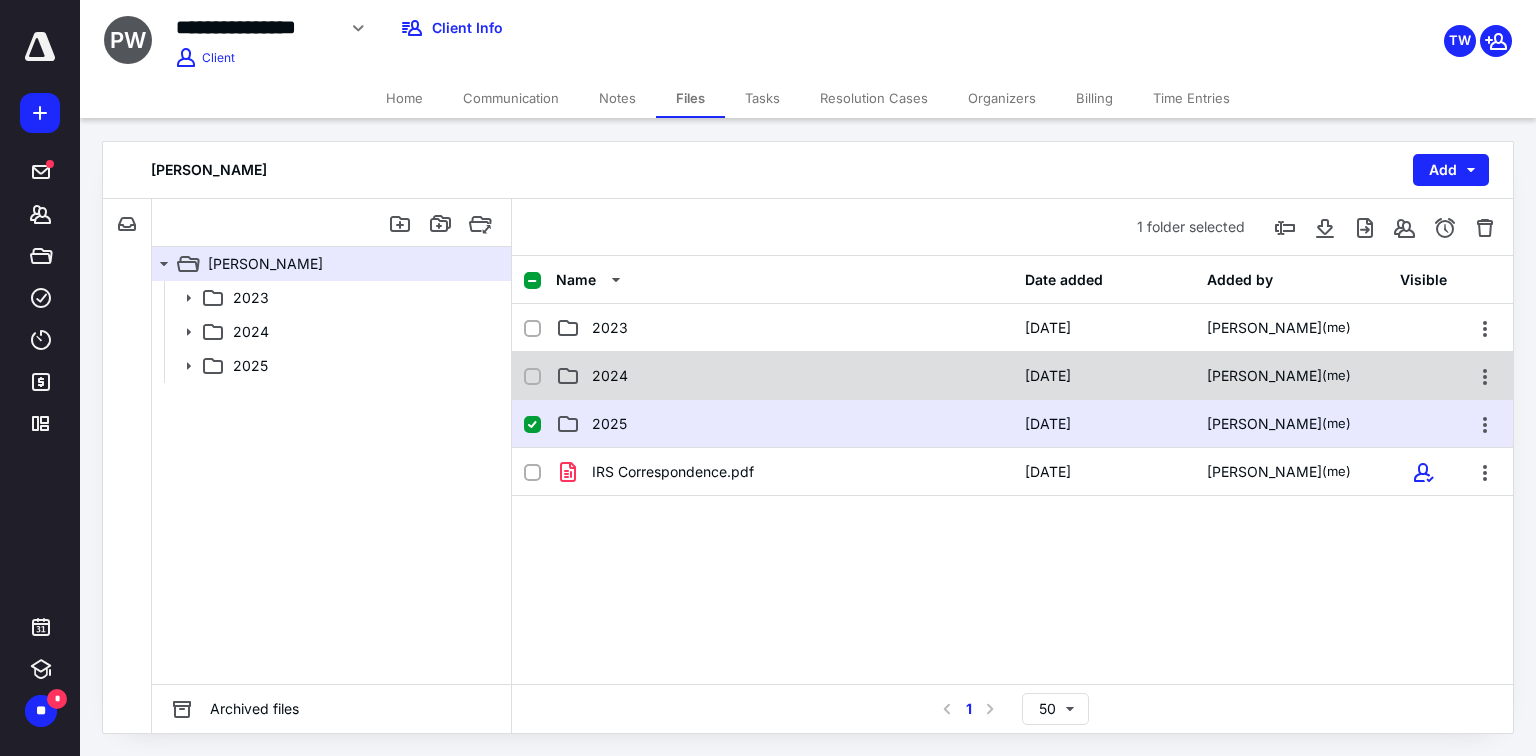 click on "2024" at bounding box center [784, 376] 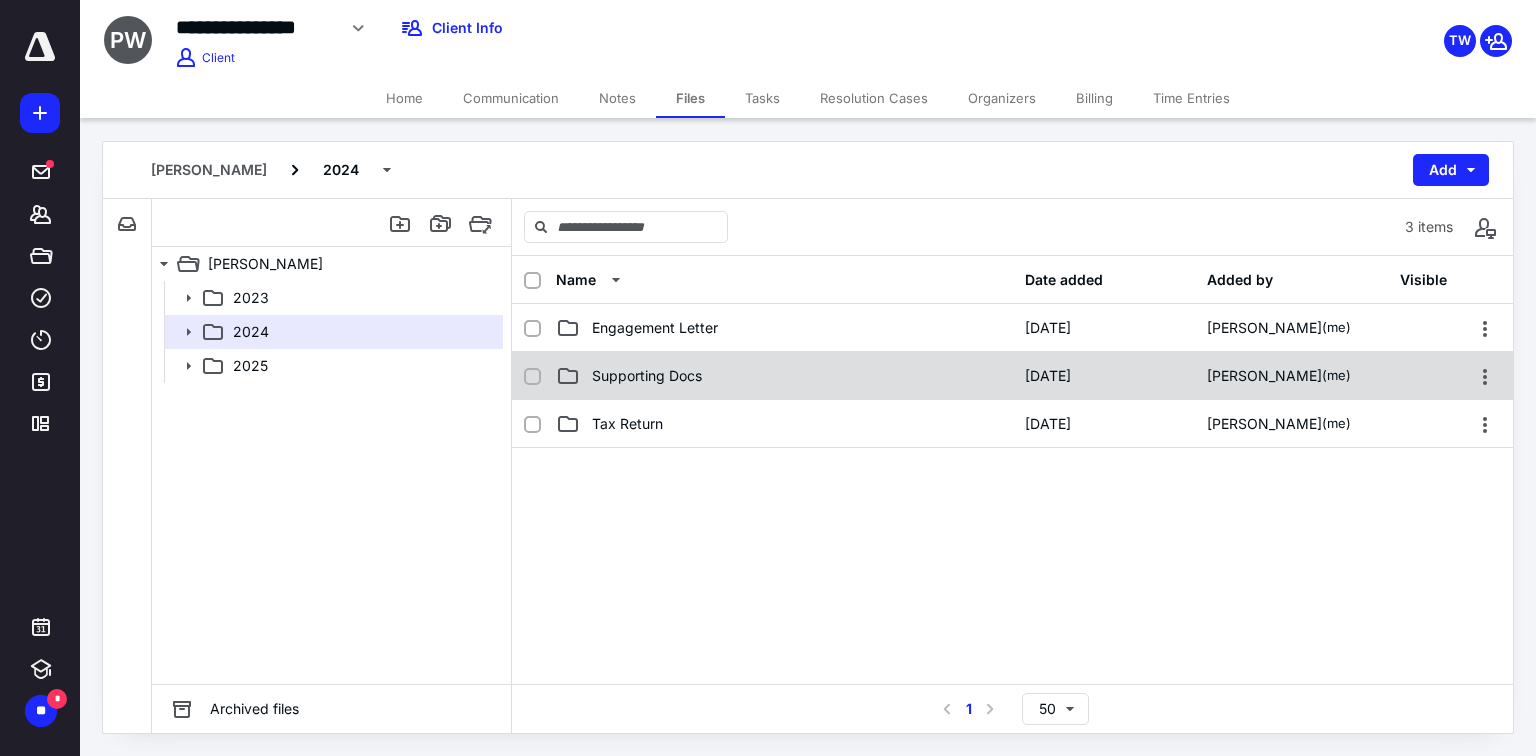 click on "Supporting Docs" at bounding box center (647, 376) 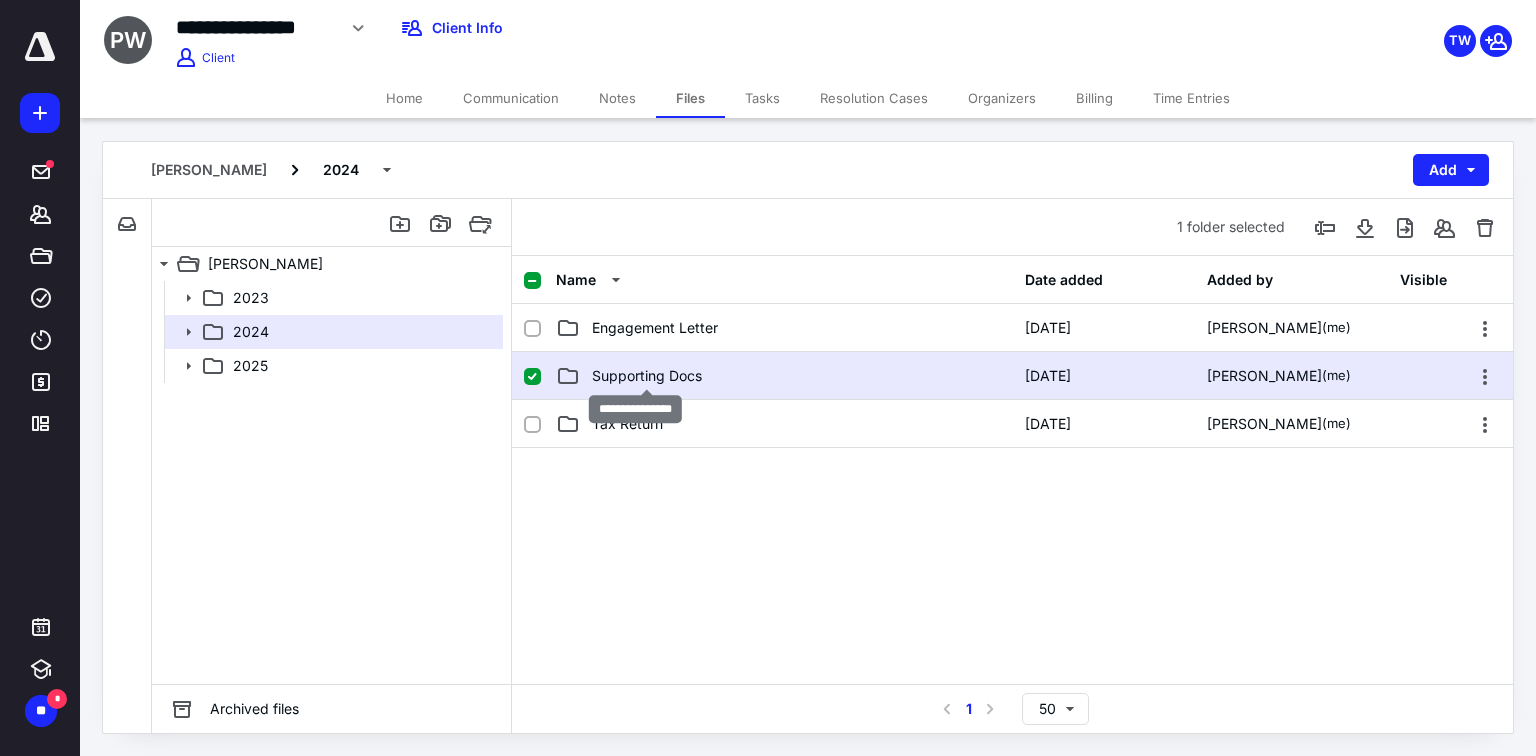 click on "Supporting Docs" at bounding box center [647, 376] 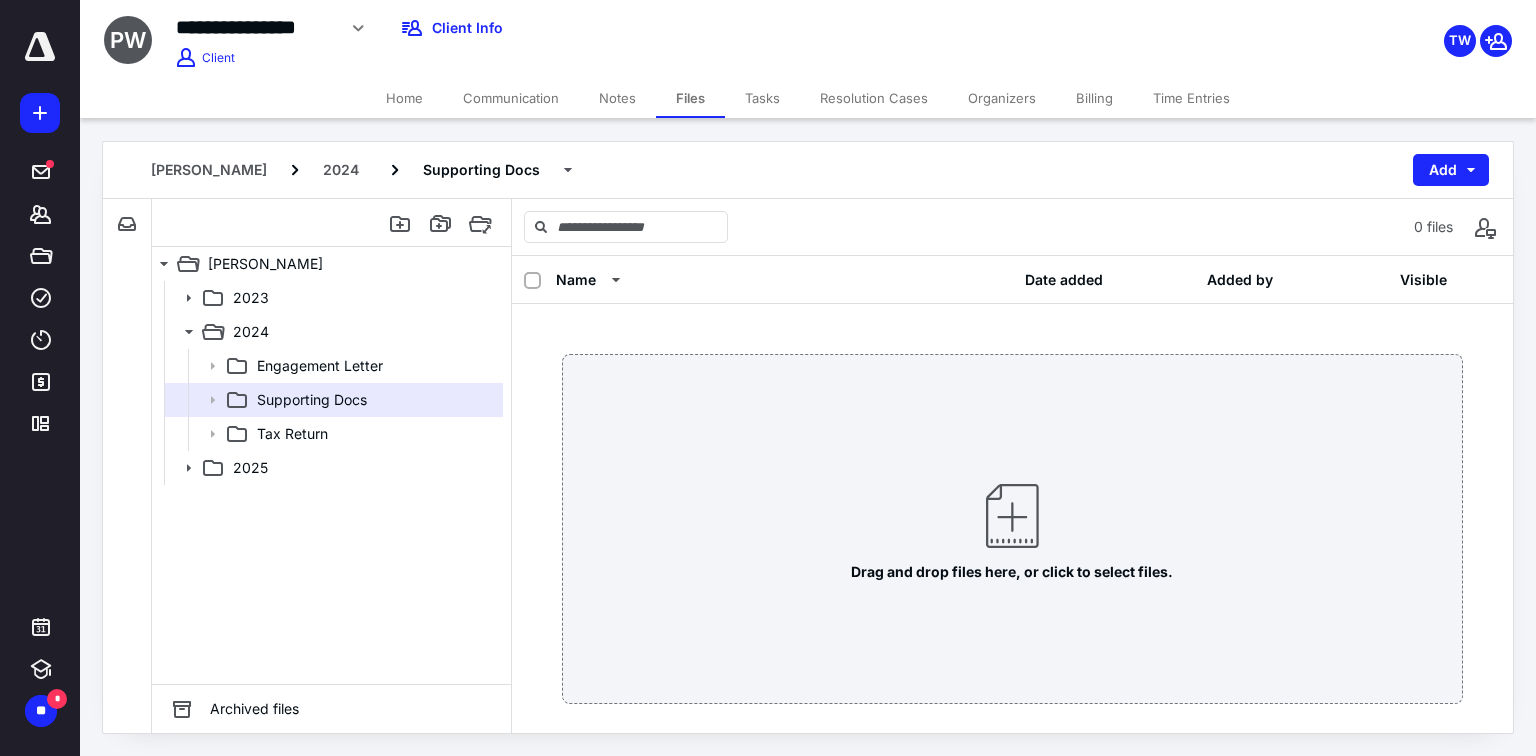 click on "Drag and drop files here, or click to select files." at bounding box center (1012, 529) 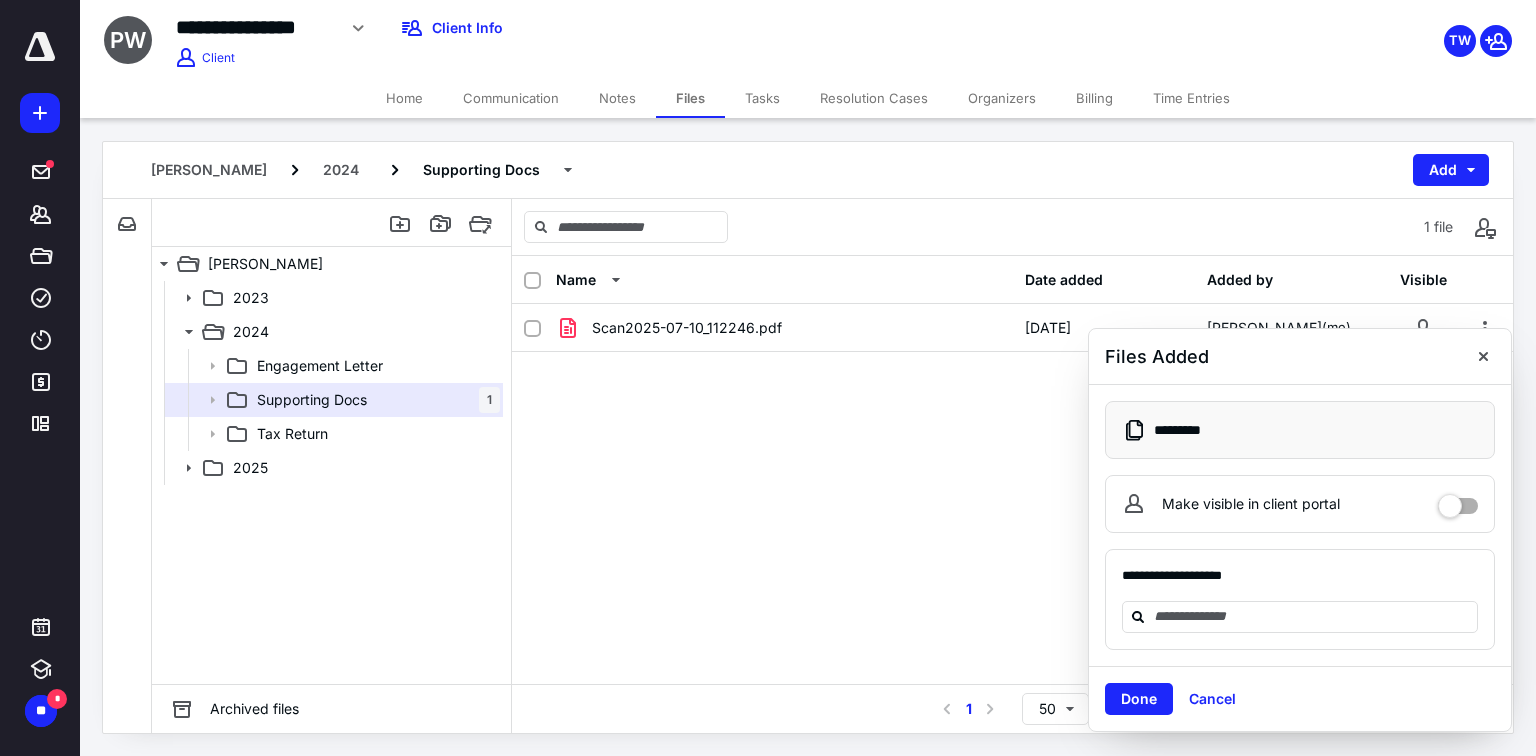 click at bounding box center (1483, 356) 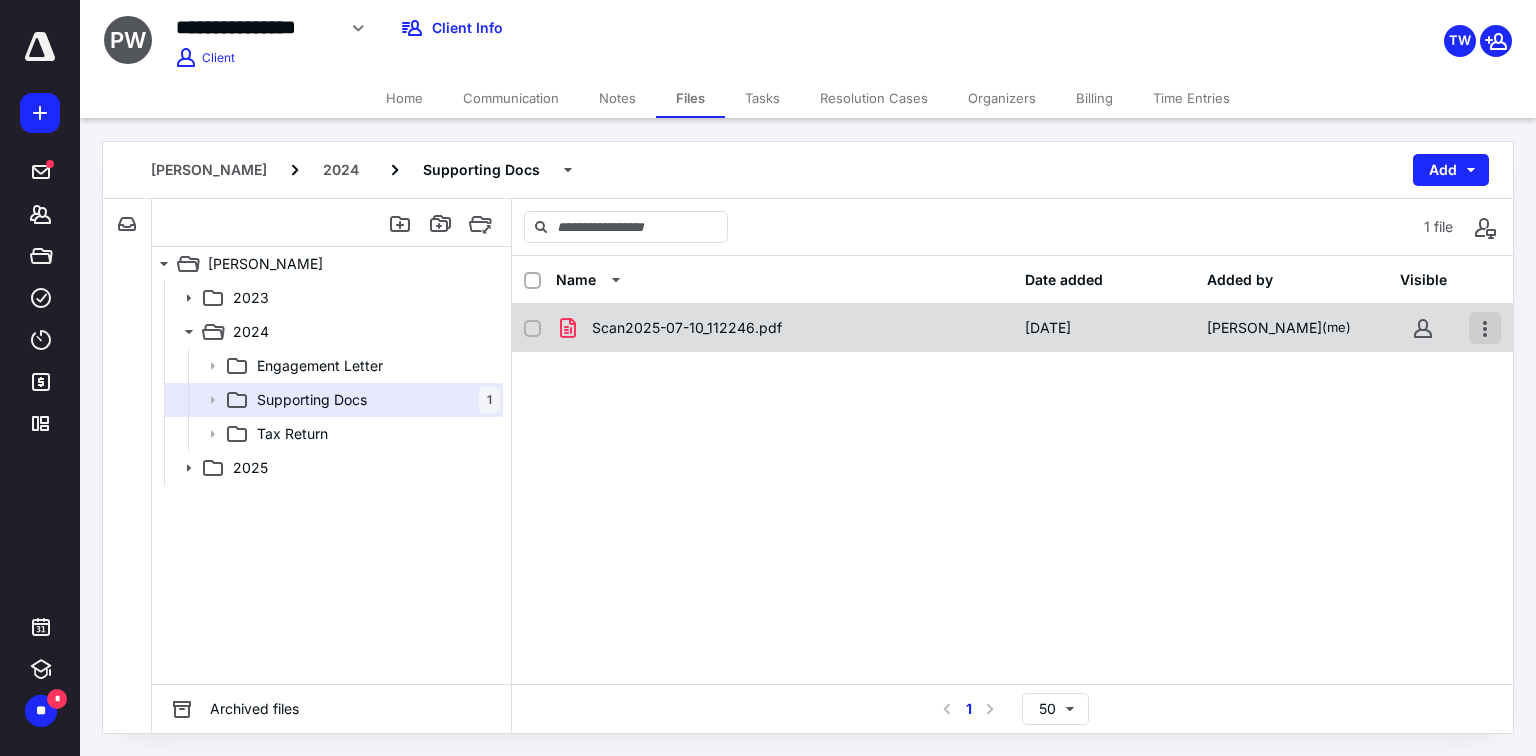 click at bounding box center [1485, 328] 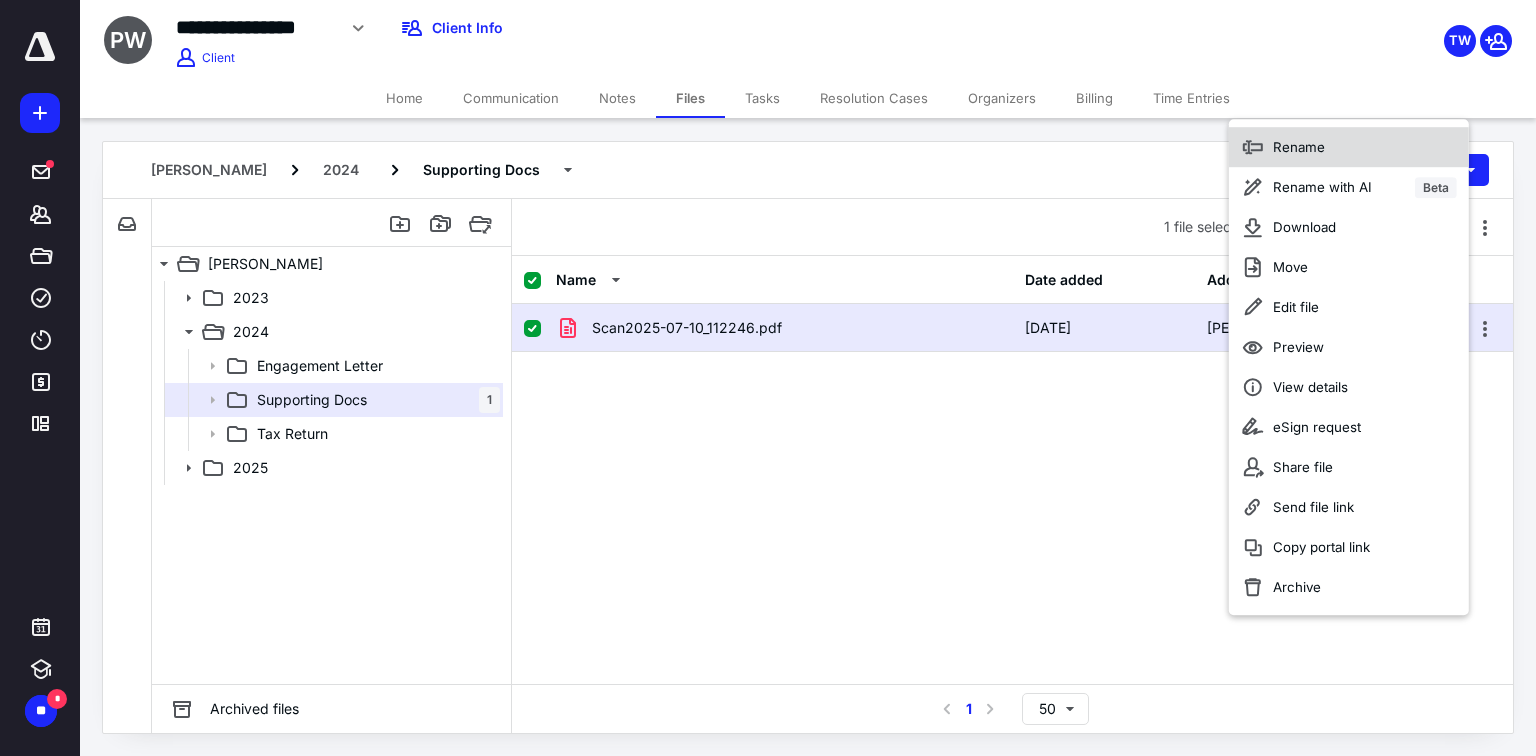 click on "Rename" at bounding box center (1299, 147) 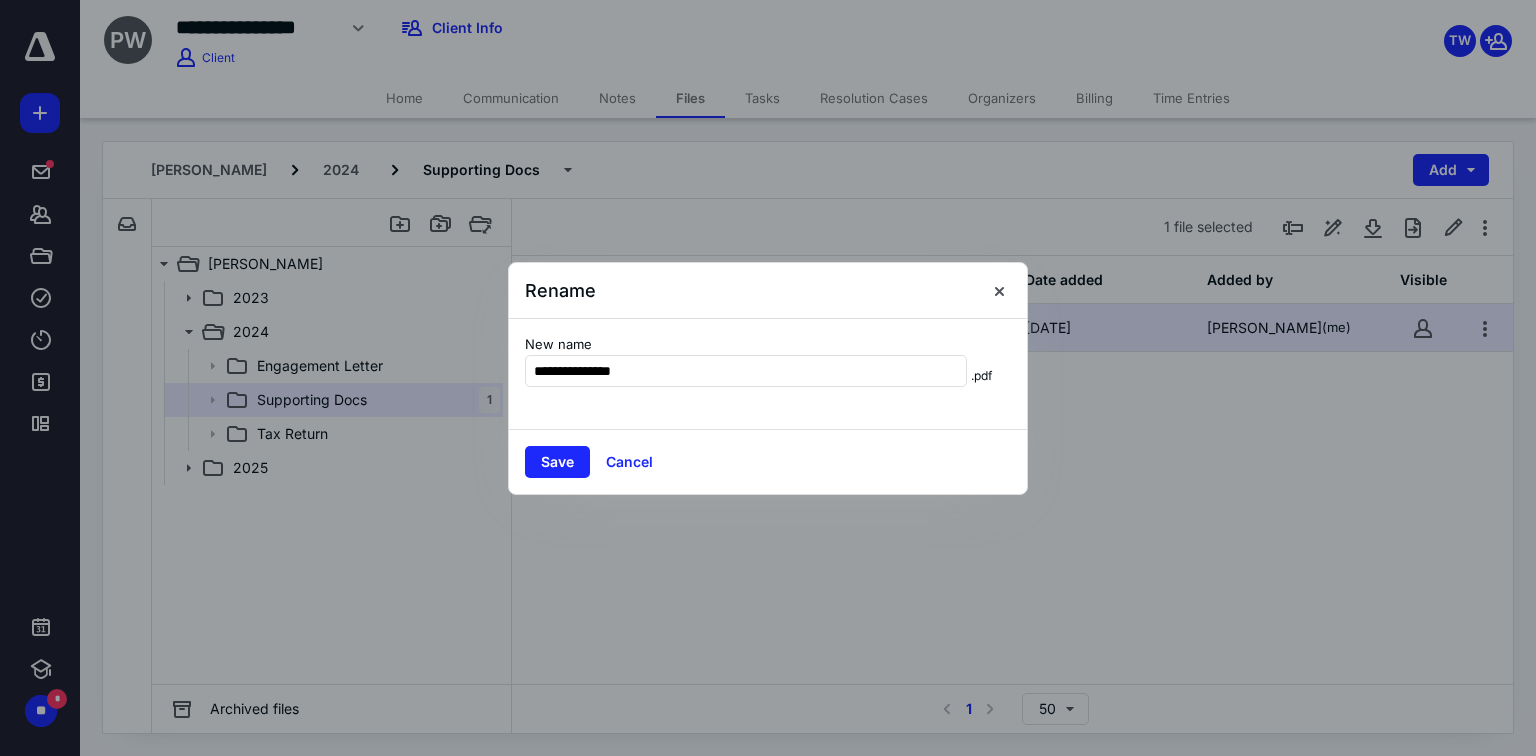 type on "**********" 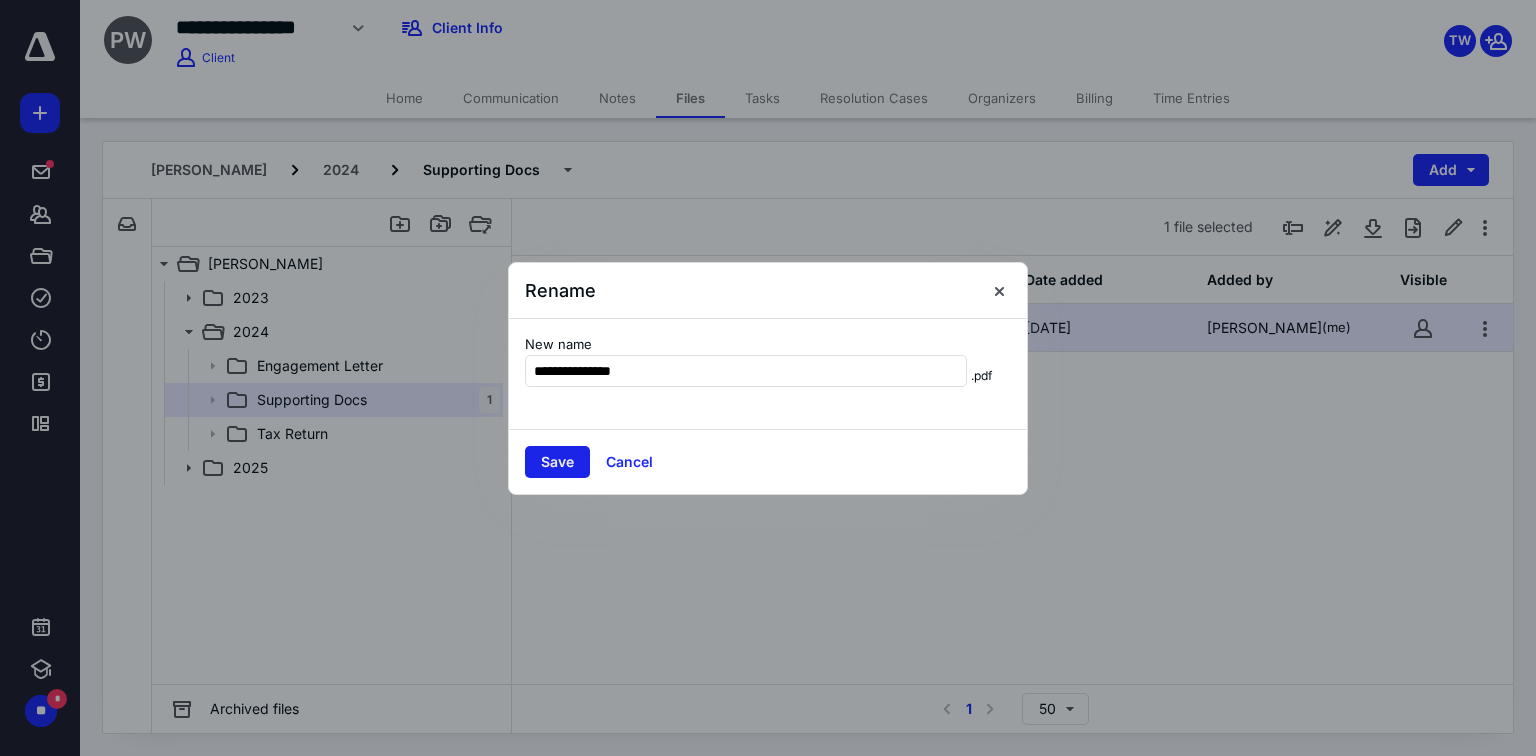 click on "Save" at bounding box center (557, 462) 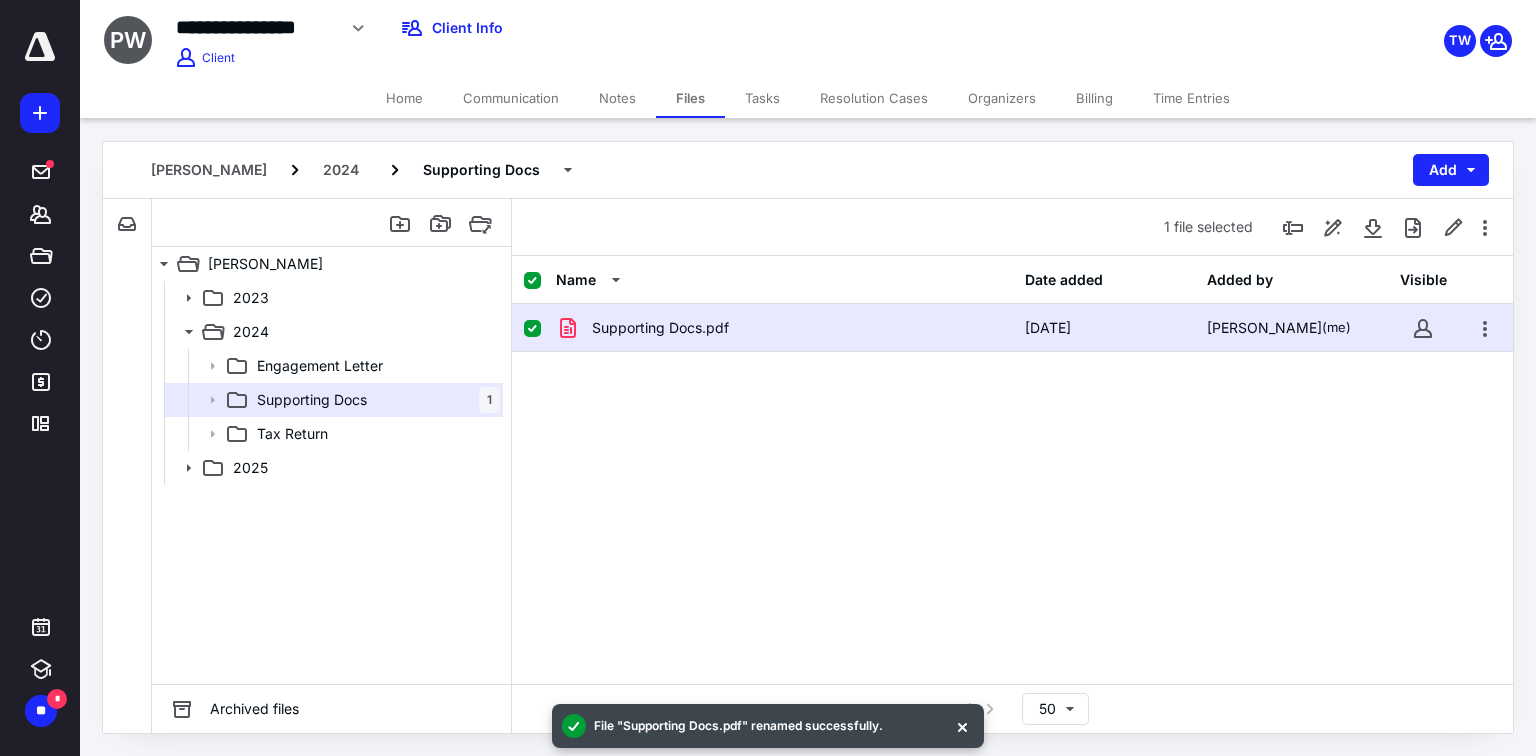 click on "Supporting Docs.pdf [DATE] [PERSON_NAME]  (me)" at bounding box center [1012, 454] 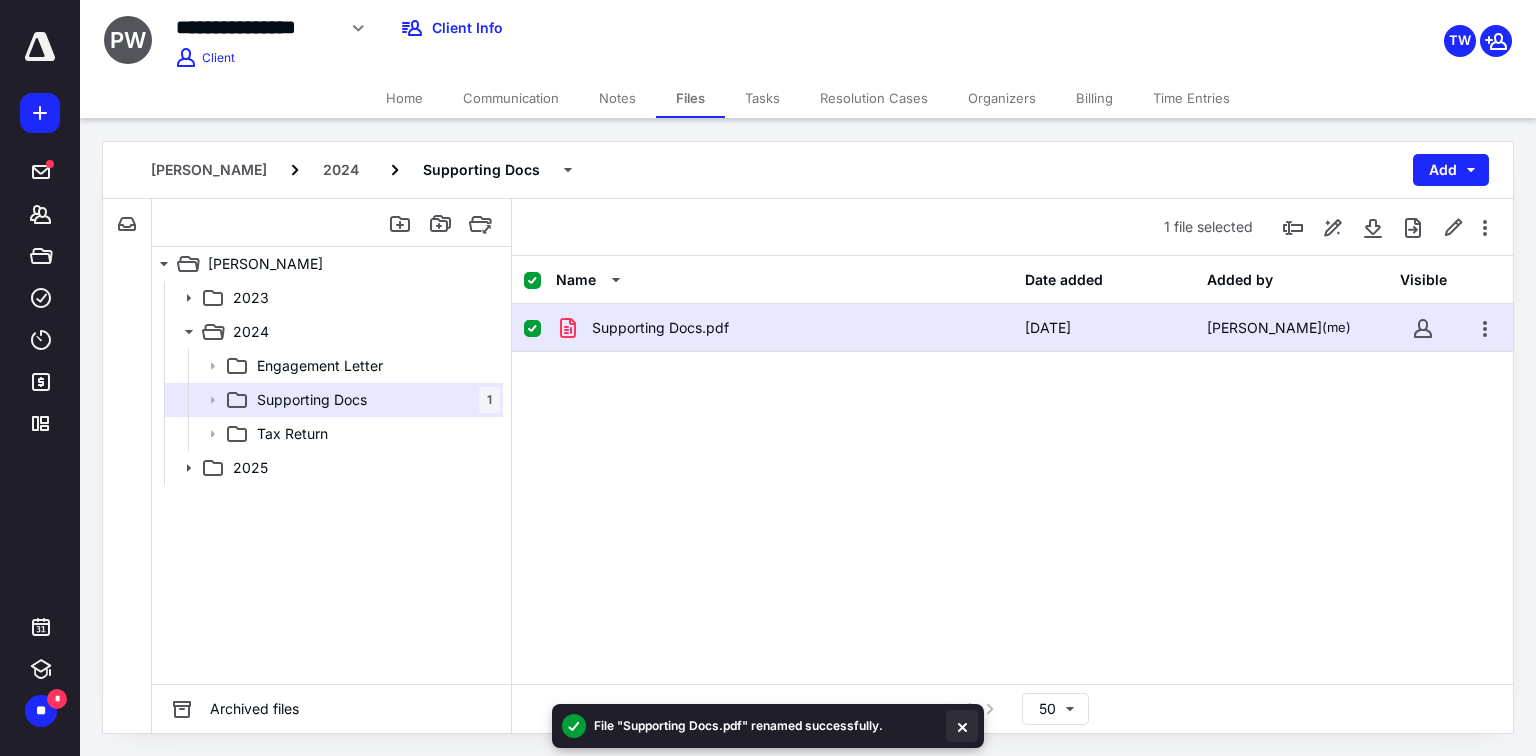 click at bounding box center [962, 726] 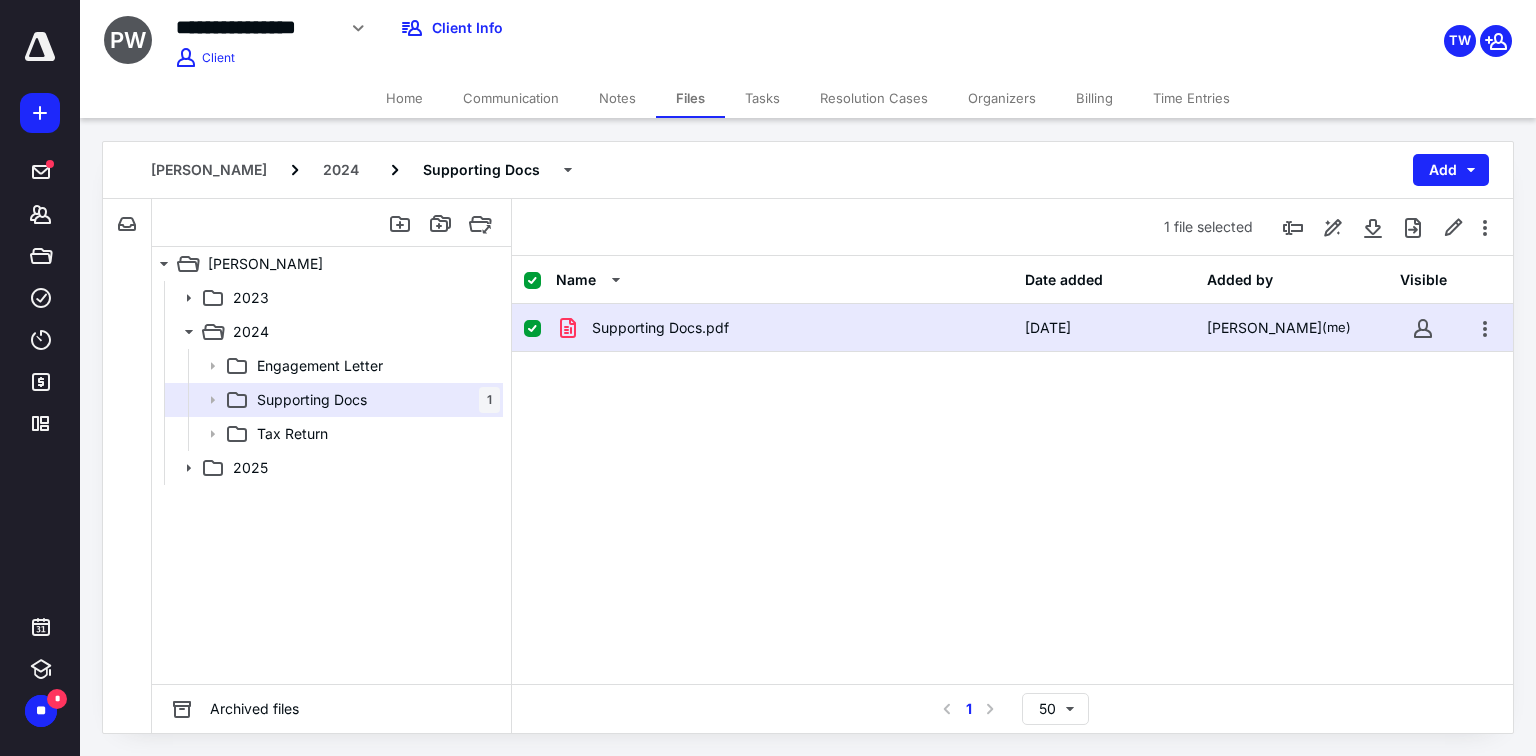 click on "Supporting Docs.pdf [DATE] [PERSON_NAME]  (me)" at bounding box center [1012, 454] 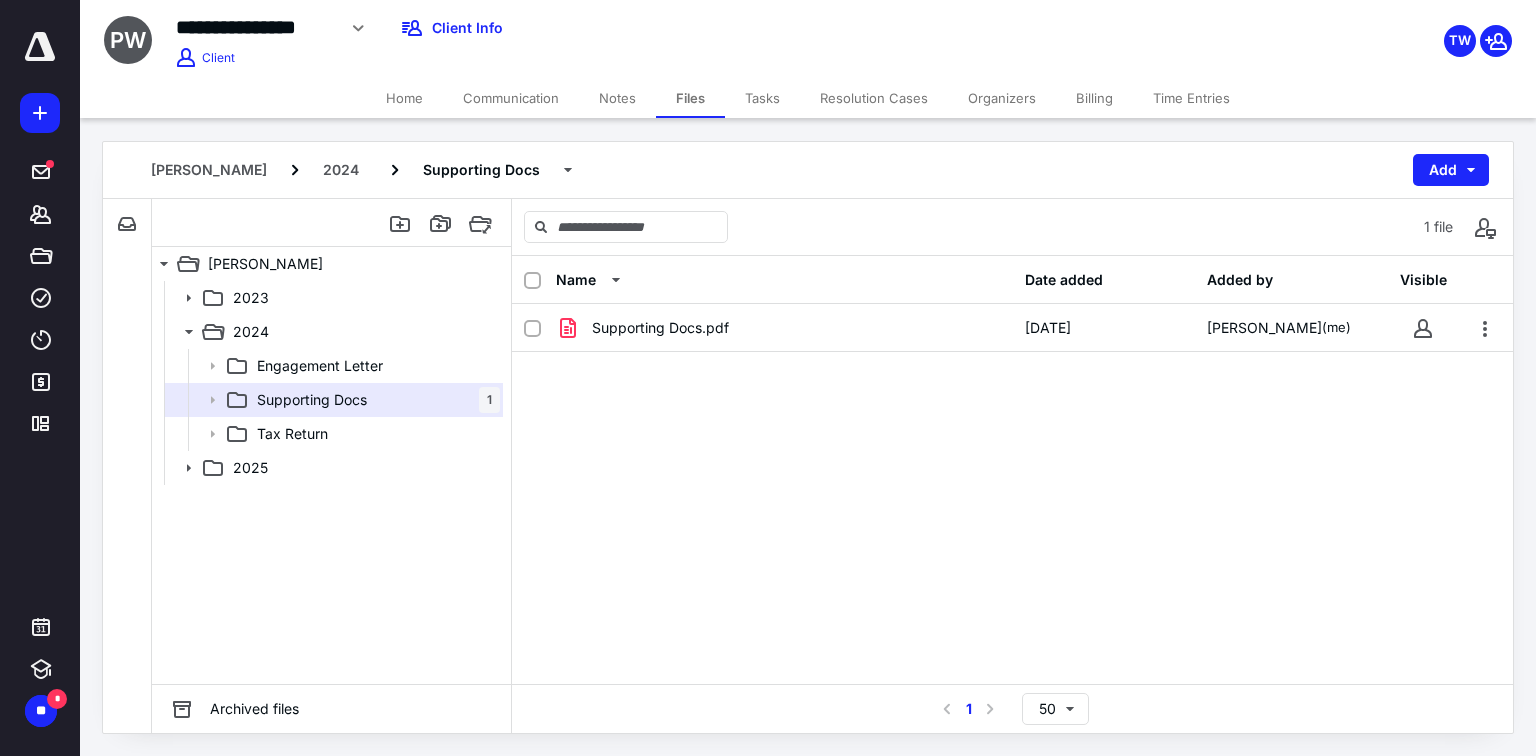 click on "Supporting Docs.pdf [DATE] [PERSON_NAME]  (me)" at bounding box center [1012, 454] 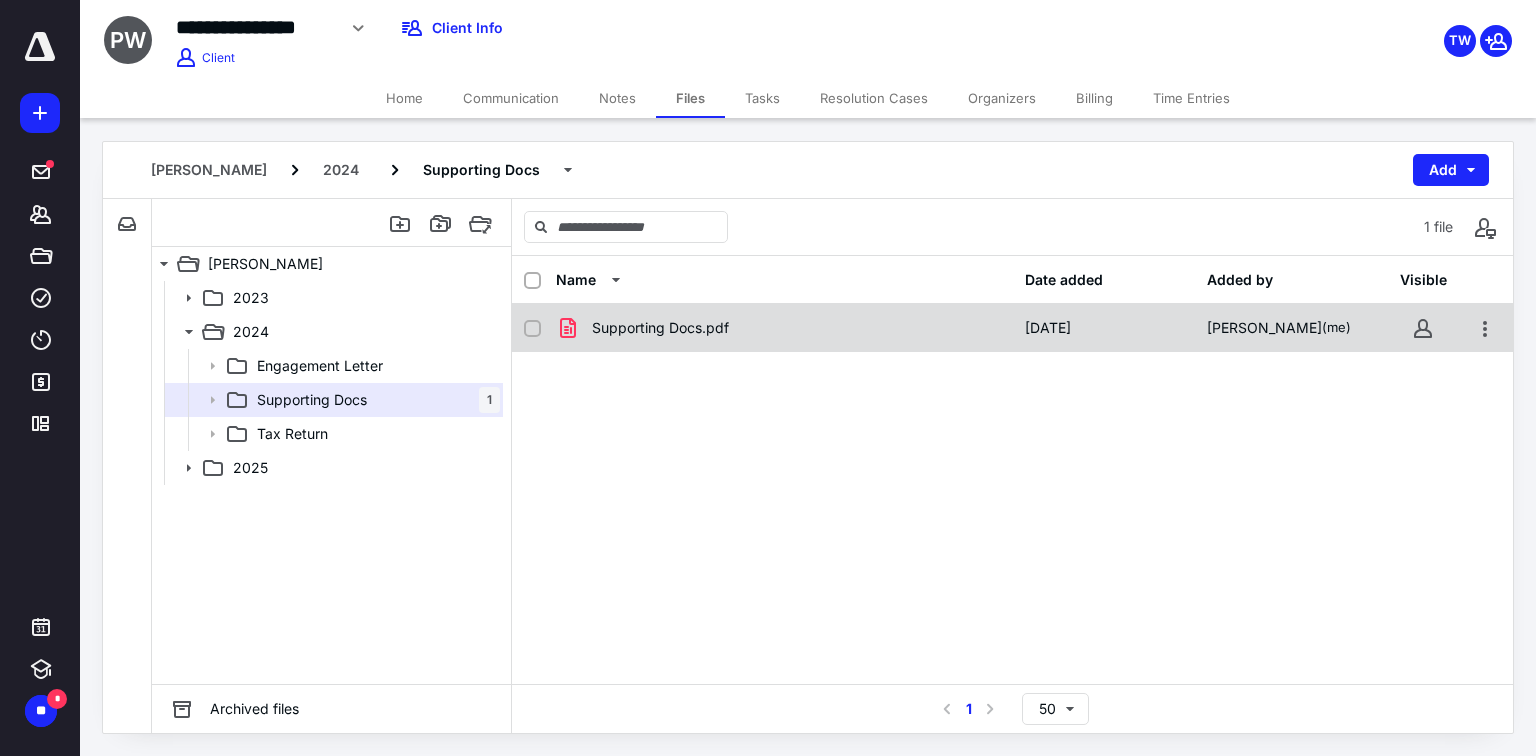 click on "Supporting Docs.pdf [DATE] [PERSON_NAME]  (me)" at bounding box center [1012, 328] 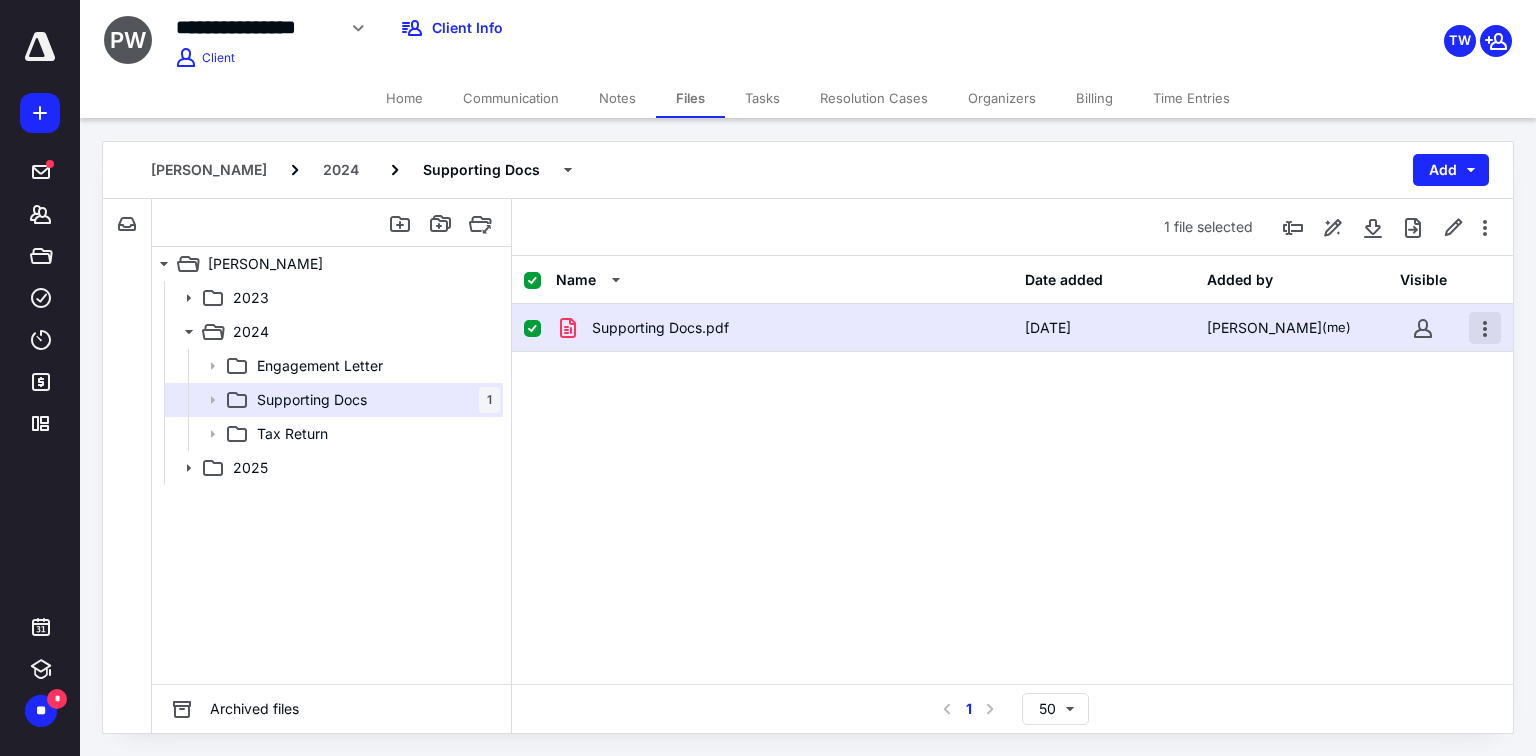 click at bounding box center (1485, 328) 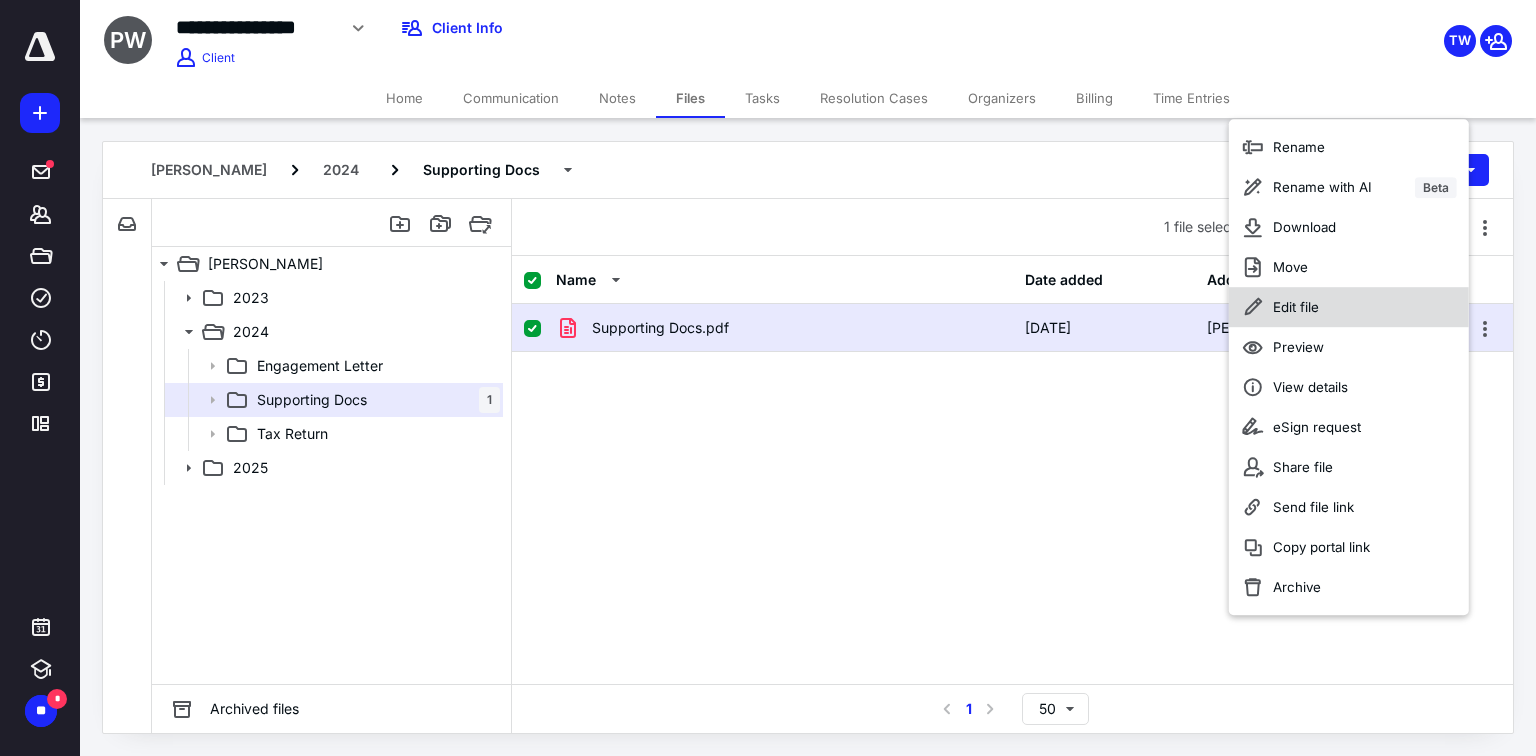click on "Edit file" at bounding box center (1349, 307) 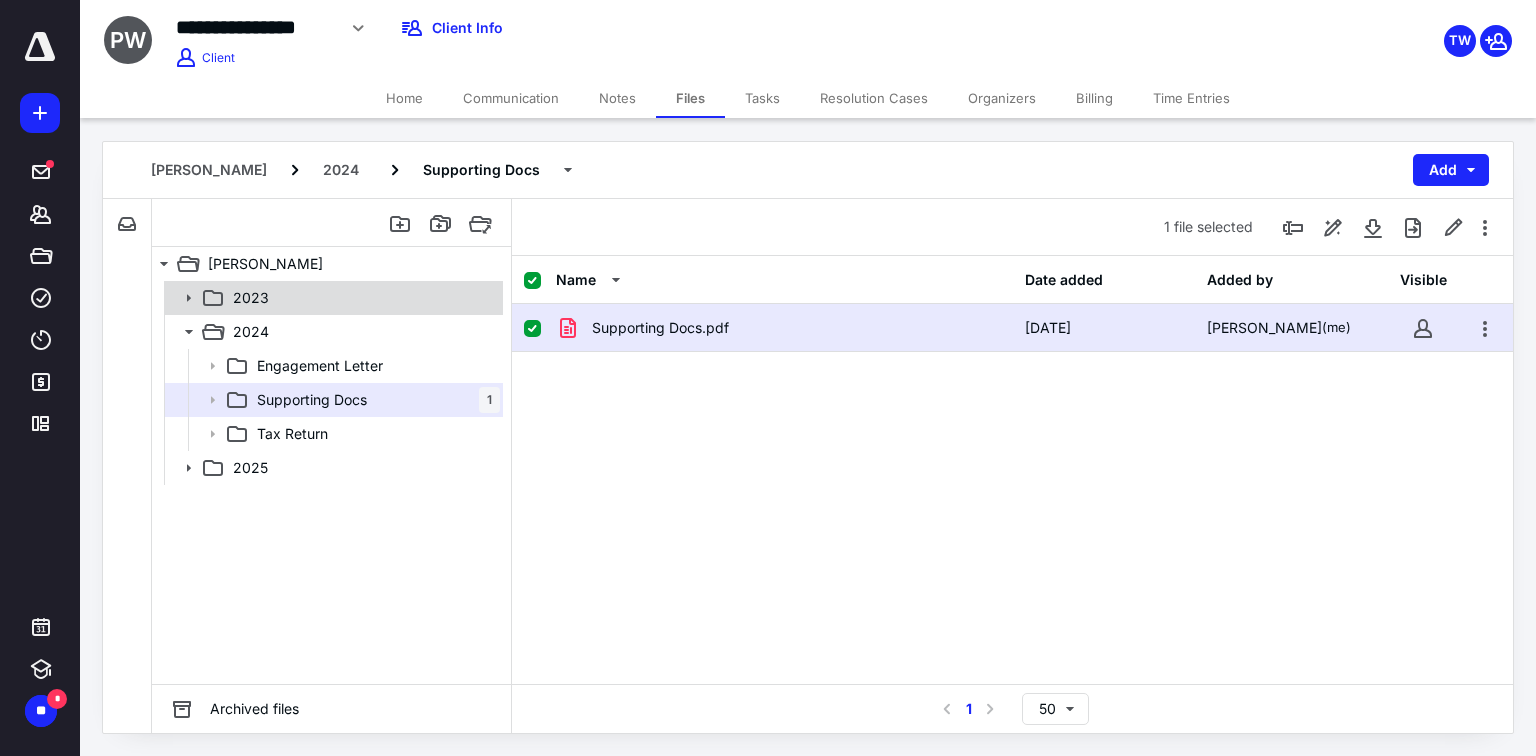click on "2023" at bounding box center [362, 298] 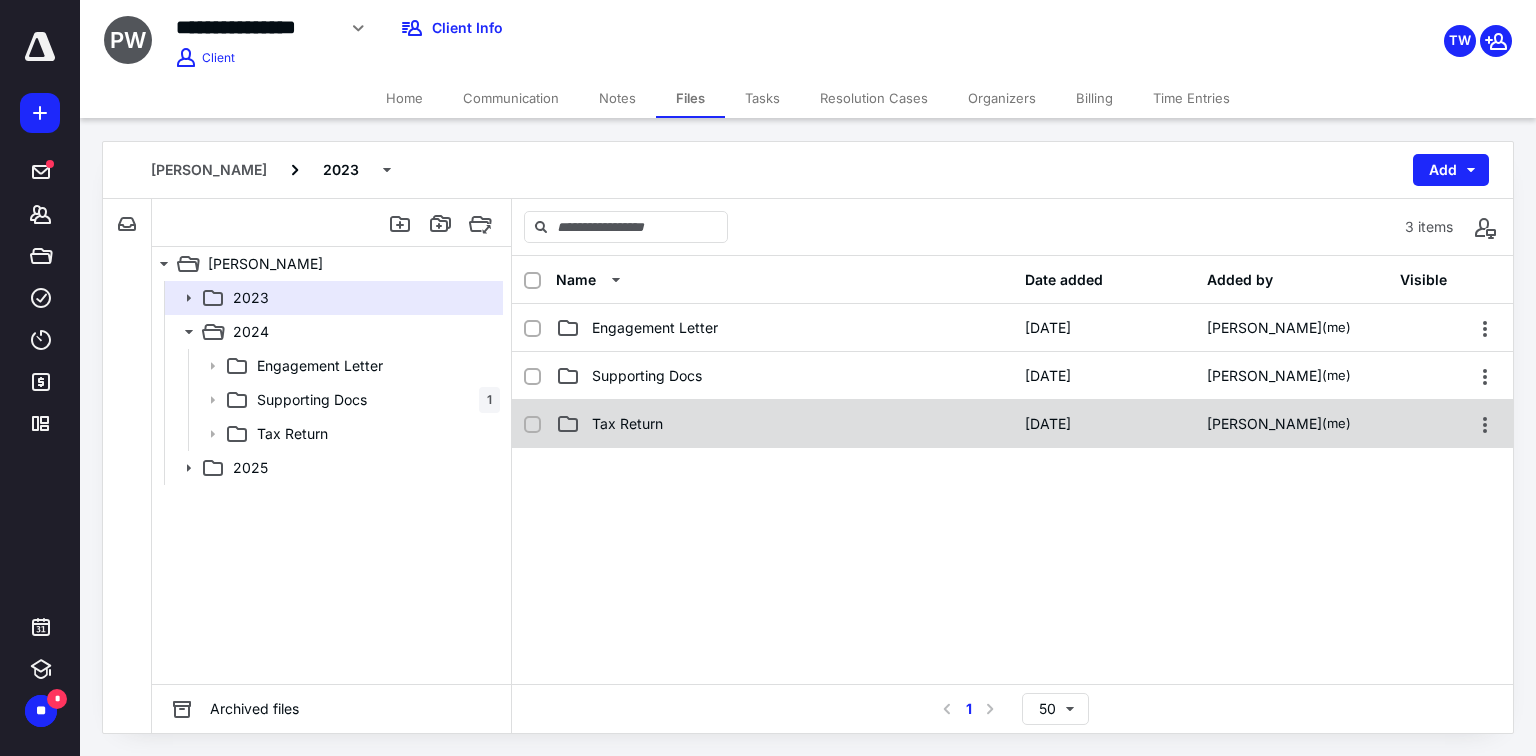 click on "Tax Return" at bounding box center (784, 424) 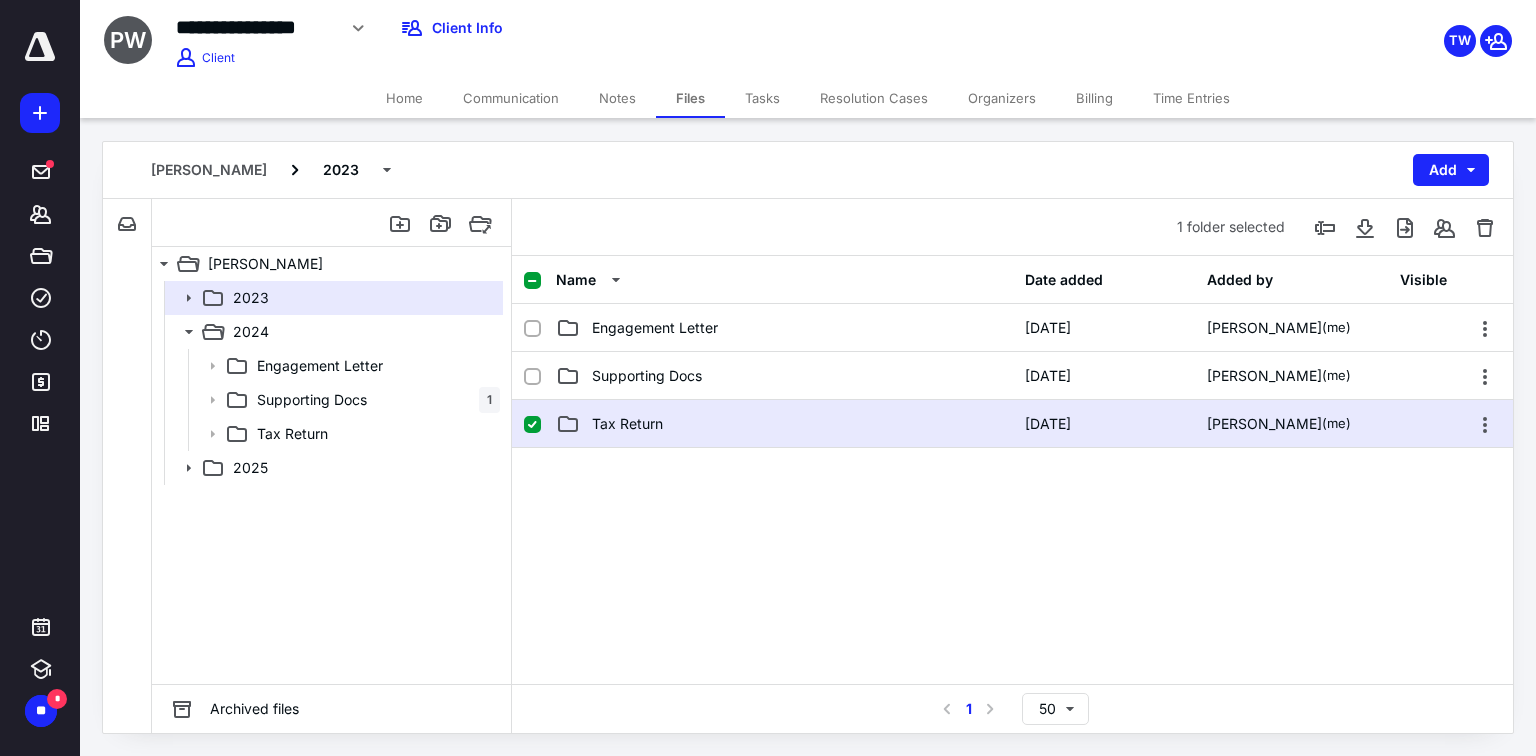 click on "Tax Return" at bounding box center (784, 424) 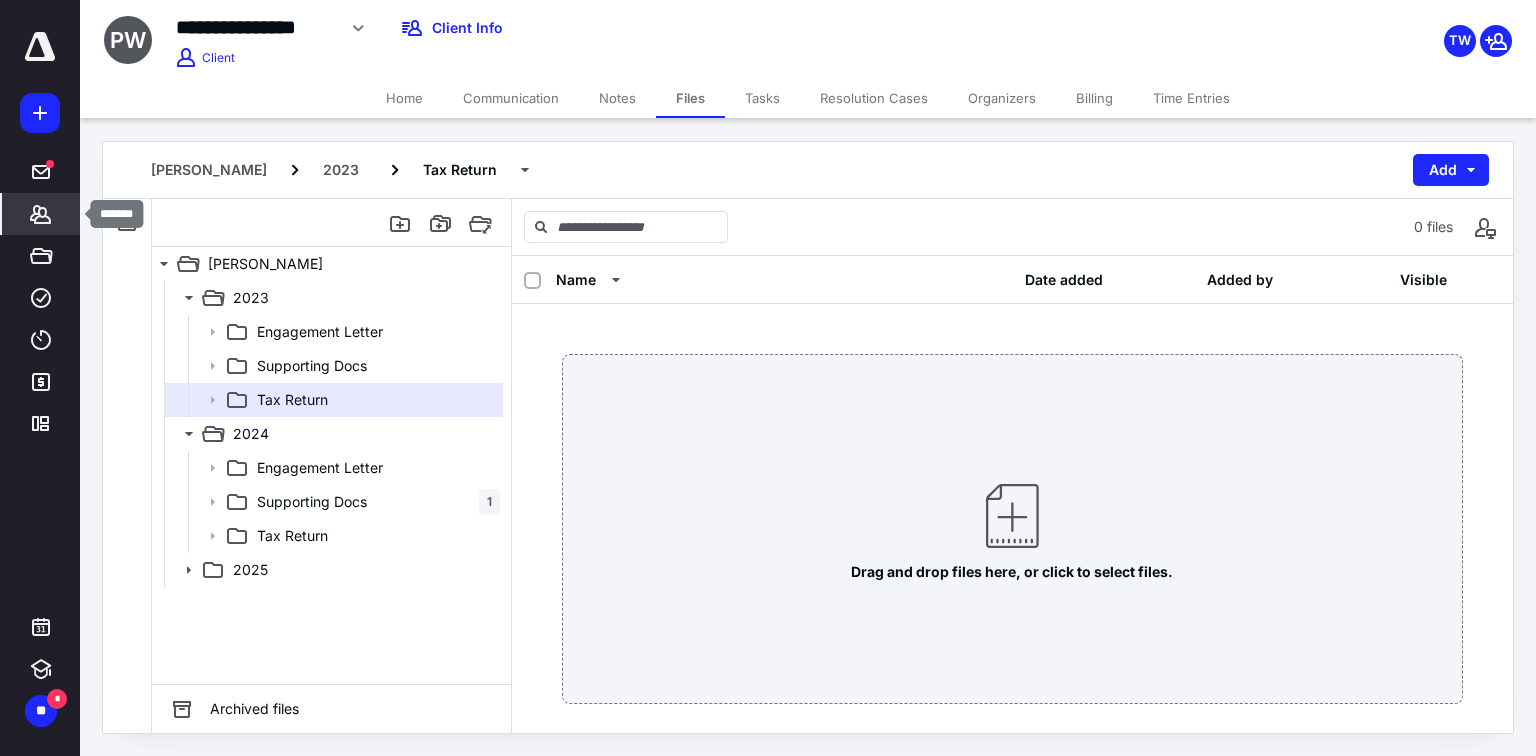 click on "*******" at bounding box center [41, 214] 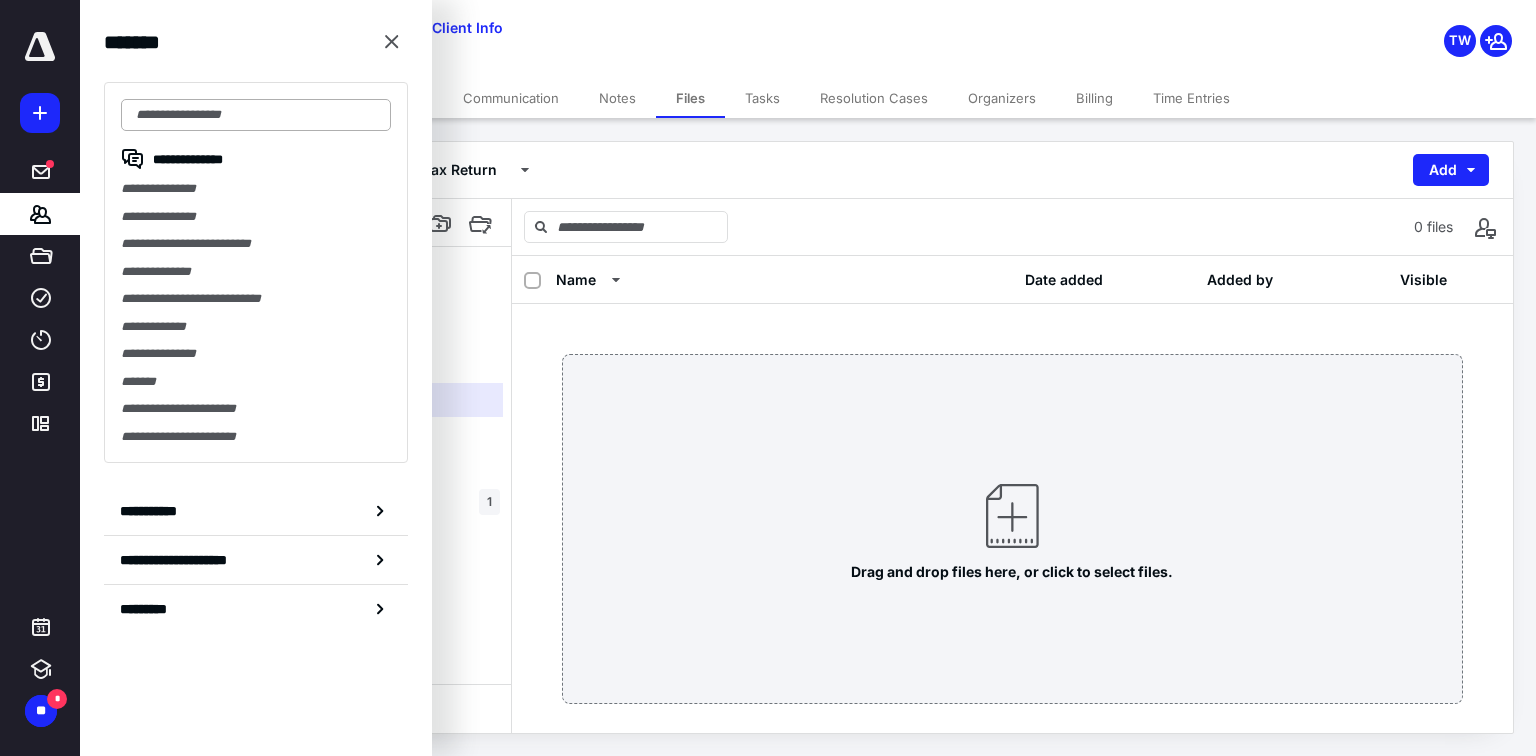 click at bounding box center [256, 115] 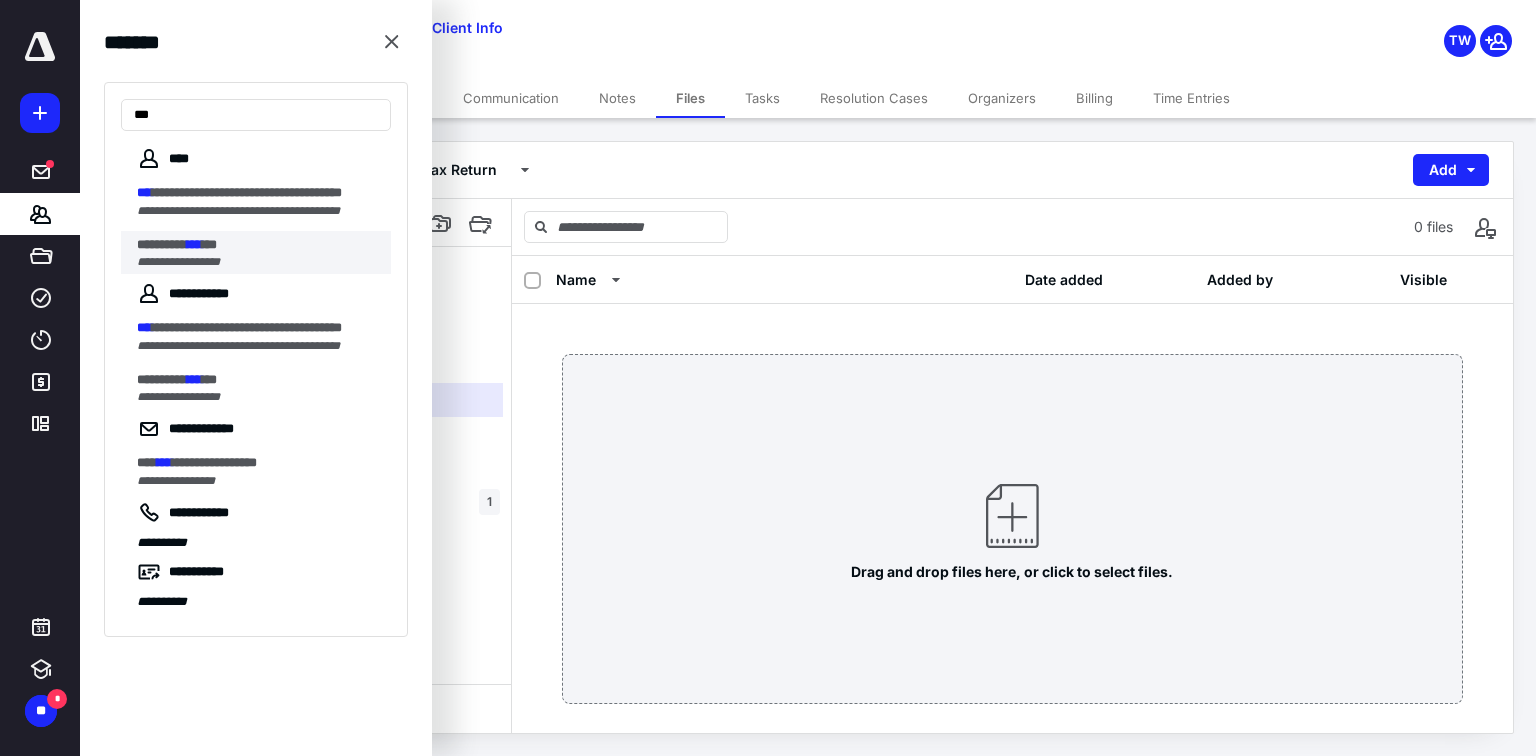 type on "***" 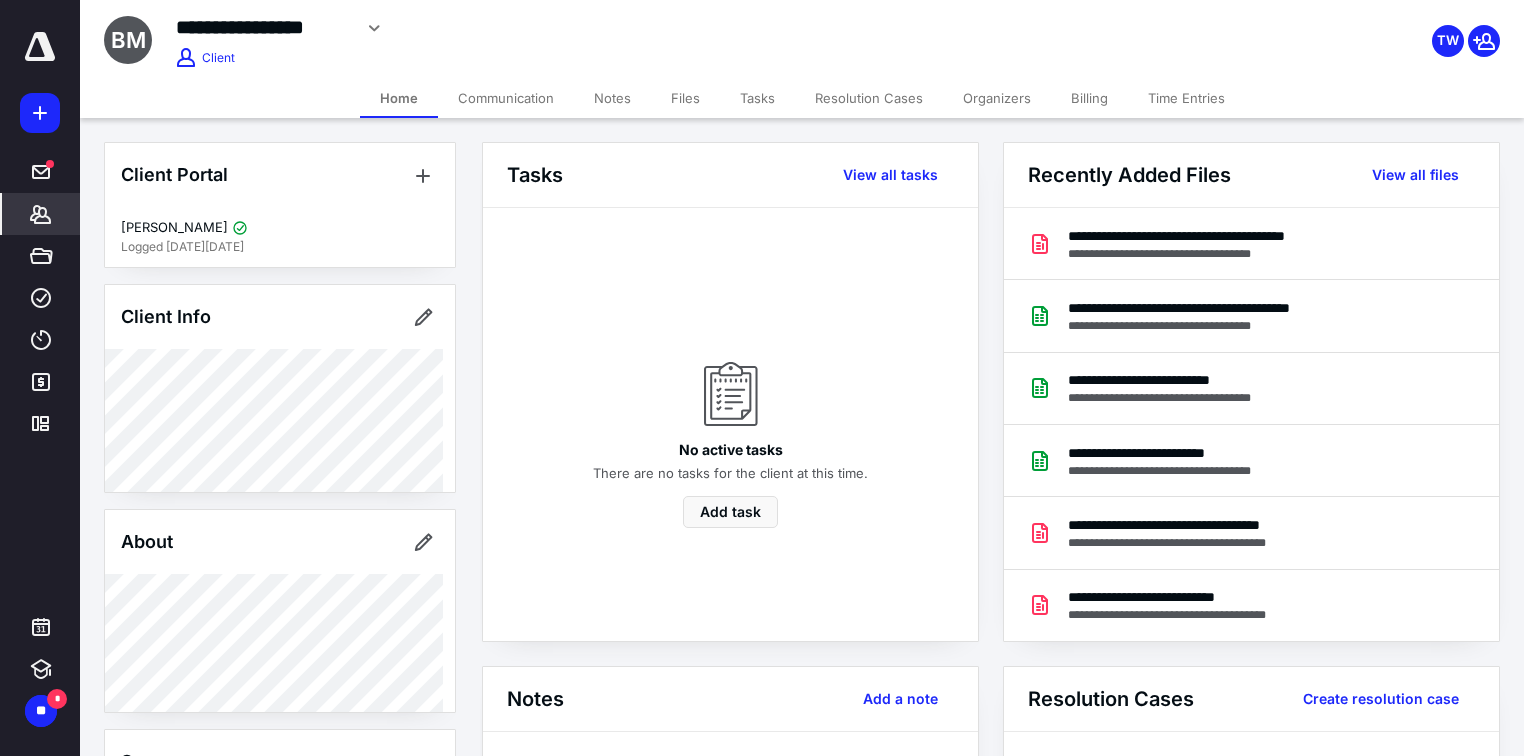 click on "Files" at bounding box center (685, 98) 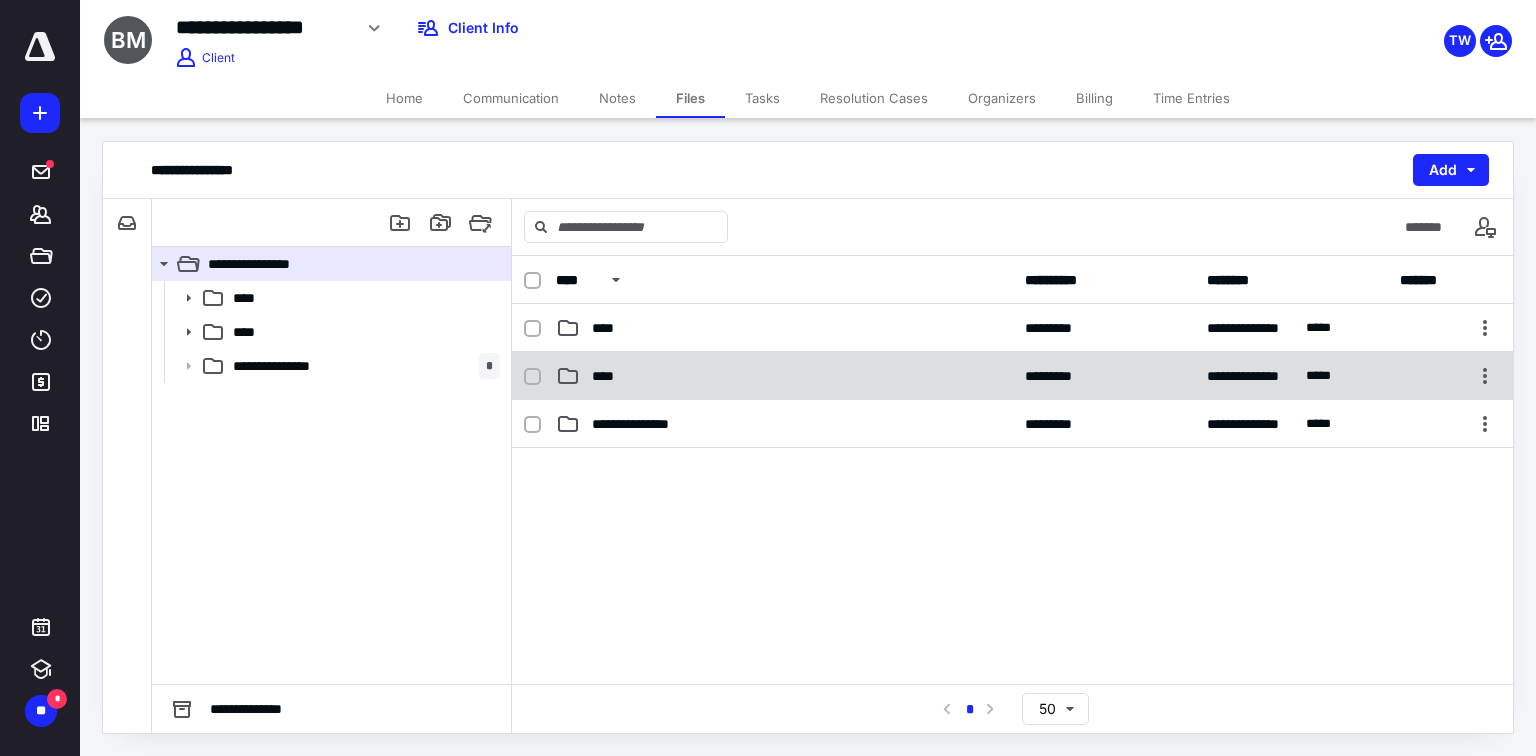 click on "****" at bounding box center (784, 376) 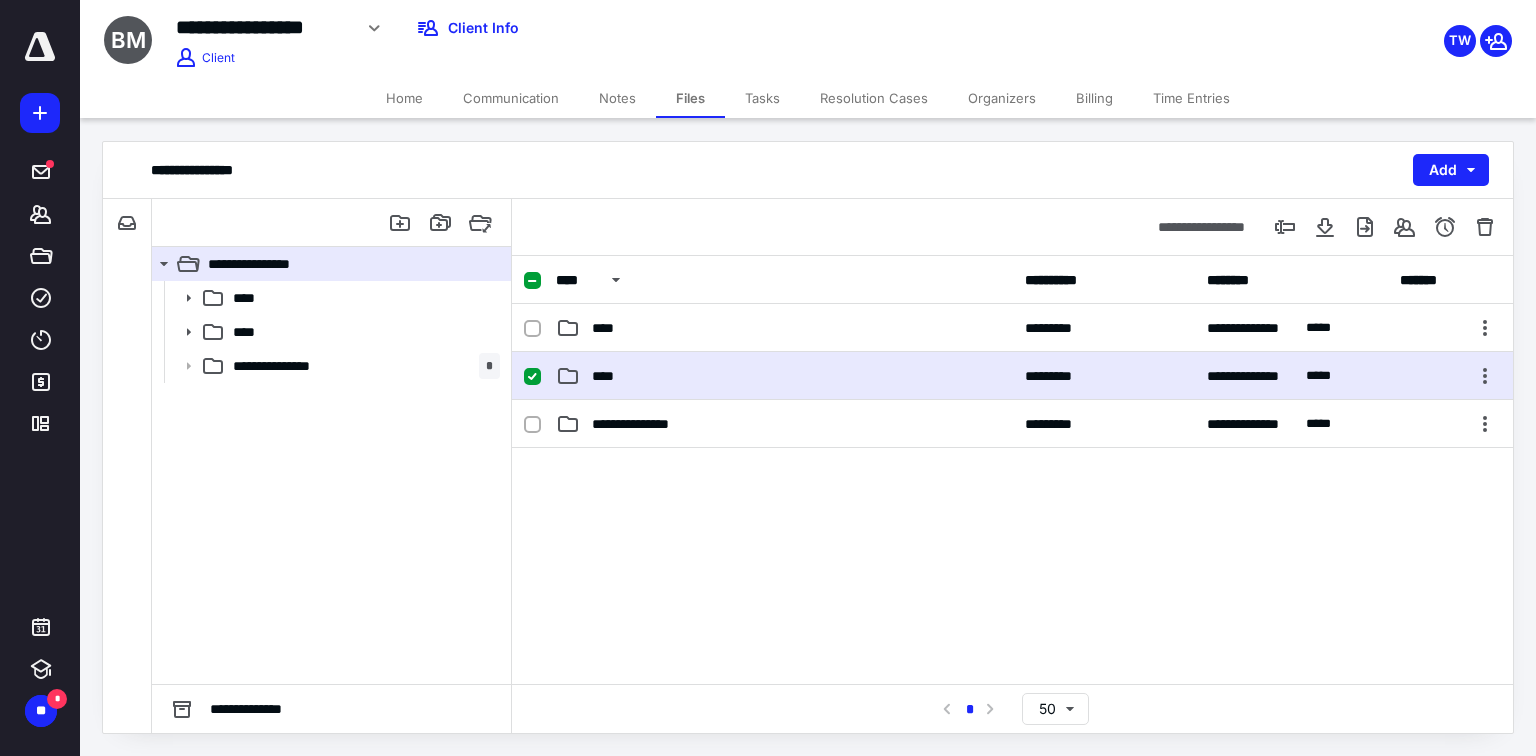 click on "****" at bounding box center (784, 376) 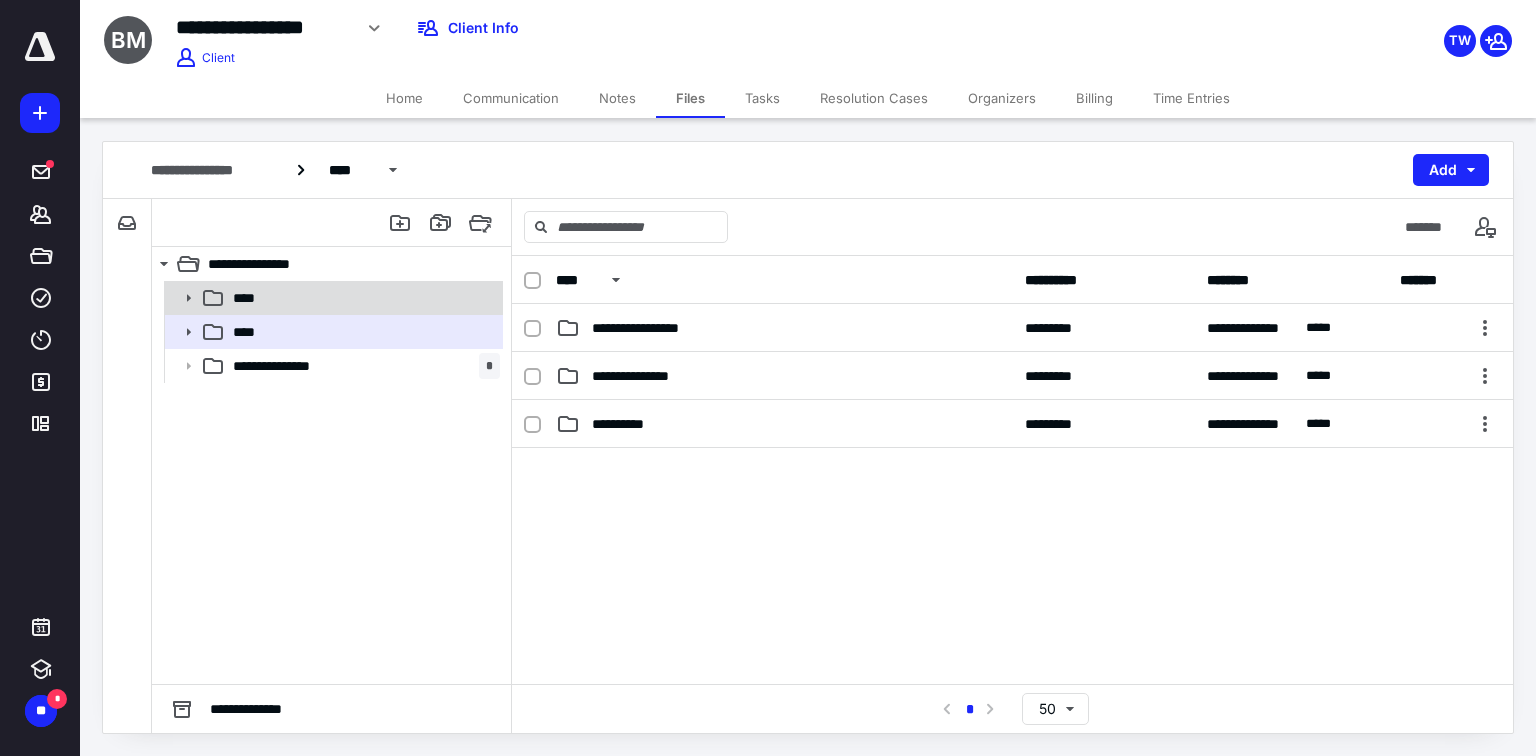 click on "****" at bounding box center [332, 298] 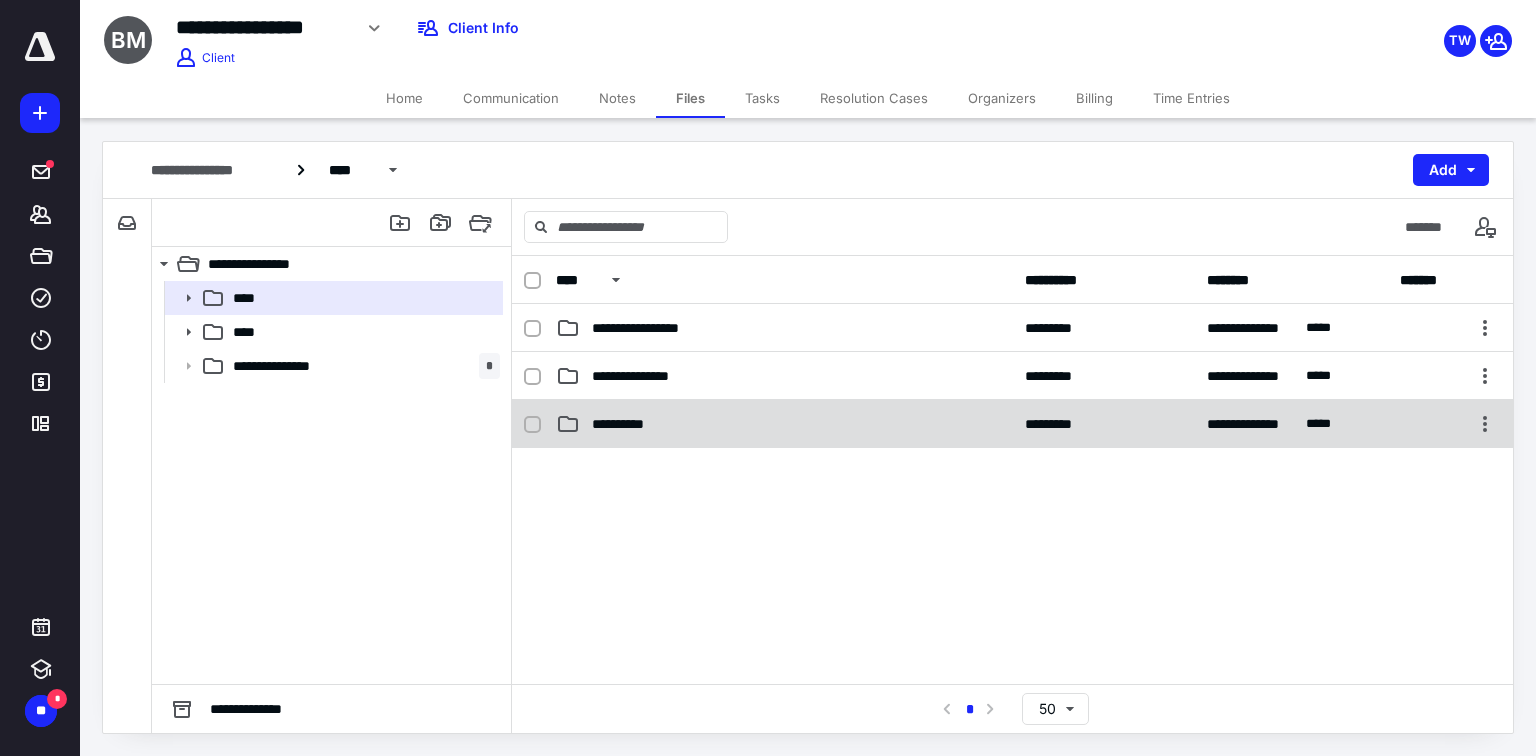 click on "**********" at bounding box center (627, 424) 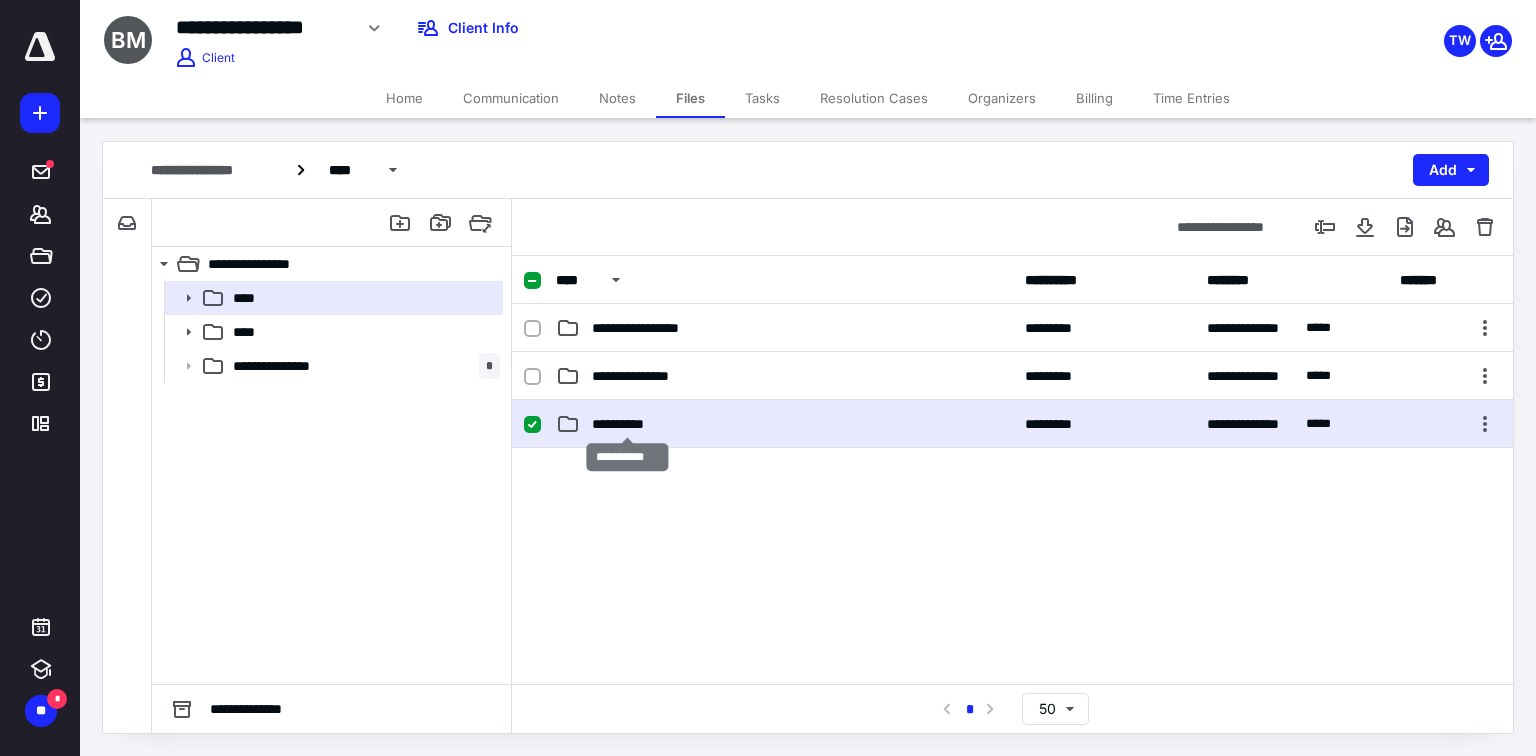 click on "**********" at bounding box center (627, 424) 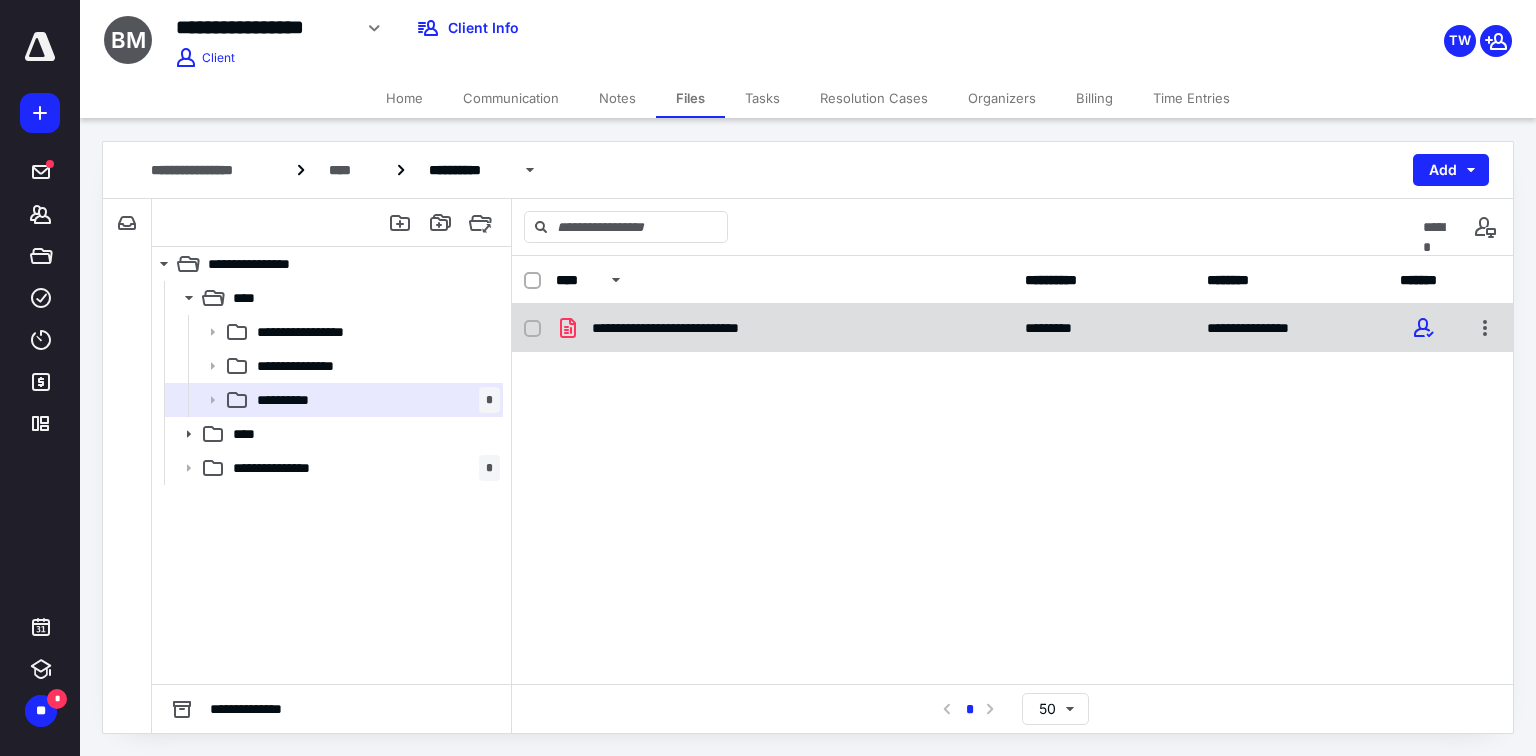 click on "**********" at bounding box center [699, 328] 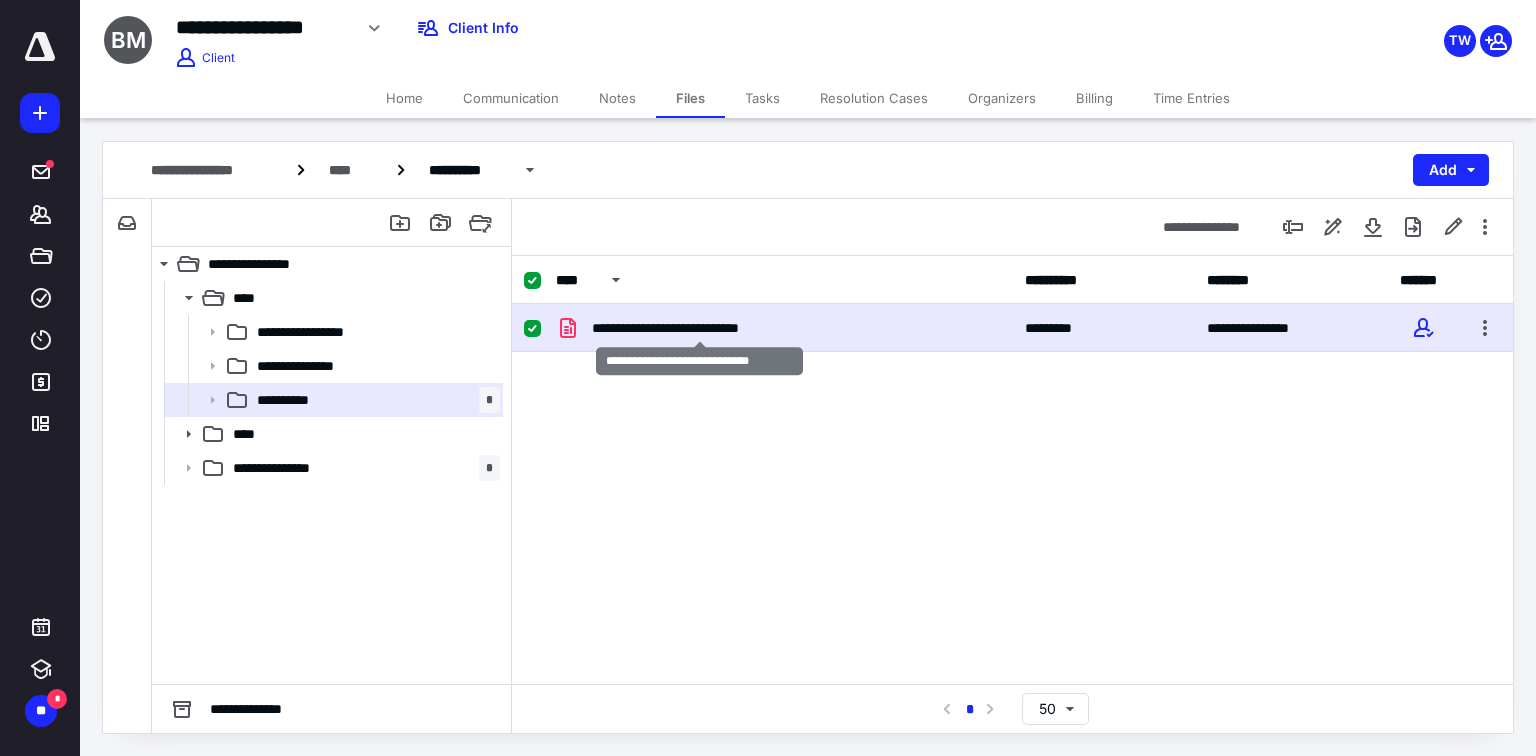 click on "**********" at bounding box center [699, 328] 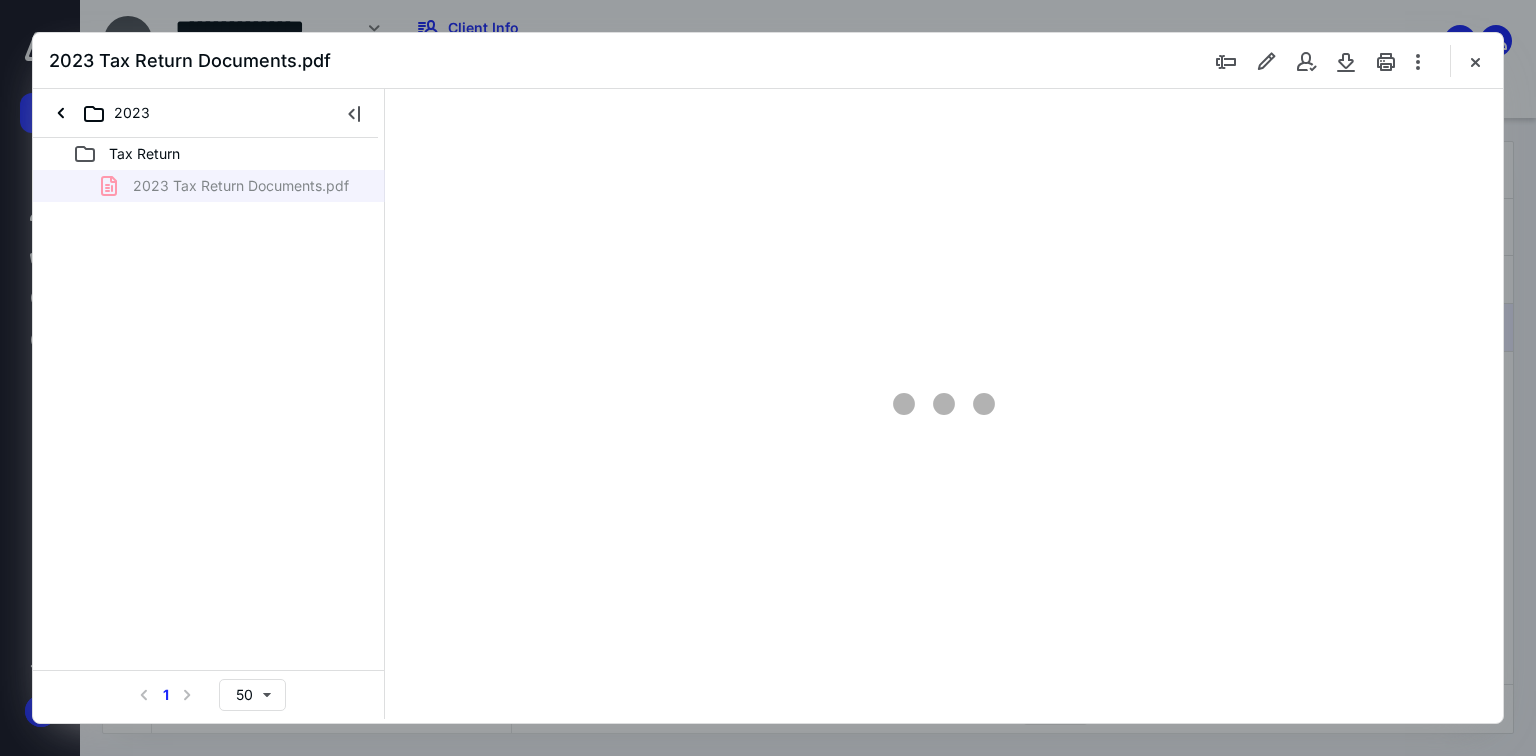 scroll, scrollTop: 0, scrollLeft: 0, axis: both 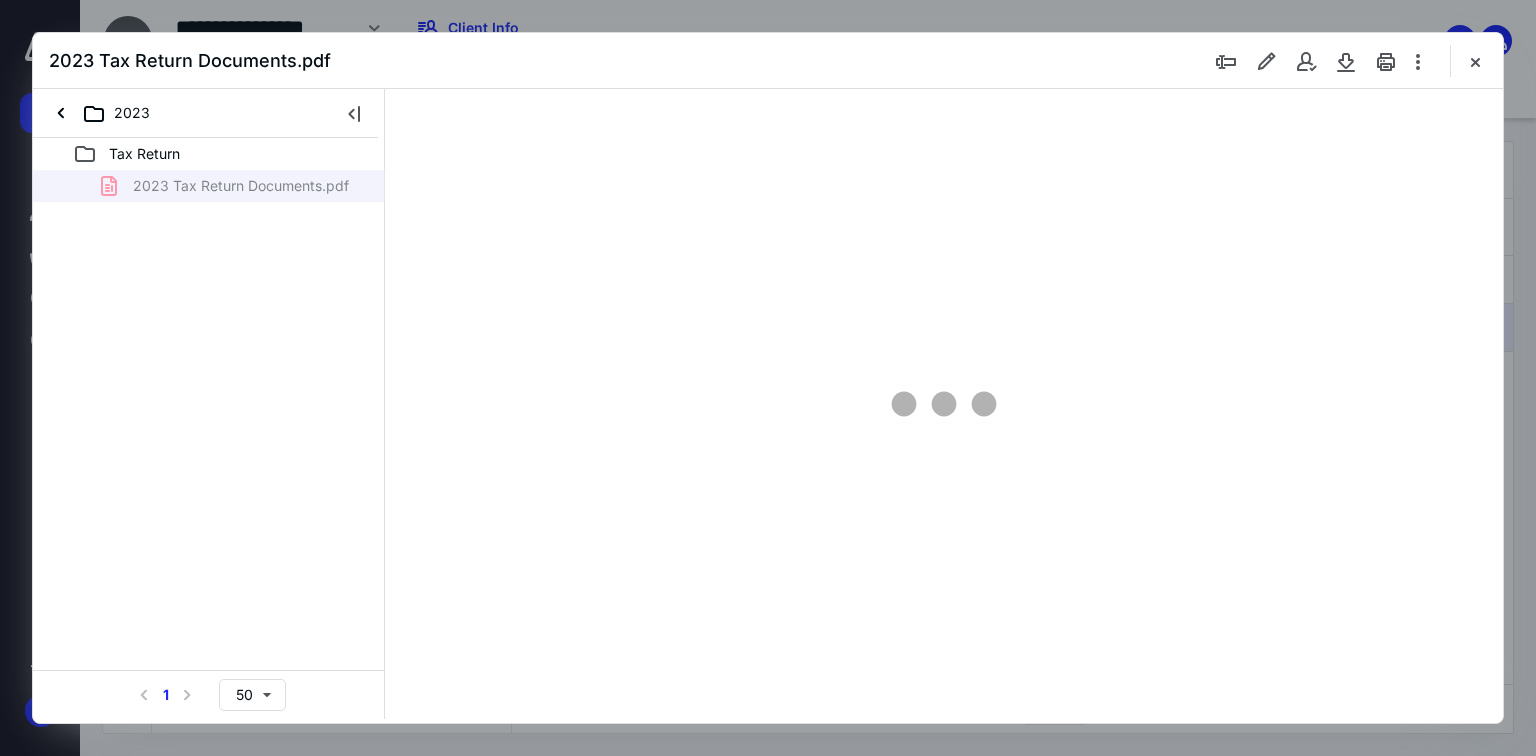 type on "50" 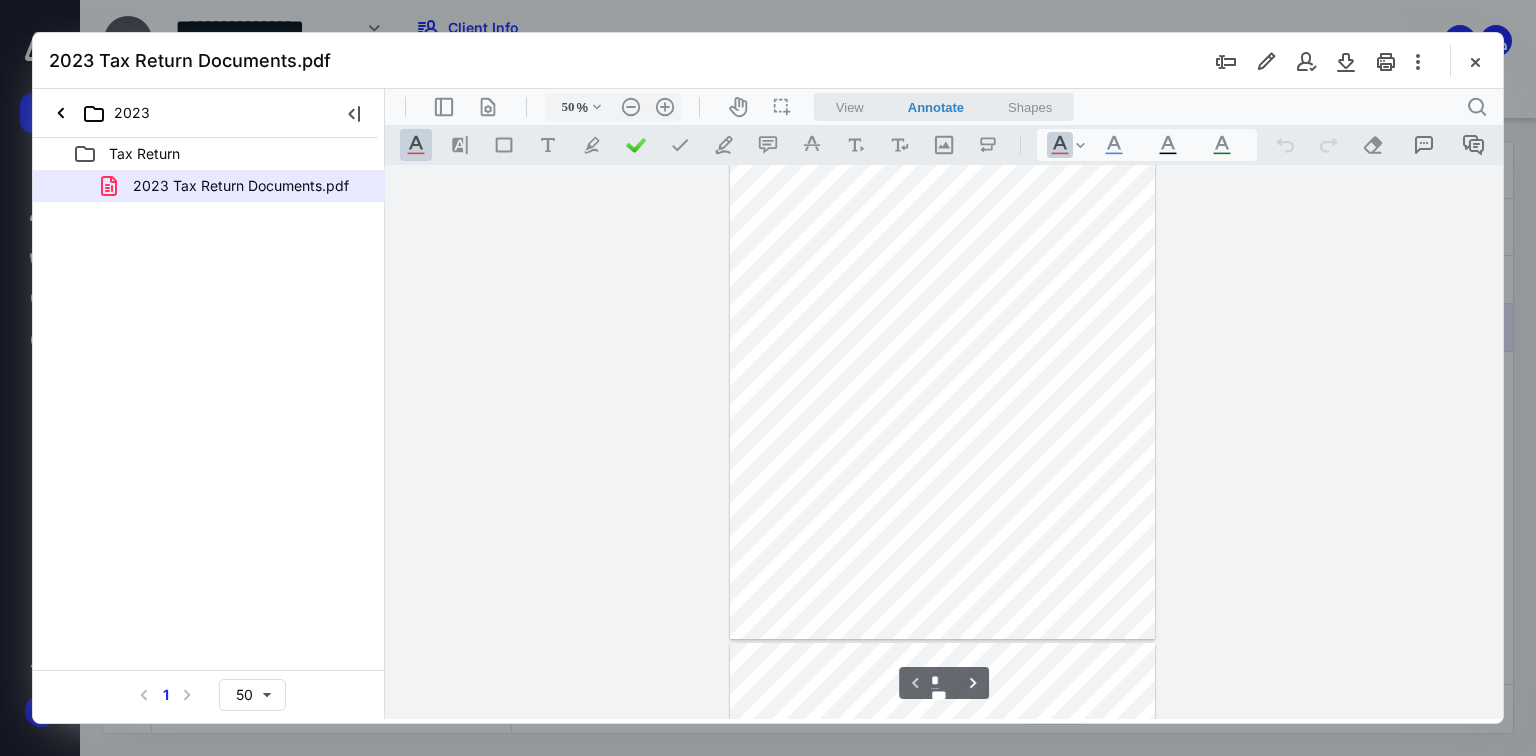 scroll, scrollTop: 0, scrollLeft: 0, axis: both 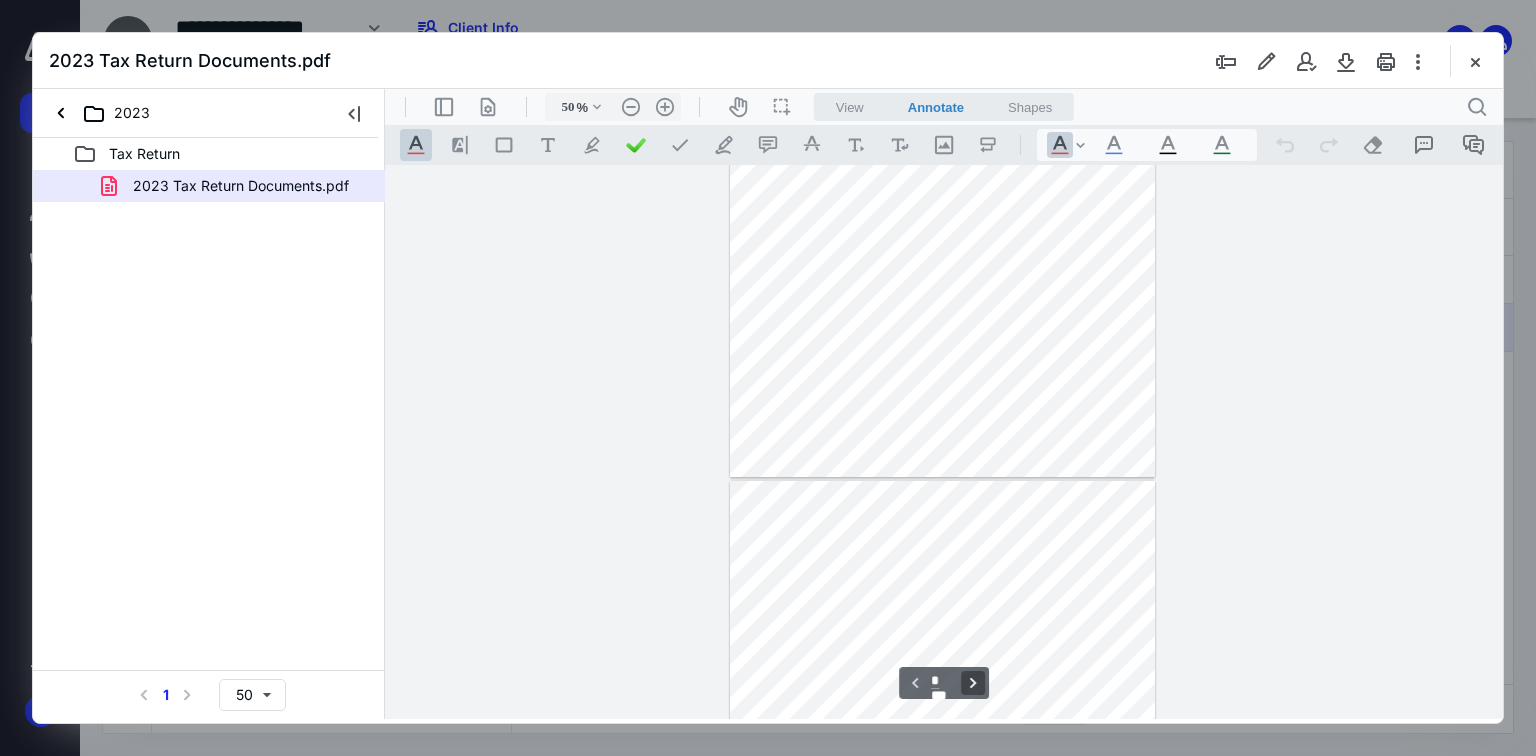 click on "**********" at bounding box center [973, 683] 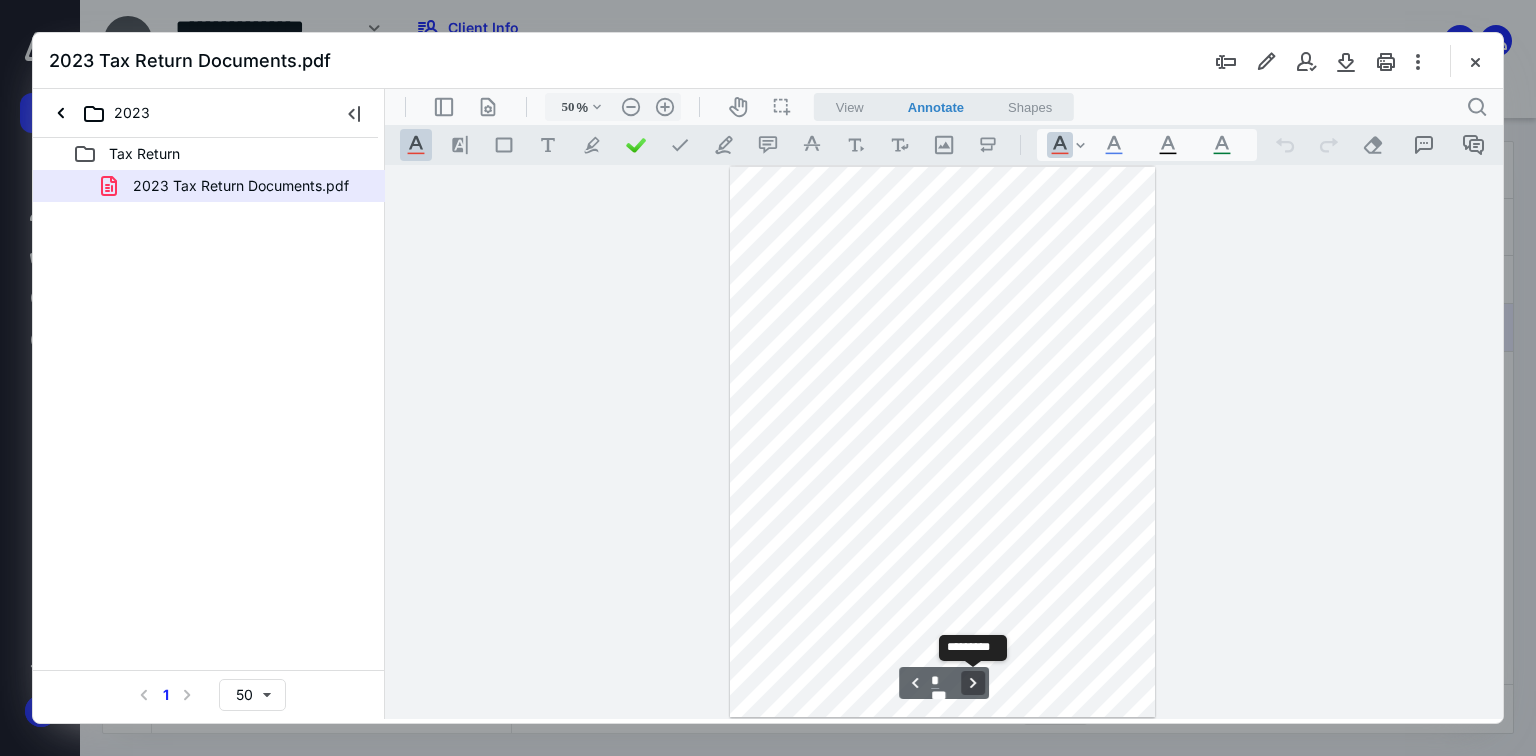 click on "**********" at bounding box center (973, 683) 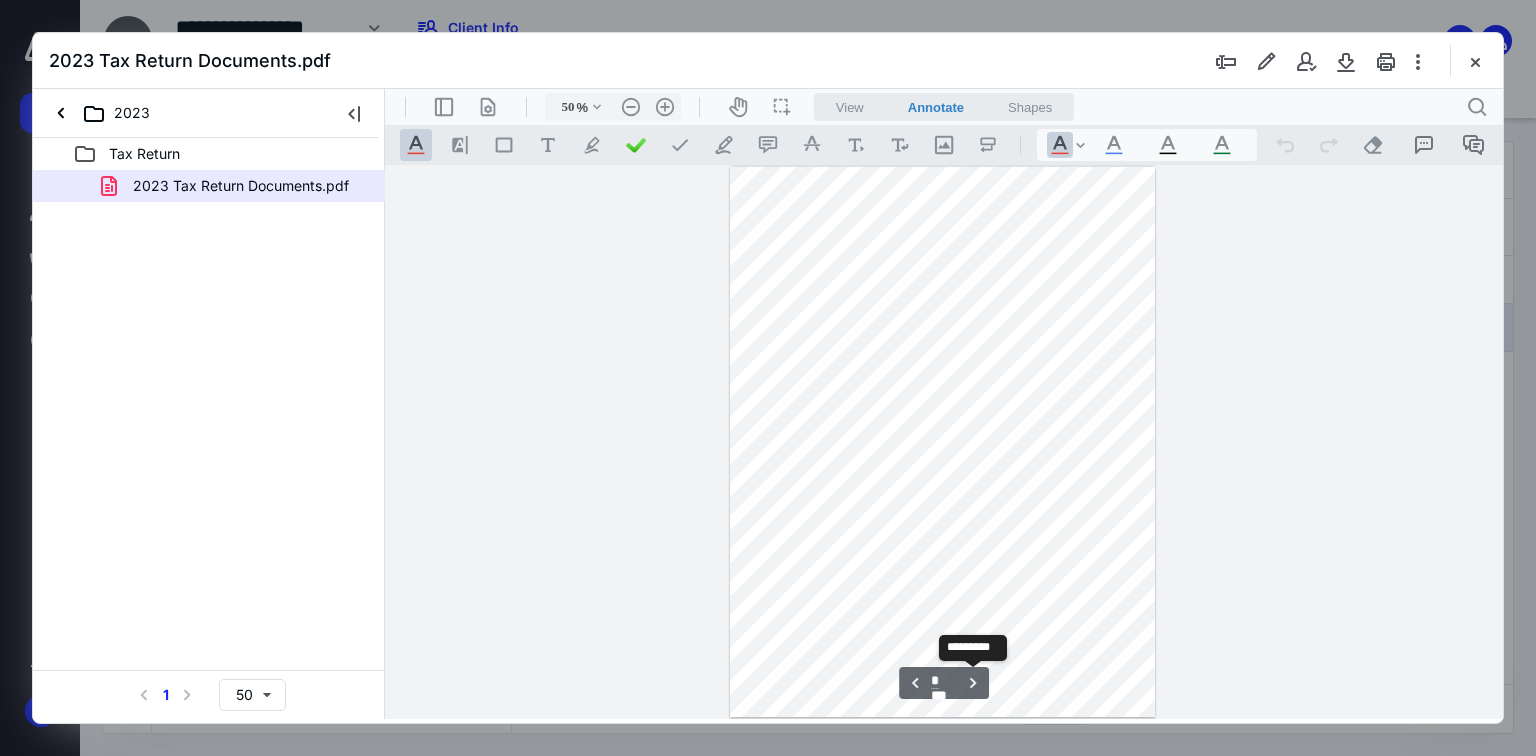 type 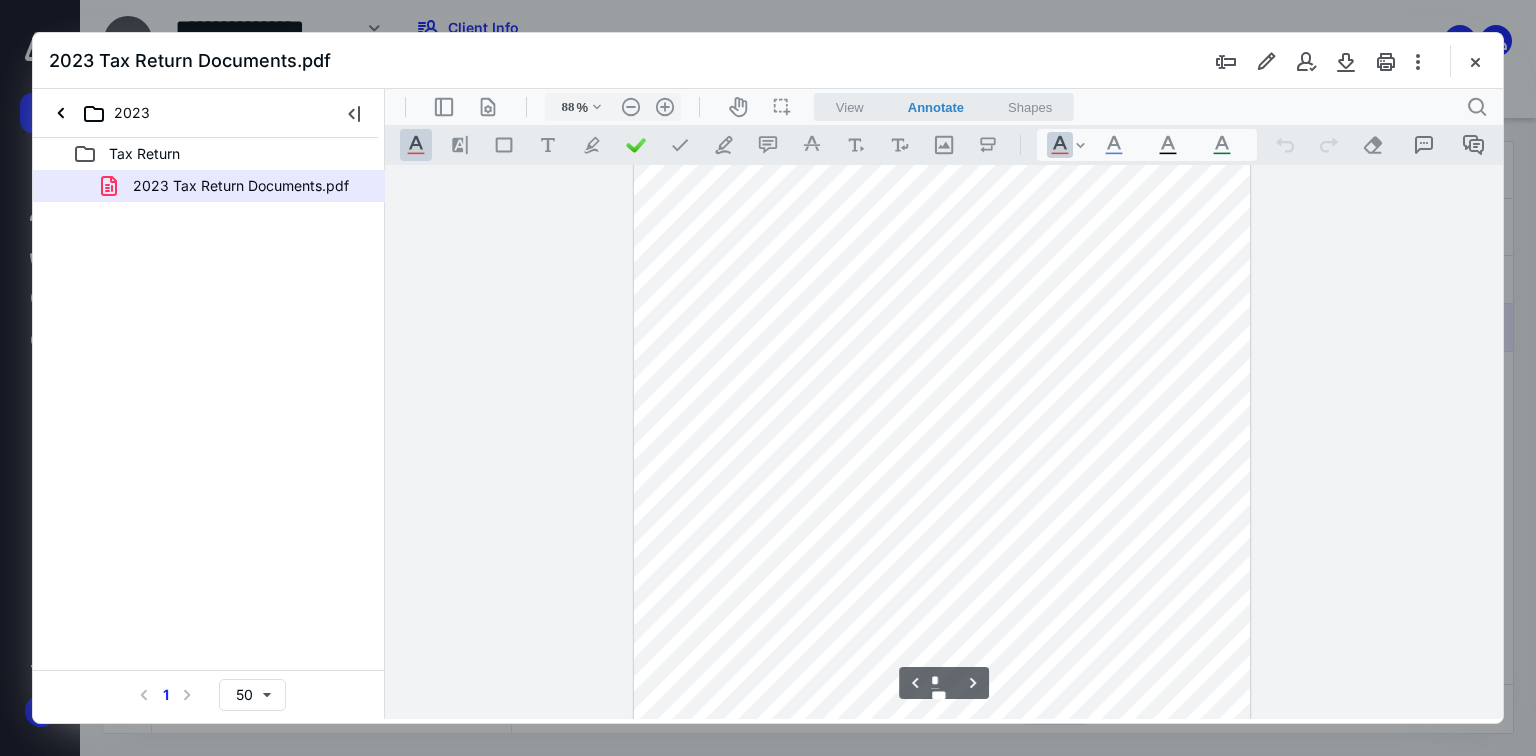 type on "113" 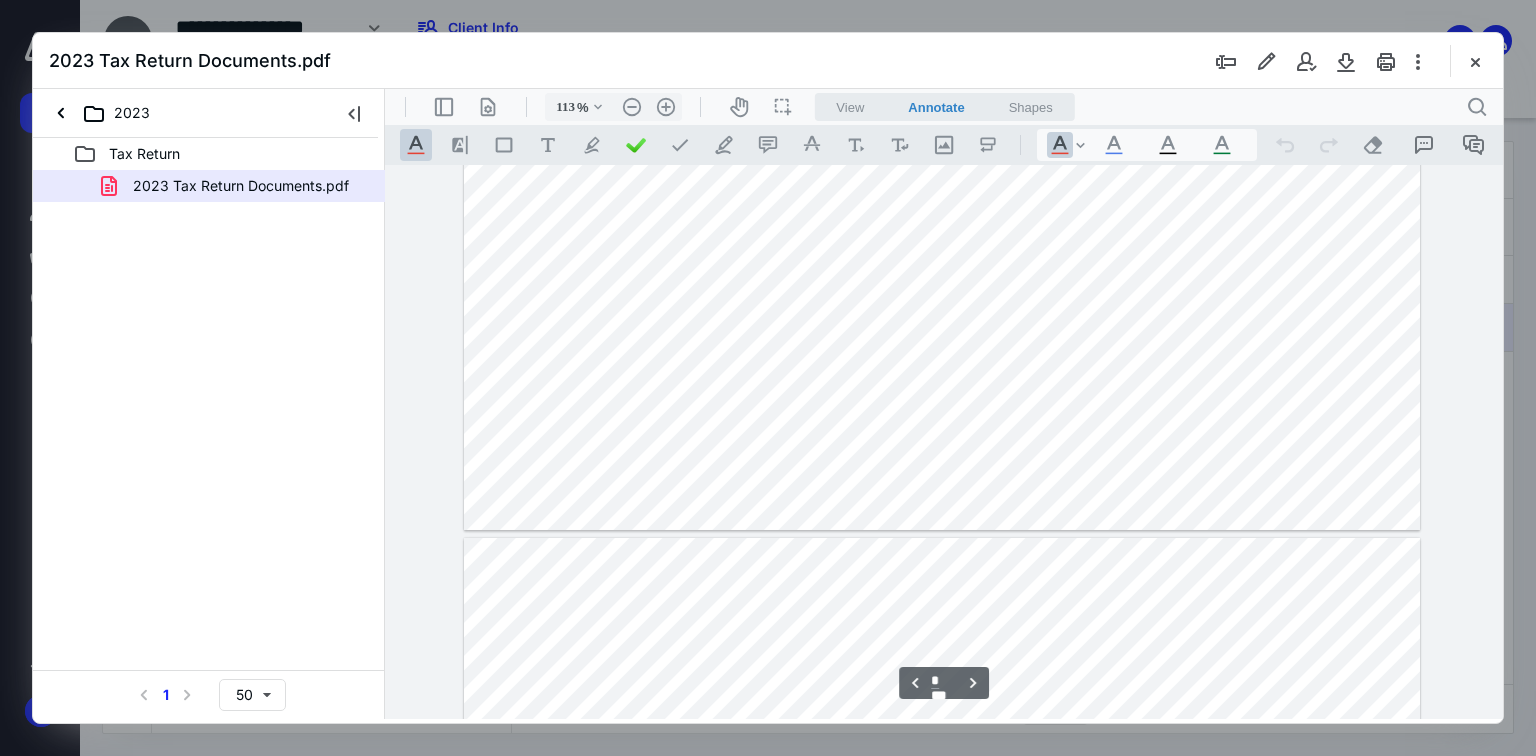 type on "*" 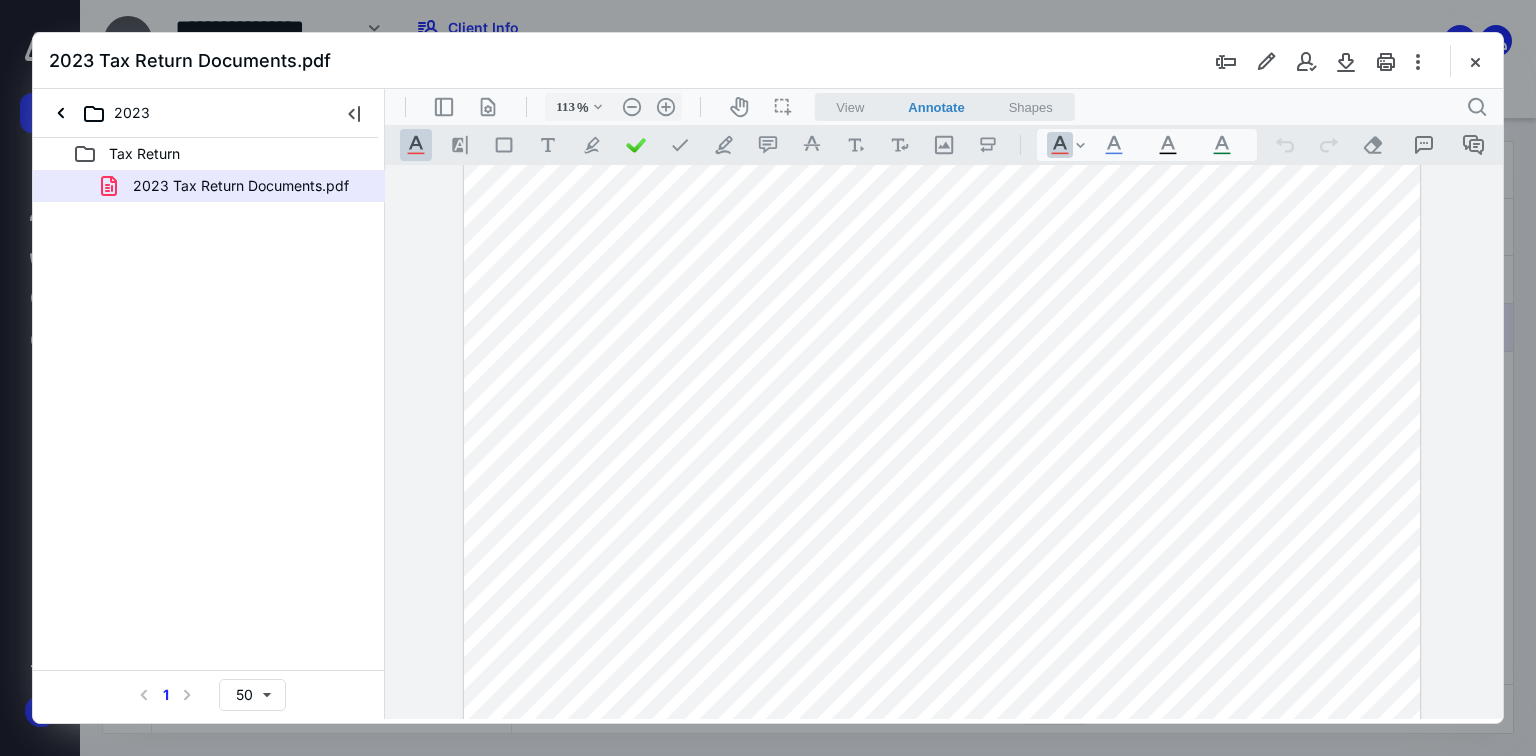 drag, startPoint x: 1474, startPoint y: 65, endPoint x: 1449, endPoint y: 58, distance: 25.96151 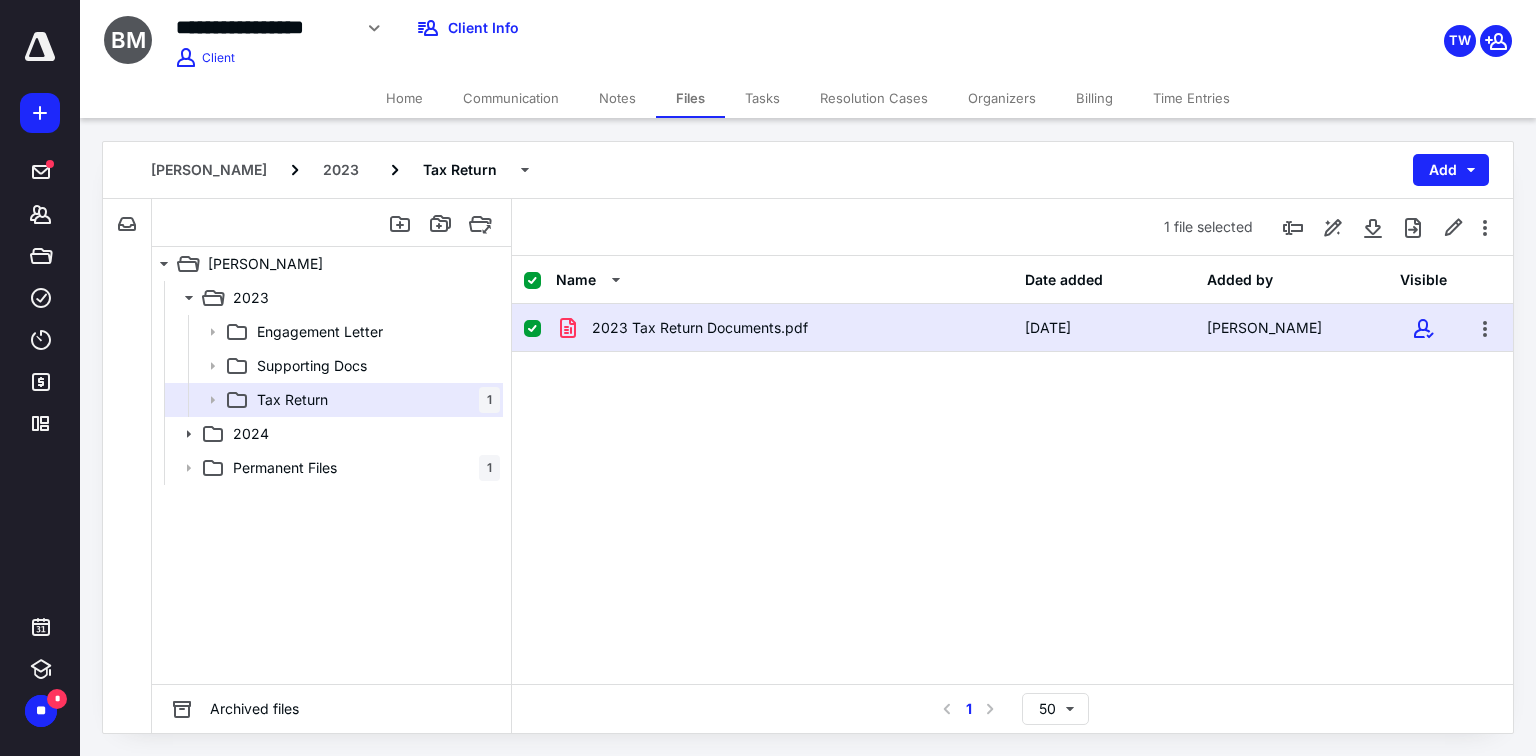 click on "2023 Tax Return Documents.pdf" at bounding box center (700, 328) 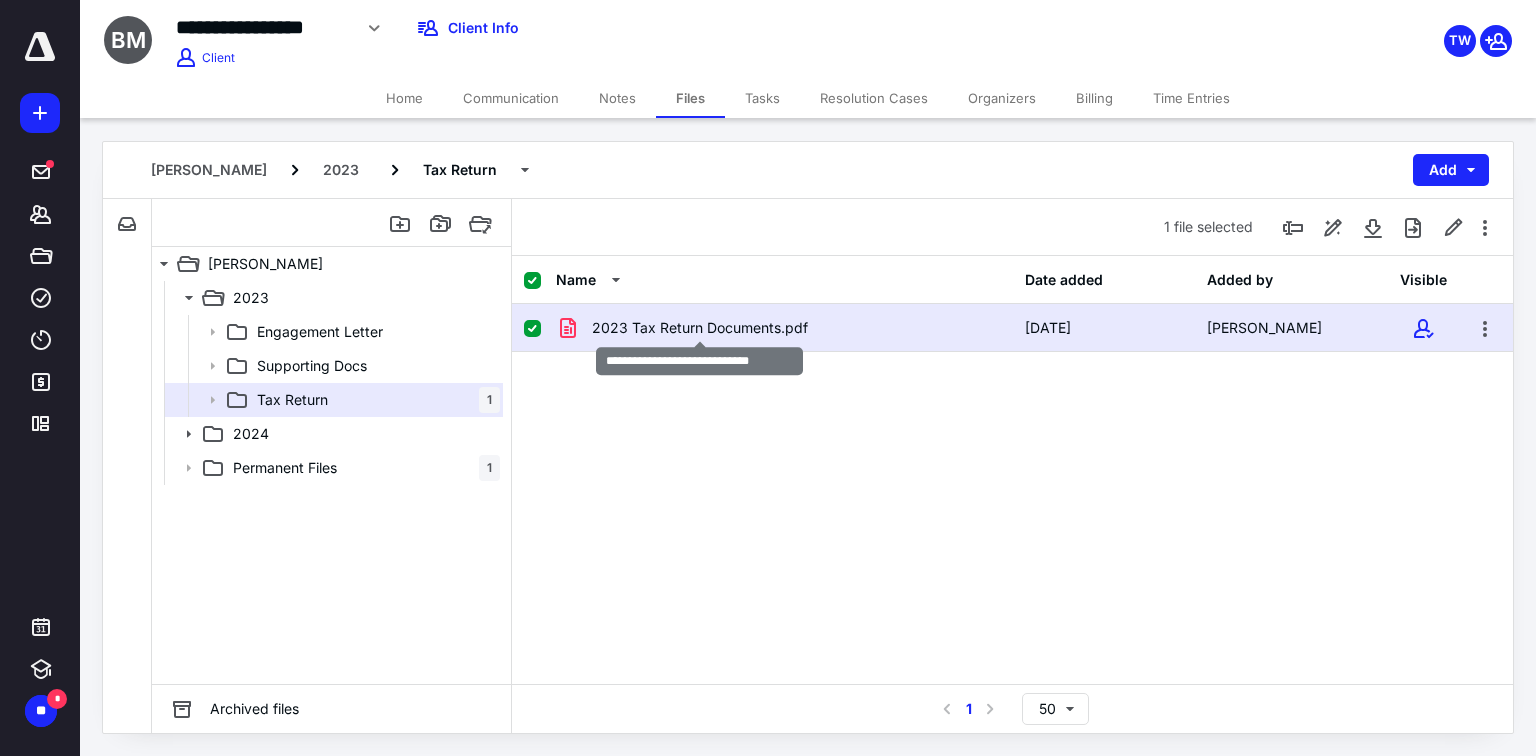 click on "2023 Tax Return Documents.pdf" at bounding box center (700, 328) 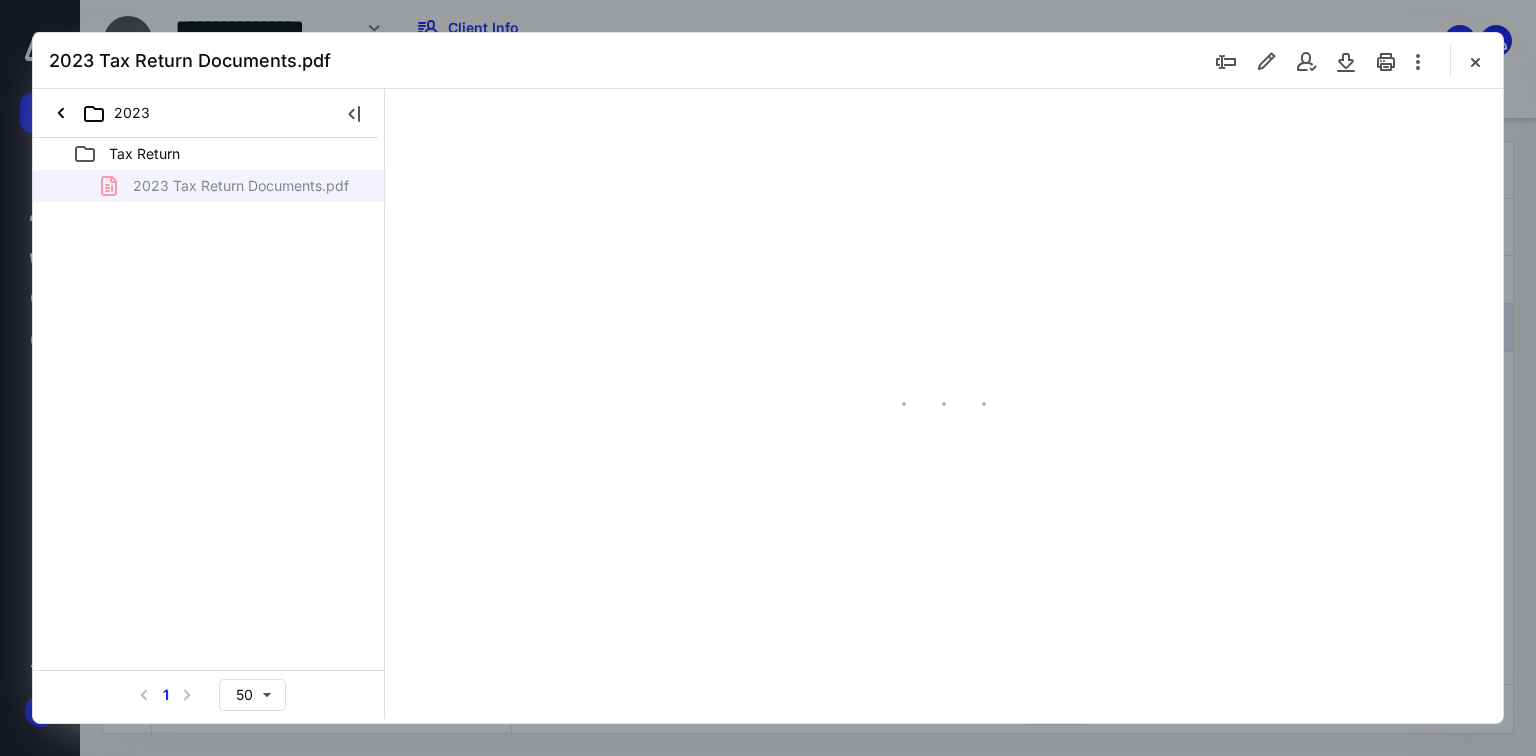 scroll, scrollTop: 0, scrollLeft: 0, axis: both 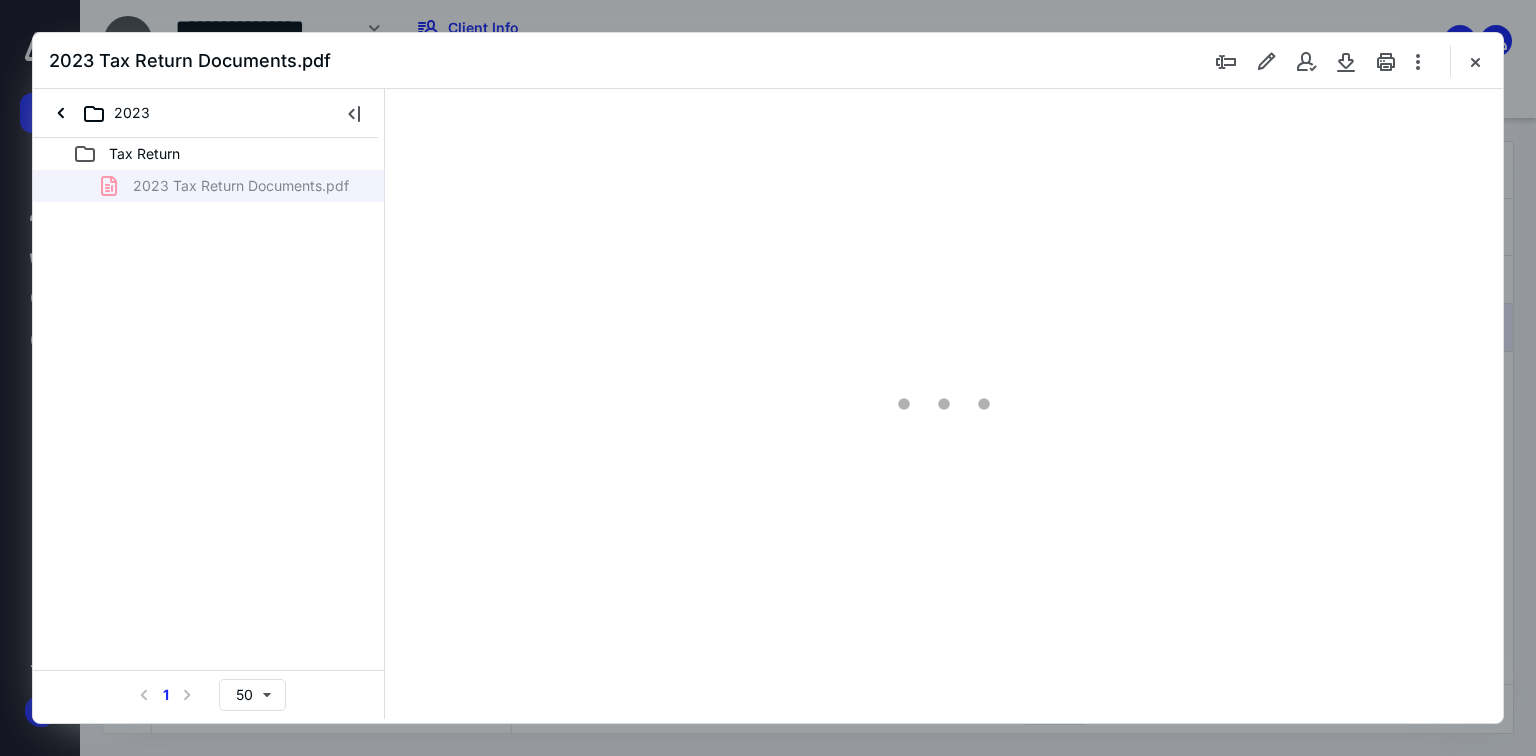 type on "50" 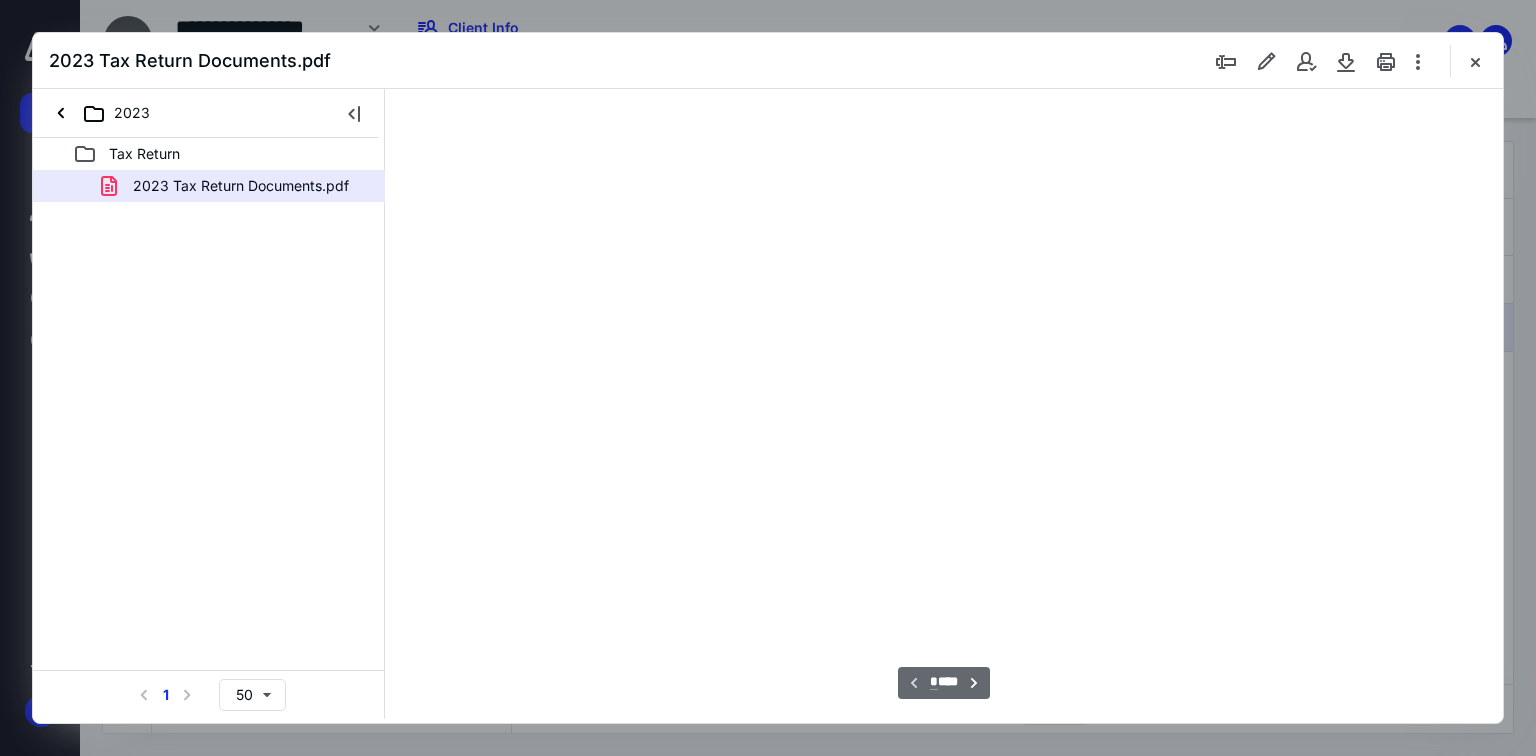 scroll, scrollTop: 78, scrollLeft: 0, axis: vertical 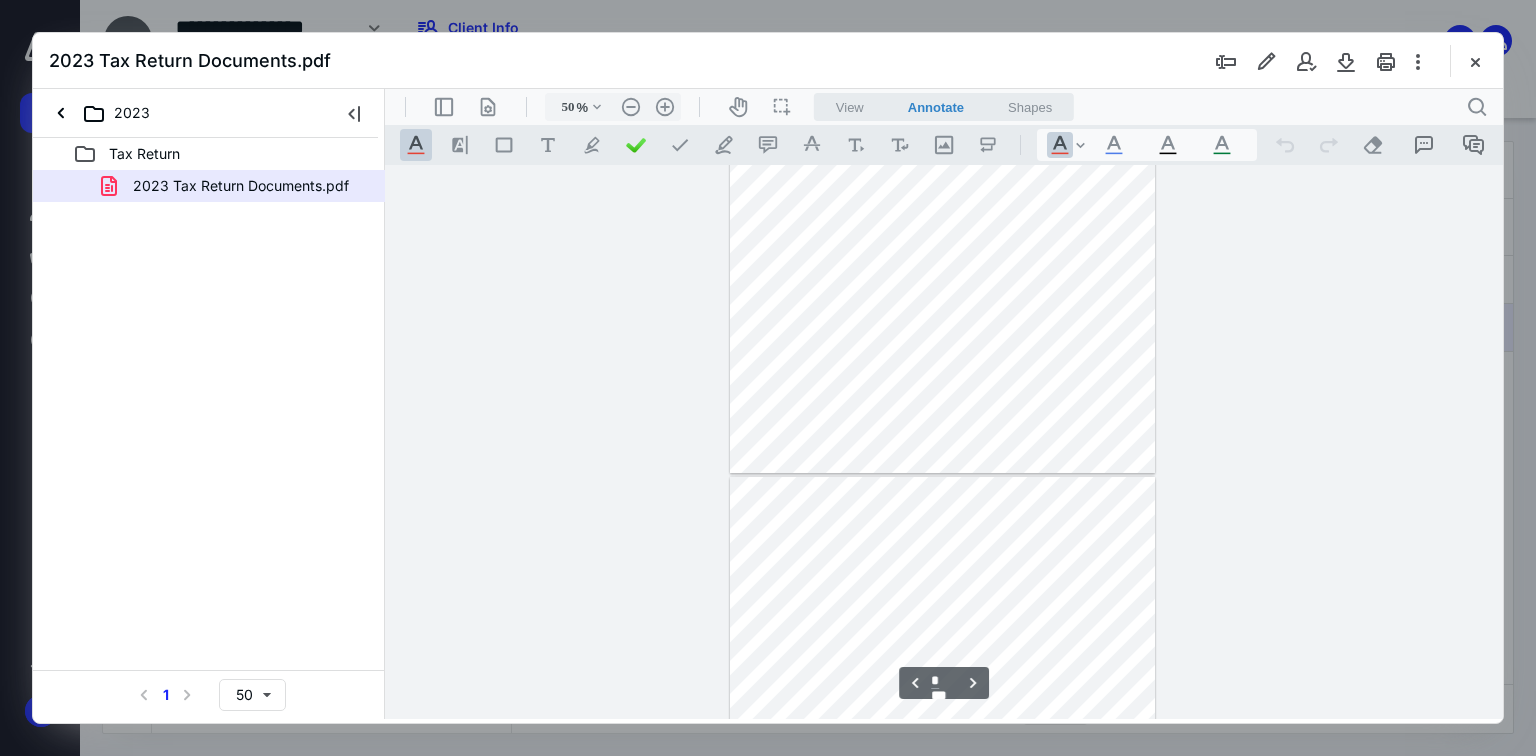 type on "*" 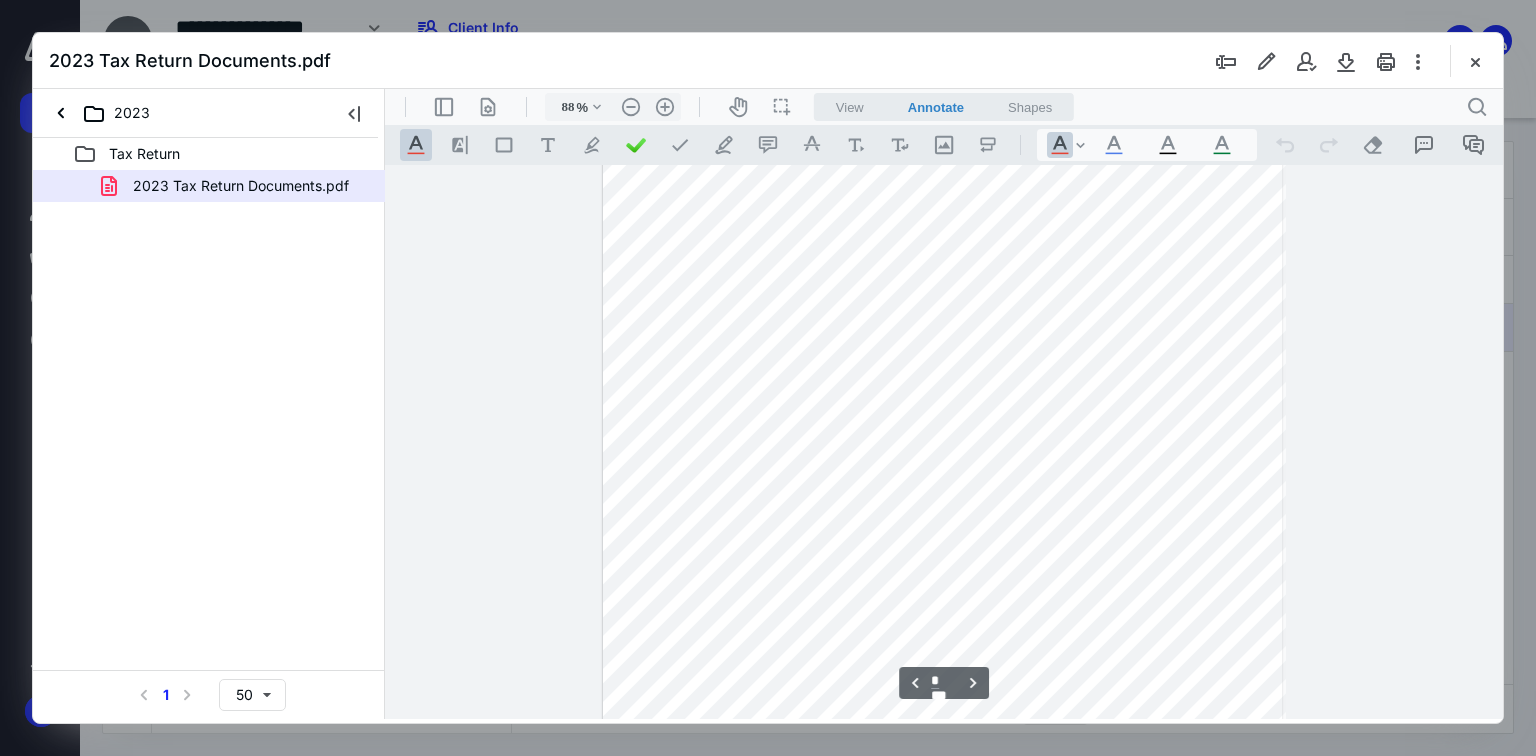type on "113" 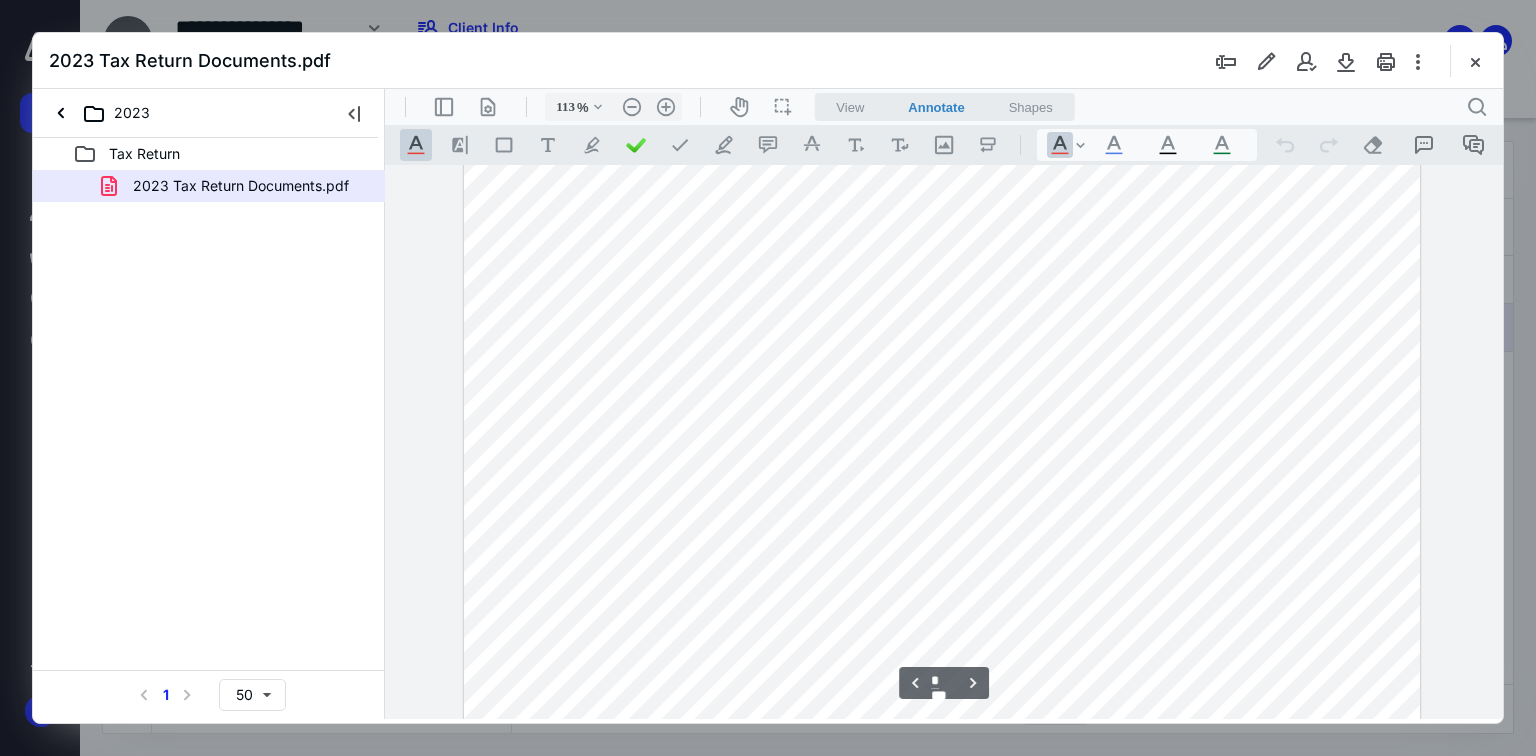 scroll, scrollTop: 2609, scrollLeft: 0, axis: vertical 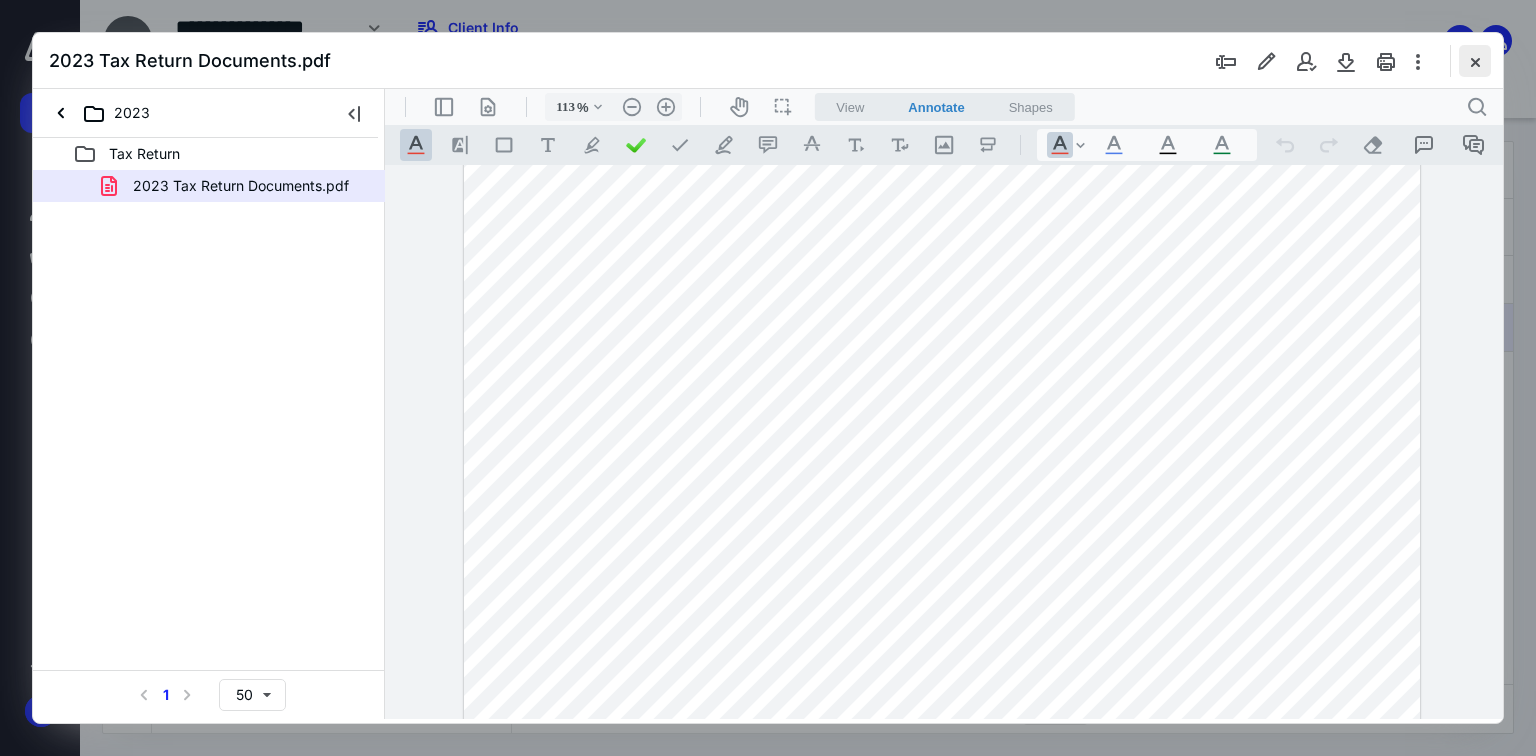 click at bounding box center (1475, 61) 